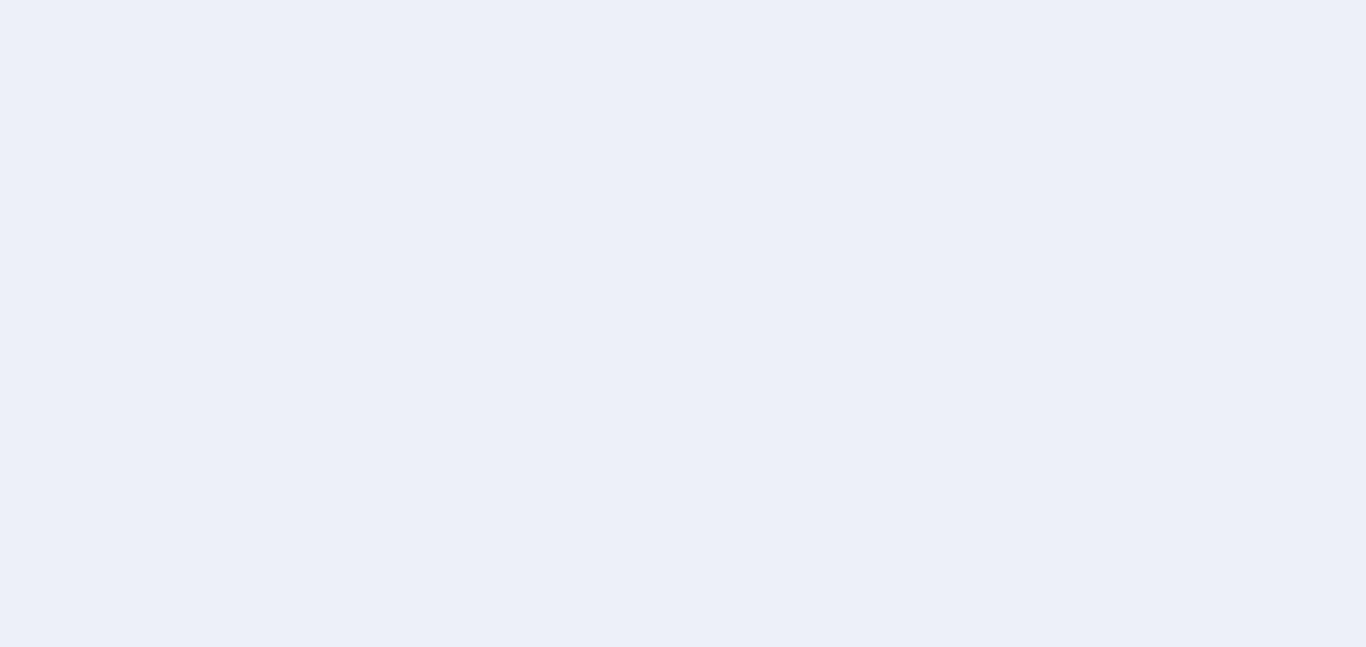 scroll, scrollTop: 0, scrollLeft: 0, axis: both 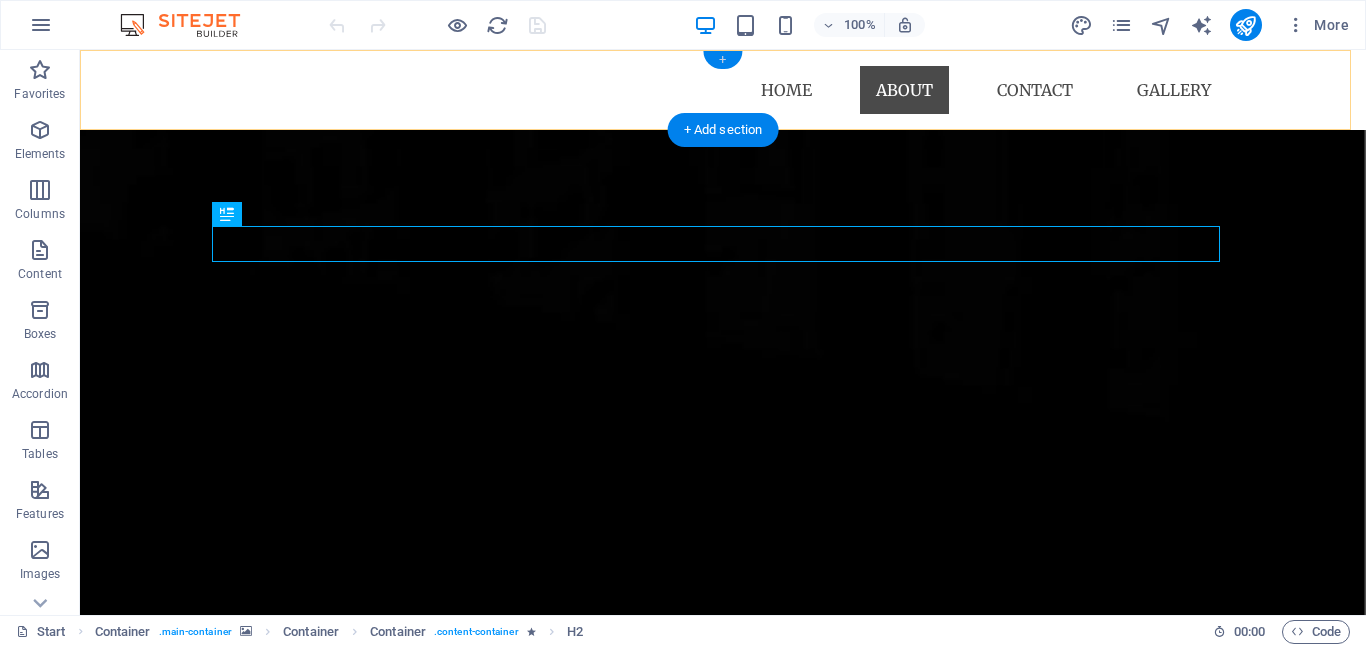 click on "+" at bounding box center (722, 60) 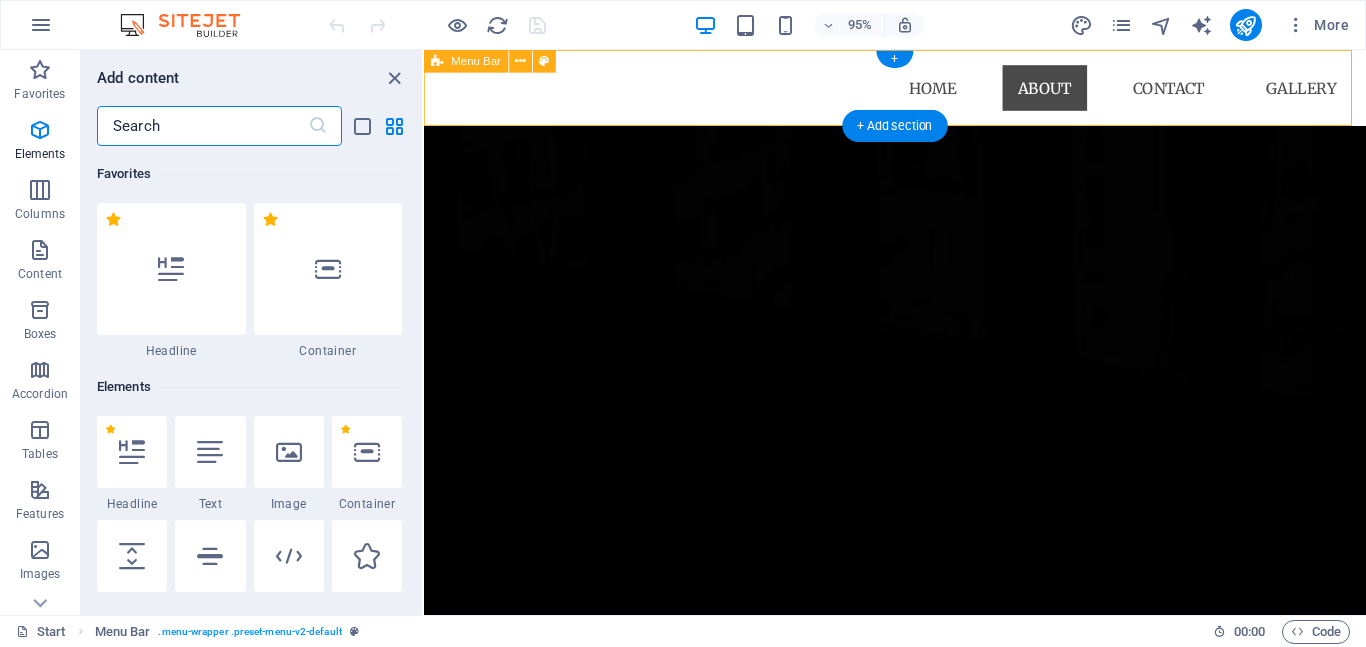 scroll, scrollTop: 3499, scrollLeft: 0, axis: vertical 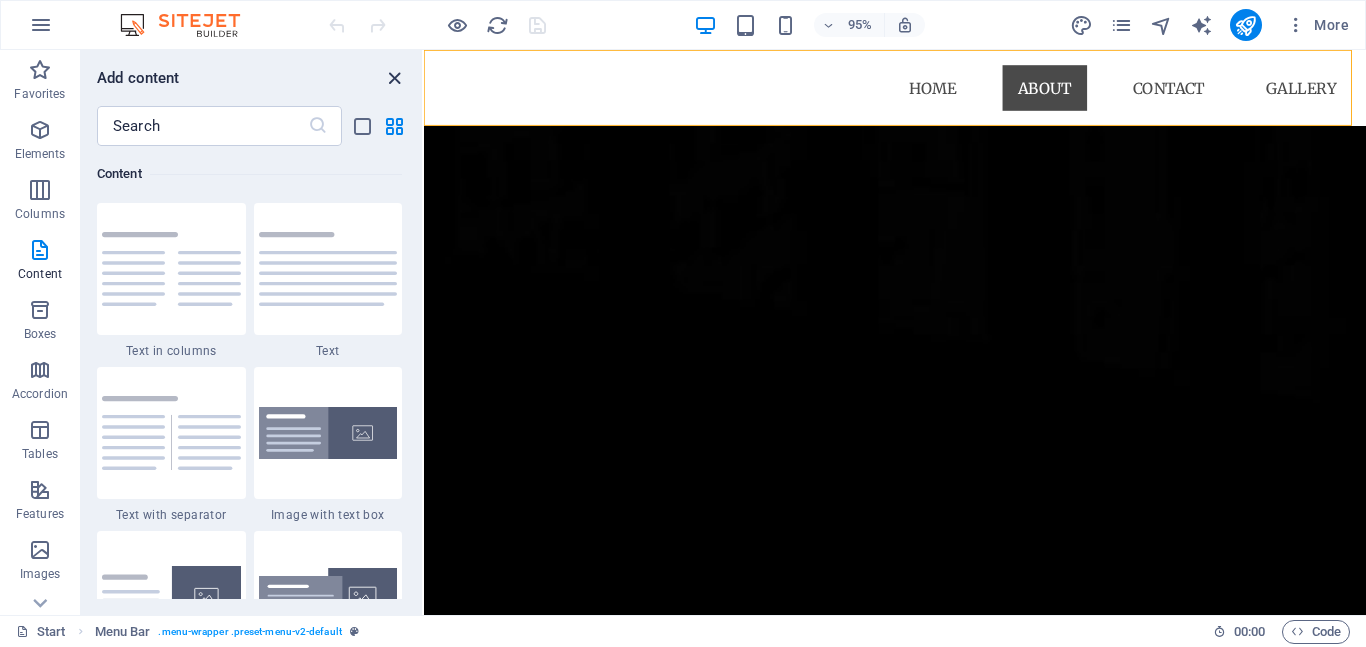 click at bounding box center (394, 78) 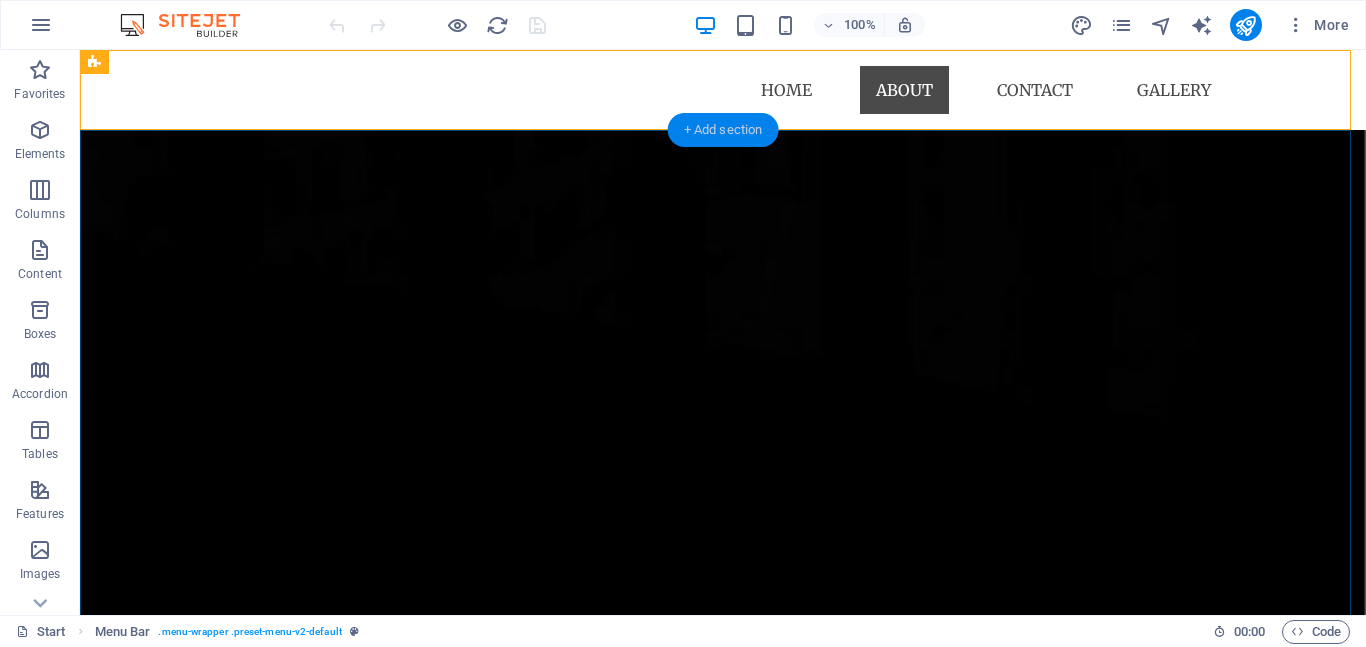 click on "+ Add section" at bounding box center (723, 130) 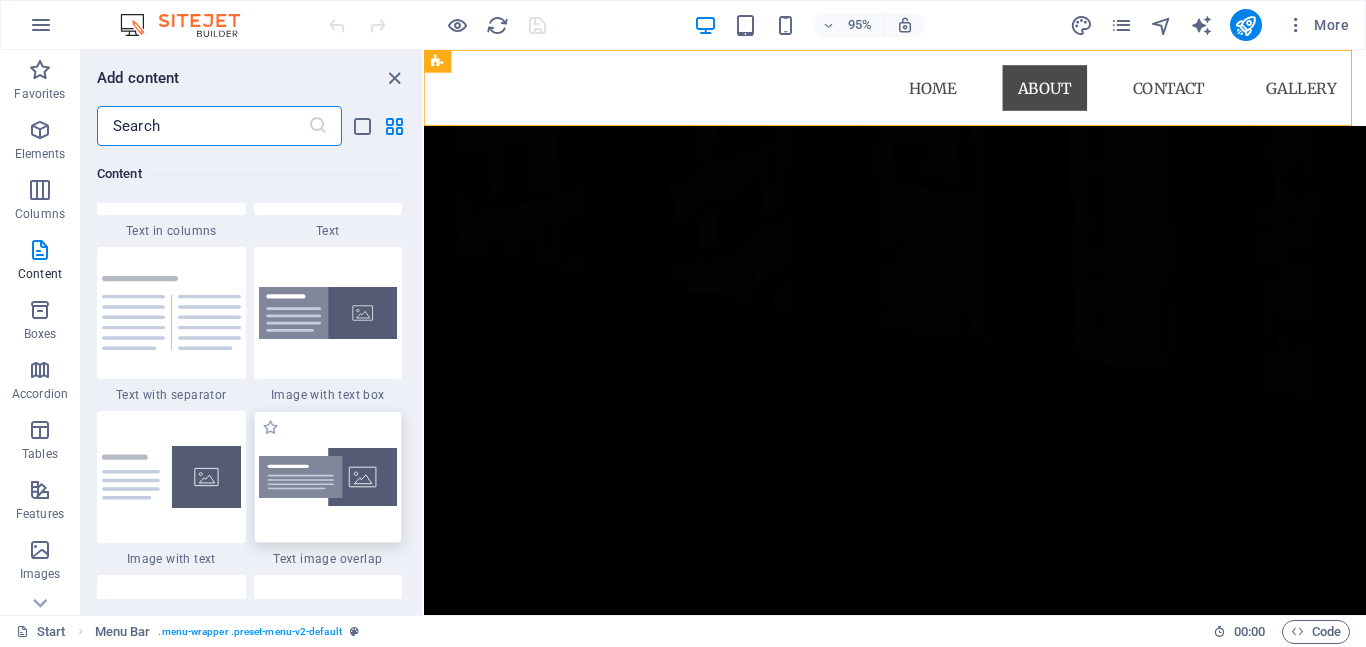 scroll, scrollTop: 3699, scrollLeft: 0, axis: vertical 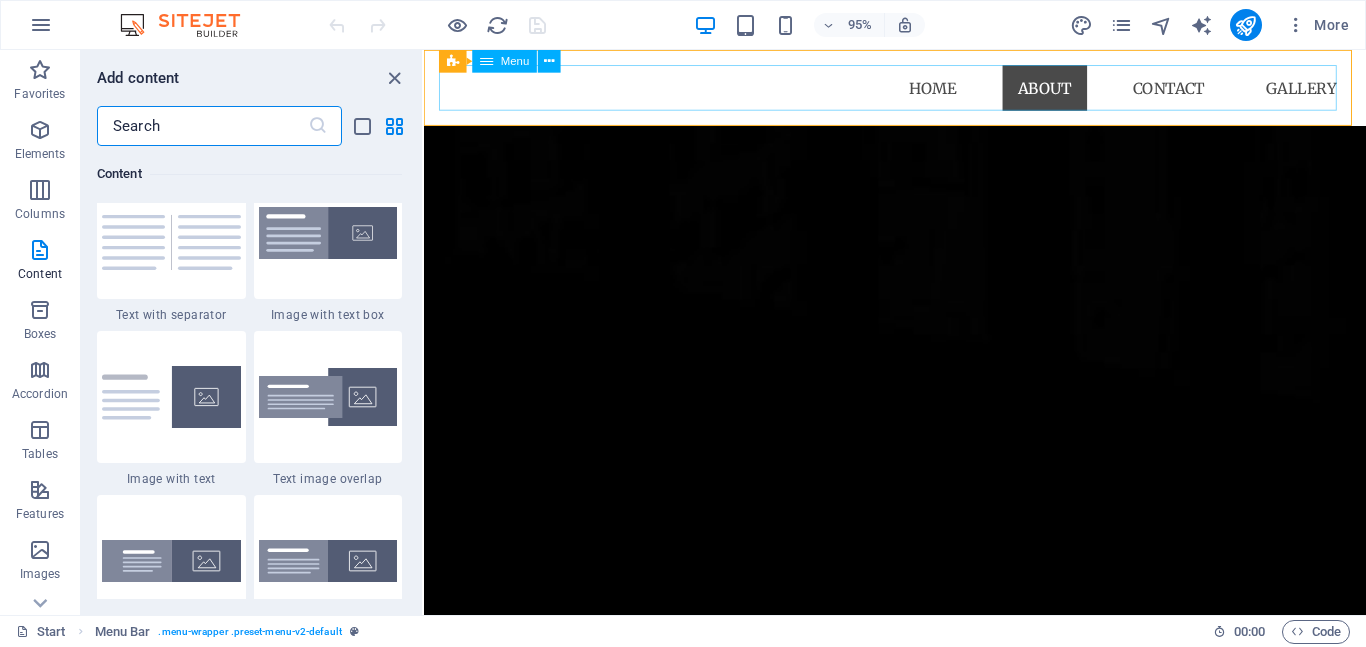 click on "Menu" at bounding box center [515, 61] 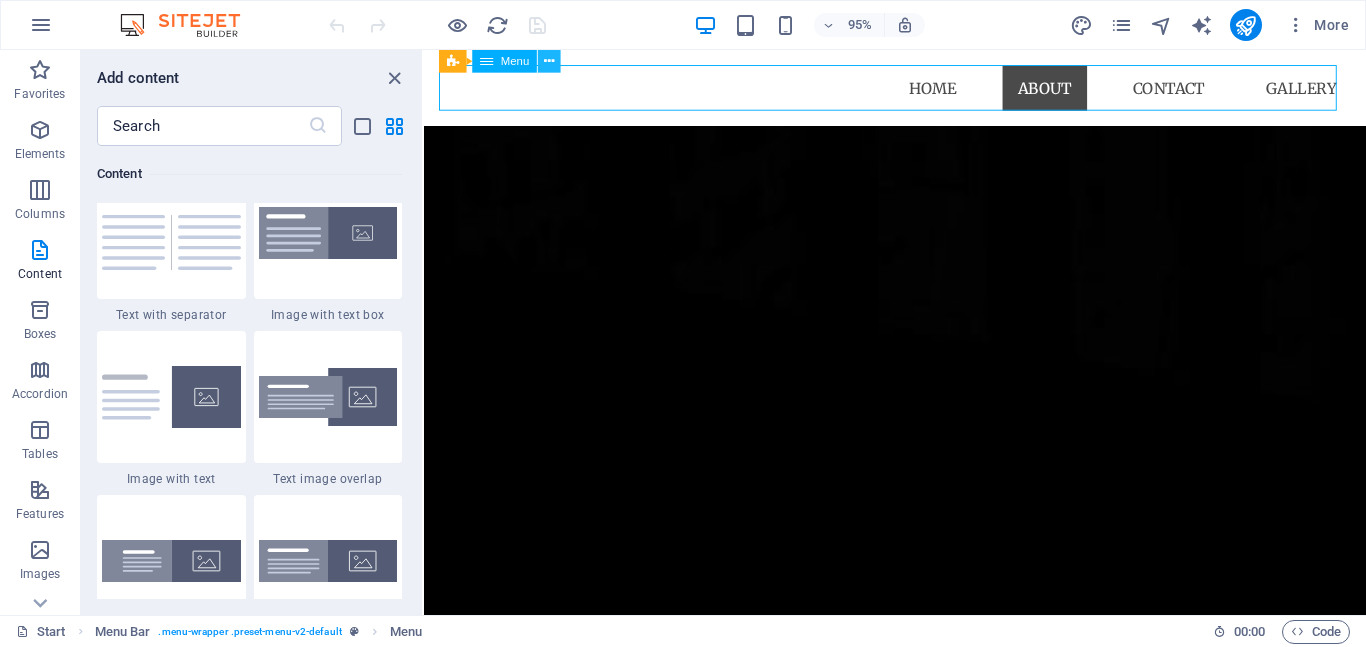 click at bounding box center (549, 61) 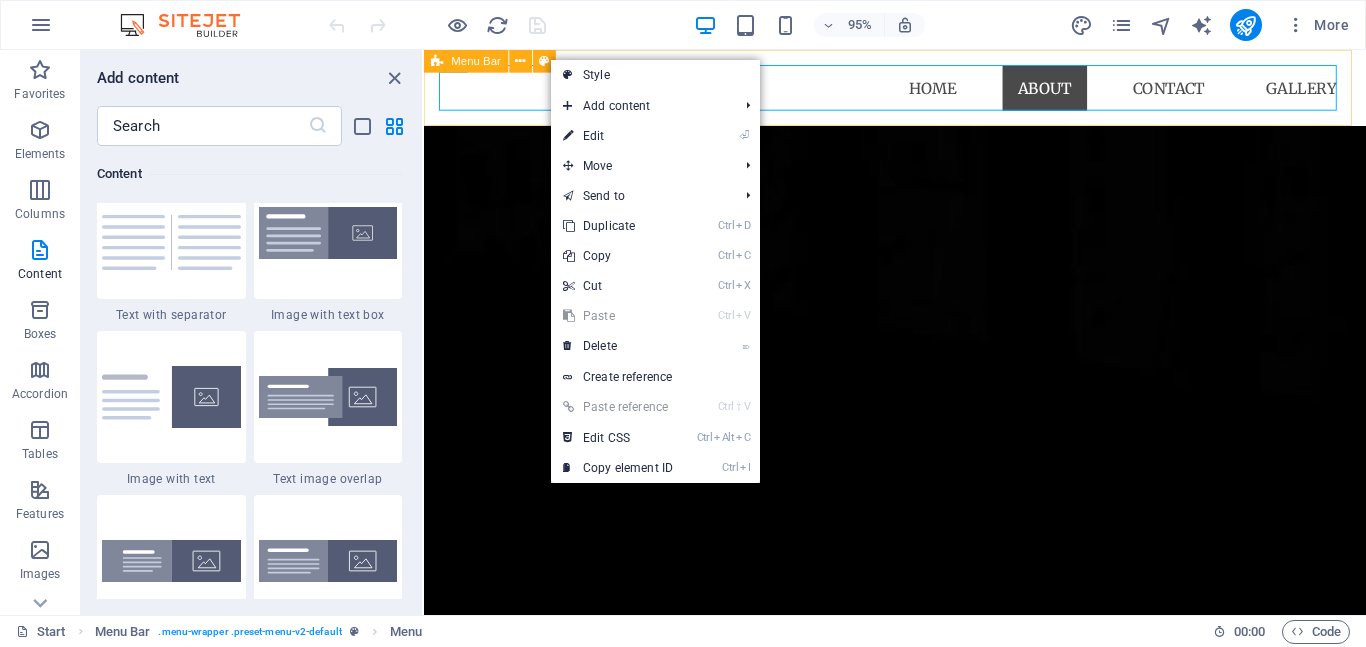 click at bounding box center (438, 61) 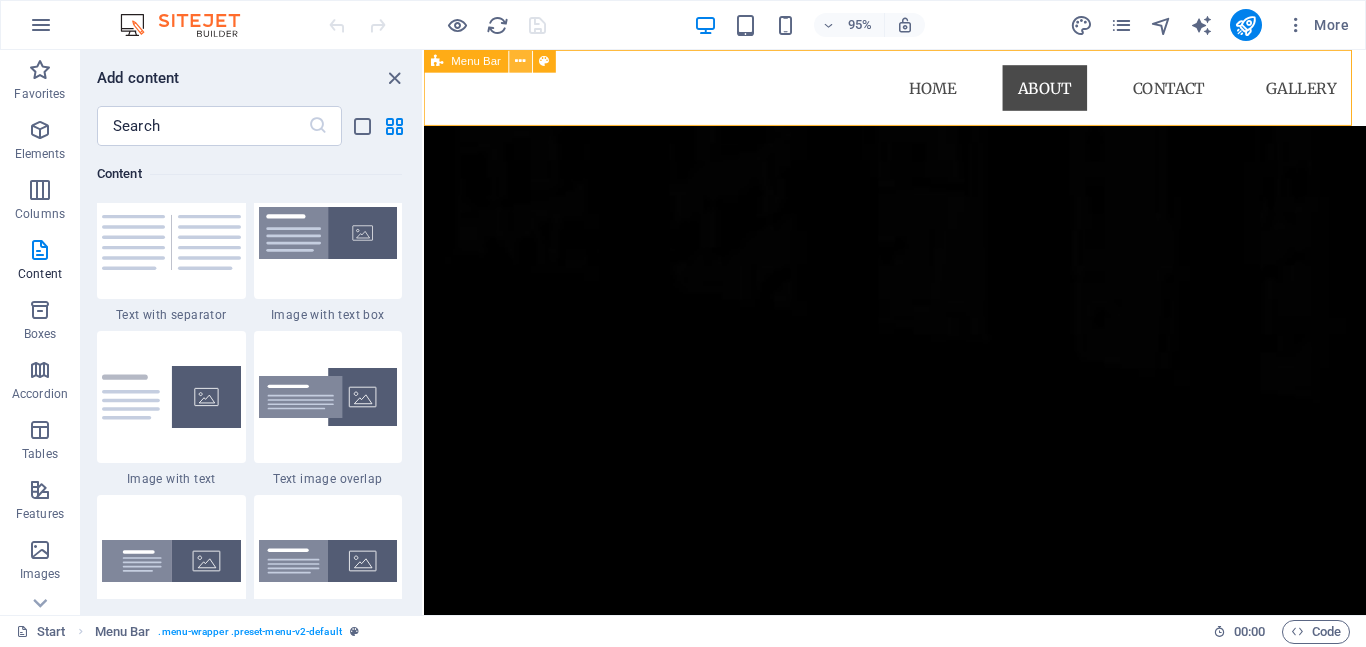 click at bounding box center (521, 61) 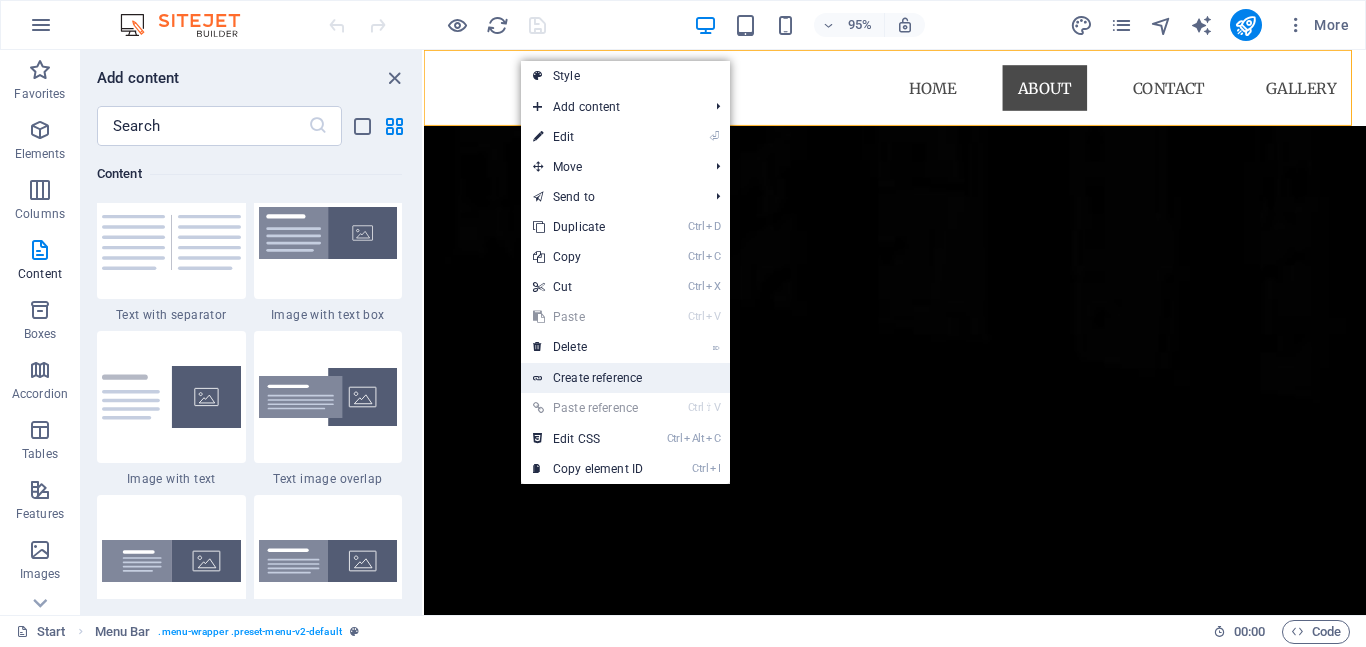 click on "Create reference" at bounding box center [625, 378] 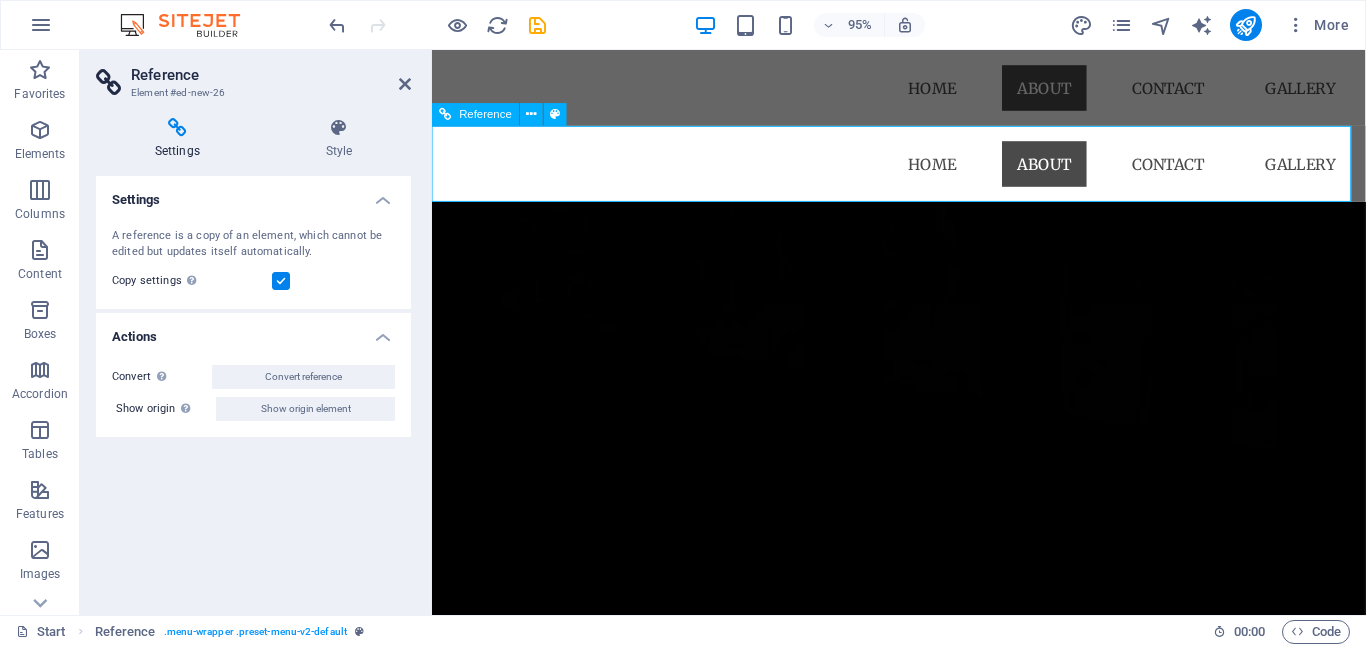 click on "Home About Contact Gallery" at bounding box center [923, 170] 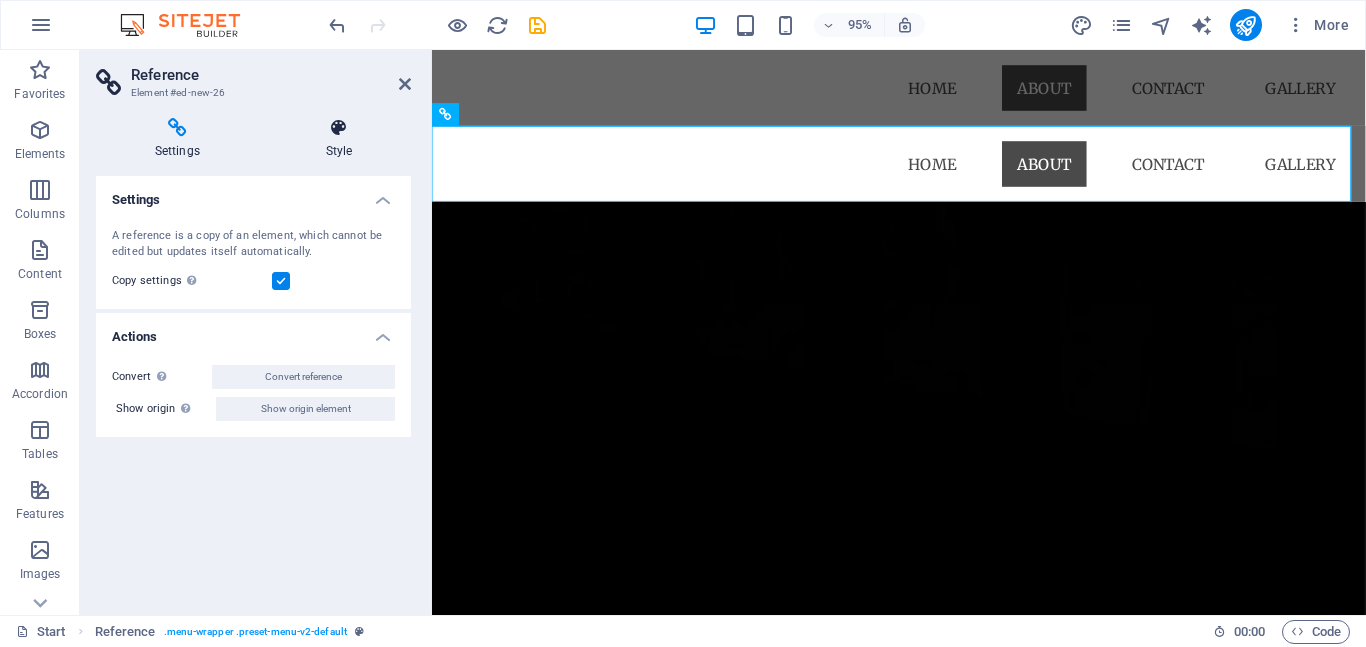 click on "Style" at bounding box center [339, 139] 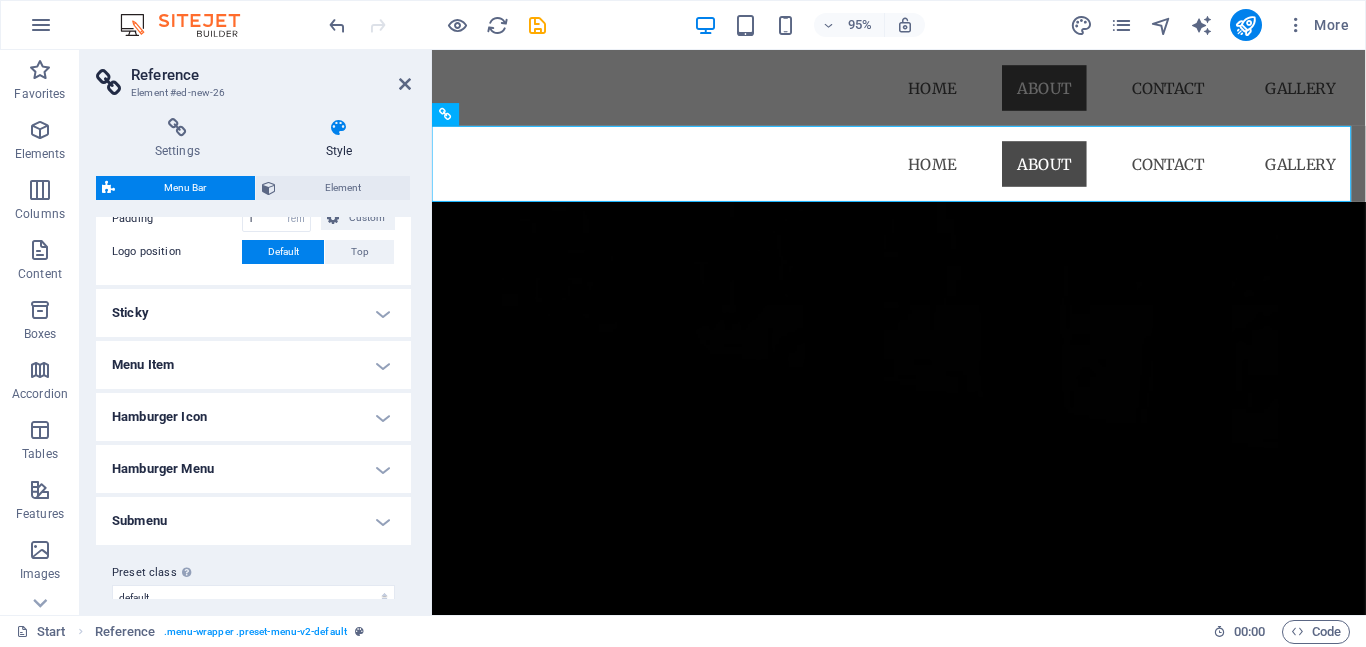 scroll, scrollTop: 500, scrollLeft: 0, axis: vertical 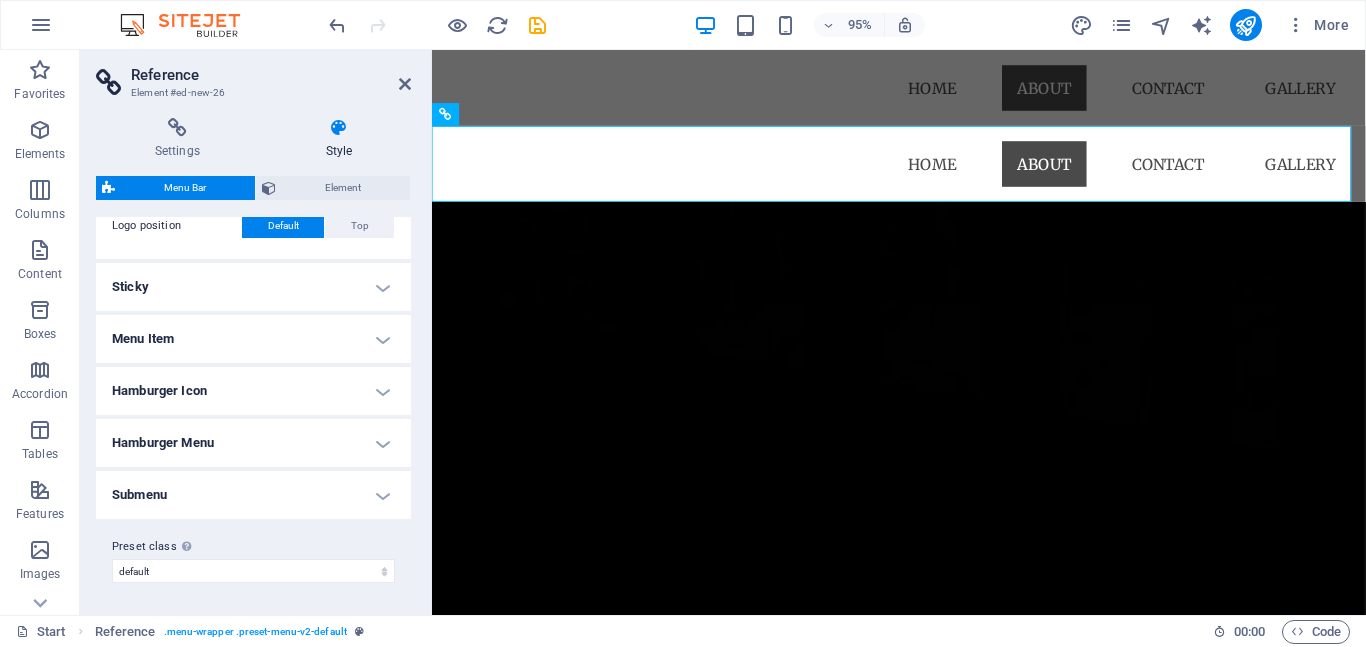click on "Menu Item" at bounding box center (253, 339) 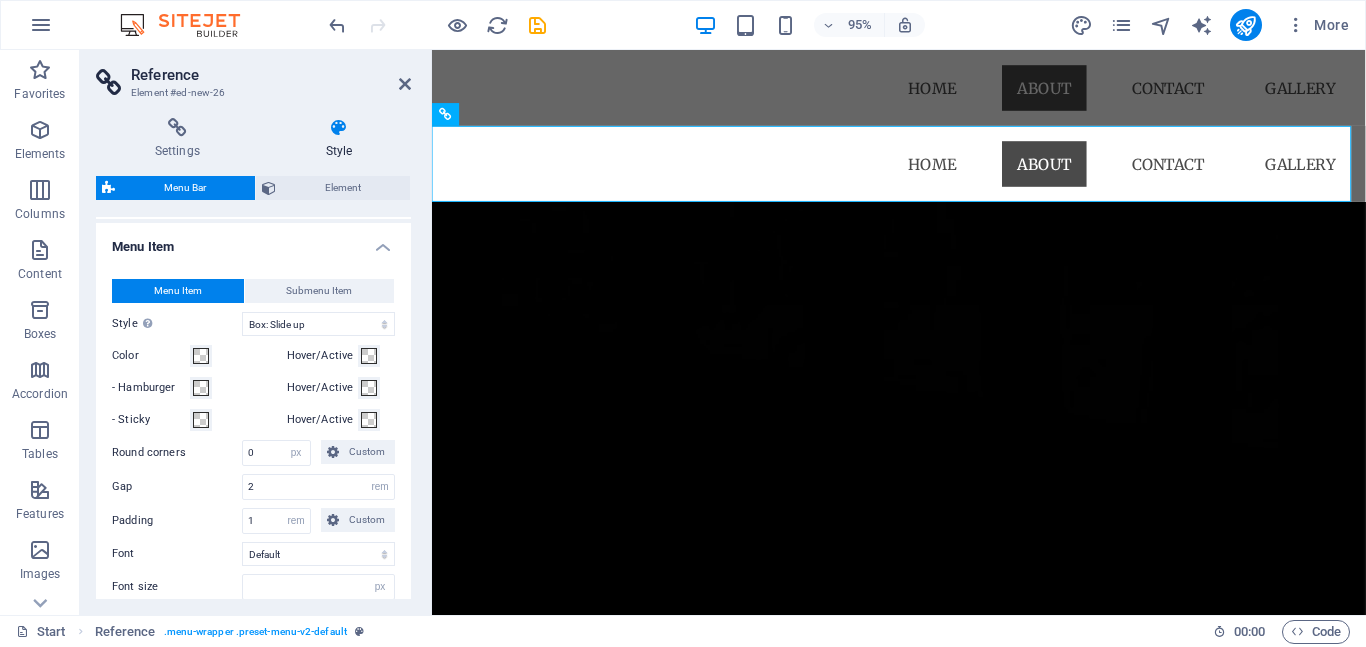 scroll, scrollTop: 600, scrollLeft: 0, axis: vertical 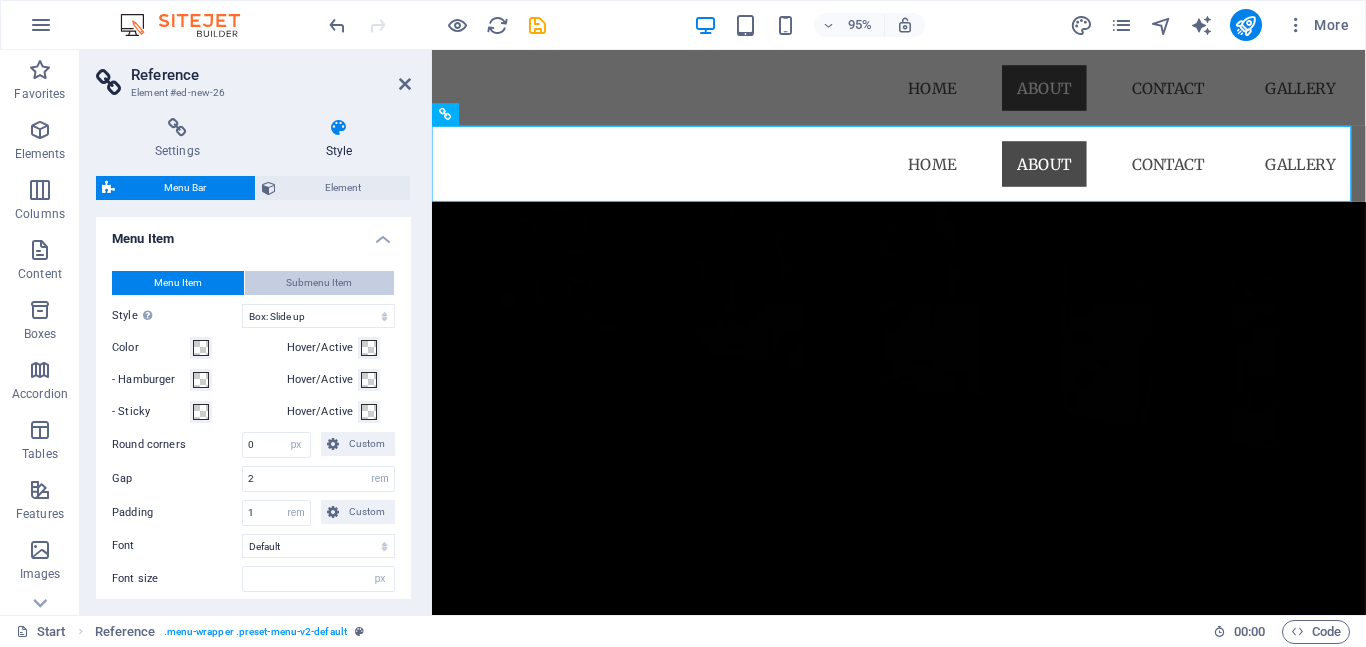 click on "Submenu Item" at bounding box center [319, 283] 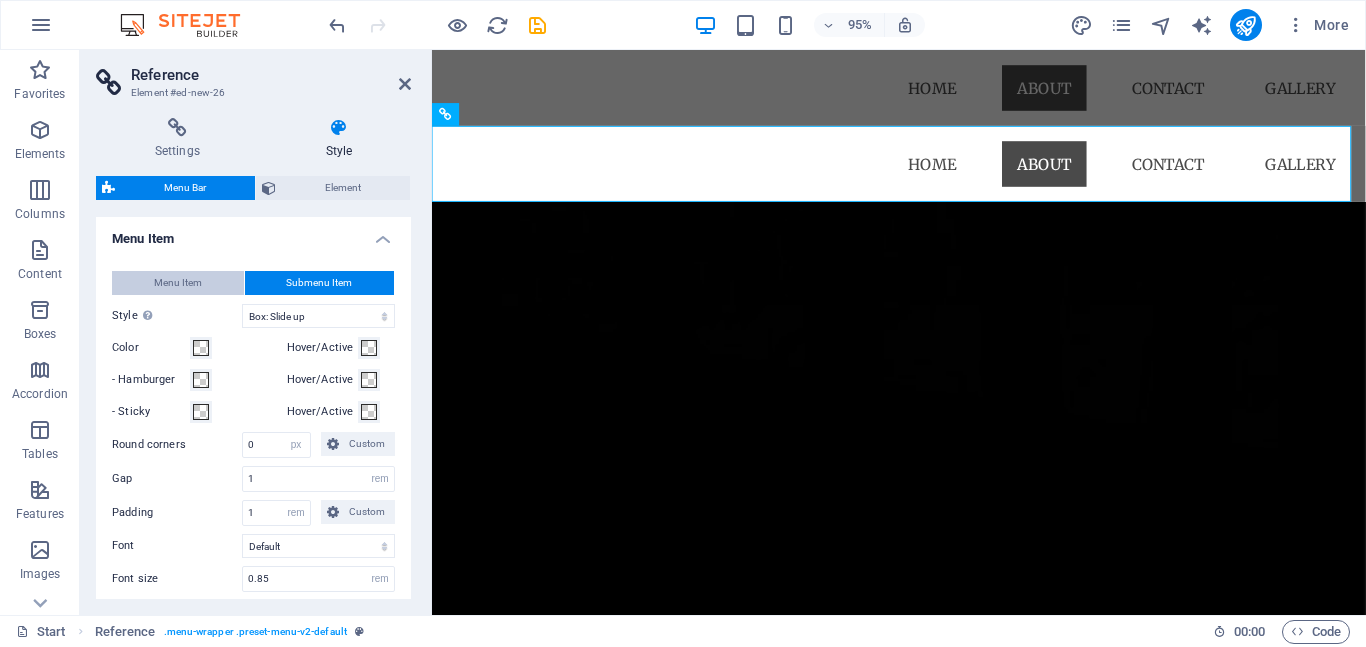 click on "Menu Item" at bounding box center (178, 283) 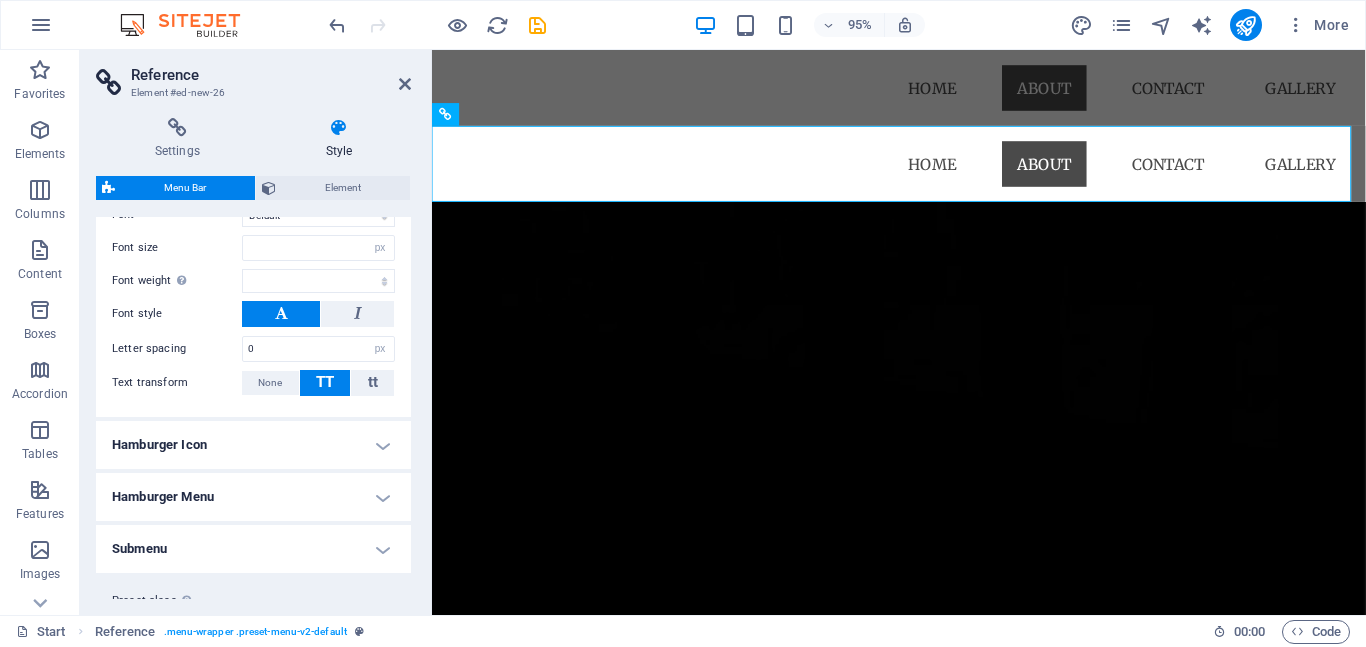 scroll, scrollTop: 985, scrollLeft: 0, axis: vertical 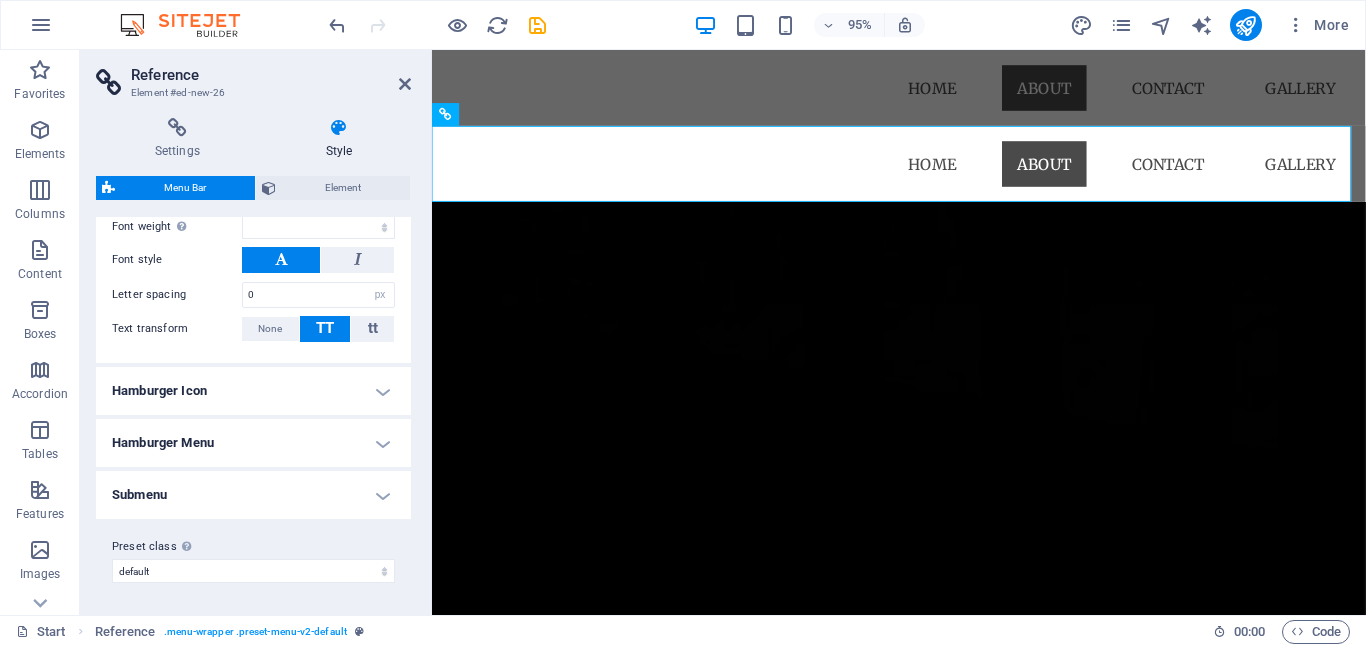 type 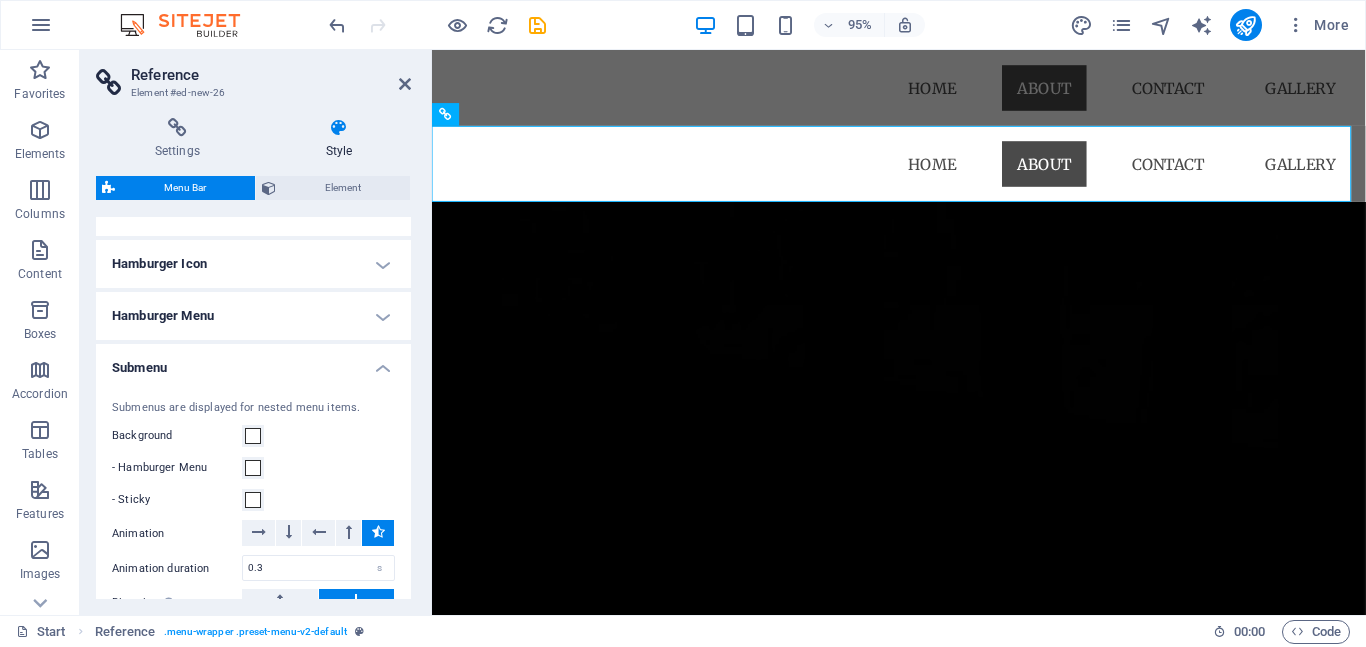 scroll, scrollTop: 1085, scrollLeft: 0, axis: vertical 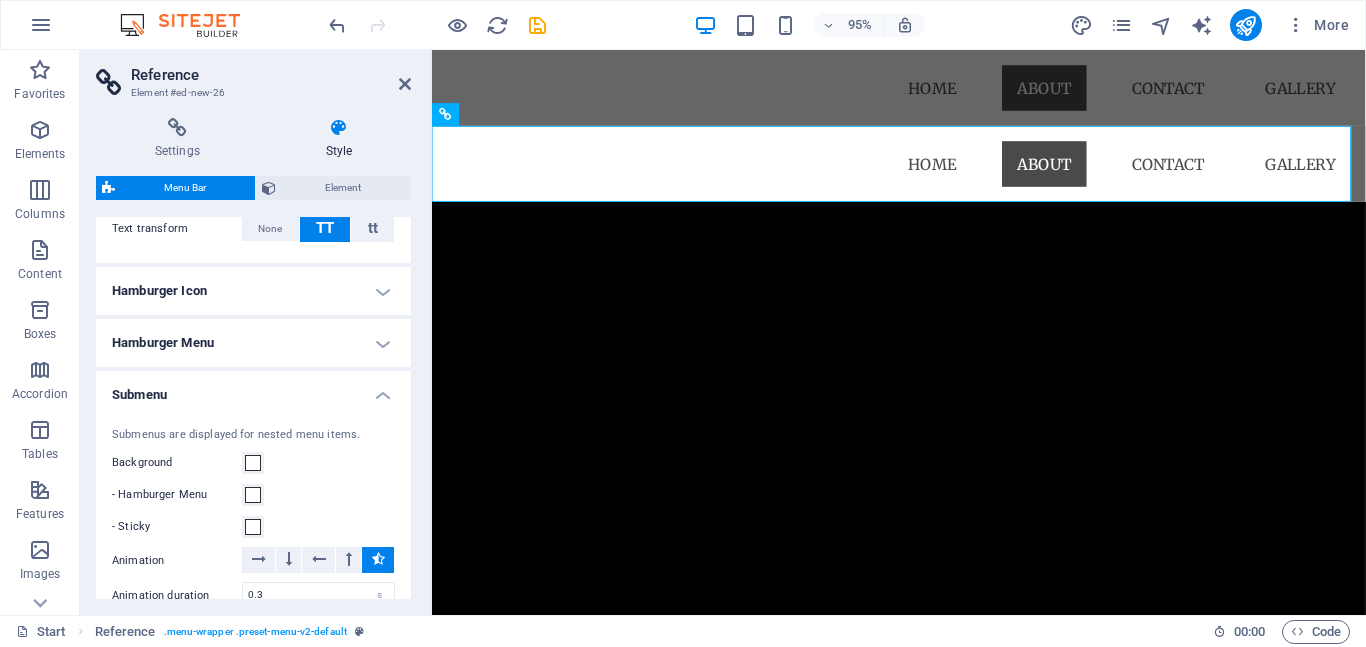 click on "Hamburger Menu" at bounding box center [253, 343] 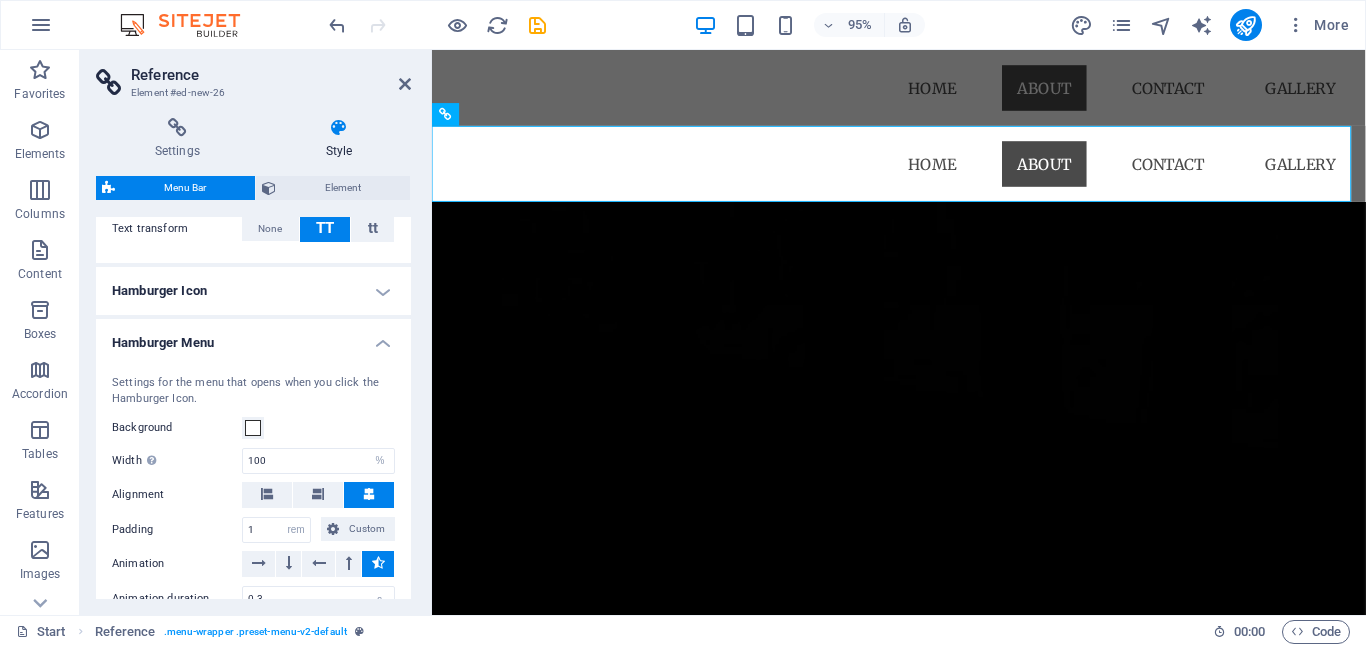 click on "Hamburger Menu" at bounding box center (253, 337) 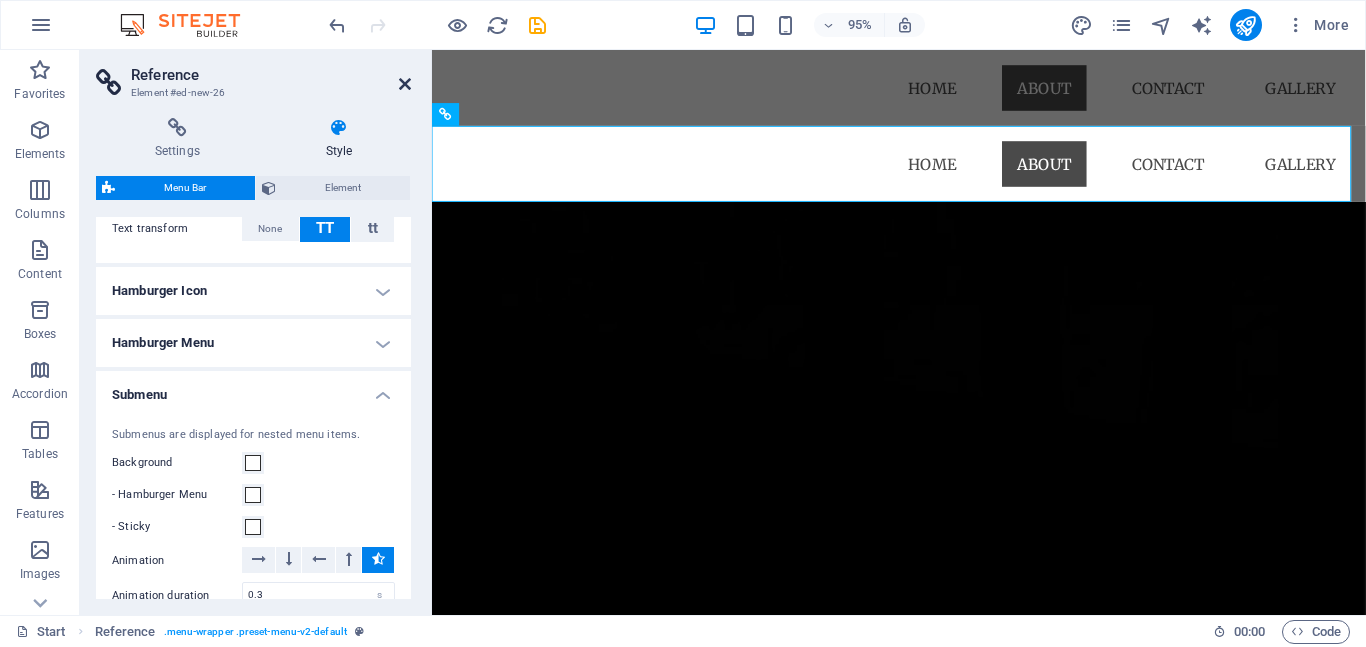 click at bounding box center [405, 84] 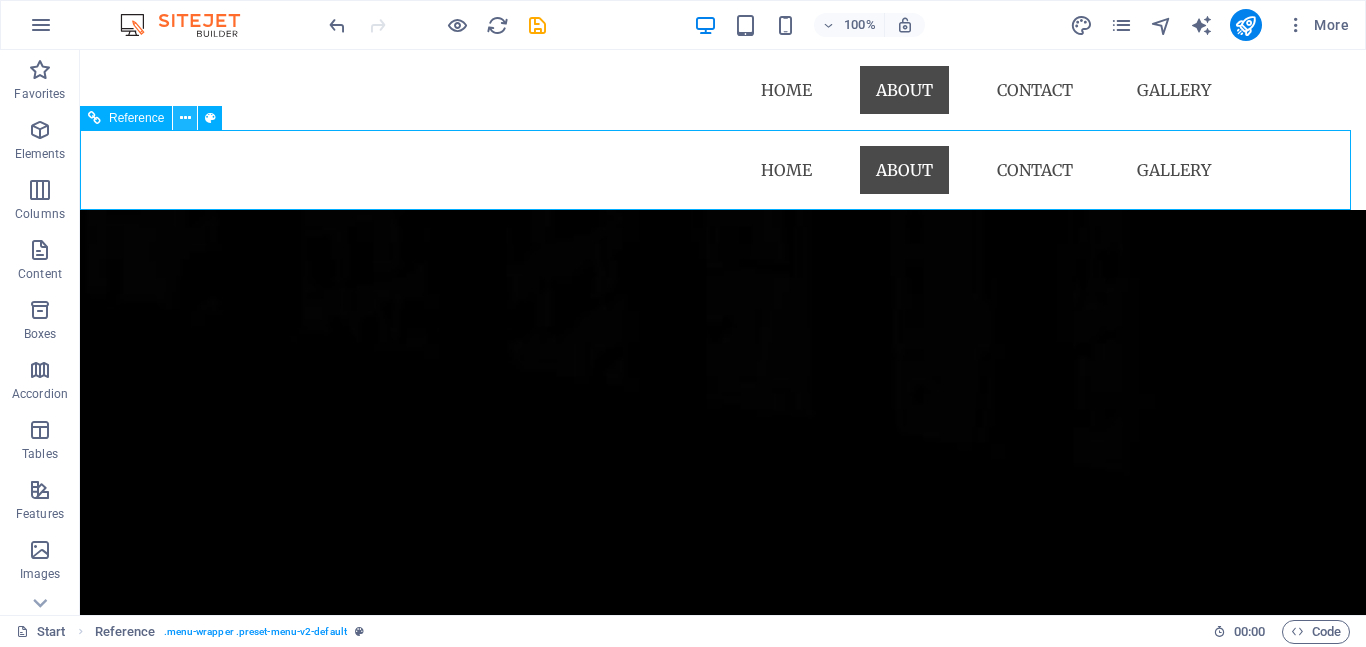 click at bounding box center [185, 118] 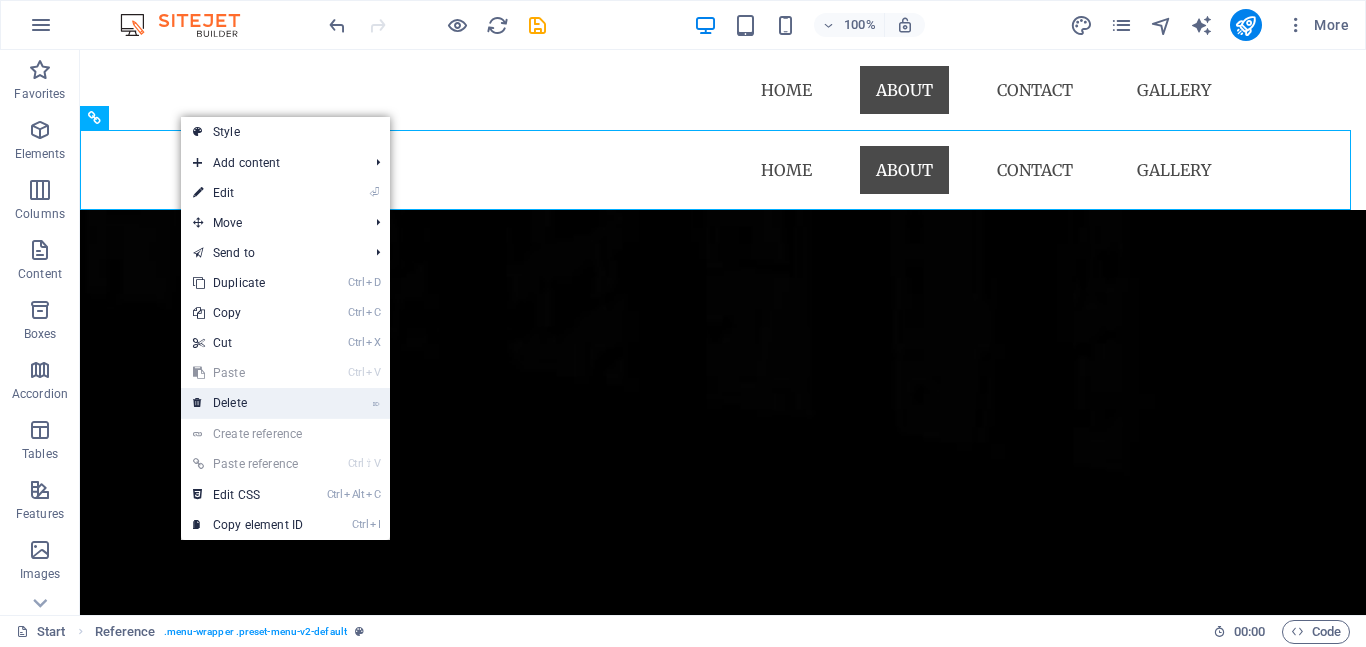 drag, startPoint x: 255, startPoint y: 395, endPoint x: 197, endPoint y: 348, distance: 74.65253 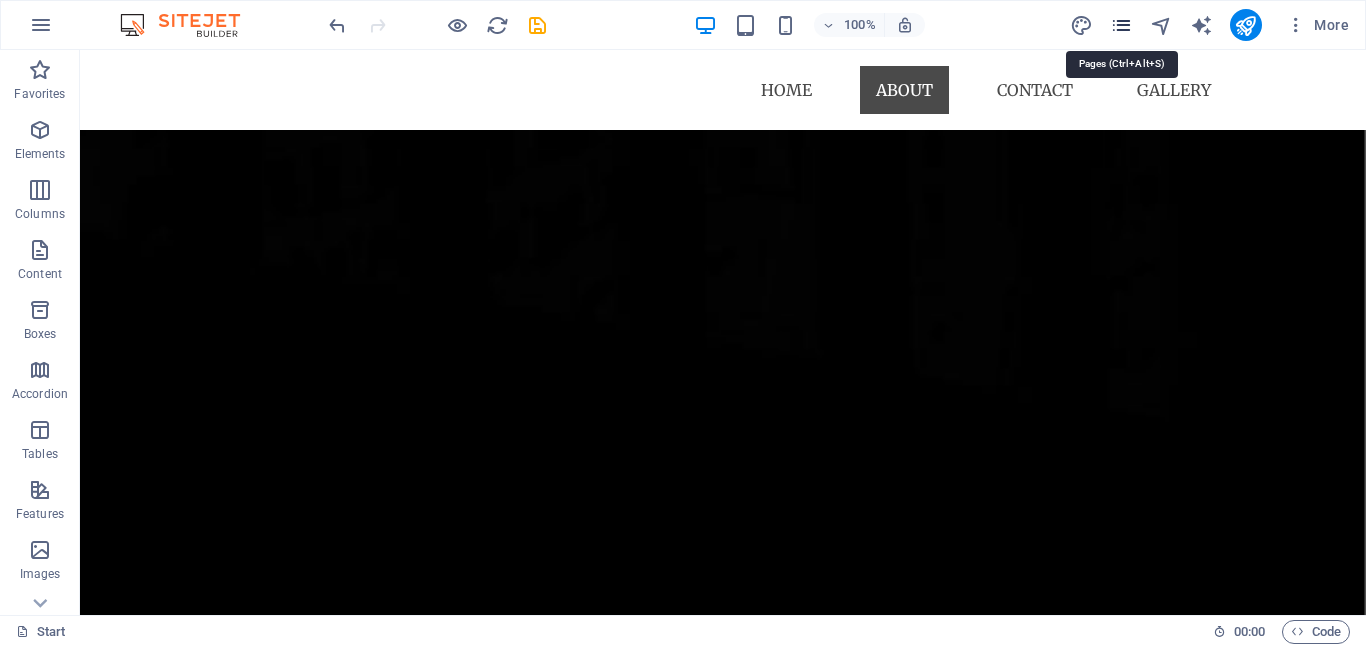 click at bounding box center (1121, 25) 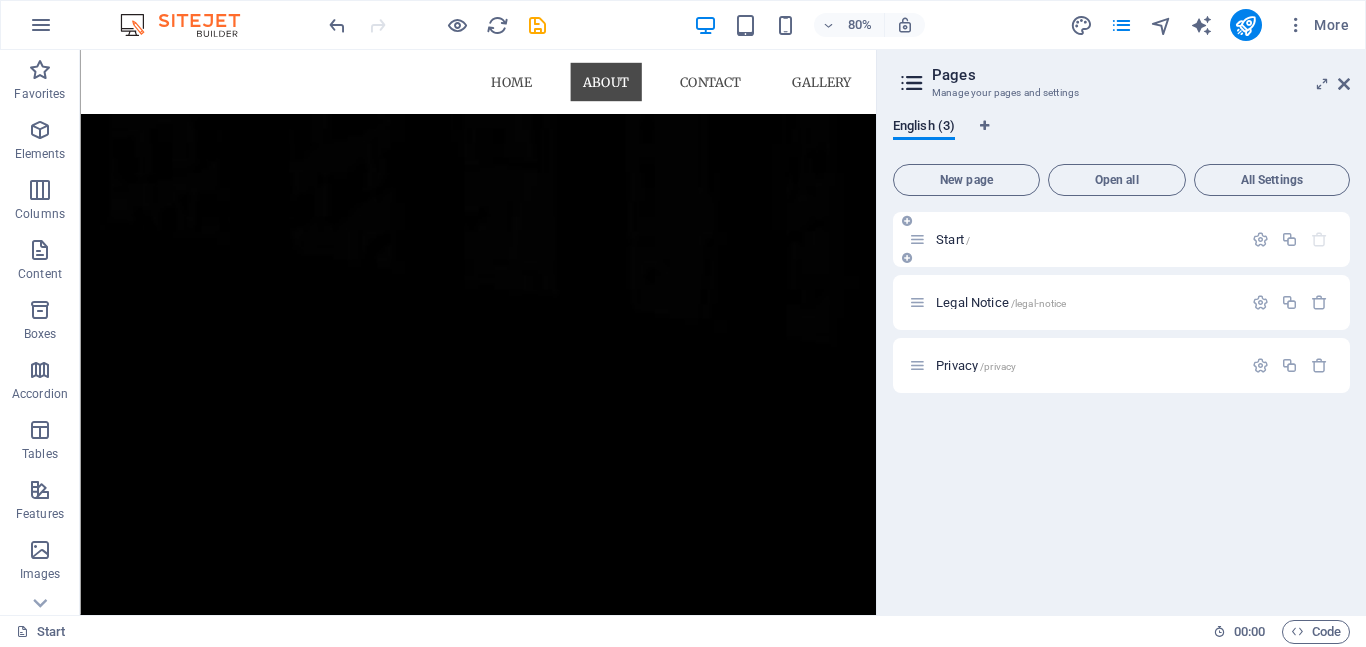 click on "Start /" at bounding box center [1086, 239] 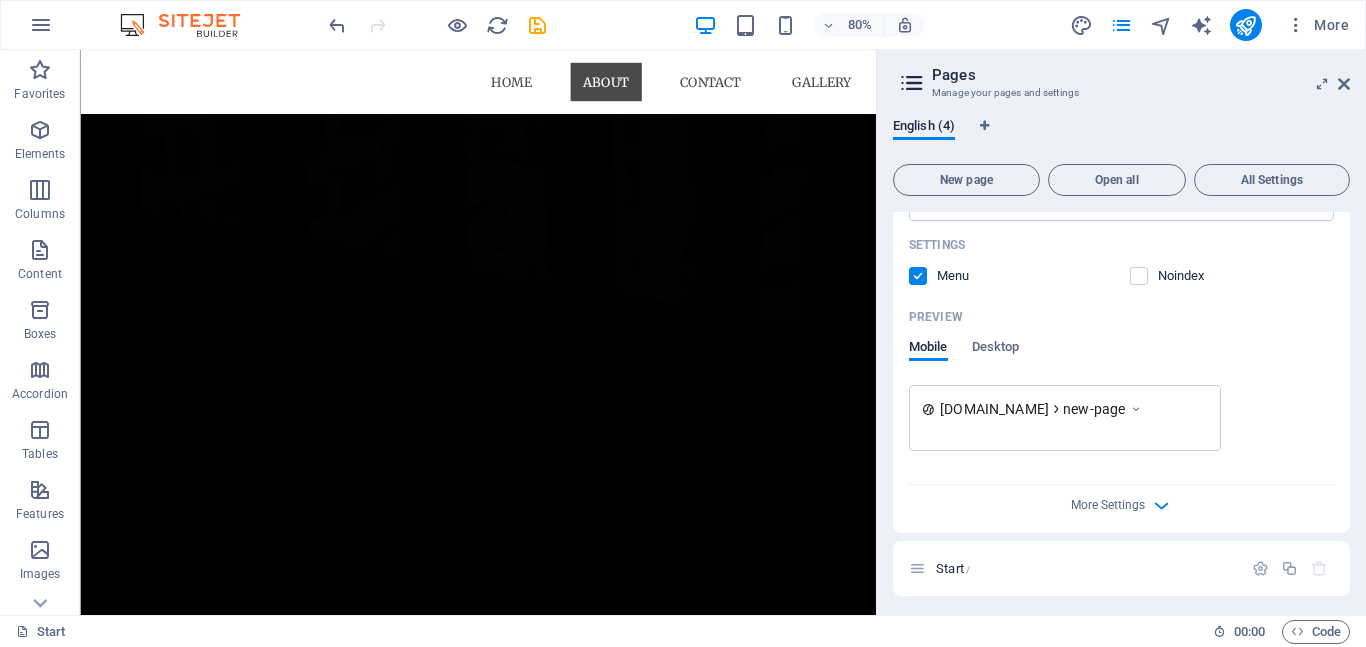 scroll, scrollTop: 362, scrollLeft: 0, axis: vertical 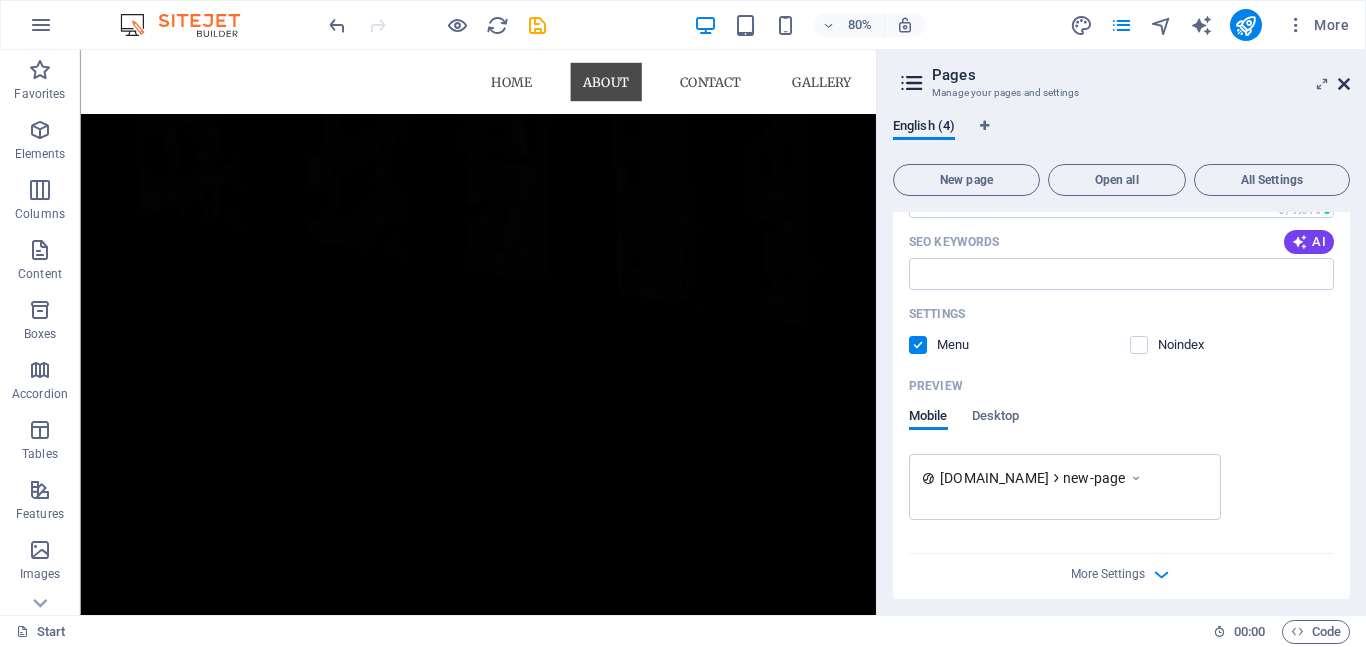 click at bounding box center [1344, 84] 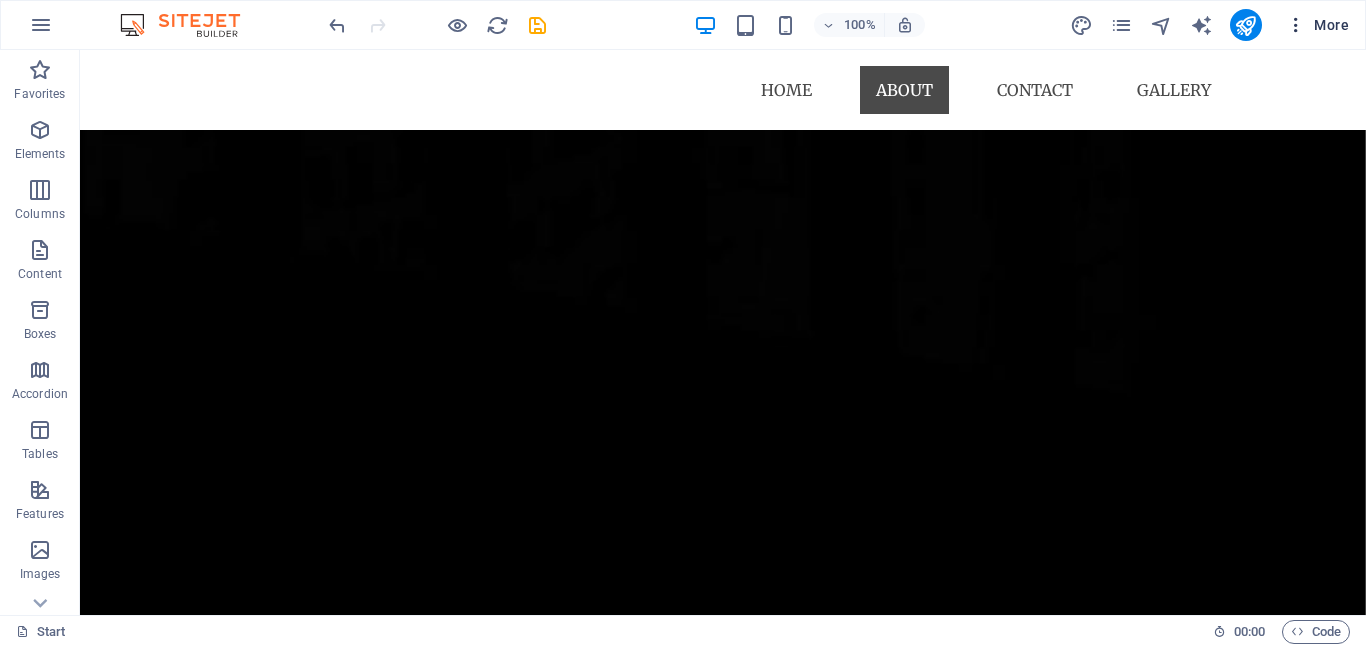 click at bounding box center (1296, 25) 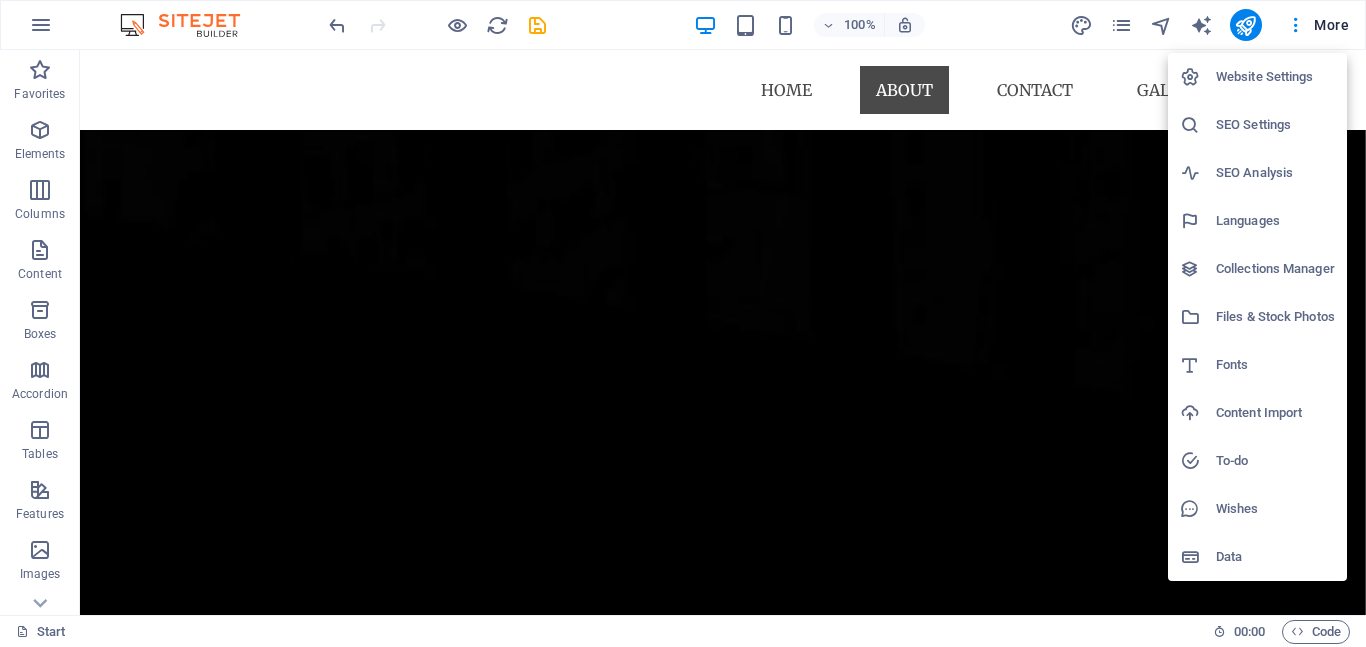 click on "Website Settings" at bounding box center [1275, 77] 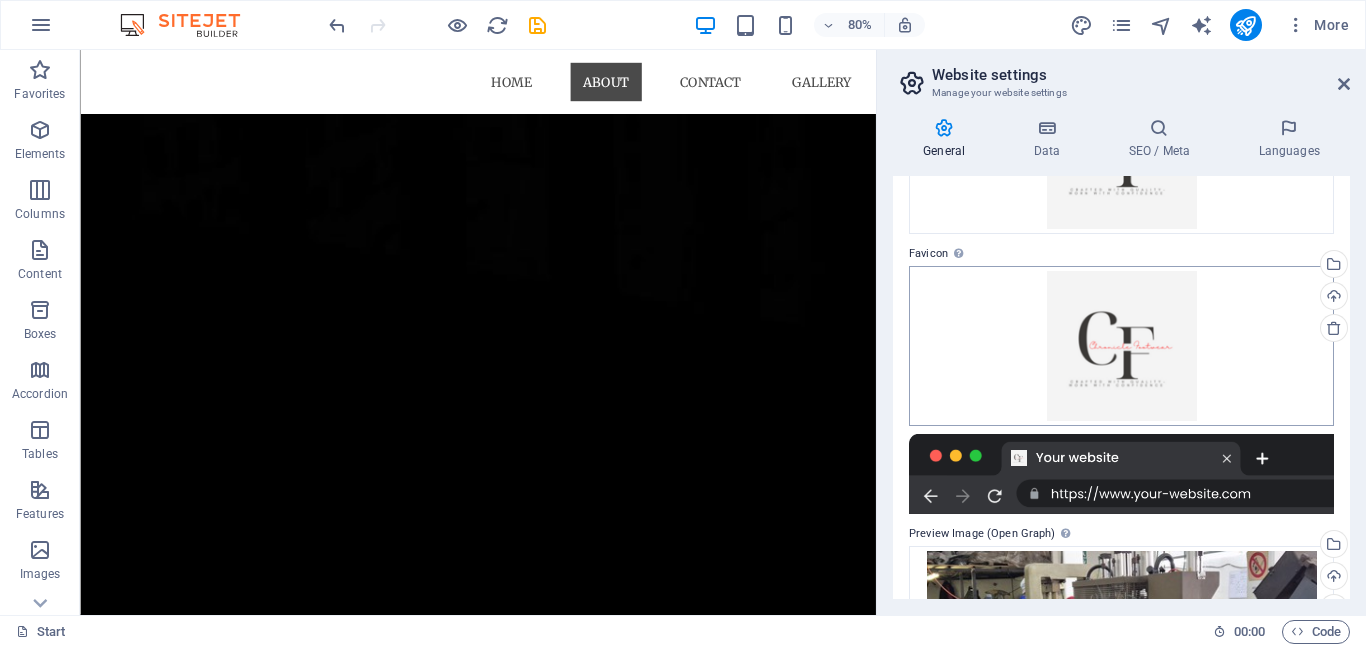 scroll, scrollTop: 200, scrollLeft: 0, axis: vertical 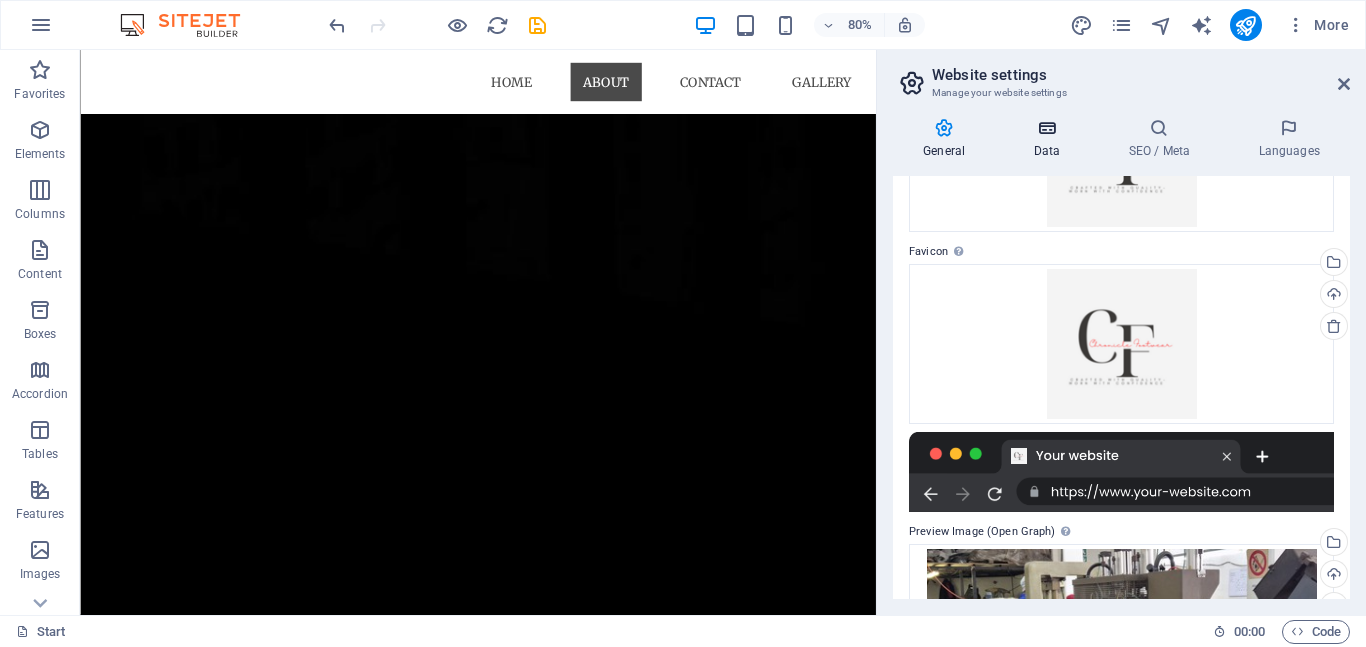 click on "Data" at bounding box center (1050, 139) 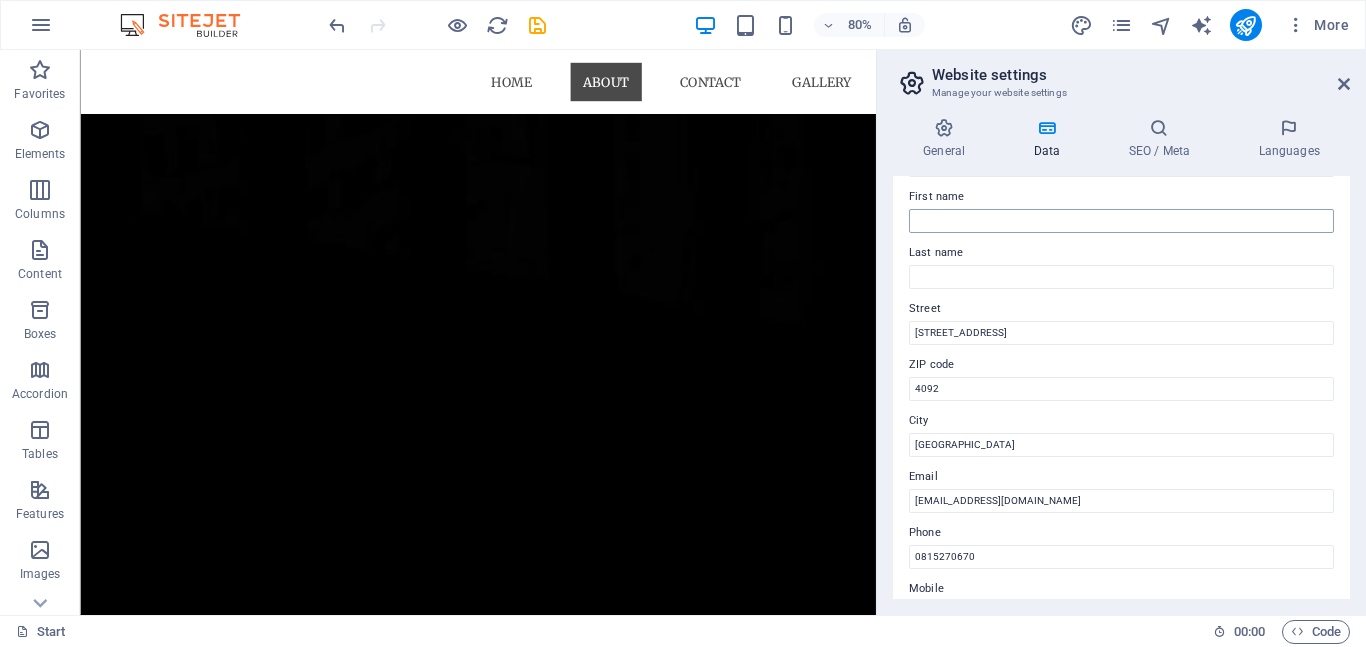 scroll, scrollTop: 200, scrollLeft: 0, axis: vertical 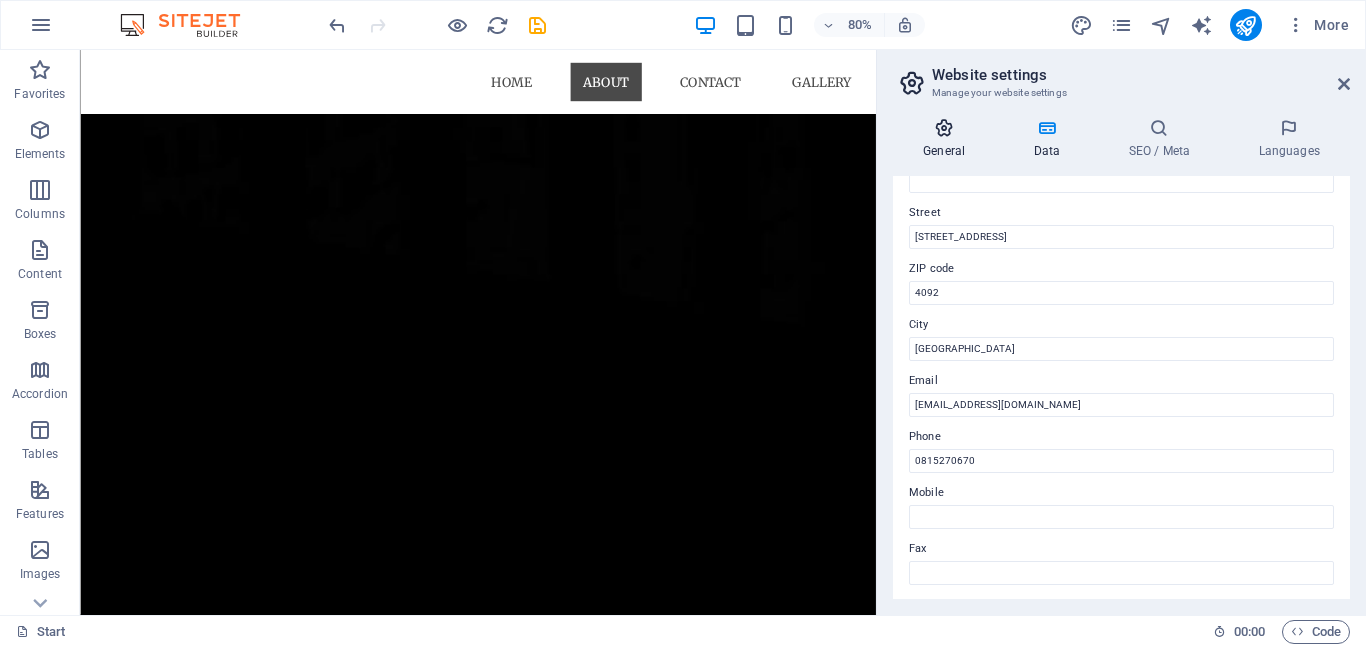 click on "General" at bounding box center [948, 139] 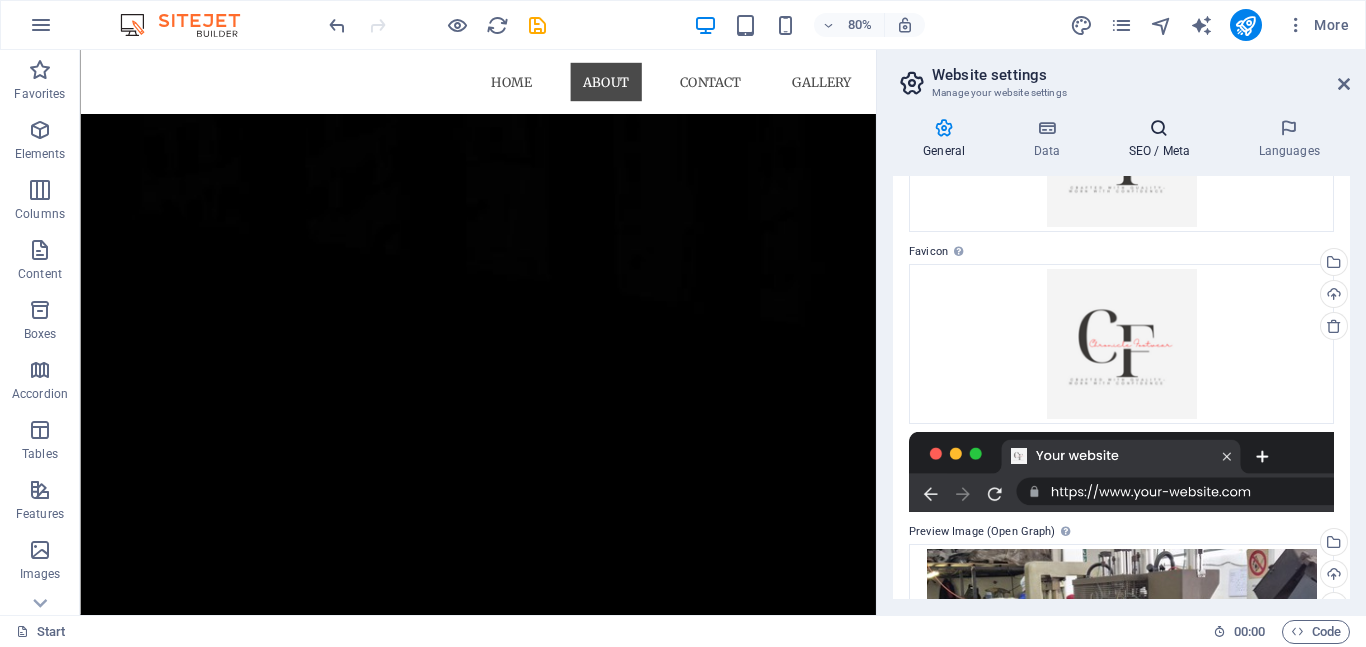 click on "SEO / Meta" at bounding box center (1163, 139) 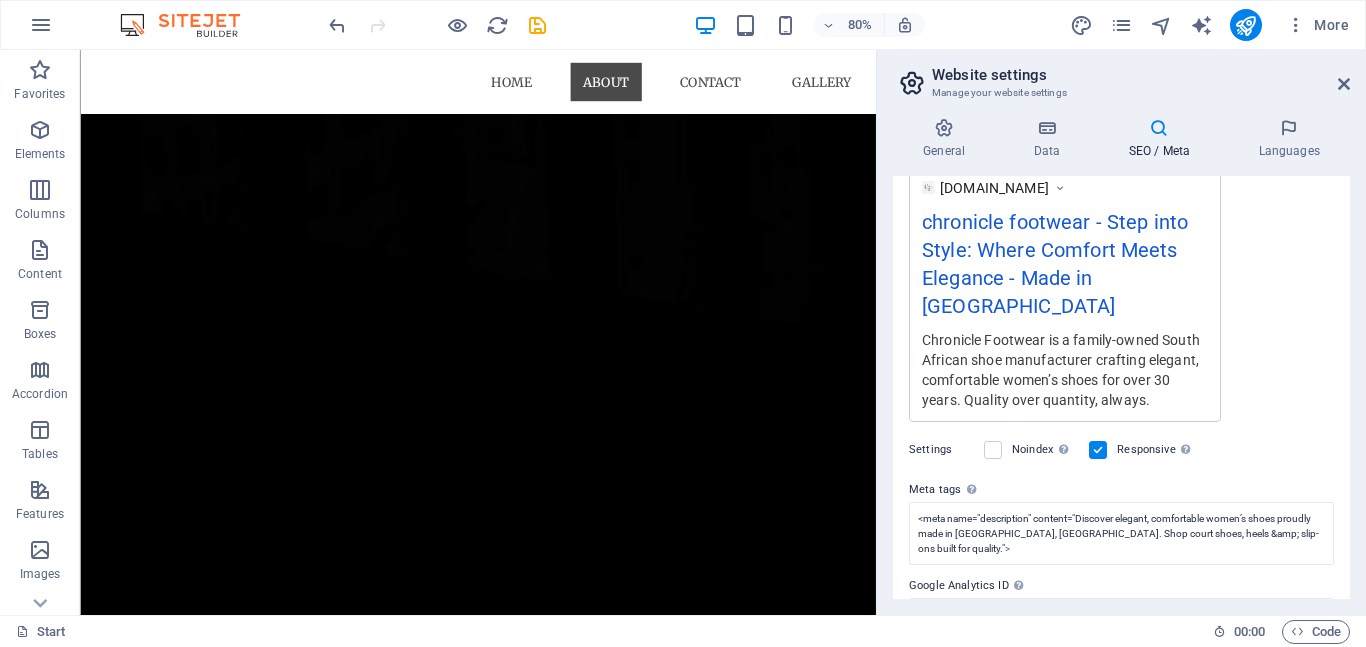 scroll, scrollTop: 429, scrollLeft: 0, axis: vertical 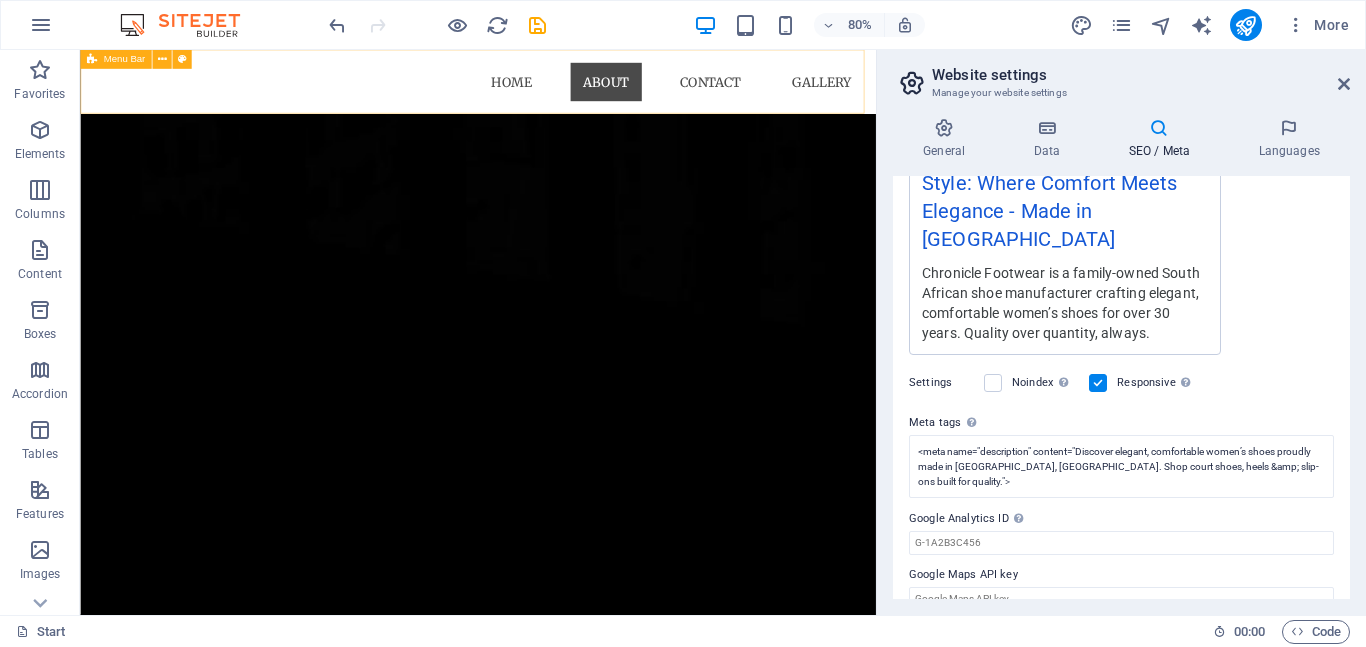 click on "Menu Bar" at bounding box center (124, 60) 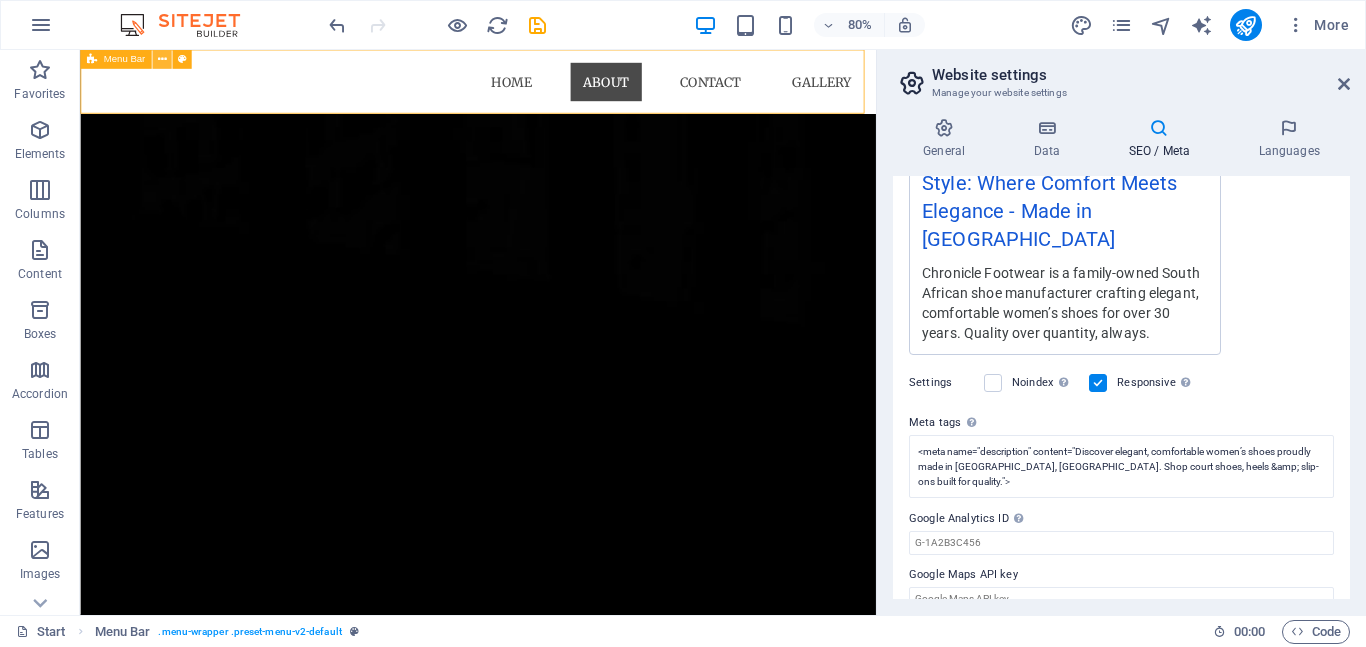 click at bounding box center [161, 59] 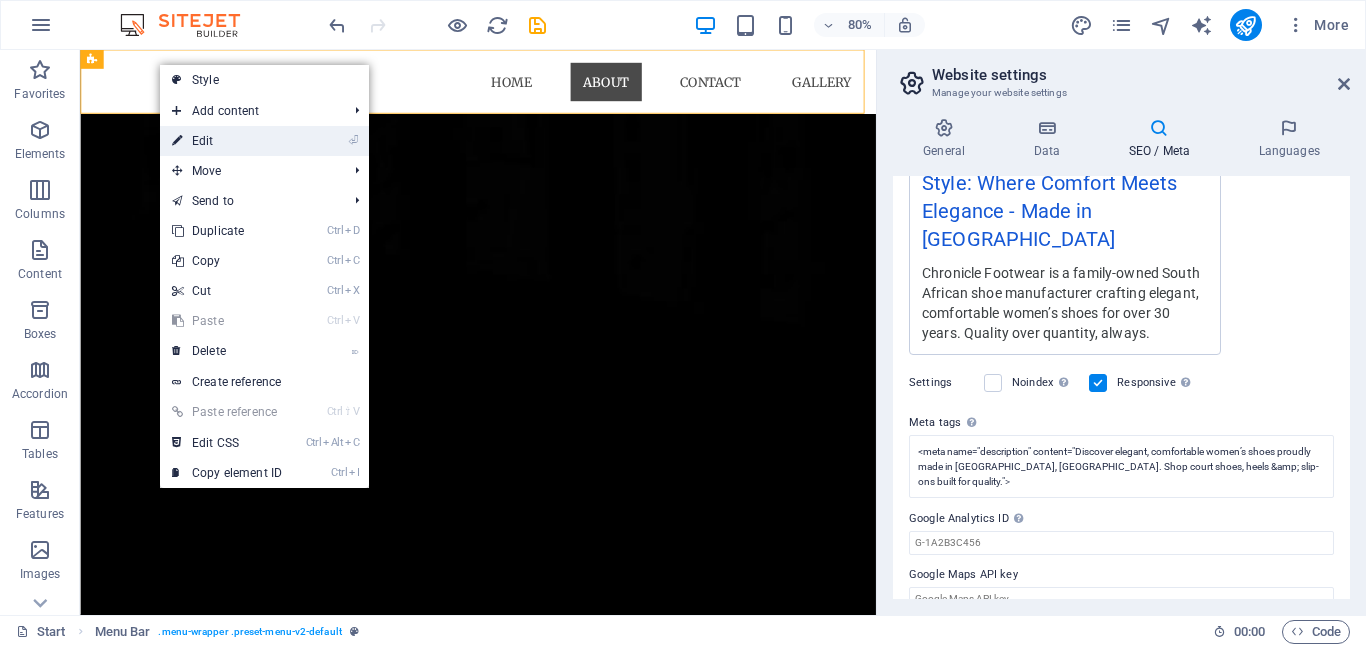 click on "⏎  Edit" at bounding box center (227, 141) 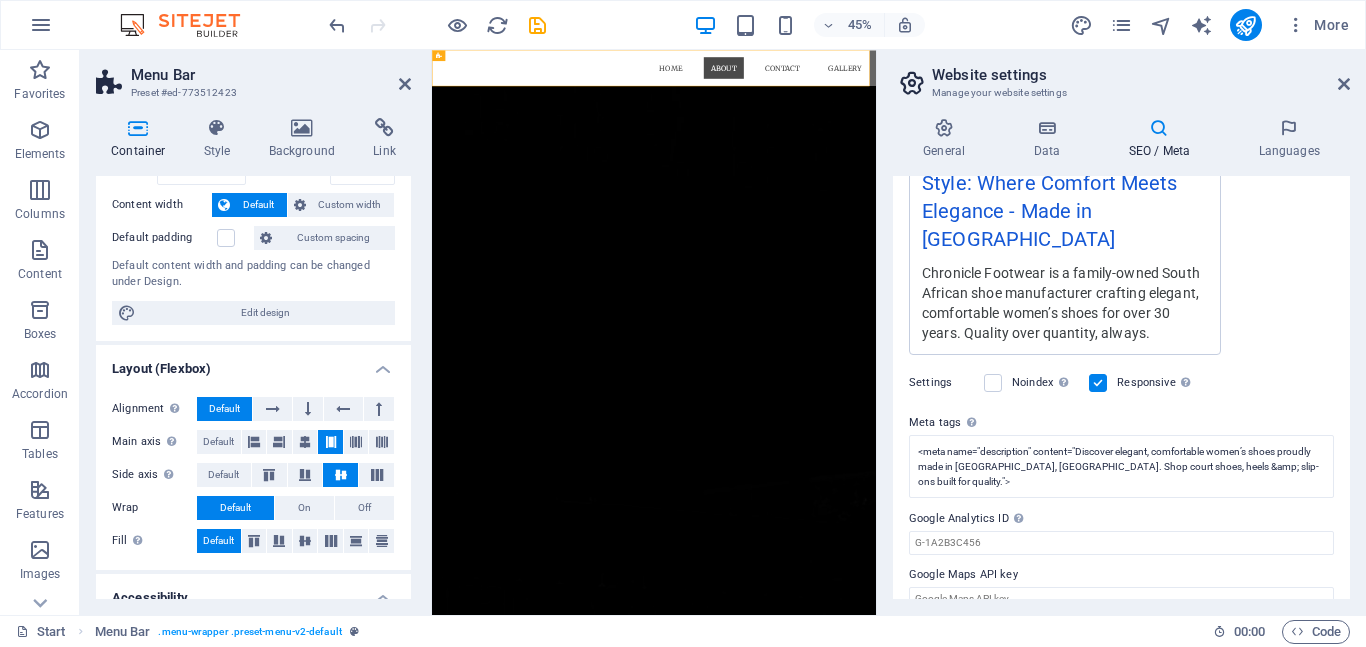 scroll, scrollTop: 200, scrollLeft: 0, axis: vertical 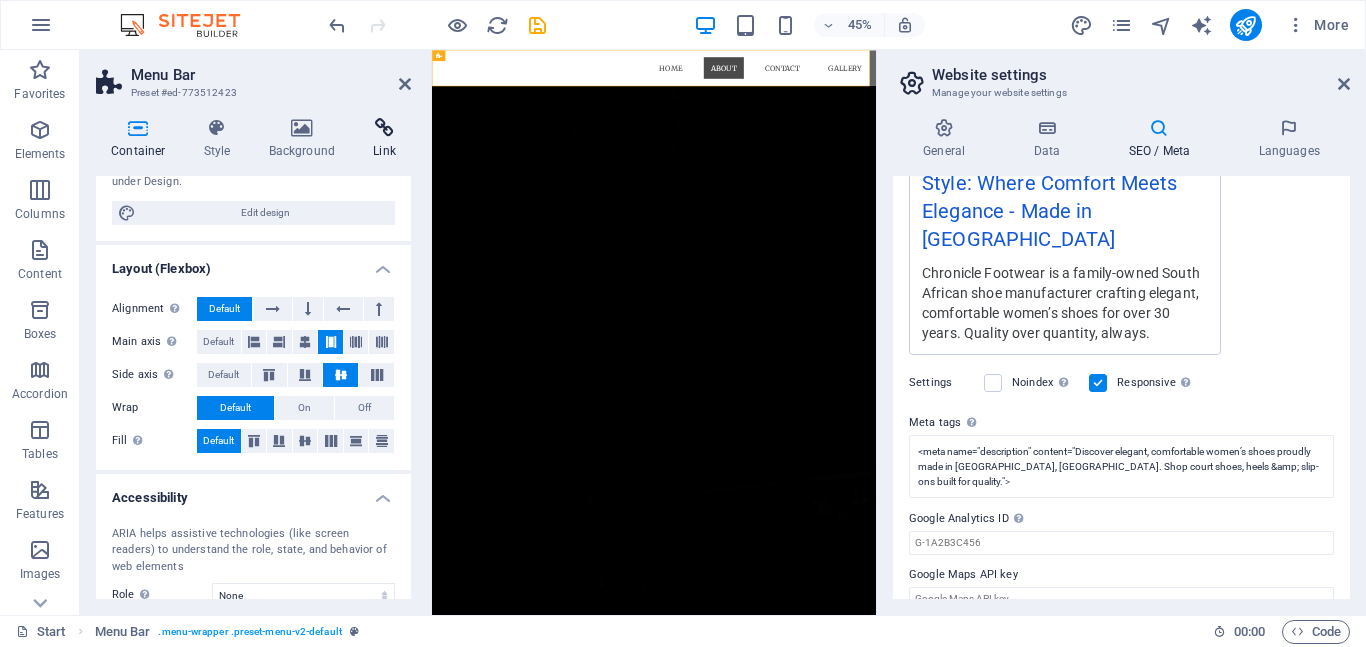 click at bounding box center [384, 128] 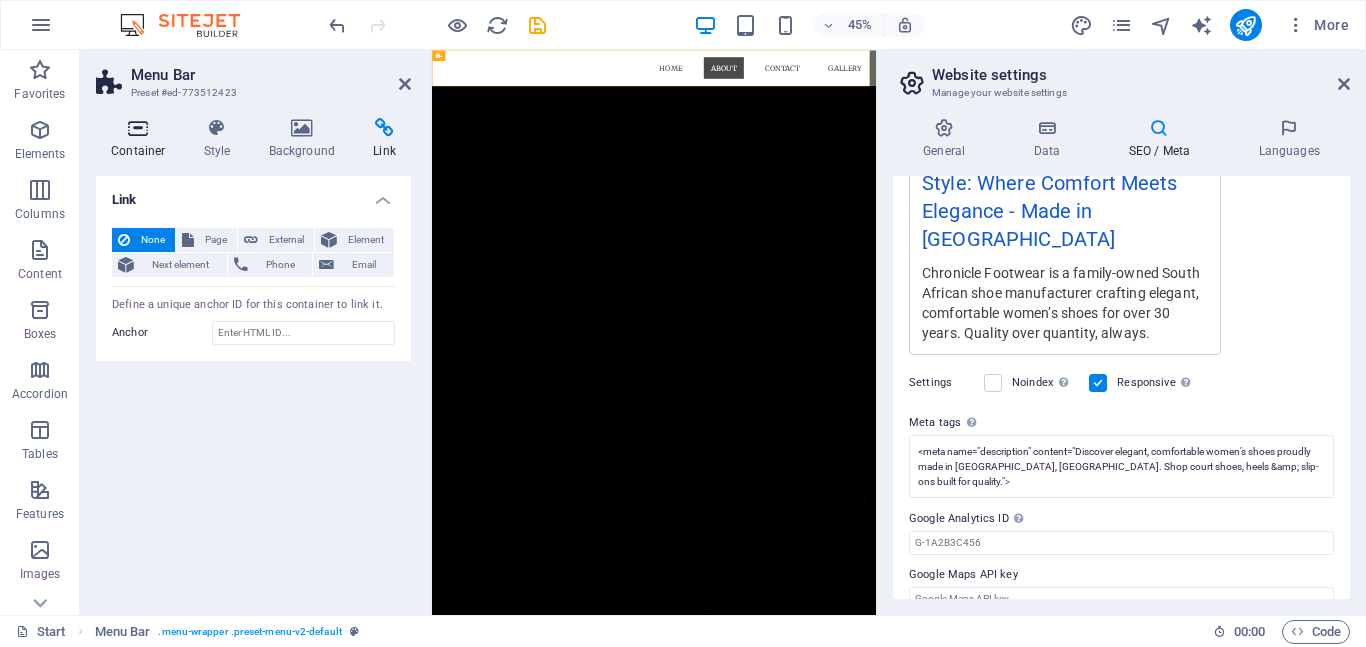 click on "Container" at bounding box center [142, 139] 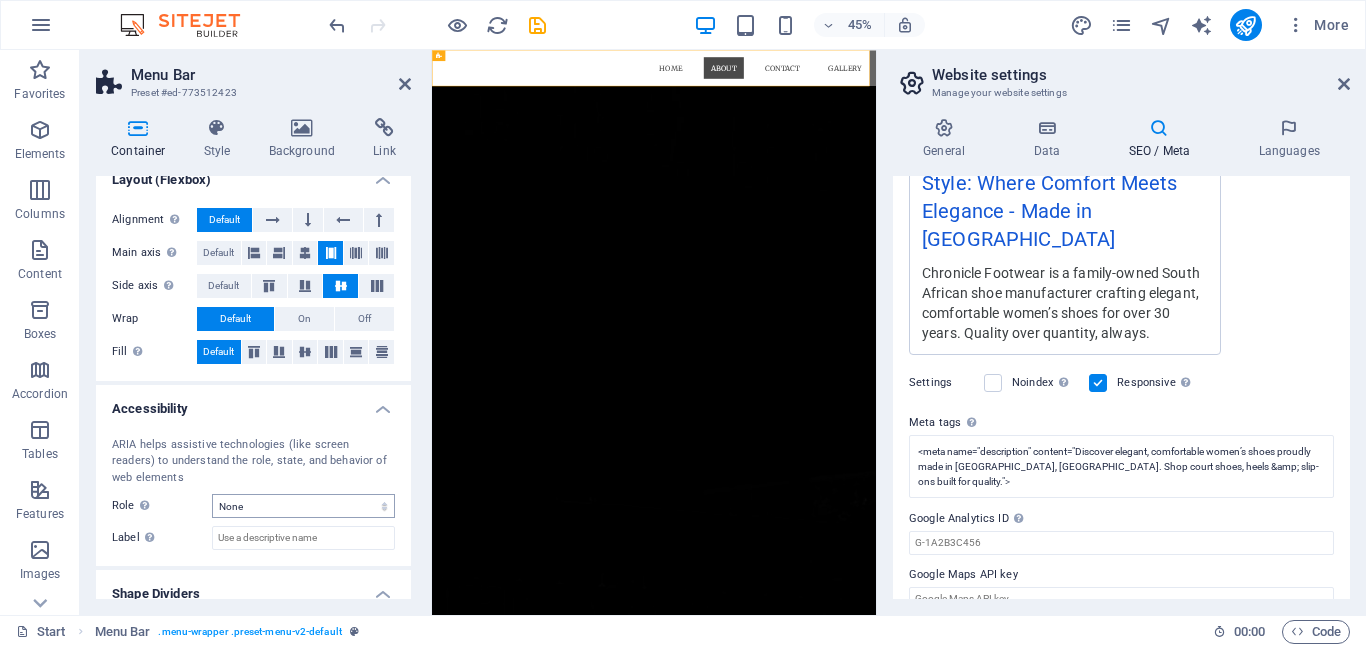 scroll, scrollTop: 352, scrollLeft: 0, axis: vertical 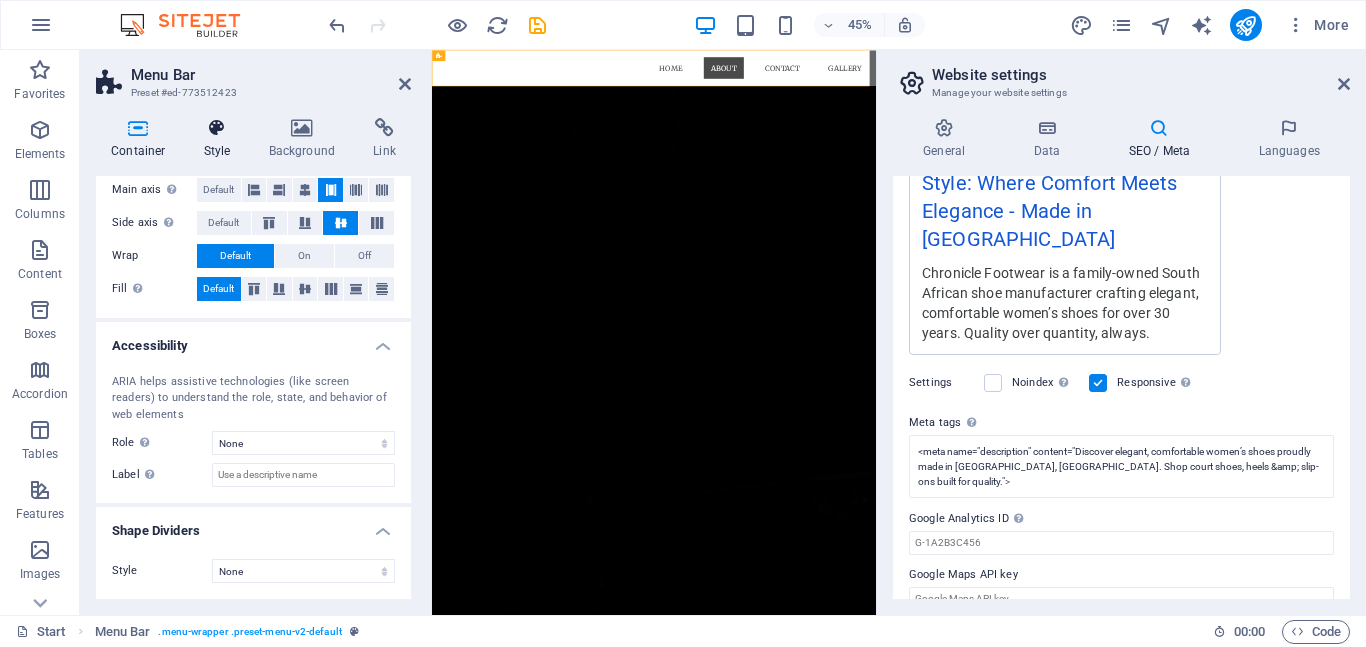 click at bounding box center (217, 128) 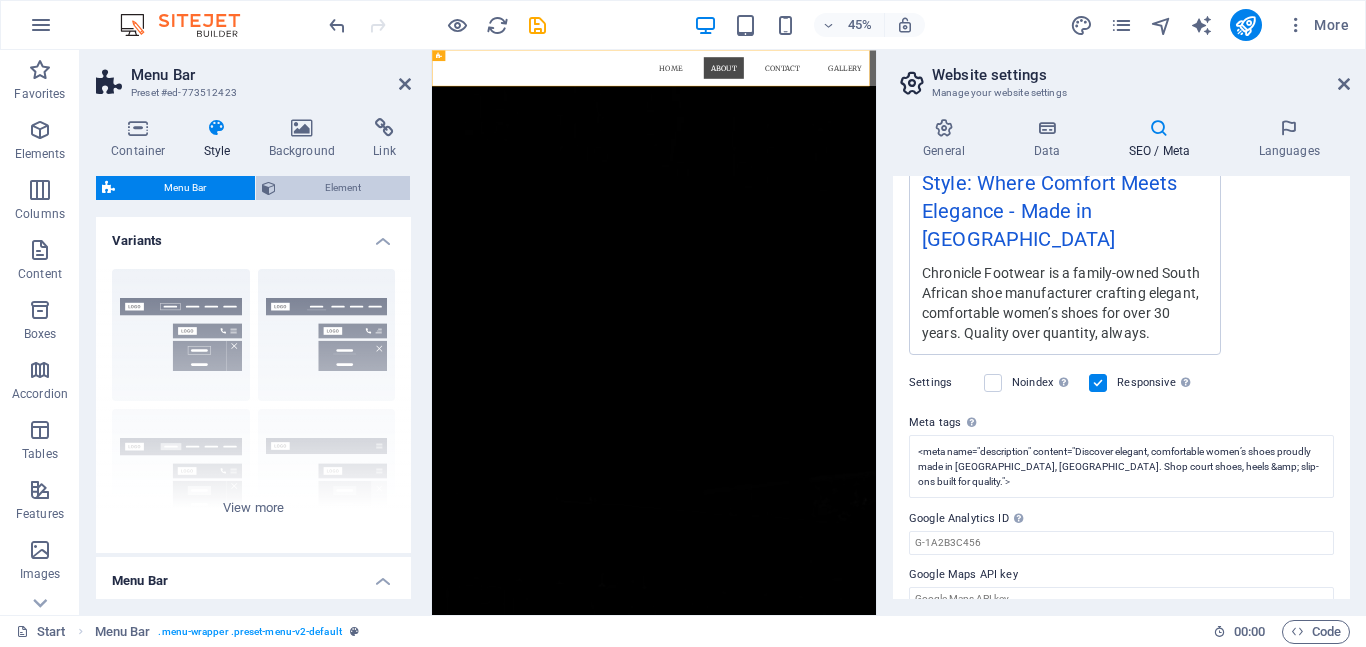 click on "Element" at bounding box center [343, 188] 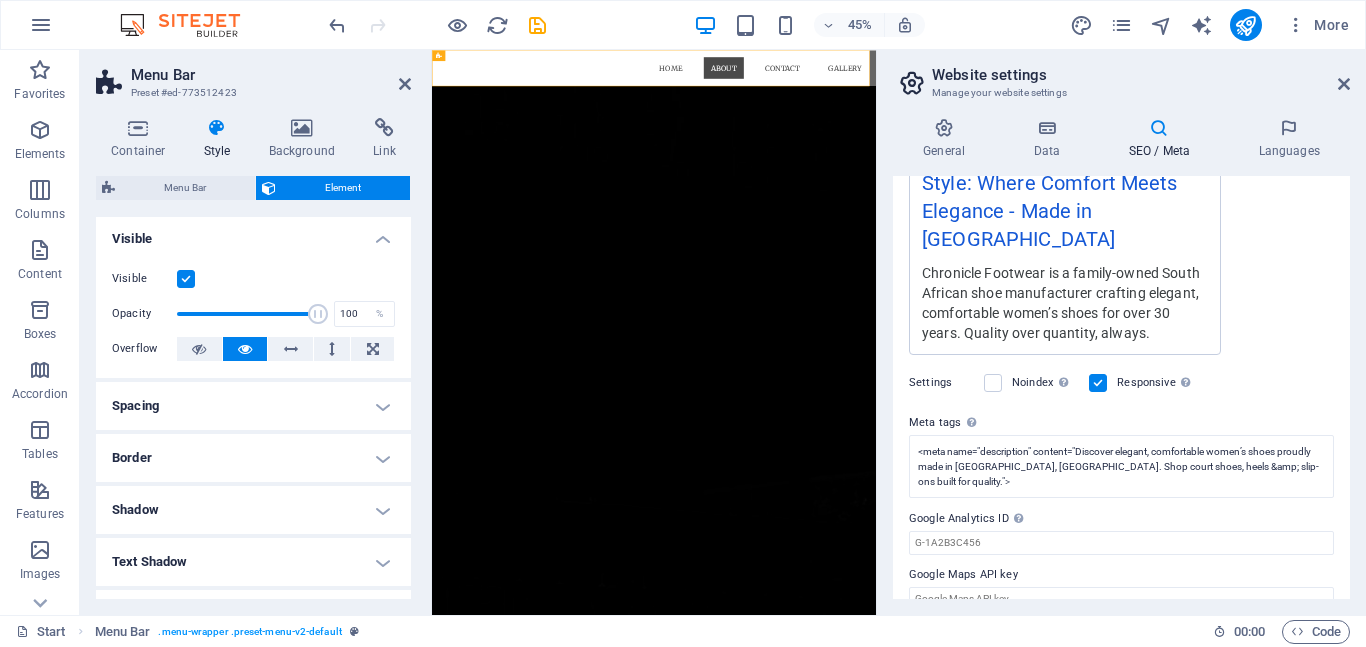 scroll, scrollTop: 0, scrollLeft: 0, axis: both 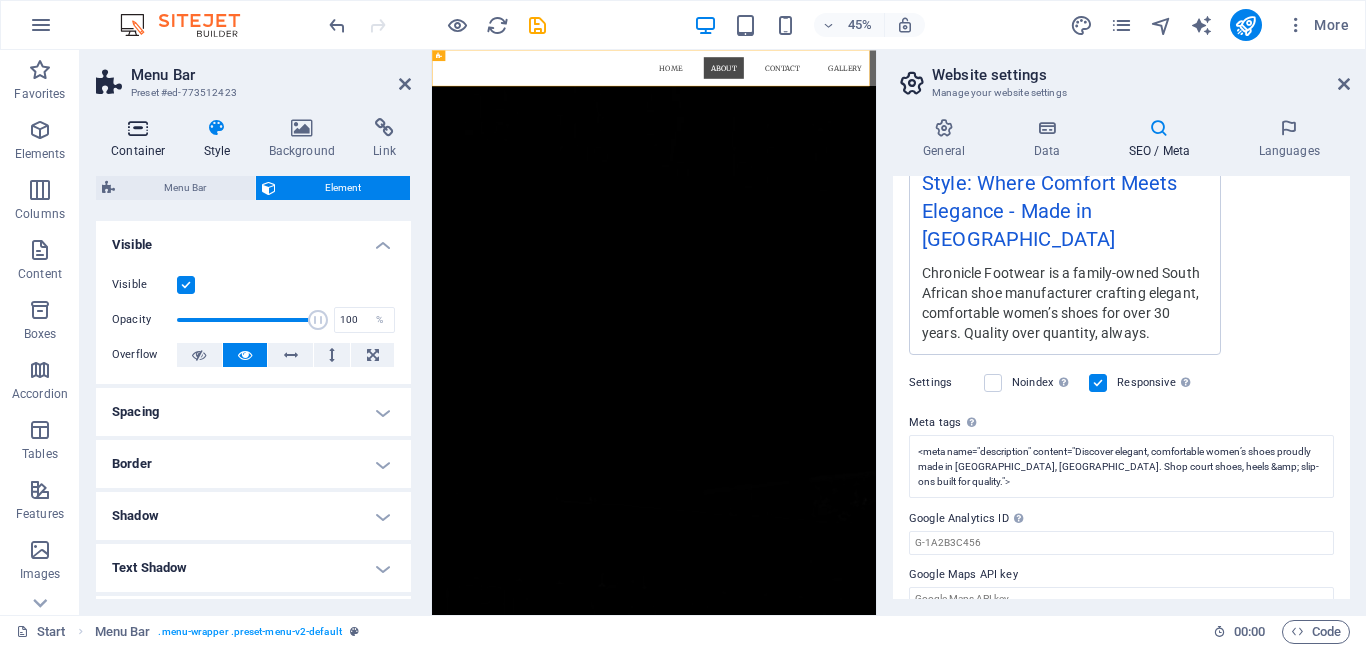 click at bounding box center (138, 128) 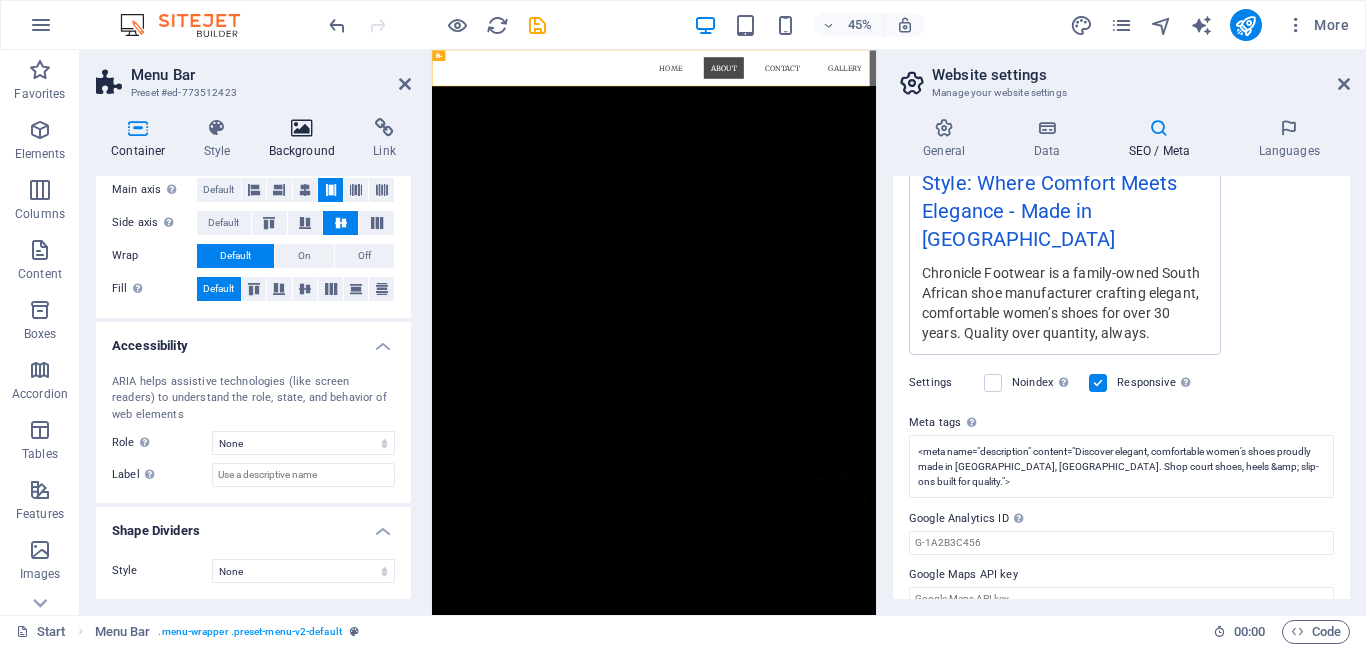 click at bounding box center [302, 128] 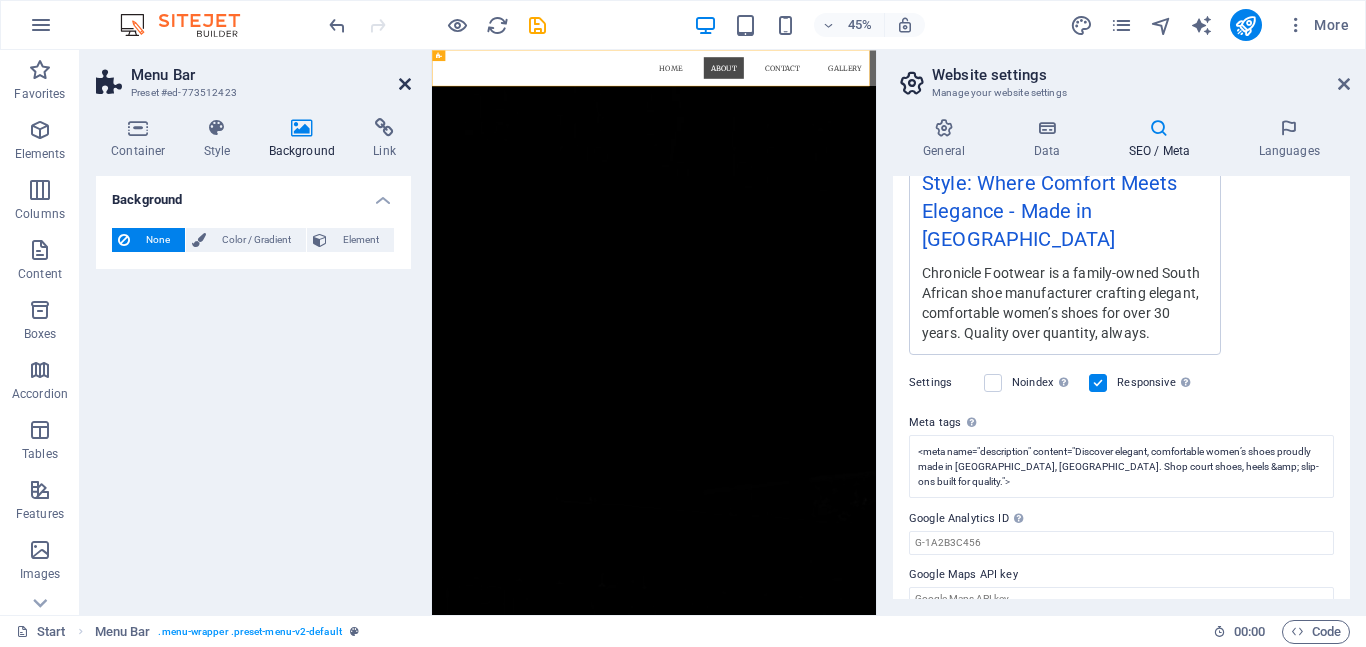 click at bounding box center [405, 84] 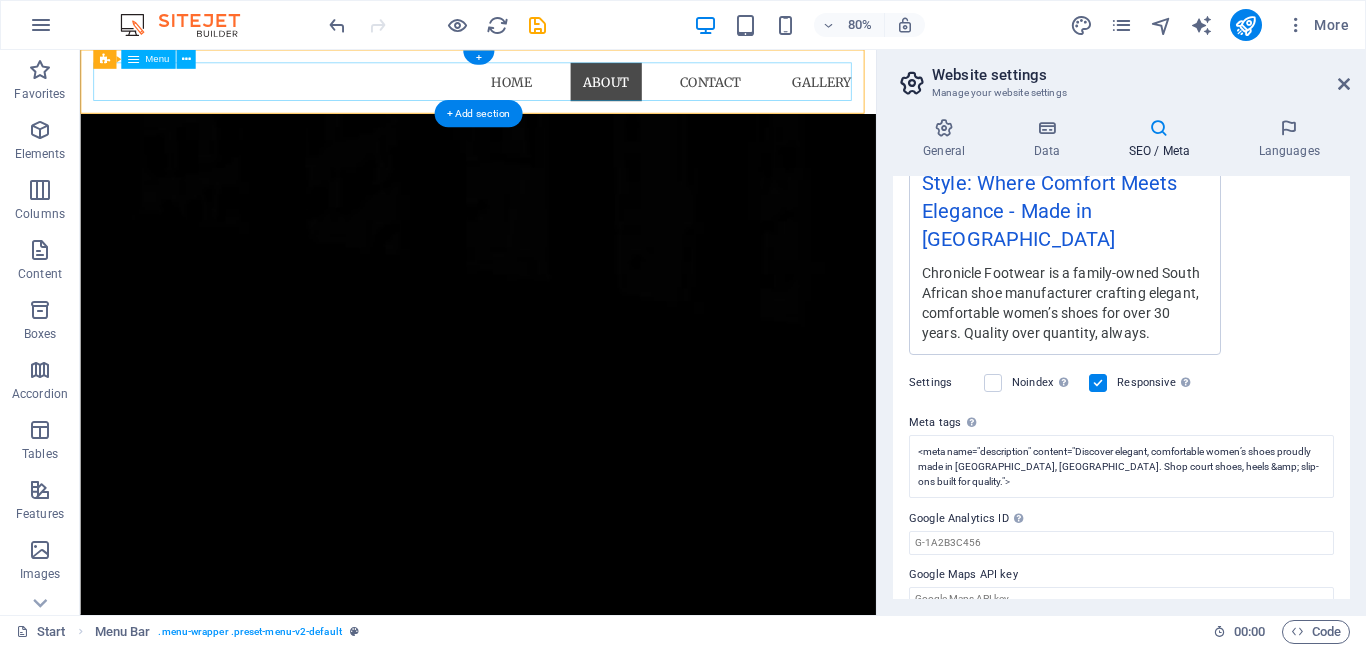 click on "Home About Contact Gallery" at bounding box center [577, 90] 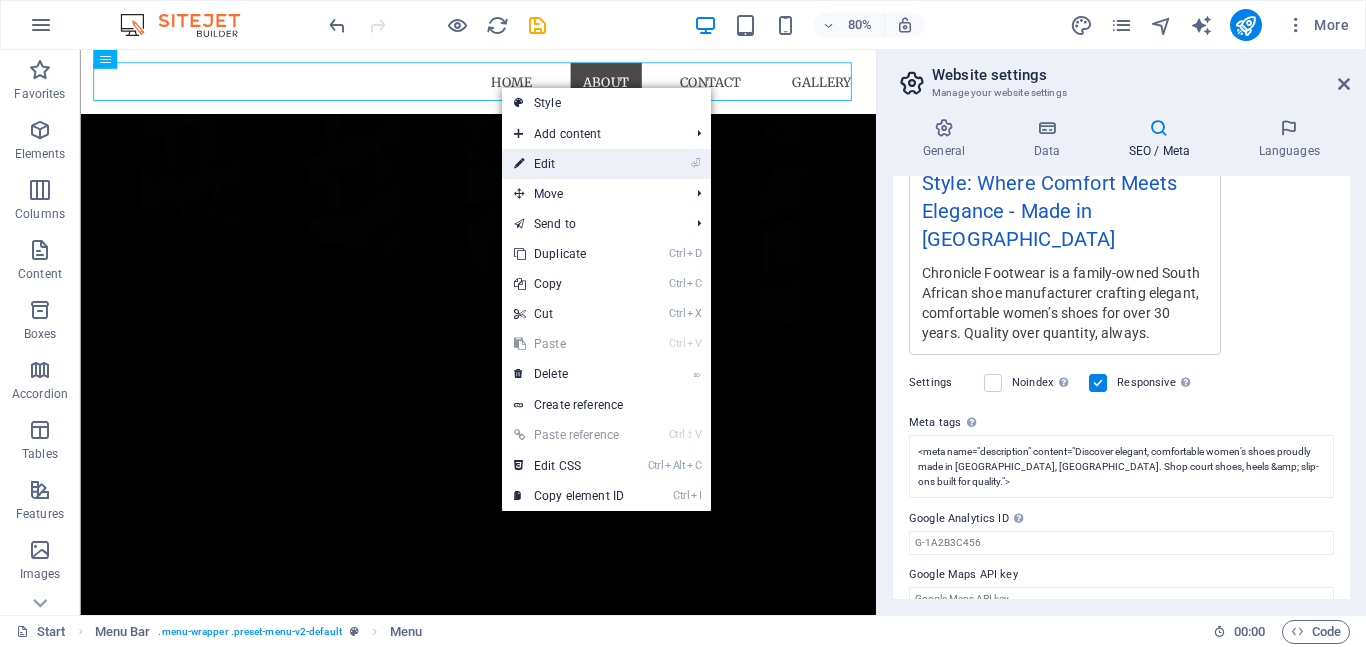 click on "⏎  Edit" at bounding box center [569, 164] 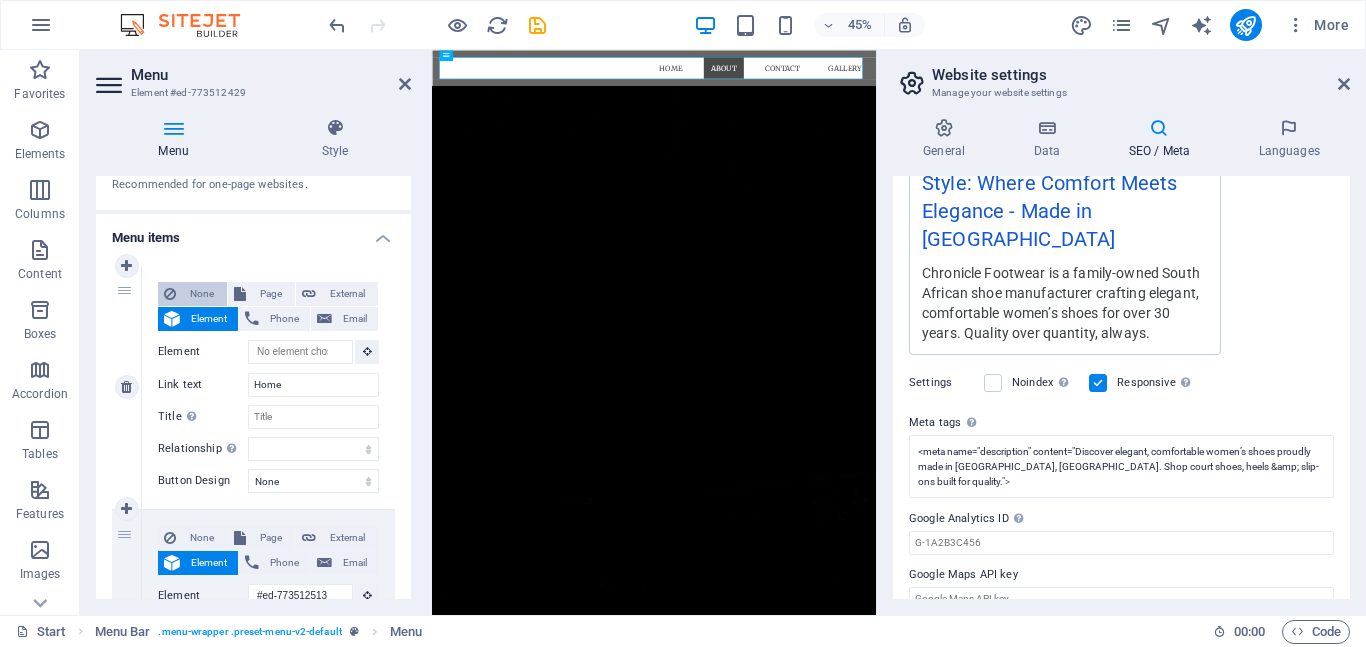 scroll, scrollTop: 0, scrollLeft: 0, axis: both 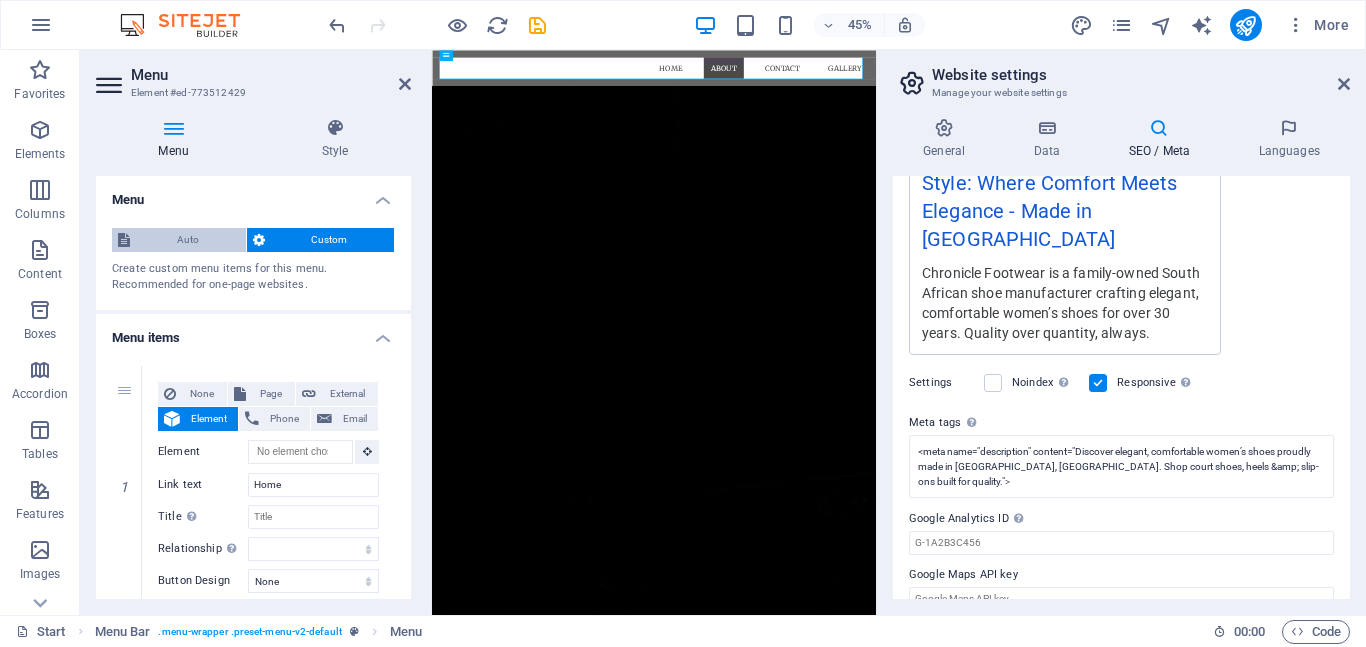 click on "Auto" at bounding box center [188, 240] 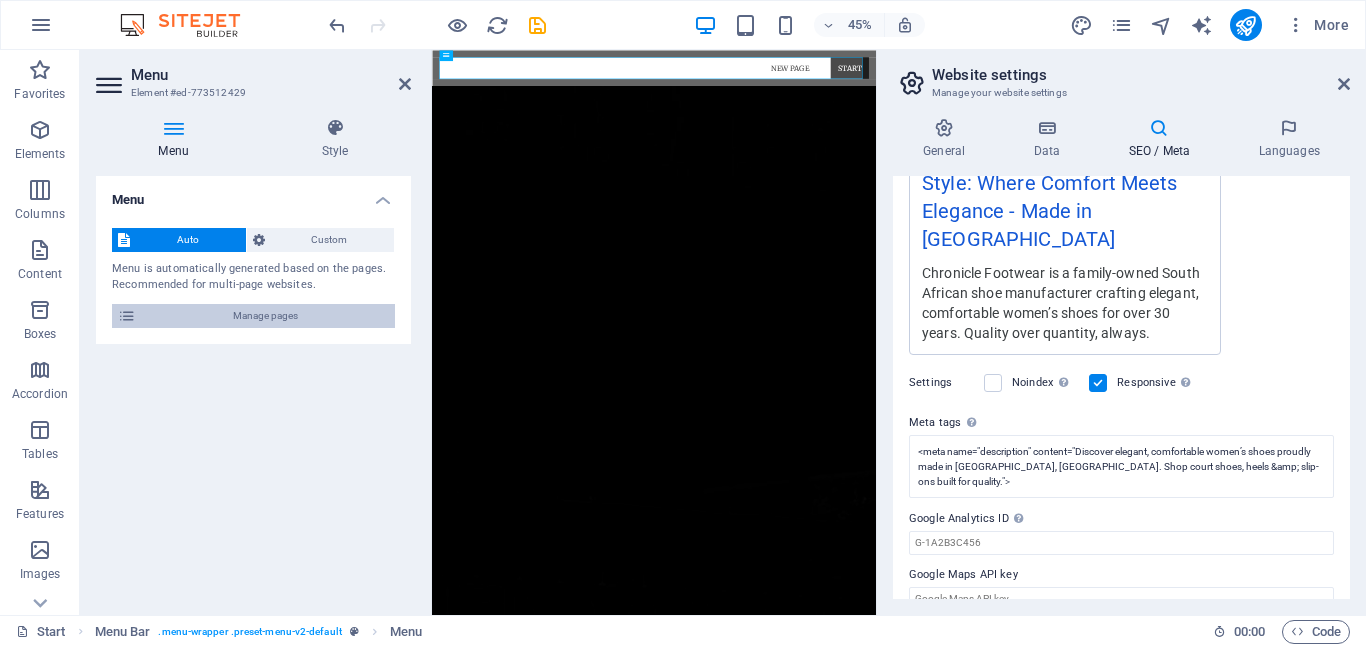 click on "Manage pages" at bounding box center (265, 316) 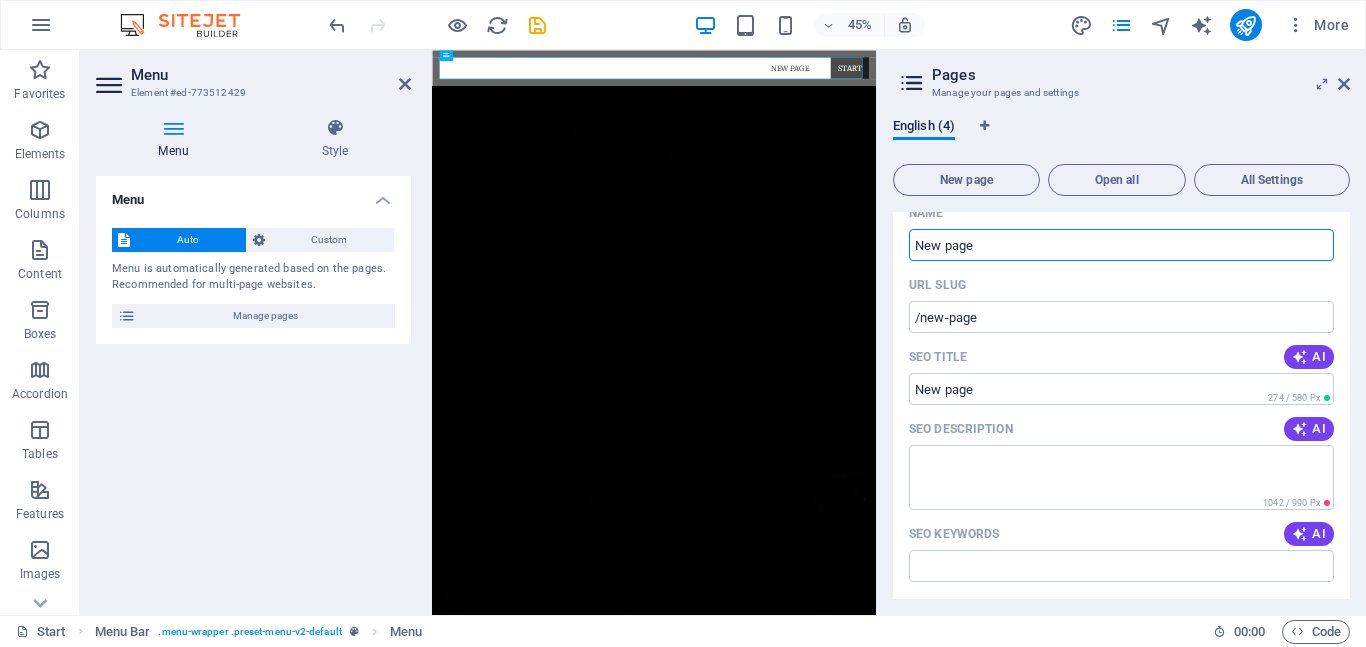 scroll, scrollTop: 0, scrollLeft: 0, axis: both 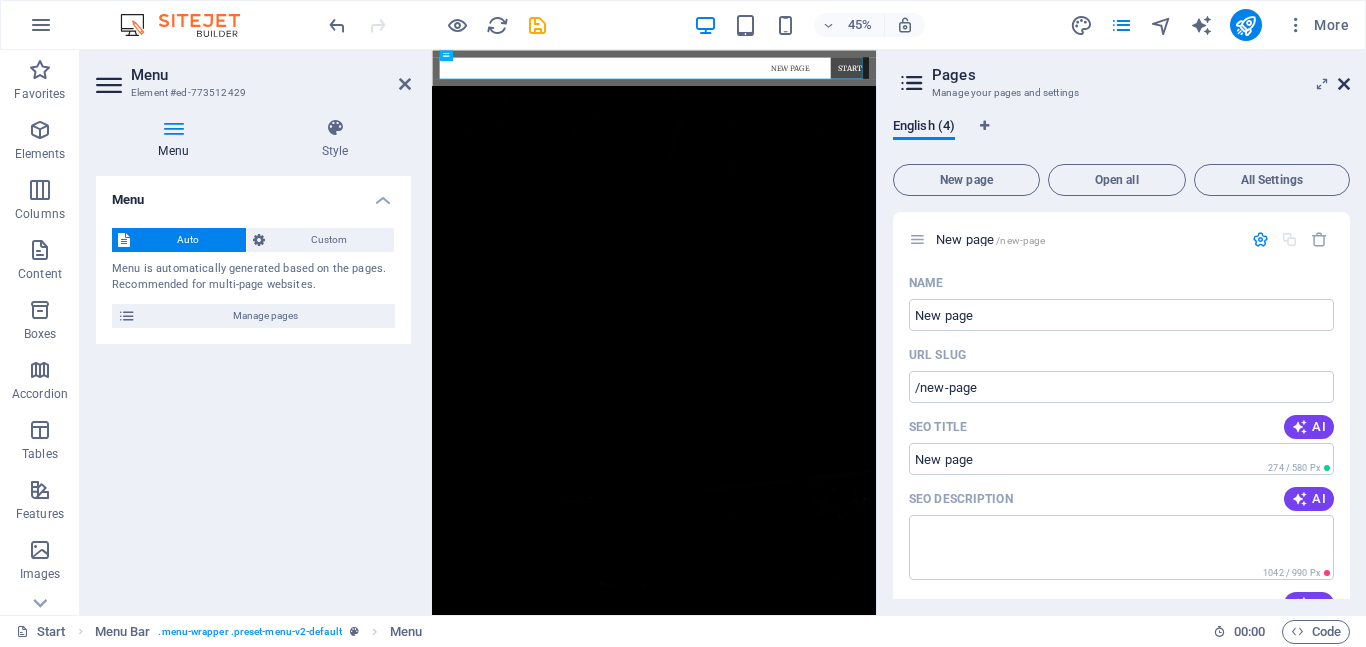 click at bounding box center [1344, 84] 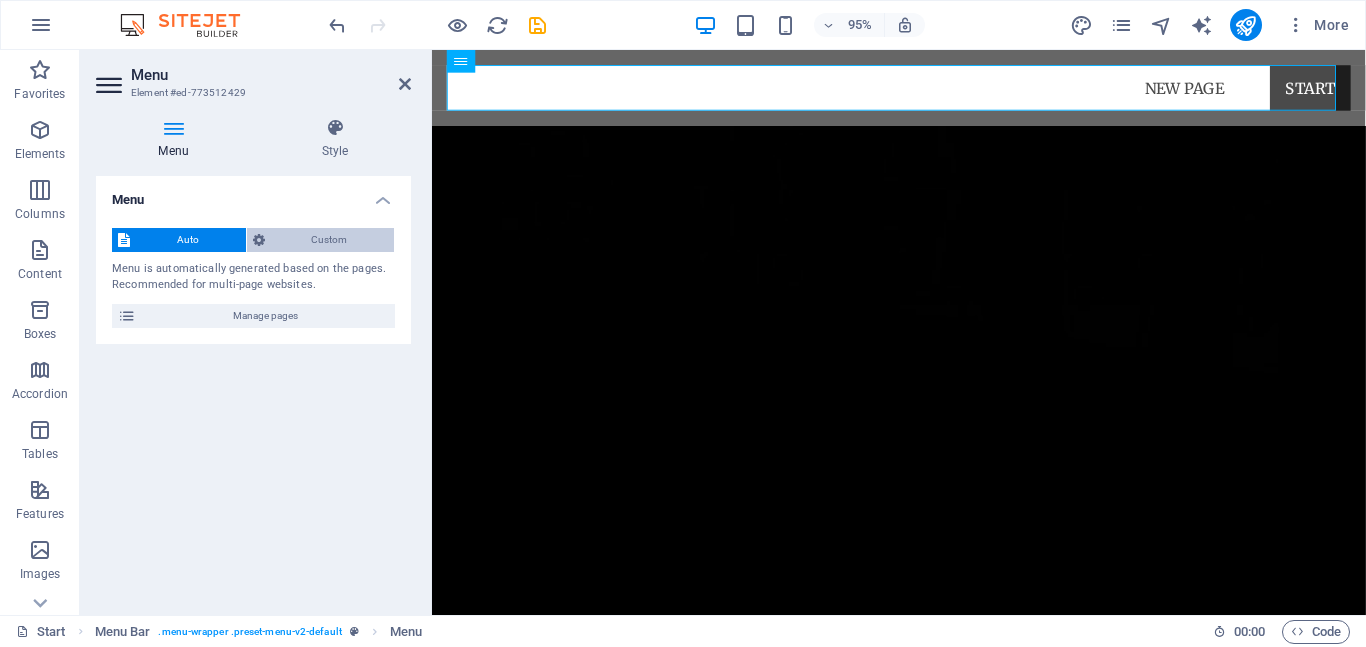 click on "Custom" at bounding box center (330, 240) 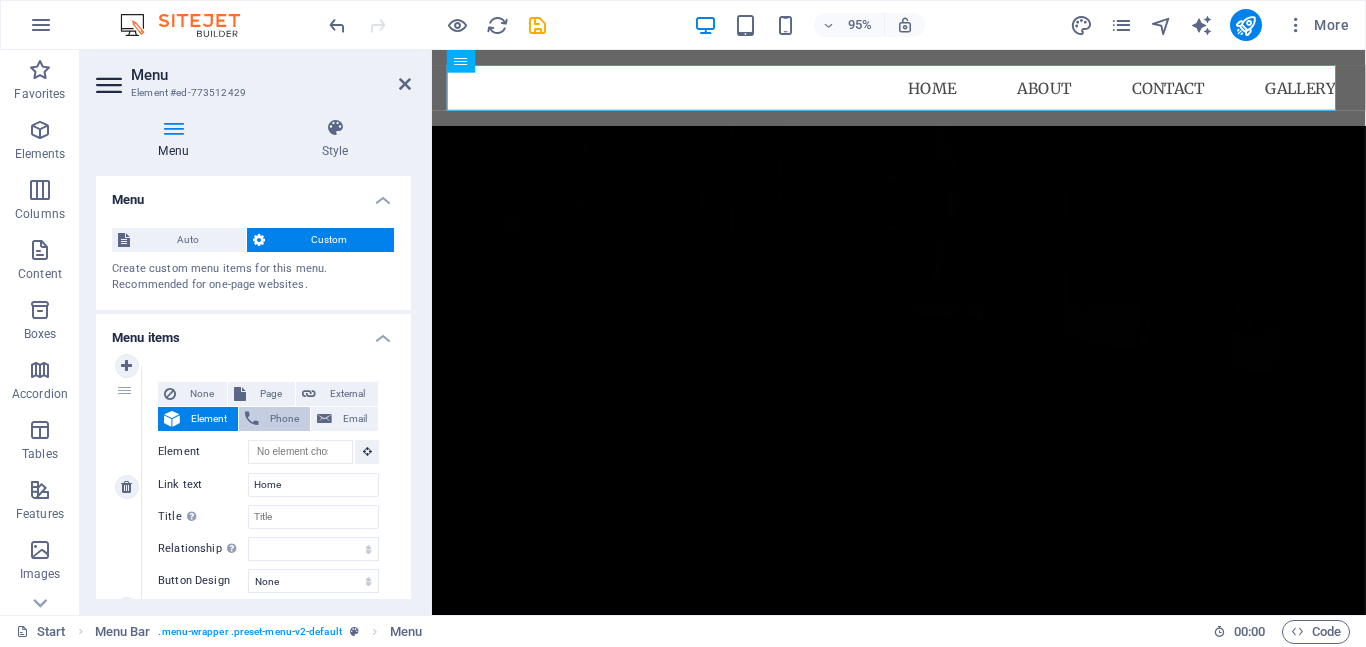 scroll, scrollTop: 100, scrollLeft: 0, axis: vertical 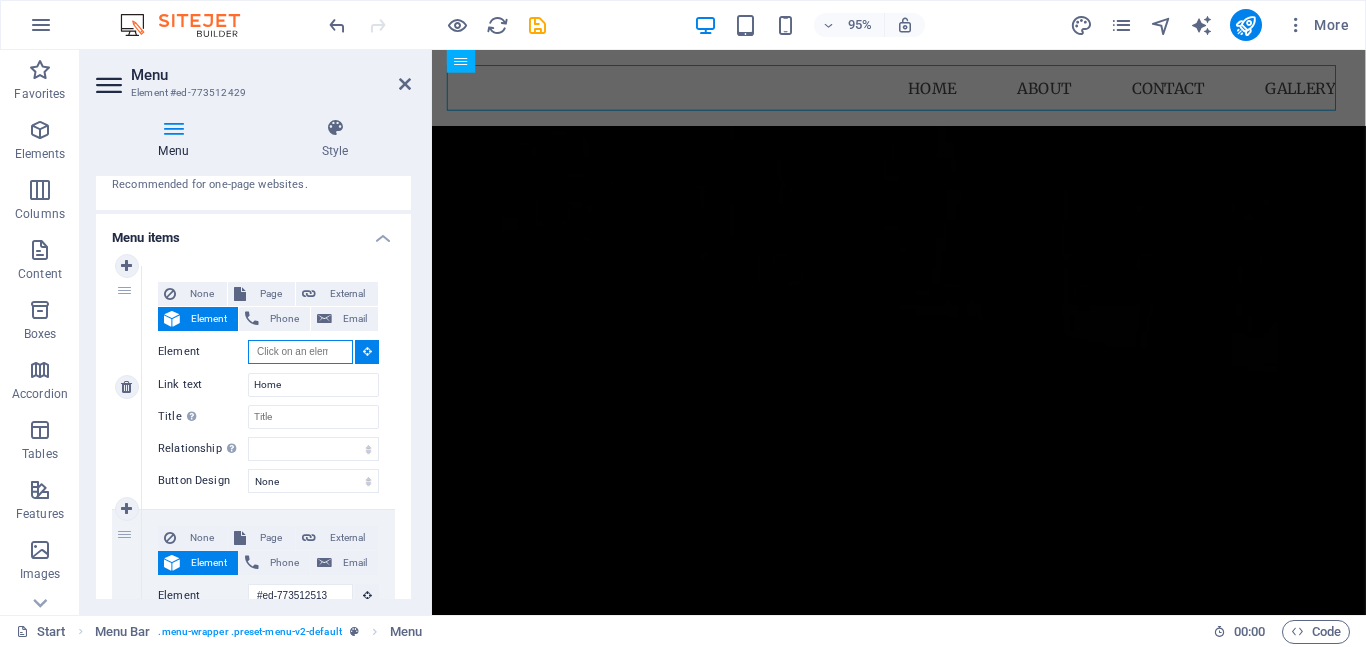 click on "Element" at bounding box center [300, 352] 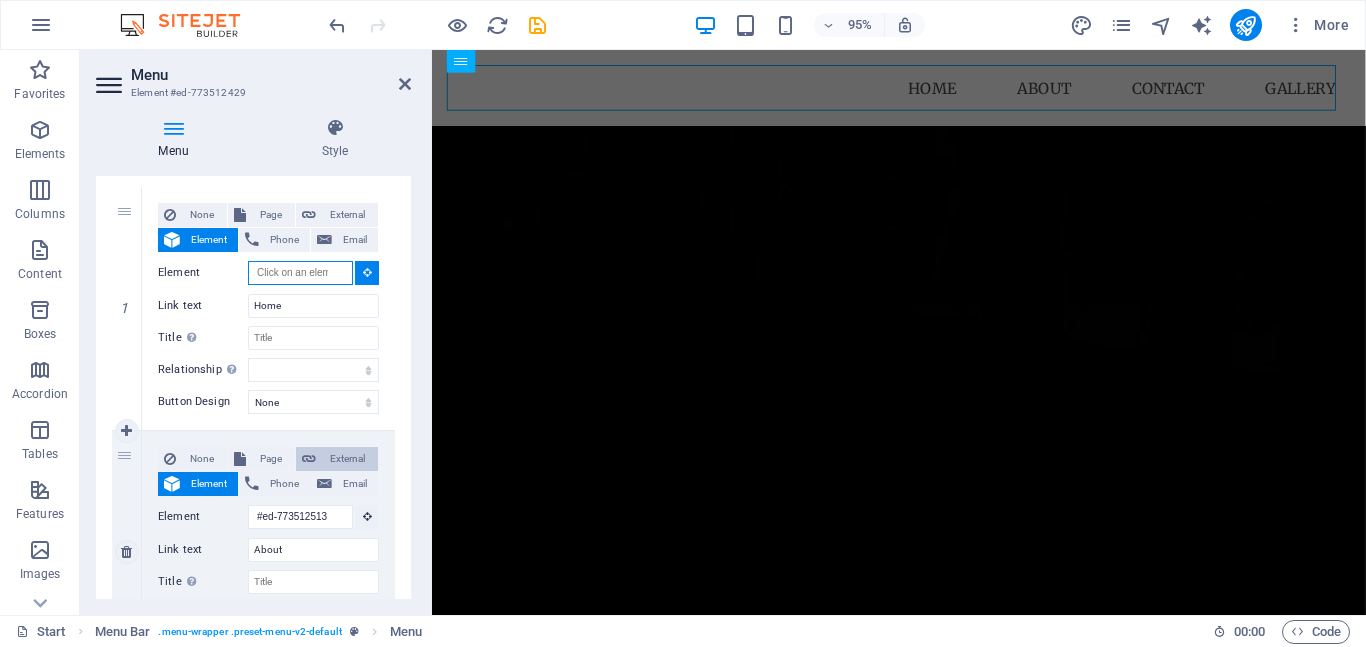 scroll, scrollTop: 200, scrollLeft: 0, axis: vertical 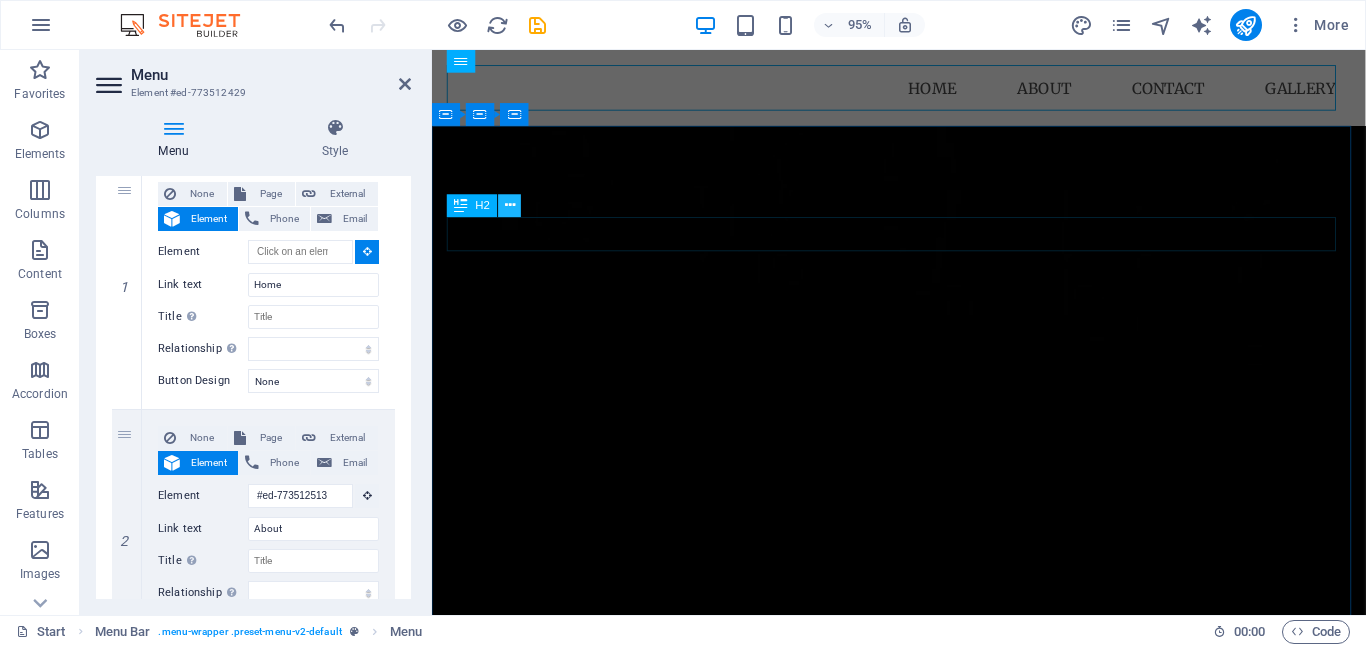 click at bounding box center [510, 206] 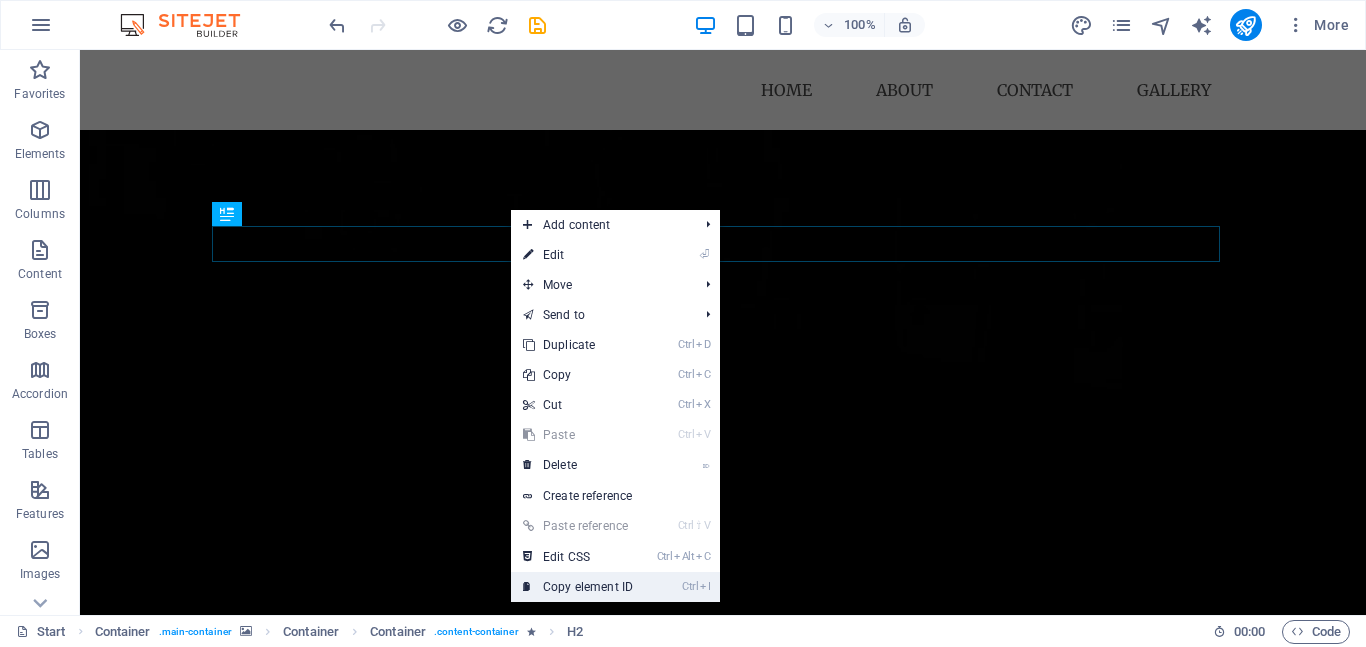 click on "Ctrl I  Copy element ID" at bounding box center [578, 587] 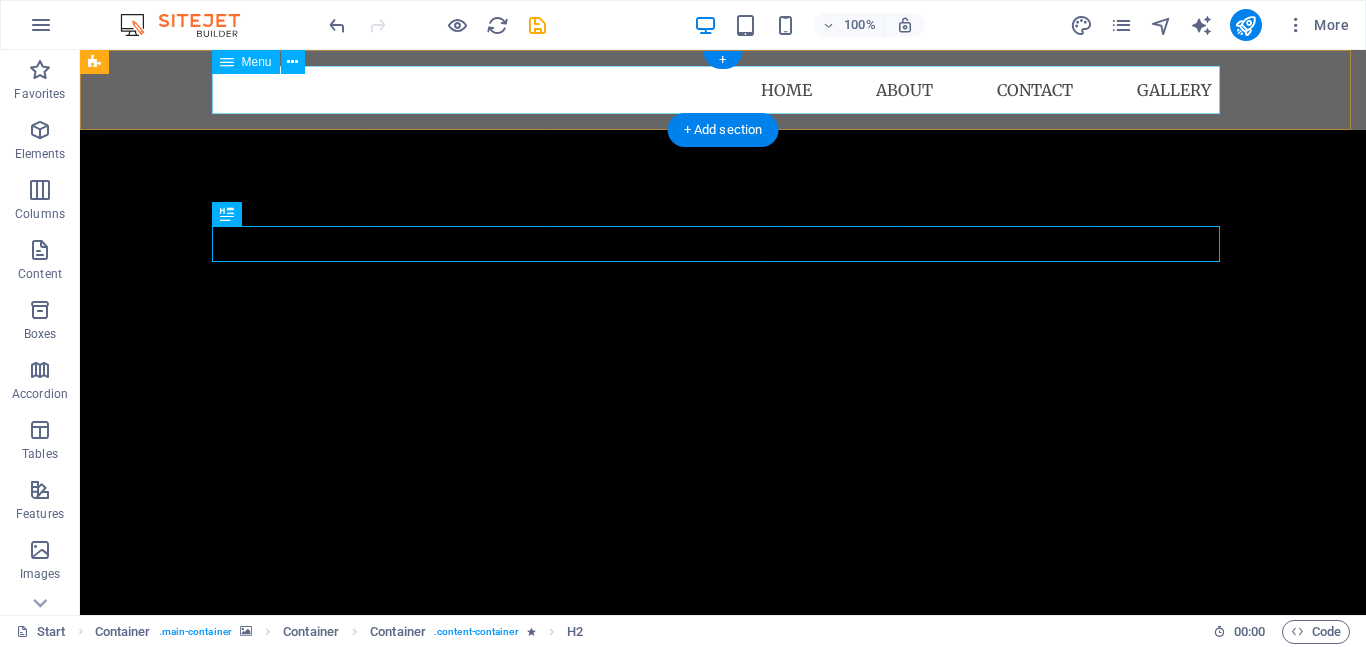 click on "Home About Contact Gallery" at bounding box center (723, 90) 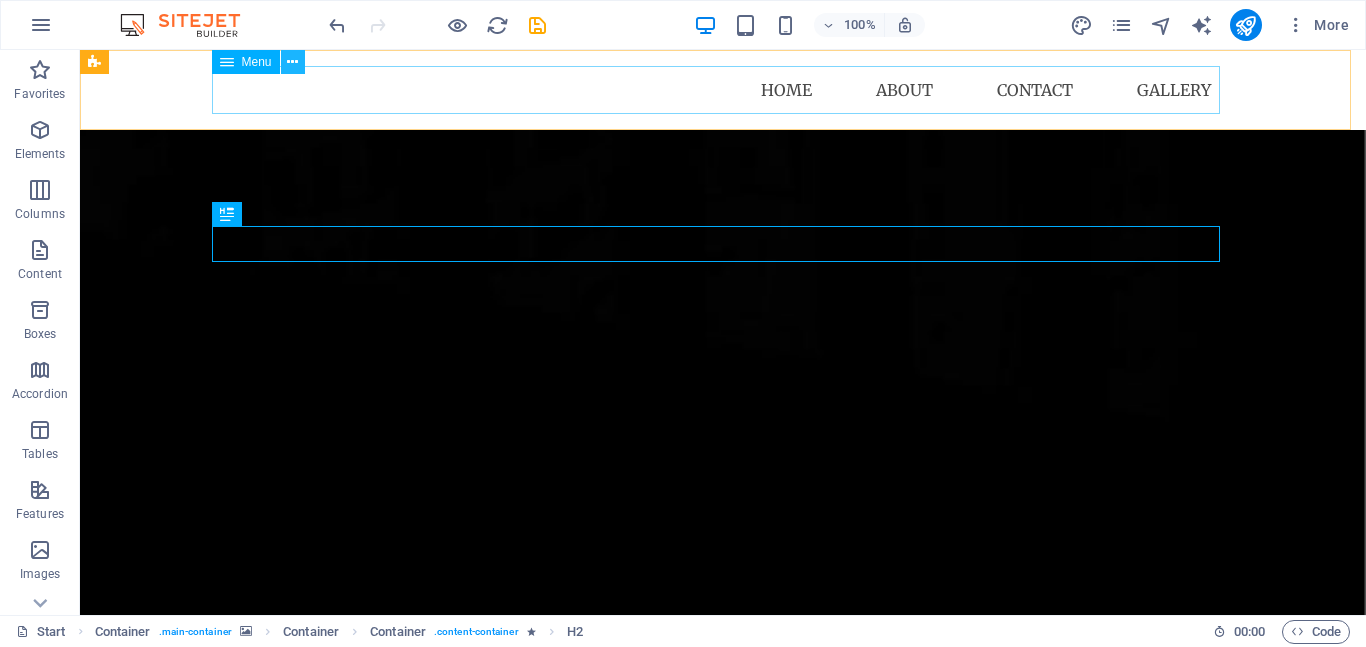 click at bounding box center [292, 62] 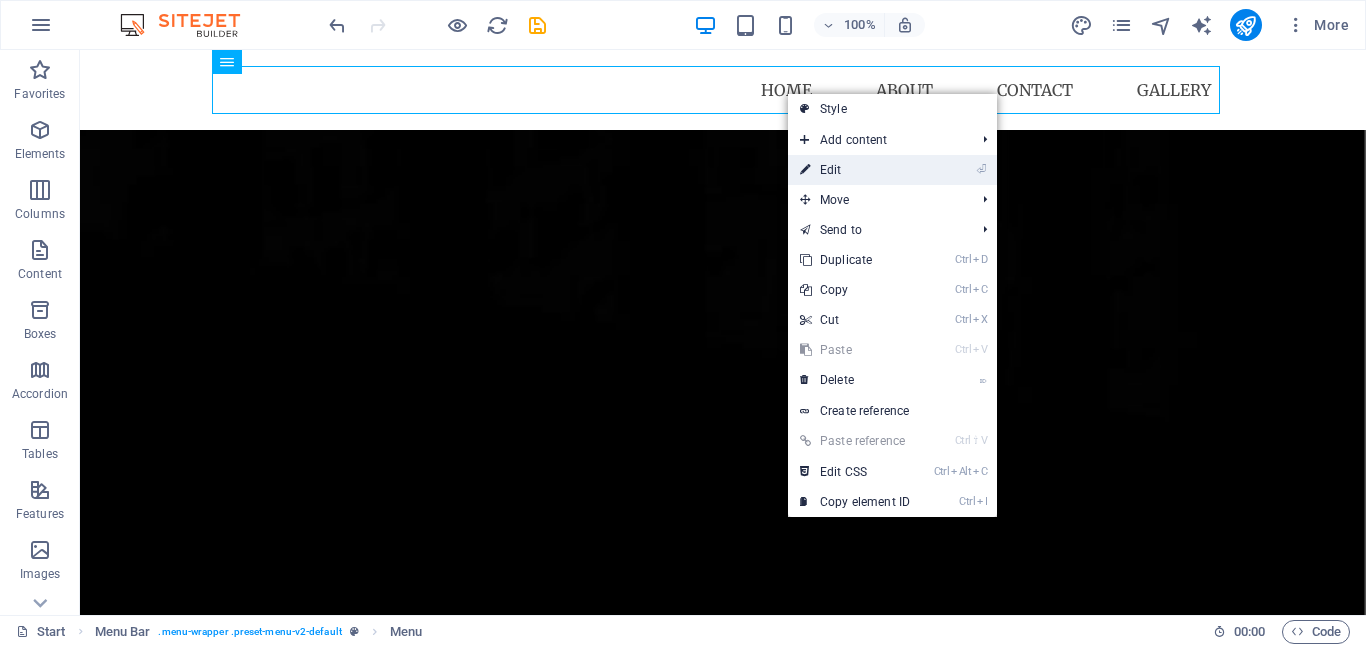 click on "⏎  Edit" at bounding box center [855, 170] 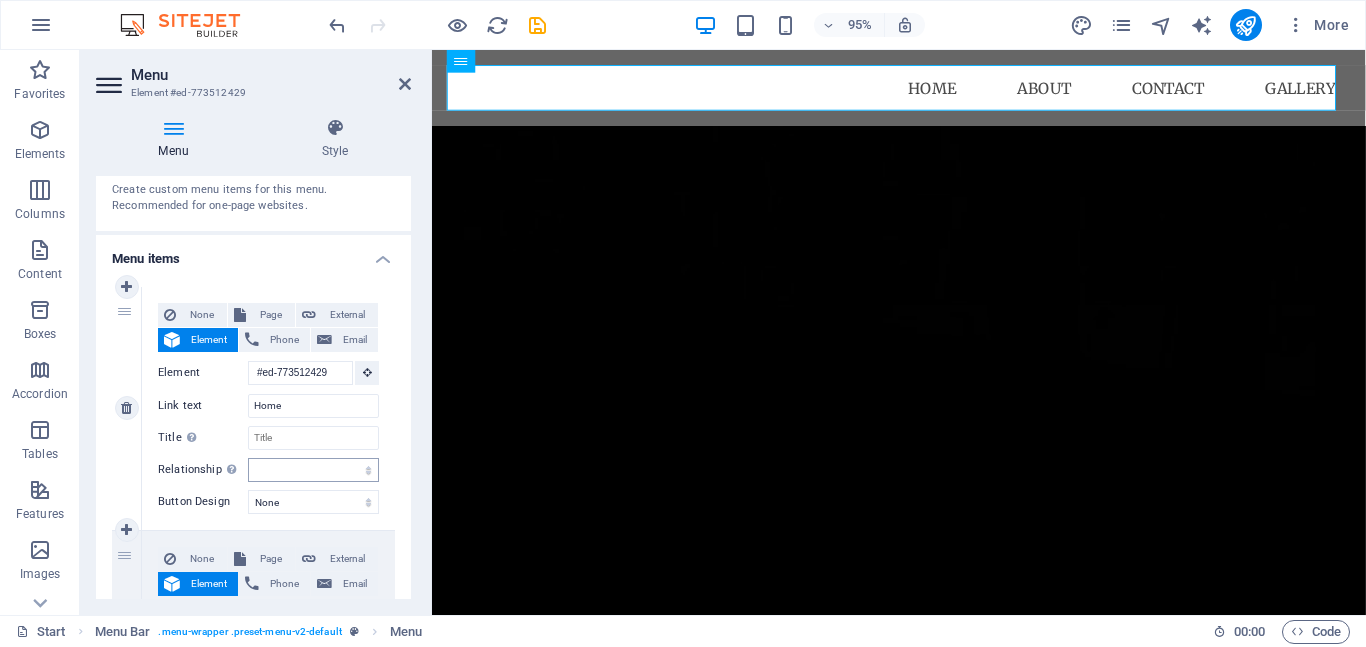 scroll, scrollTop: 100, scrollLeft: 0, axis: vertical 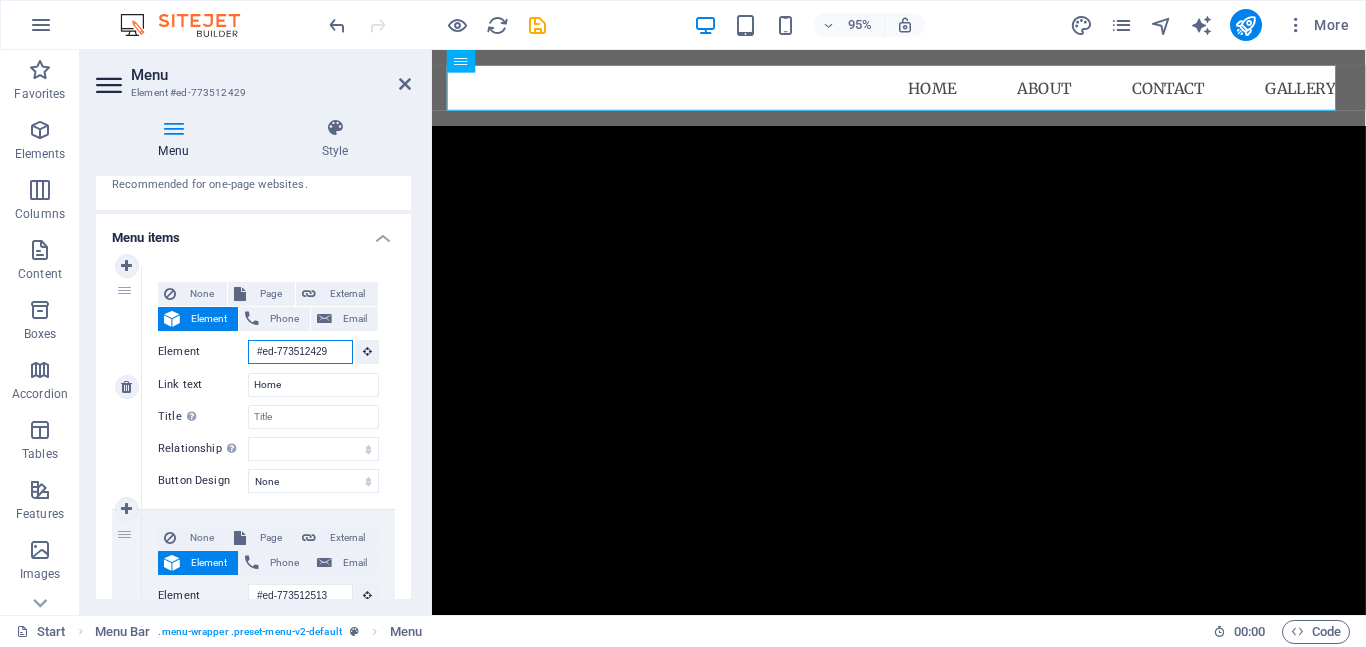 drag, startPoint x: 333, startPoint y: 354, endPoint x: 235, endPoint y: 351, distance: 98.045906 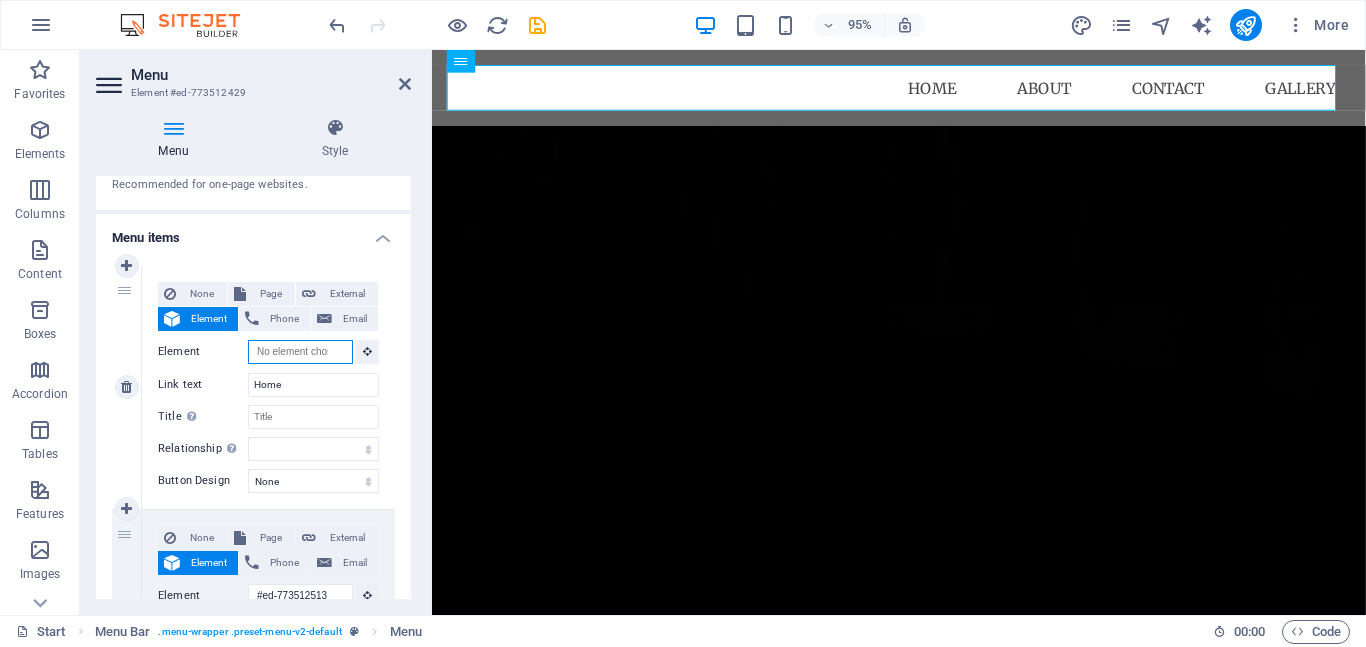 type 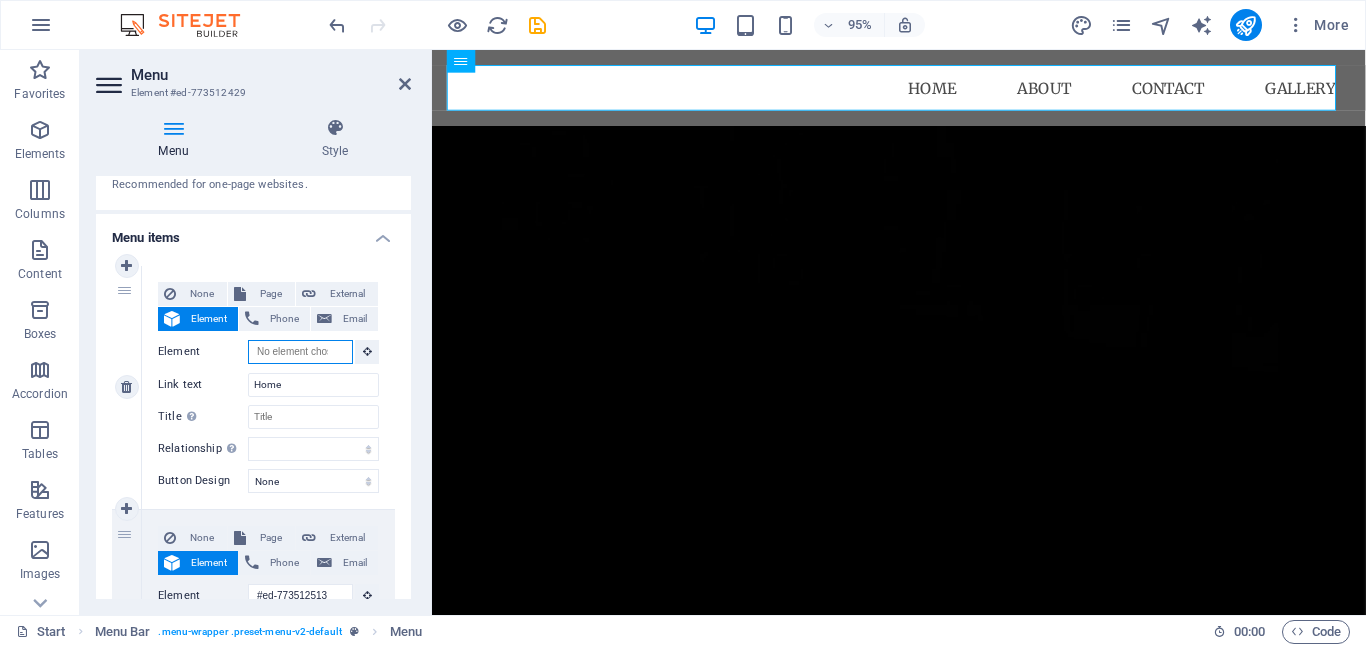 paste on "#ed-773512516" 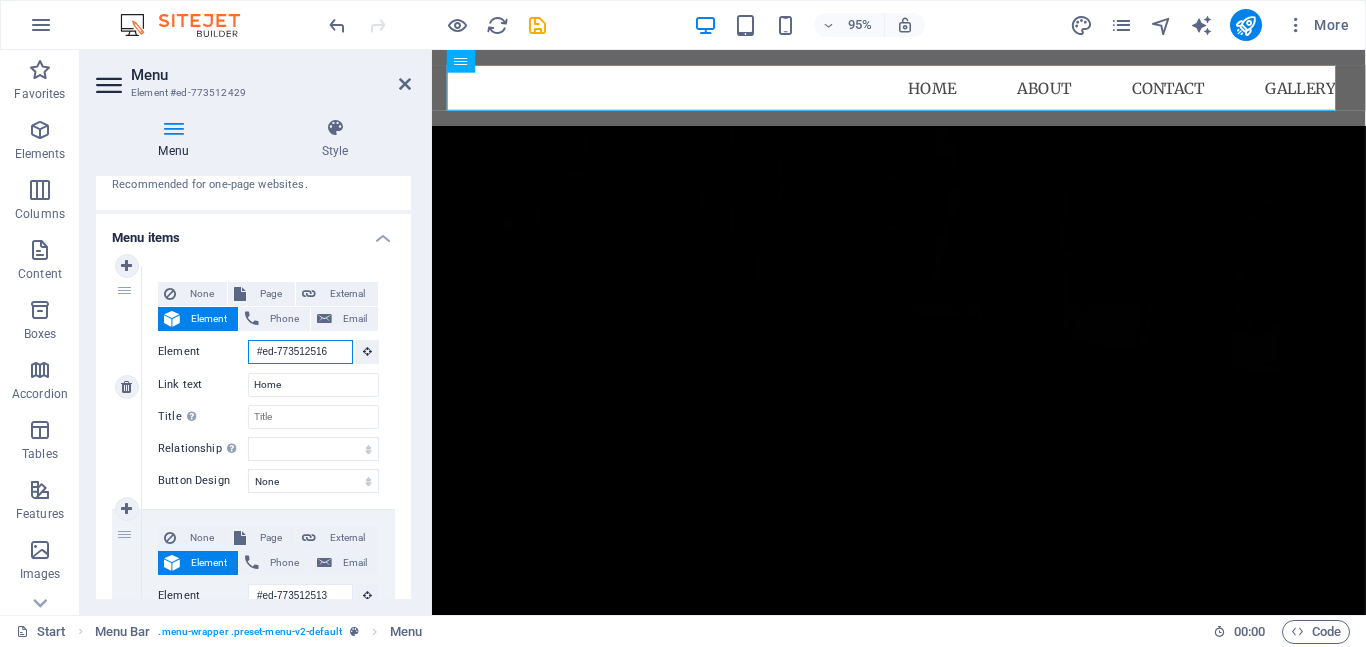 scroll, scrollTop: 0, scrollLeft: 3, axis: horizontal 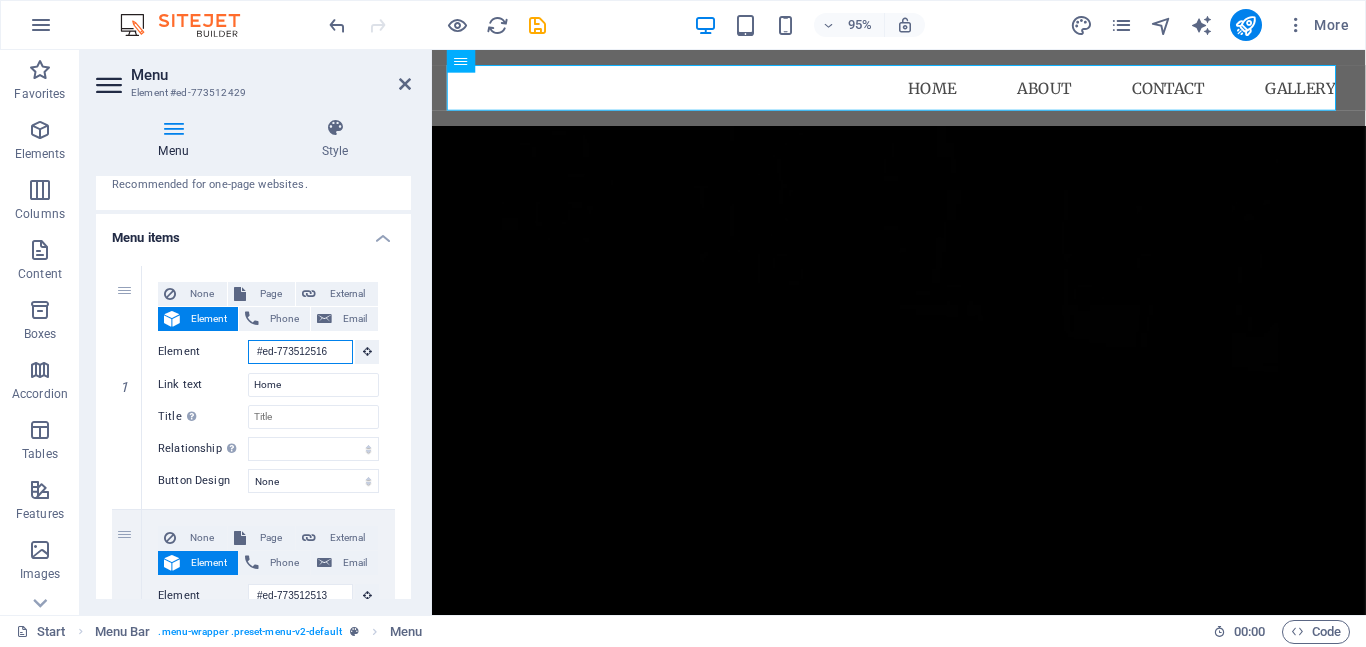 type on "#ed-773512516" 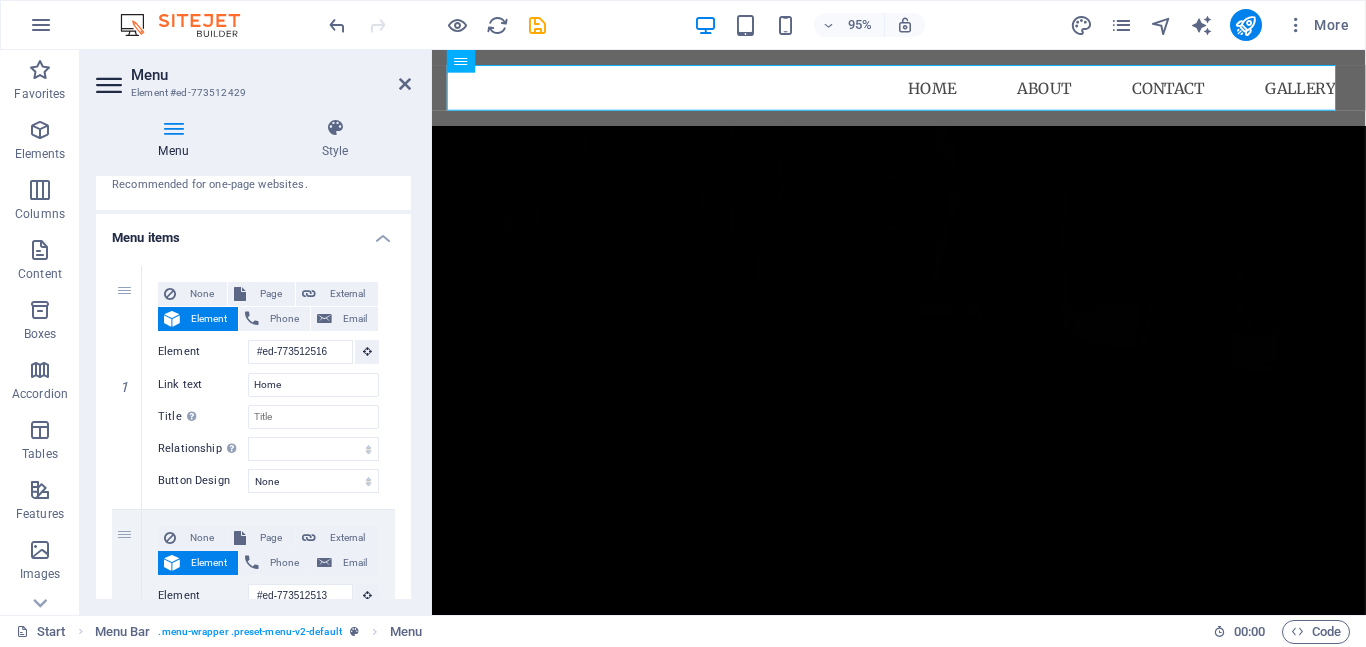 click on "1 None Page External Element Phone Email Page New page Start Legal Notice Privacy Element #ed-773512516
URL Phone Email Link text Home Link target New tab Same tab Overlay Title Additional link description, should not be the same as the link text. The title is most often shown as a tooltip text when the mouse moves over the element. Leave empty if uncertain. Relationship Sets the  relationship of this link to the link target . For example, the value "nofollow" instructs search engines not to follow the link. Can be left empty. alternate author bookmark external help license next nofollow noreferrer noopener prev search tag Button Design None Default Primary Secondary 2 None Page External Element Phone Email Page New page Start Legal Notice Privacy Element #ed-773512513
URL Phone Email Link text About Link target New tab Same tab Overlay Title Relationship Sets the  relationship of this link to the link target alternate author bookmark external help license next" at bounding box center (253, 753) 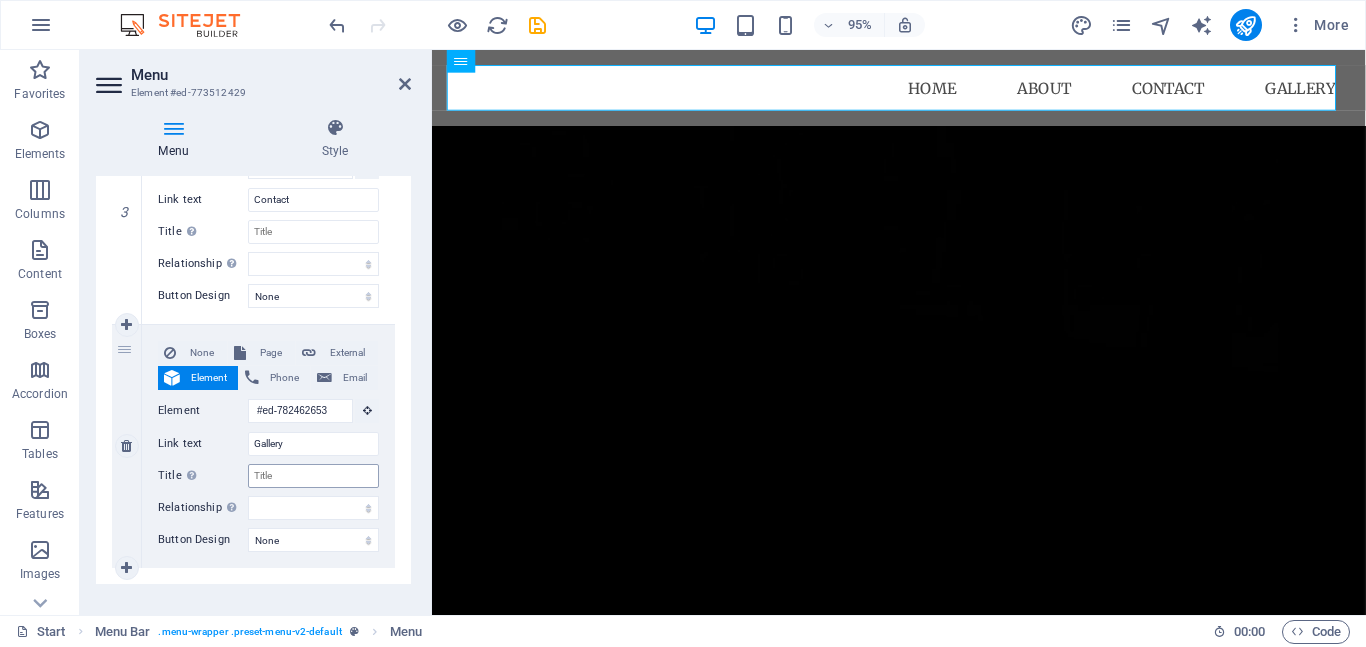 scroll, scrollTop: 798, scrollLeft: 0, axis: vertical 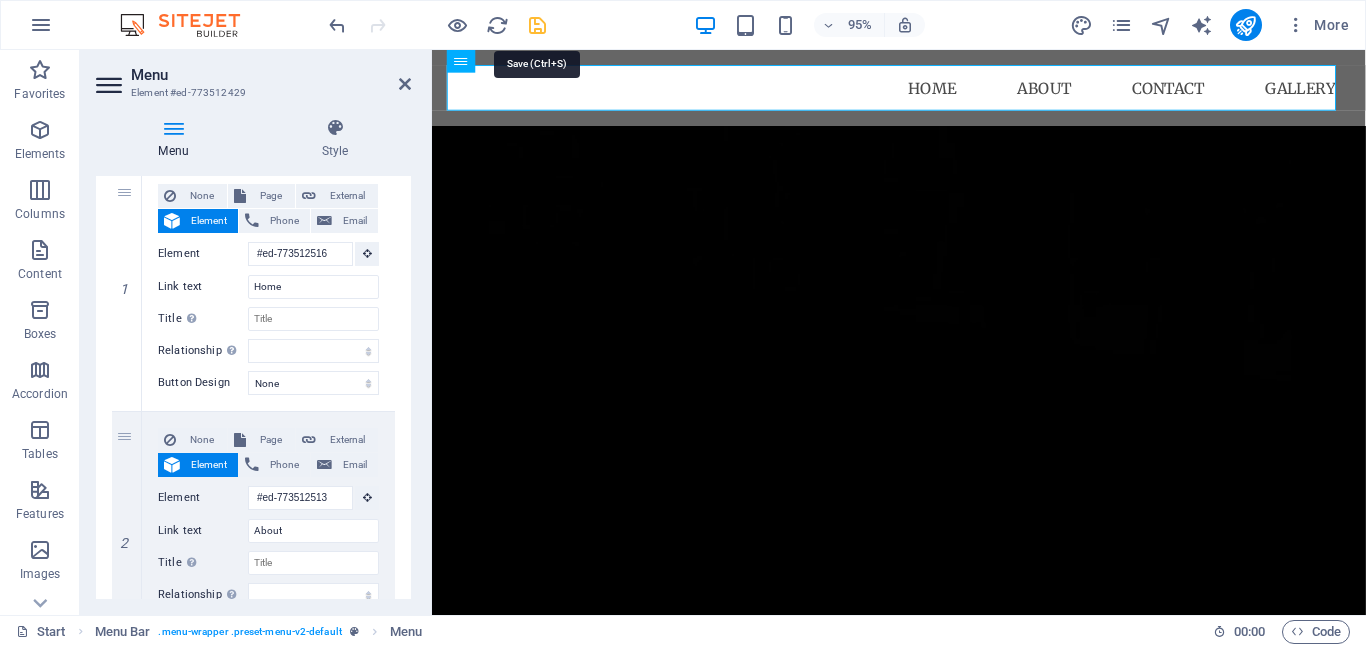 click at bounding box center [537, 25] 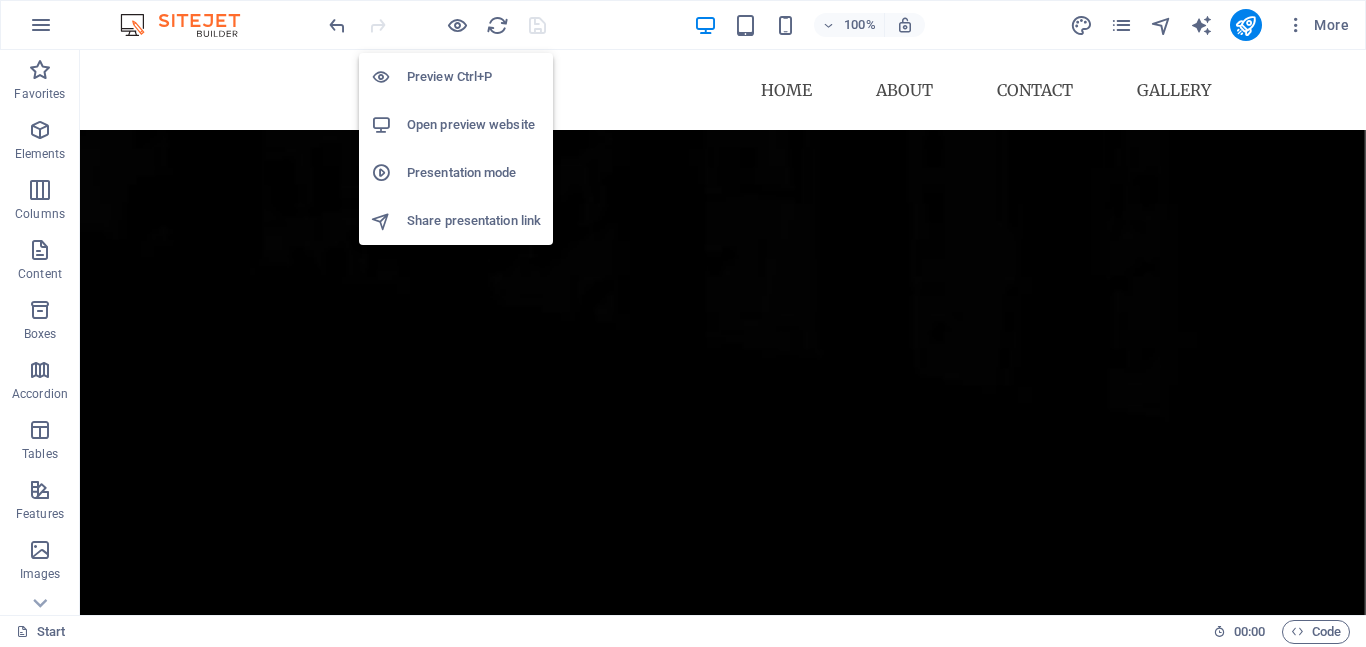click on "Preview Ctrl+P" at bounding box center [474, 77] 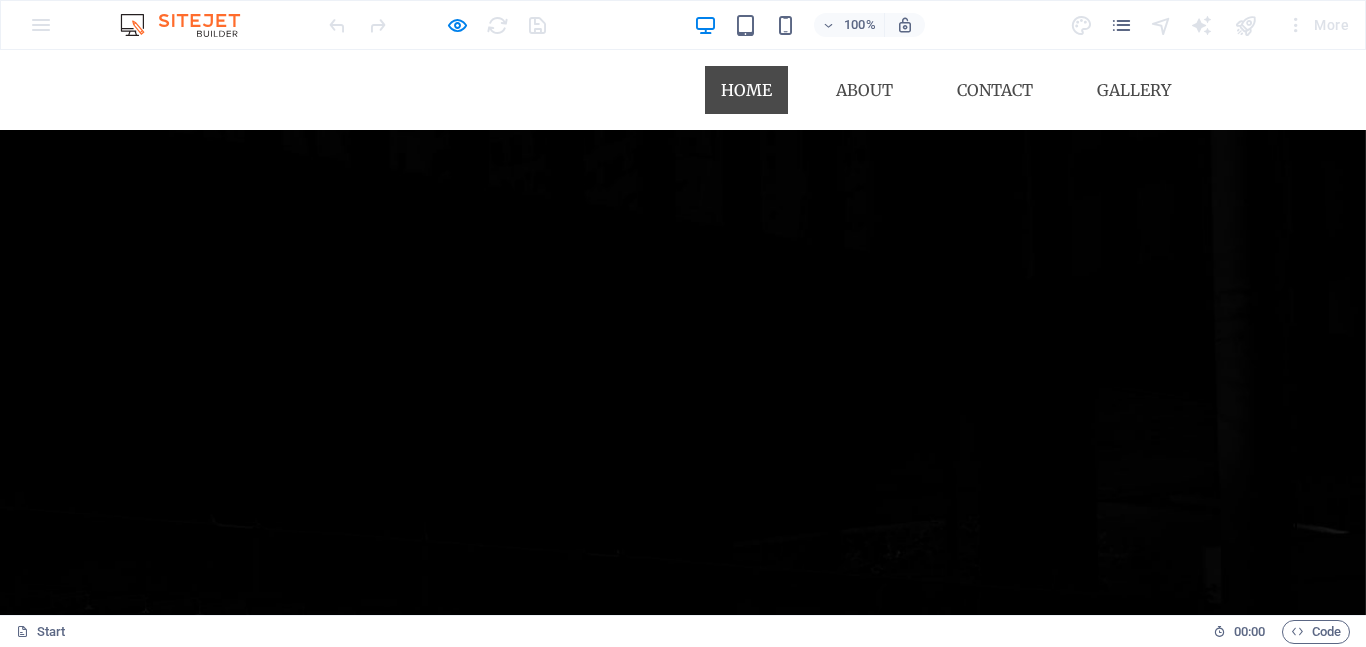 click on "Home" at bounding box center [746, 90] 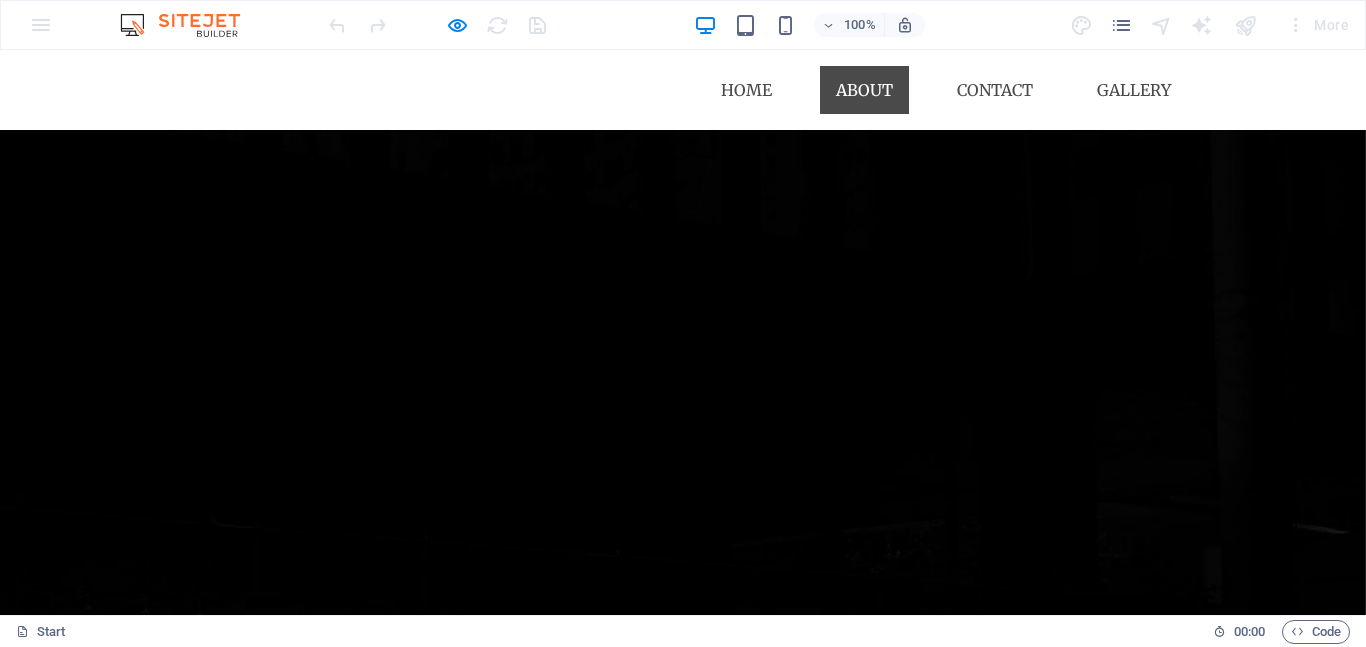 click on "About" at bounding box center [864, 90] 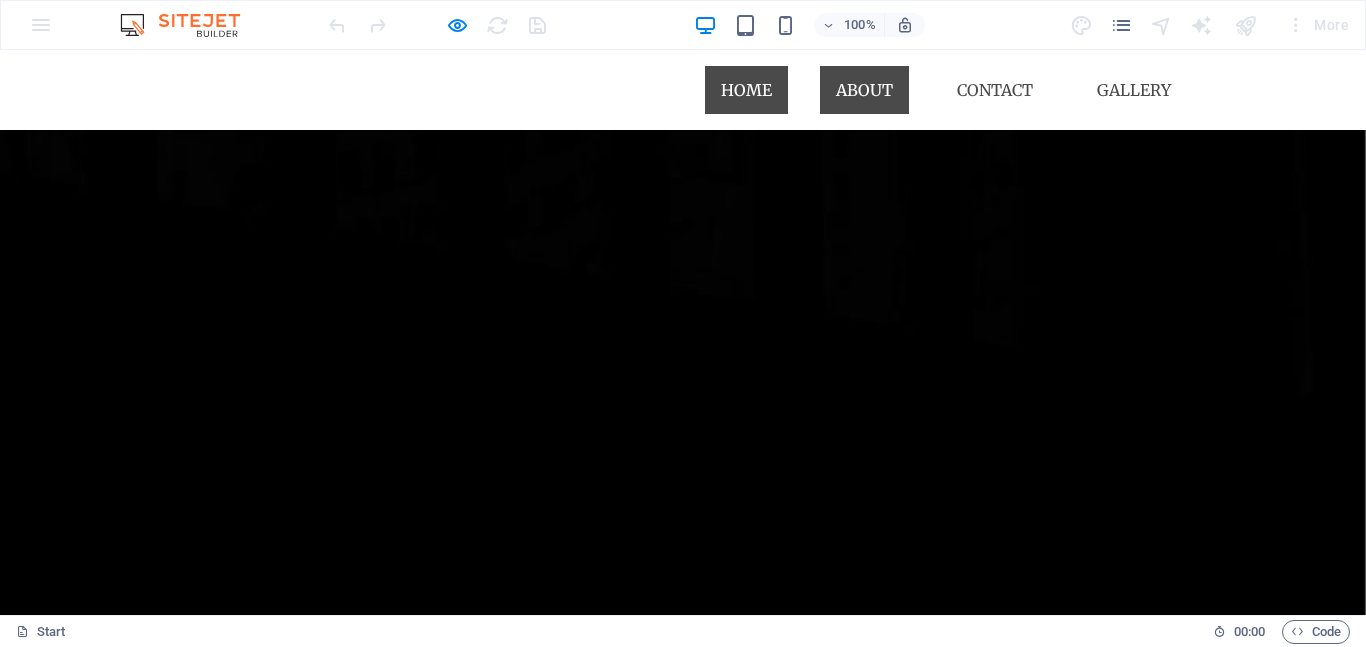 click on "Home" at bounding box center (746, 90) 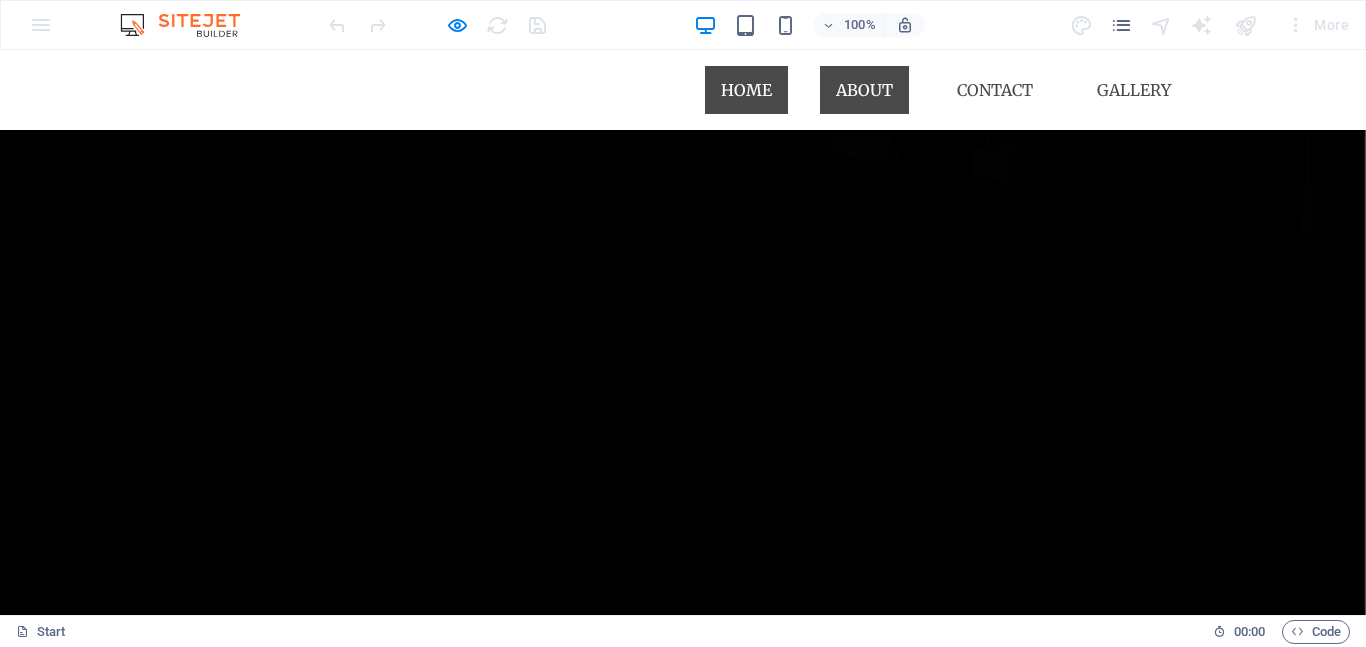 scroll, scrollTop: 96, scrollLeft: 0, axis: vertical 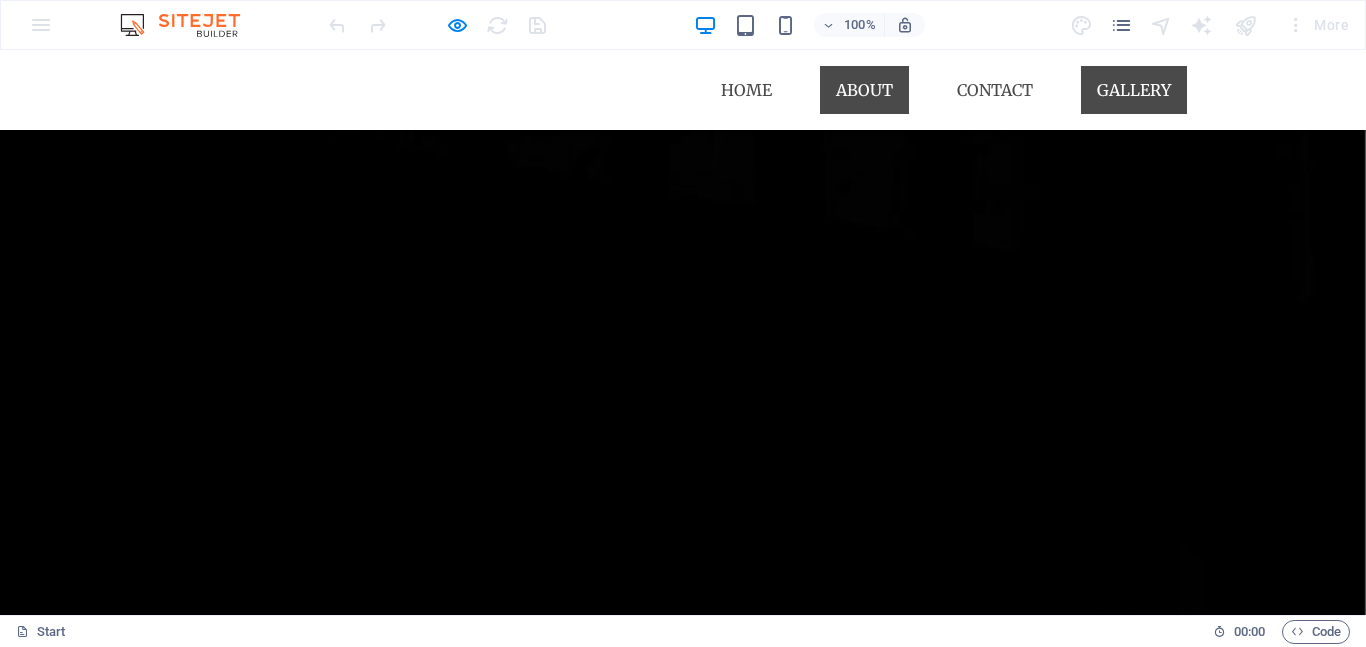 click on "Gallery" at bounding box center (1134, 90) 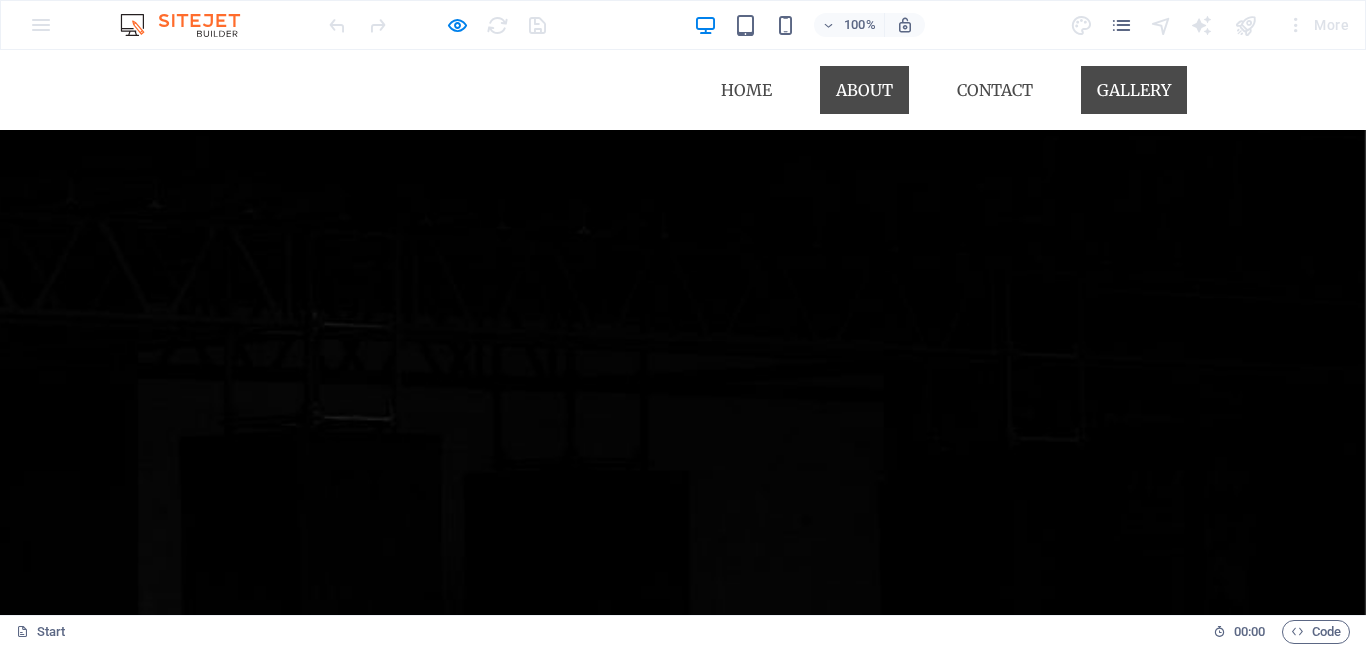scroll, scrollTop: 853, scrollLeft: 0, axis: vertical 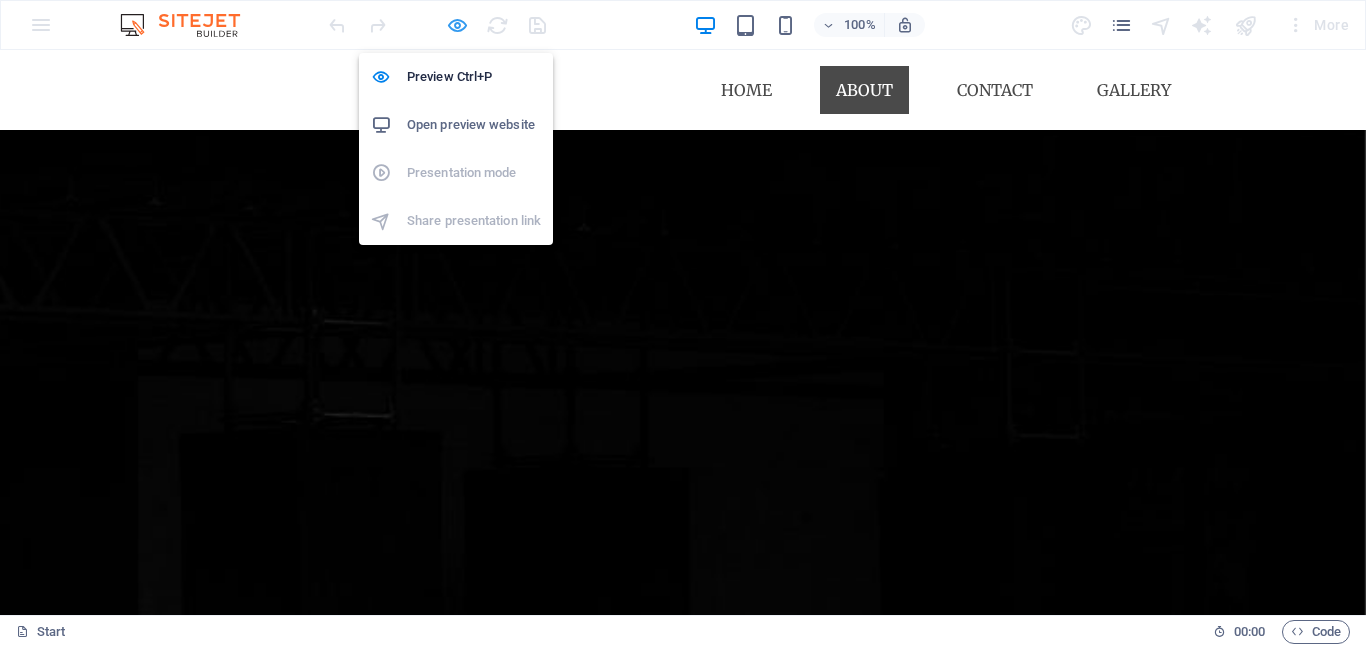 click at bounding box center (457, 25) 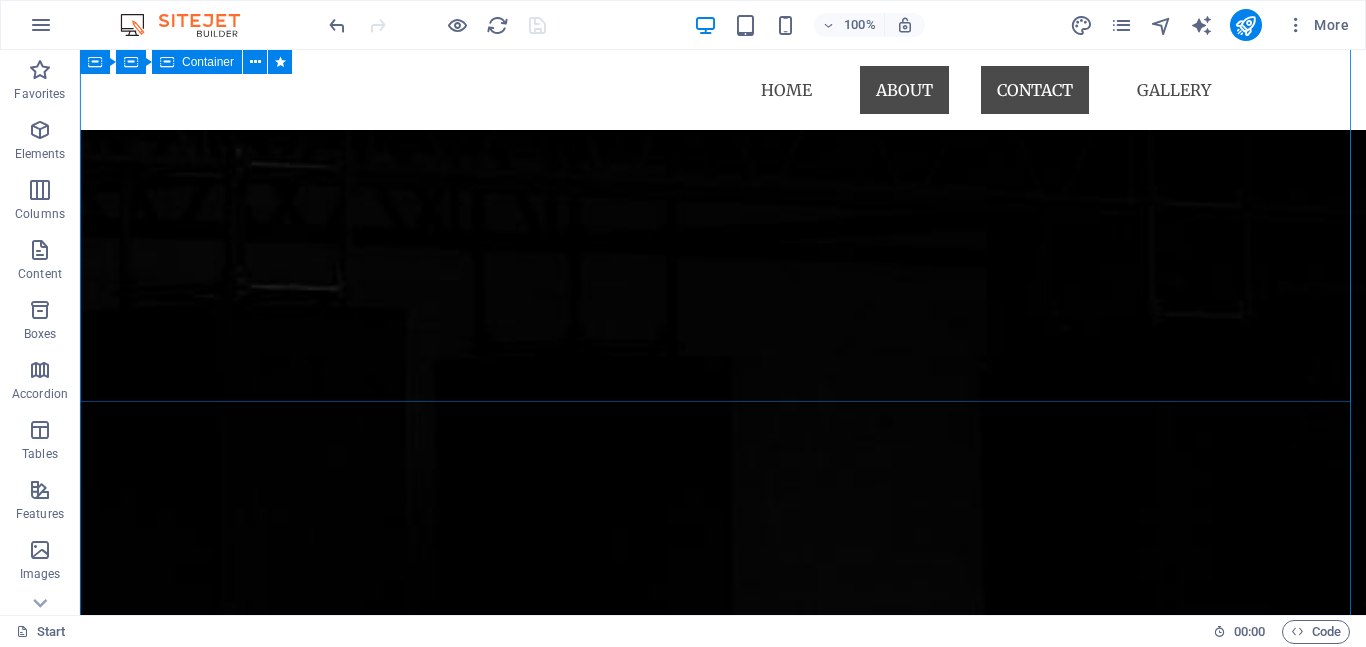 scroll, scrollTop: 1553, scrollLeft: 0, axis: vertical 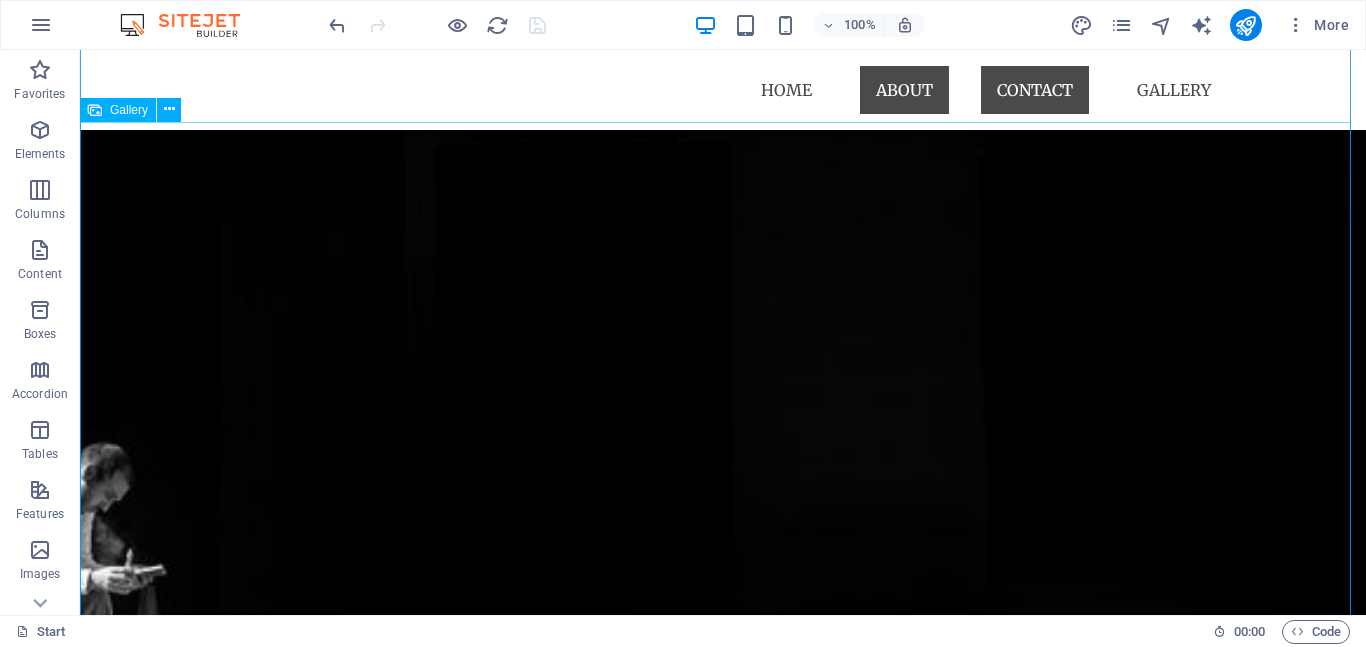 click at bounding box center [238, 3100] 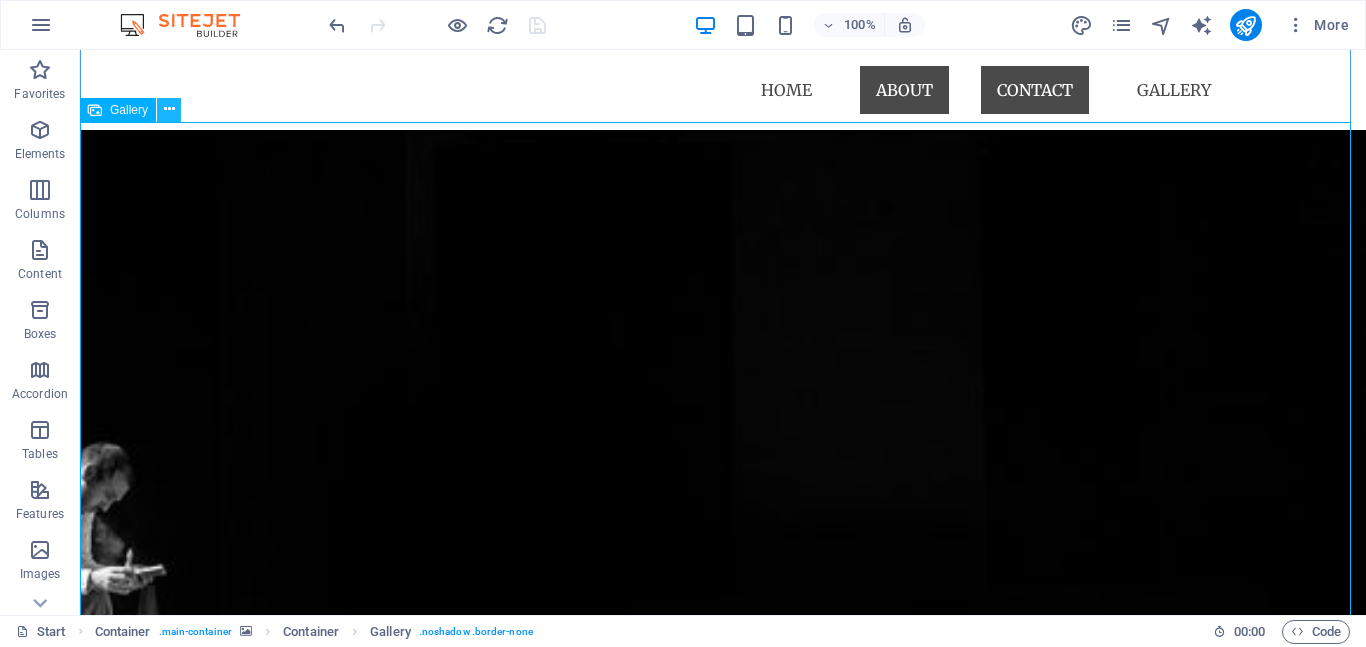 click at bounding box center [169, 109] 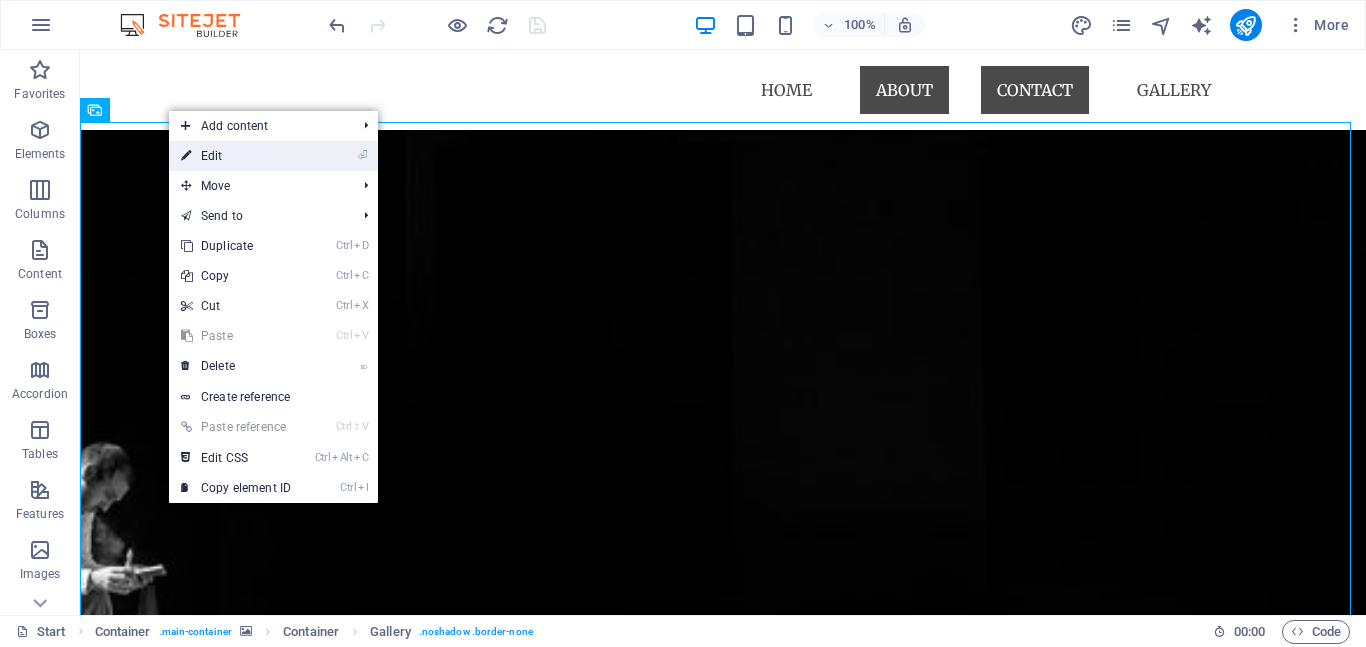 click on "⏎  Edit" at bounding box center [236, 156] 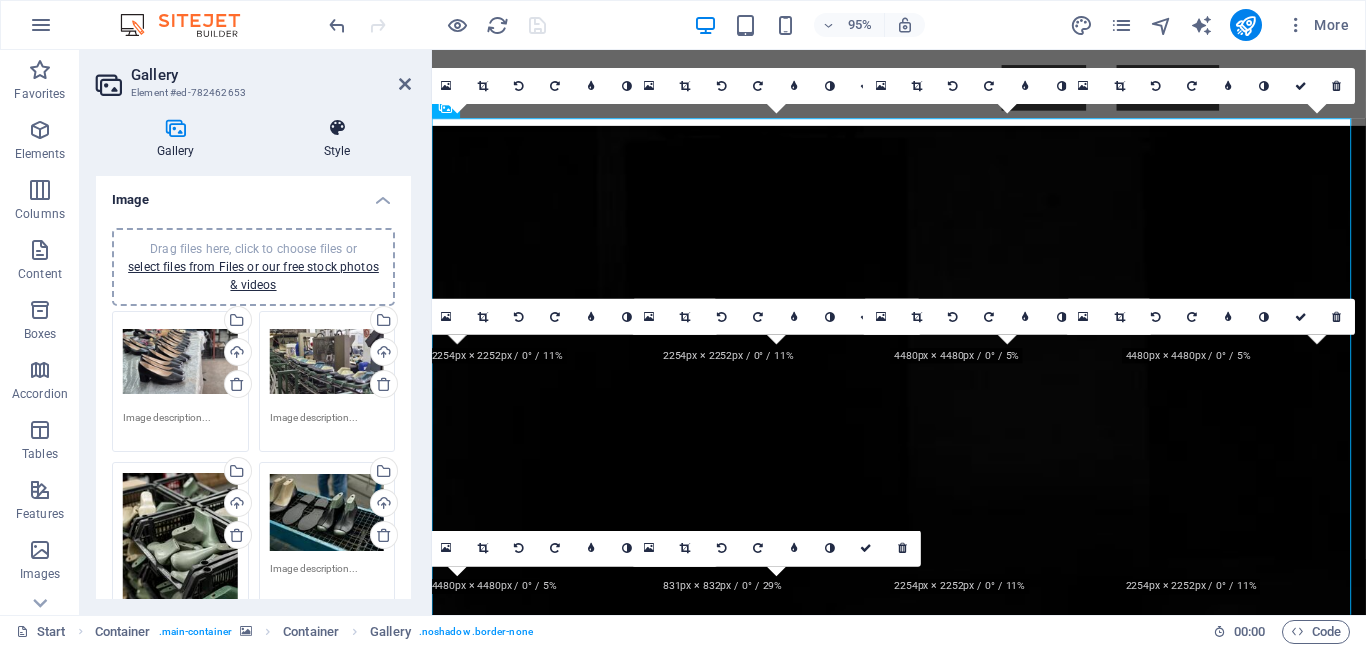 click on "Style" at bounding box center [337, 139] 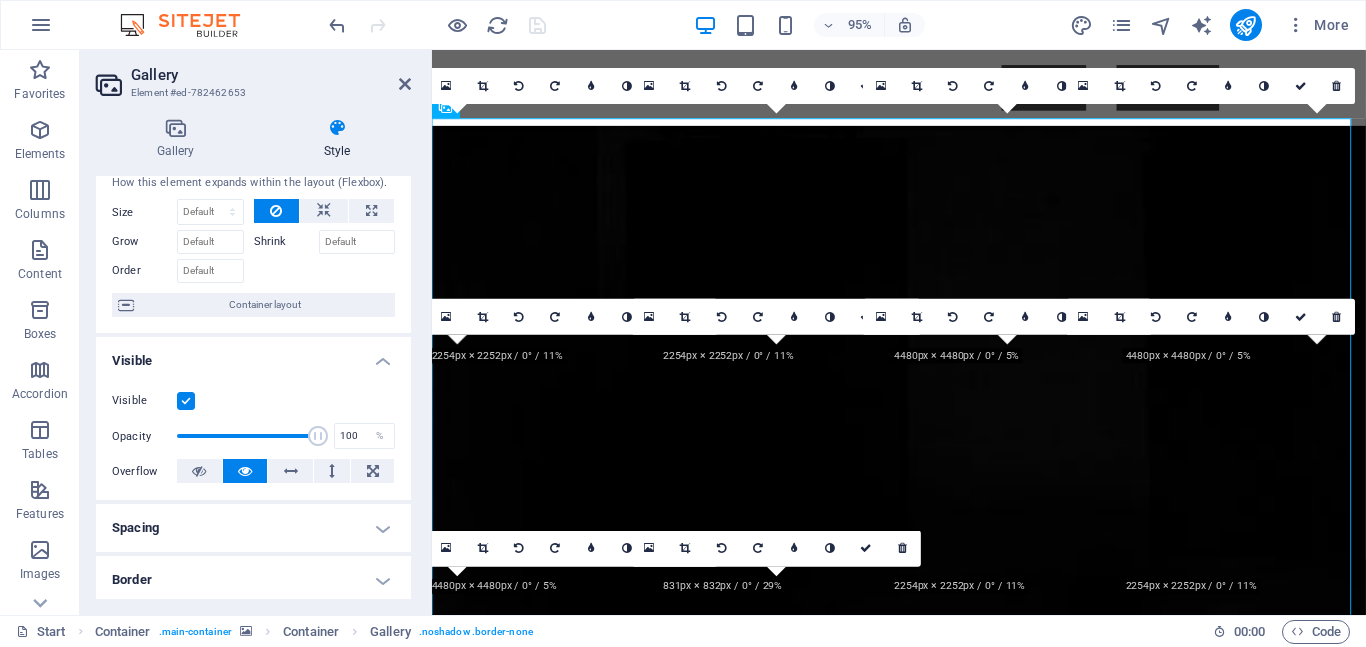 scroll, scrollTop: 22, scrollLeft: 0, axis: vertical 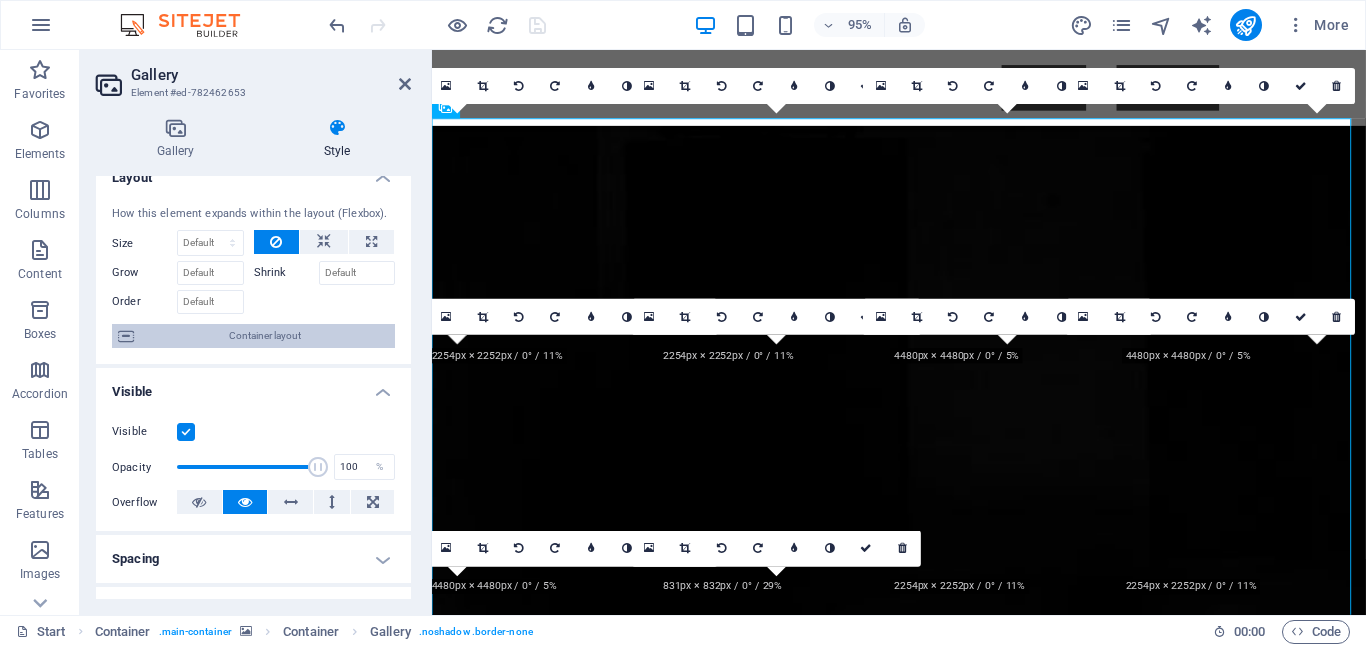 click on "Container layout" at bounding box center [264, 336] 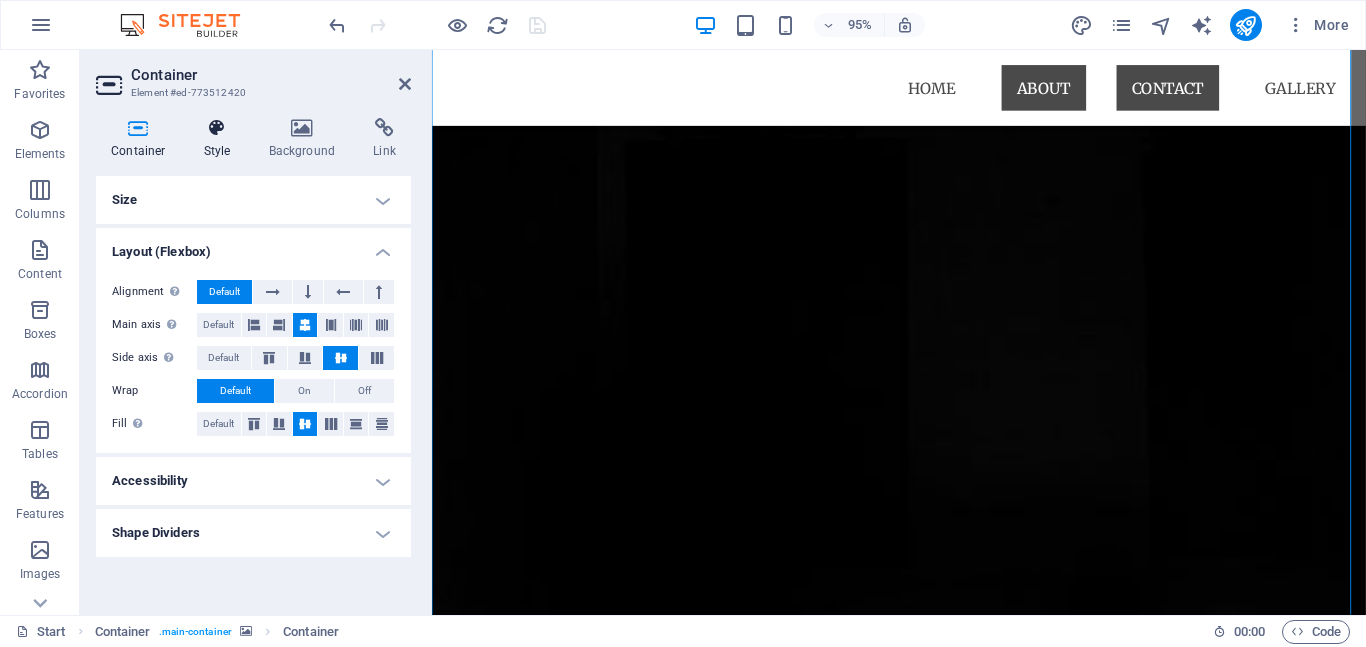 click at bounding box center (217, 128) 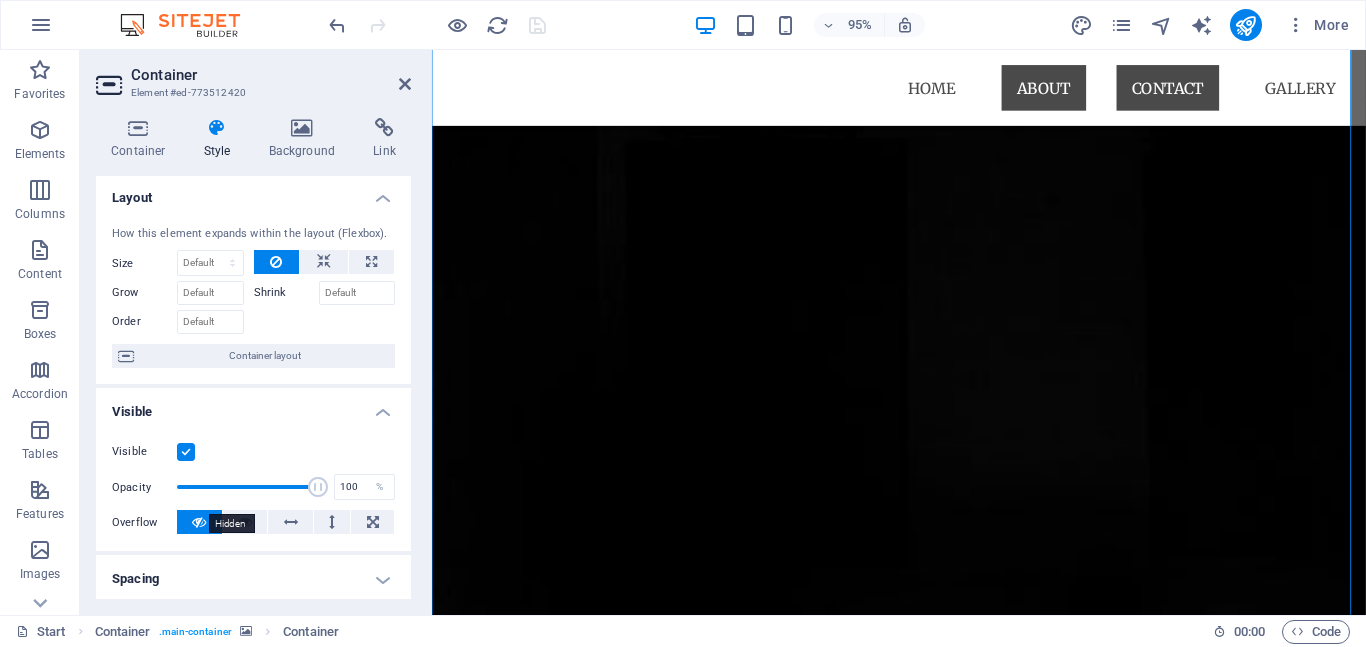 scroll, scrollTop: 0, scrollLeft: 0, axis: both 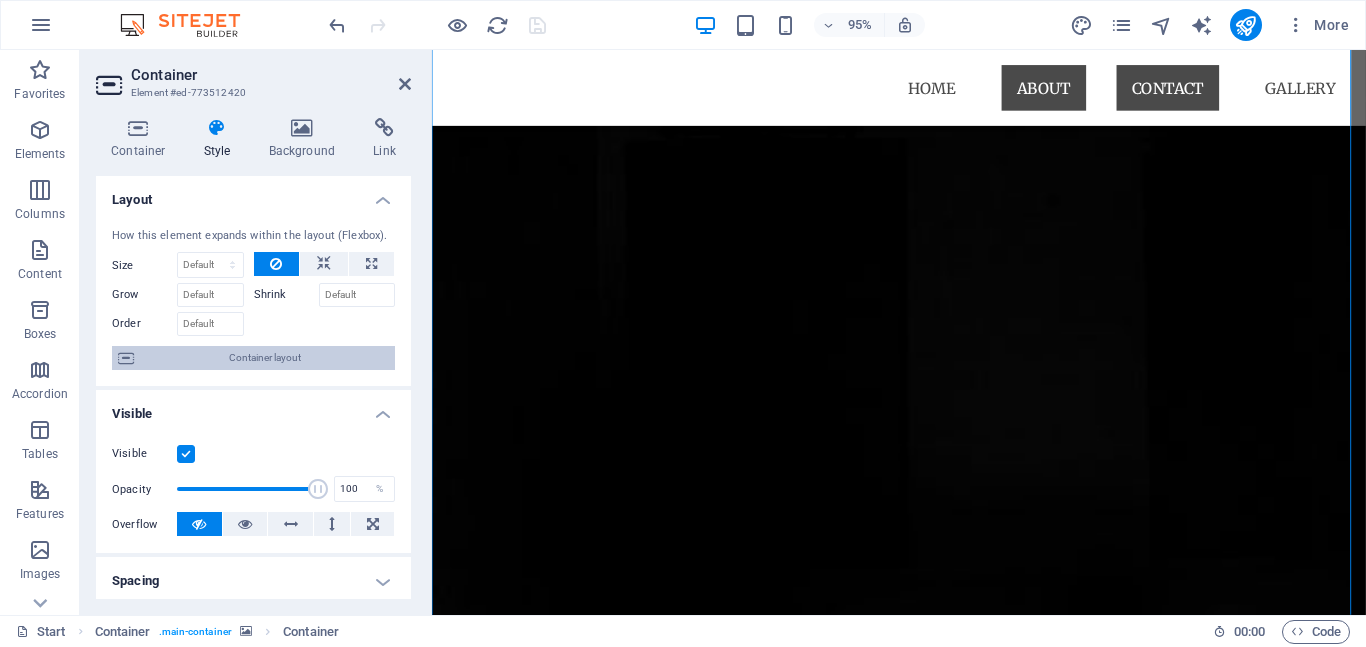 click on "Container layout" at bounding box center (264, 358) 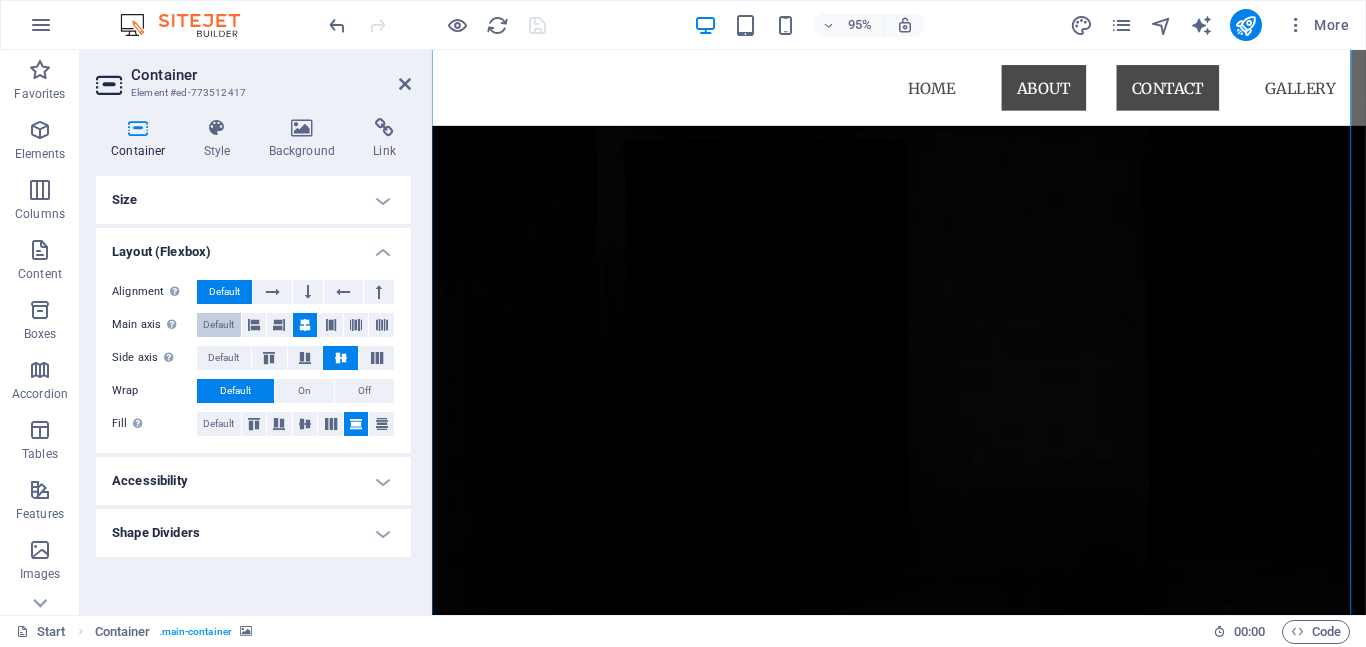 click on "Default" at bounding box center [218, 325] 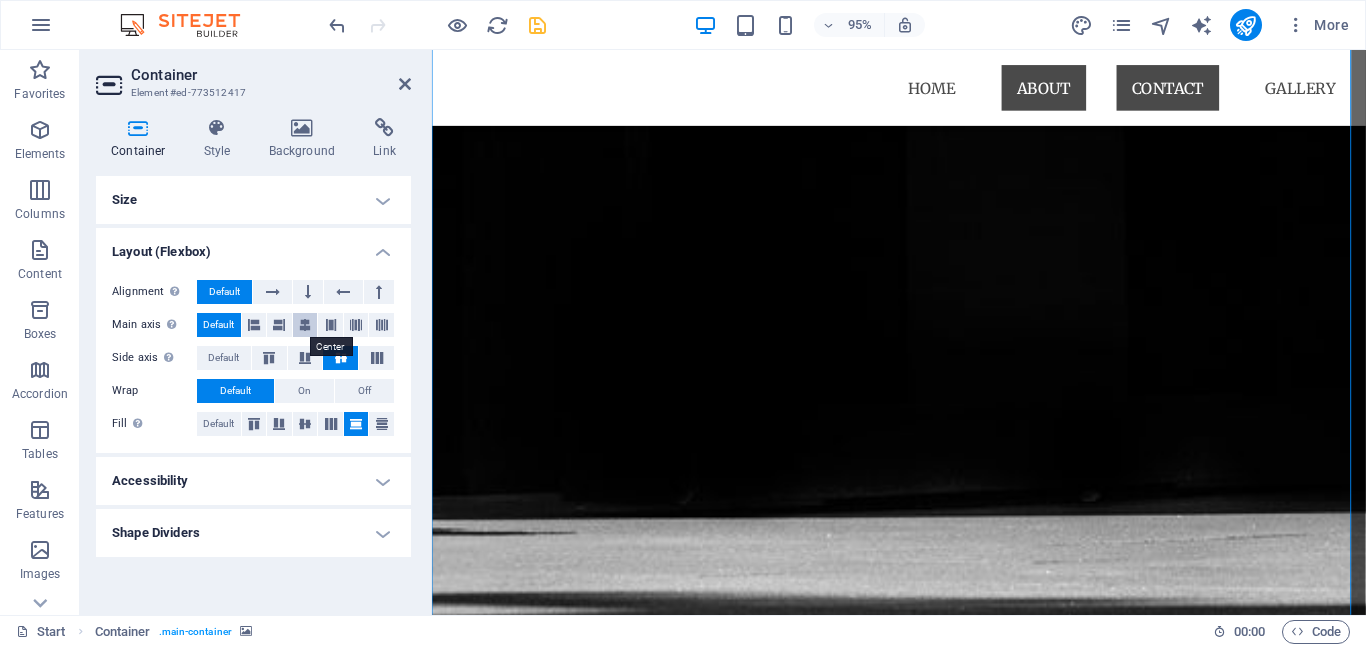 click at bounding box center [305, 325] 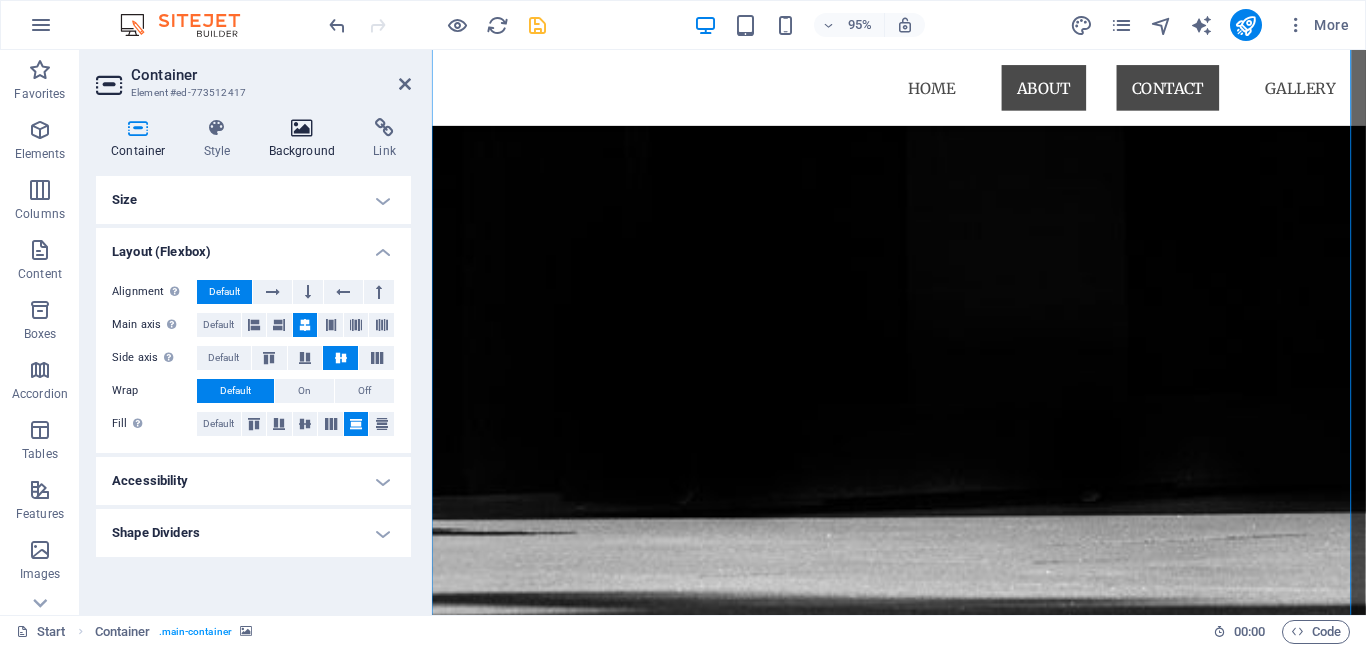 click on "Background" at bounding box center [306, 139] 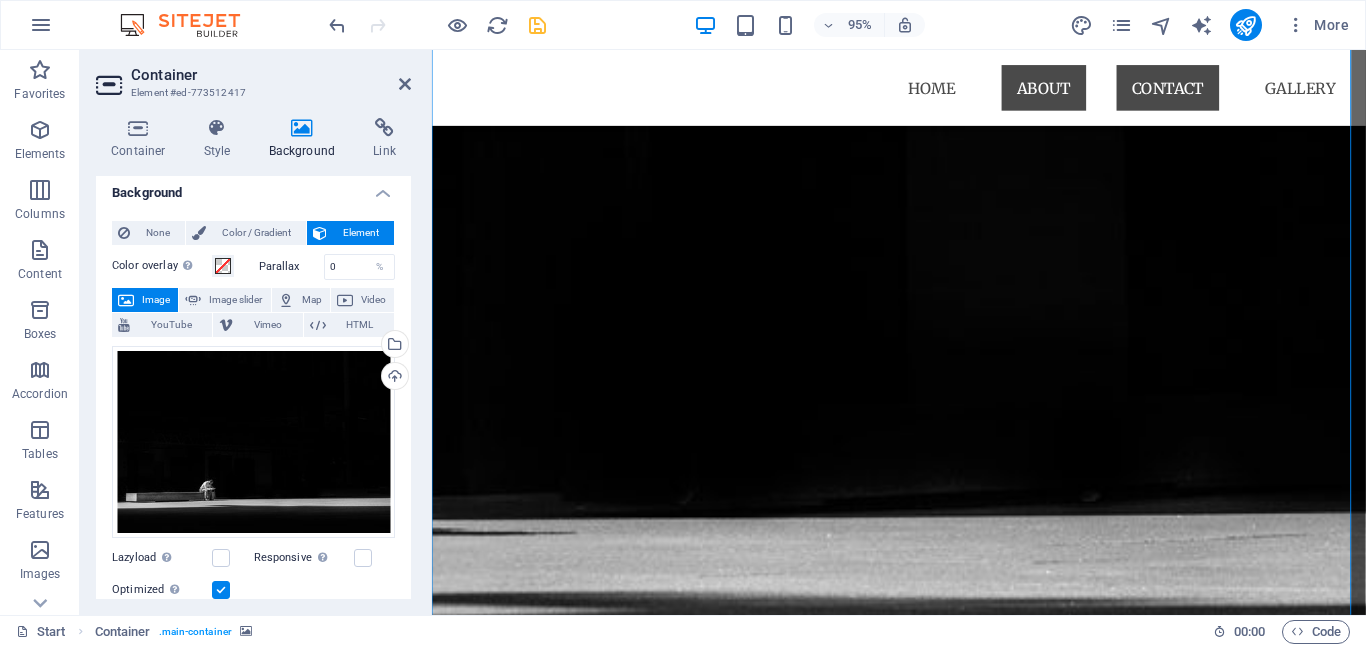 scroll, scrollTop: 0, scrollLeft: 0, axis: both 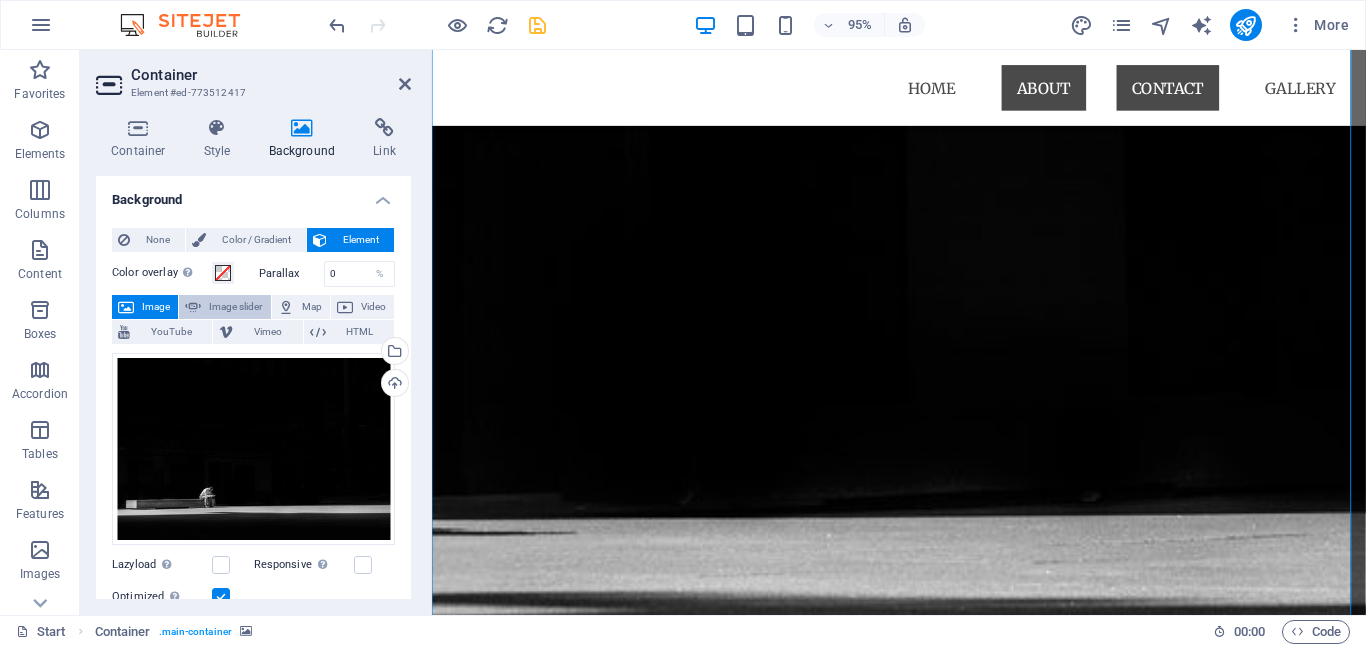 click on "Image slider" at bounding box center (235, 307) 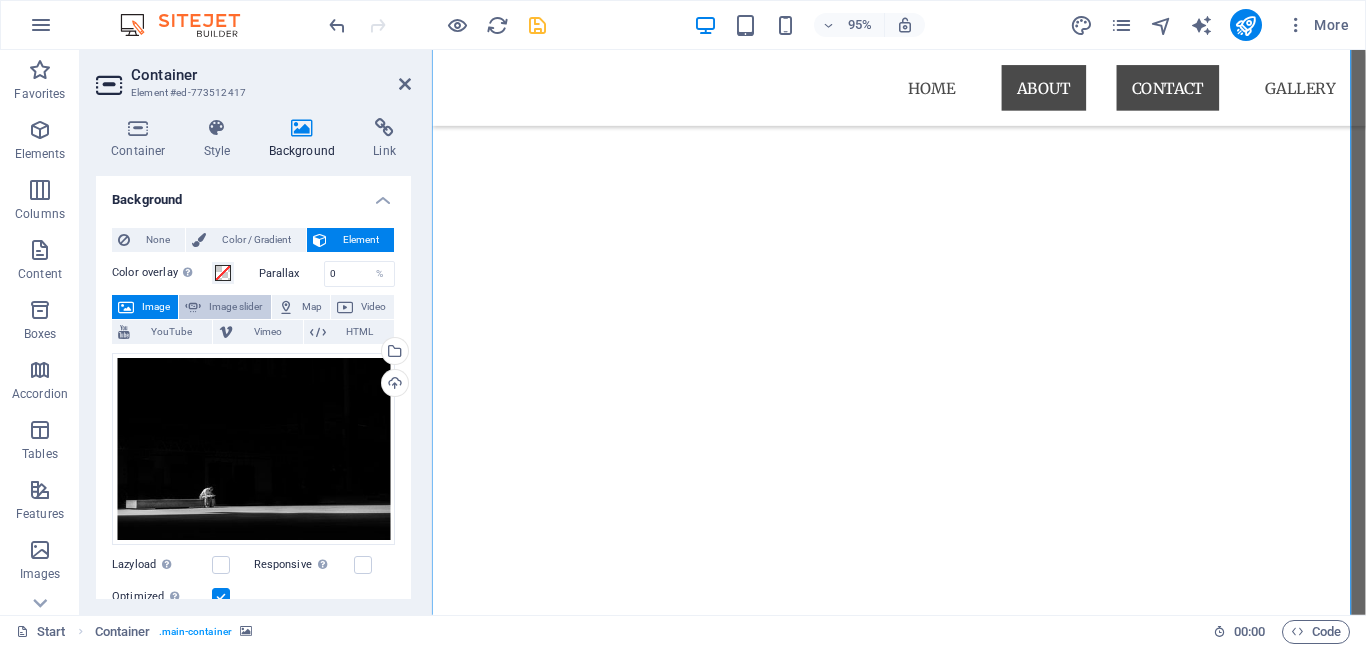 select on "ms" 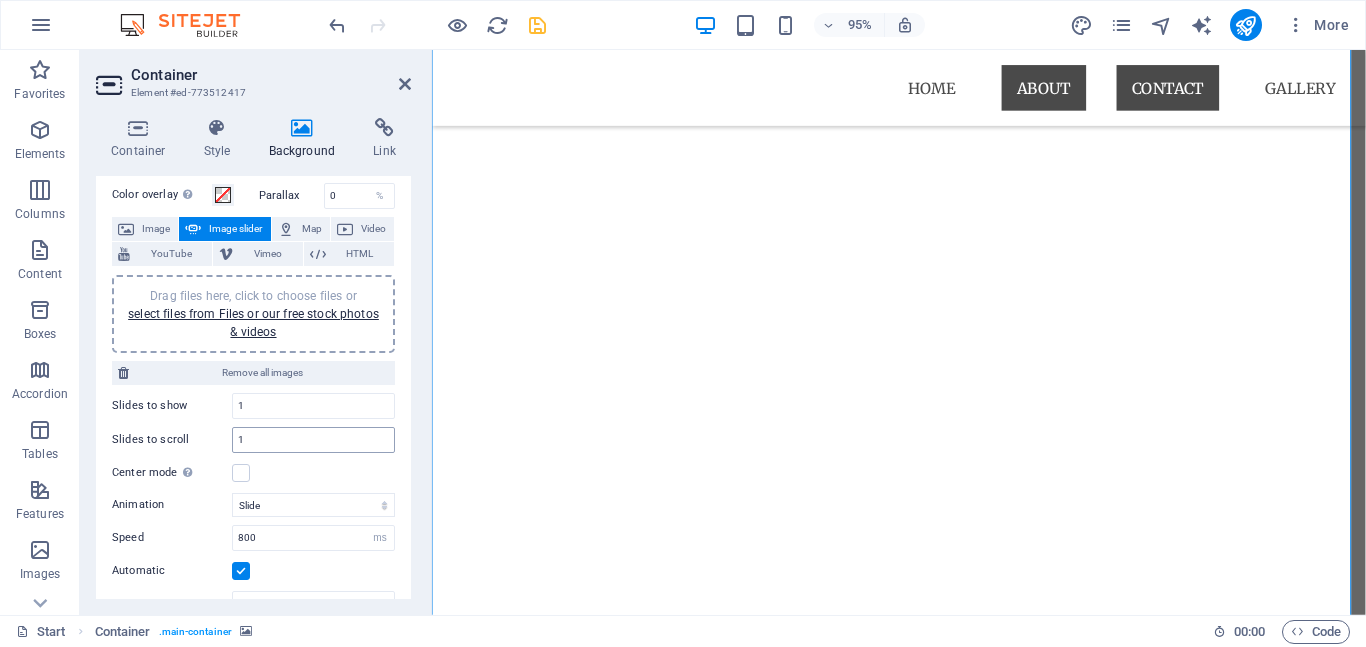 scroll, scrollTop: 100, scrollLeft: 0, axis: vertical 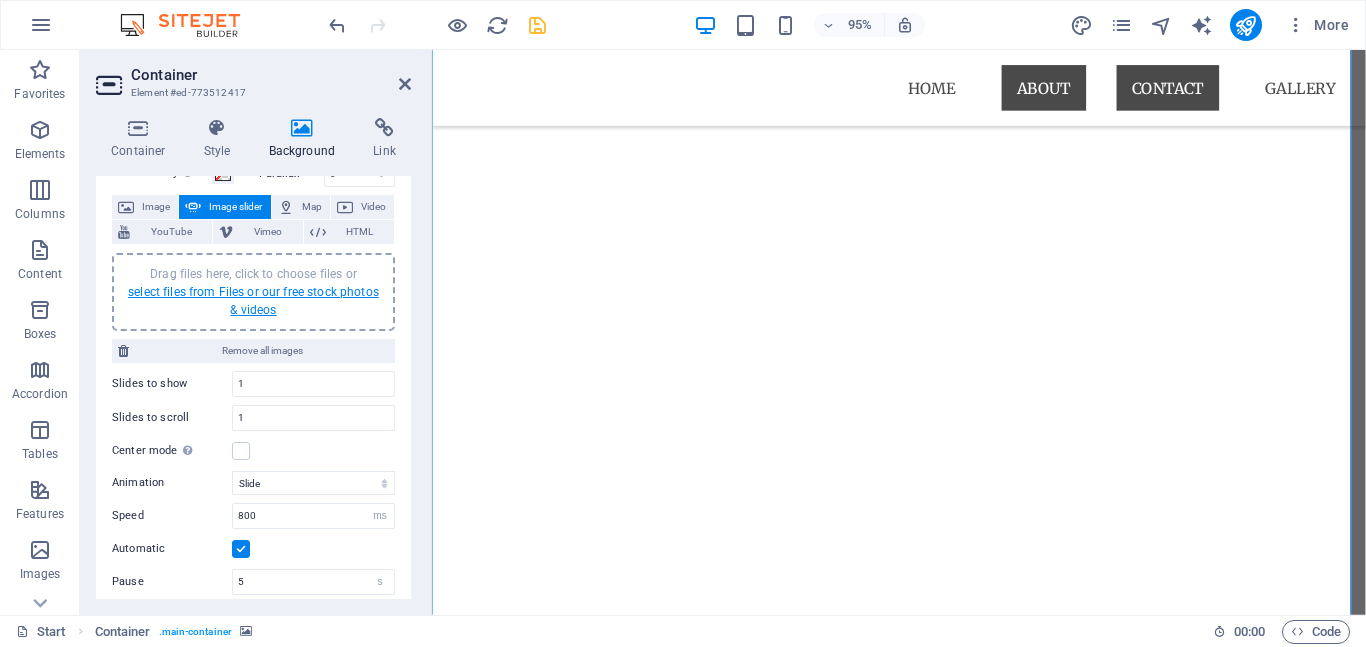 click on "select files from Files or our free stock photos & videos" at bounding box center (253, 301) 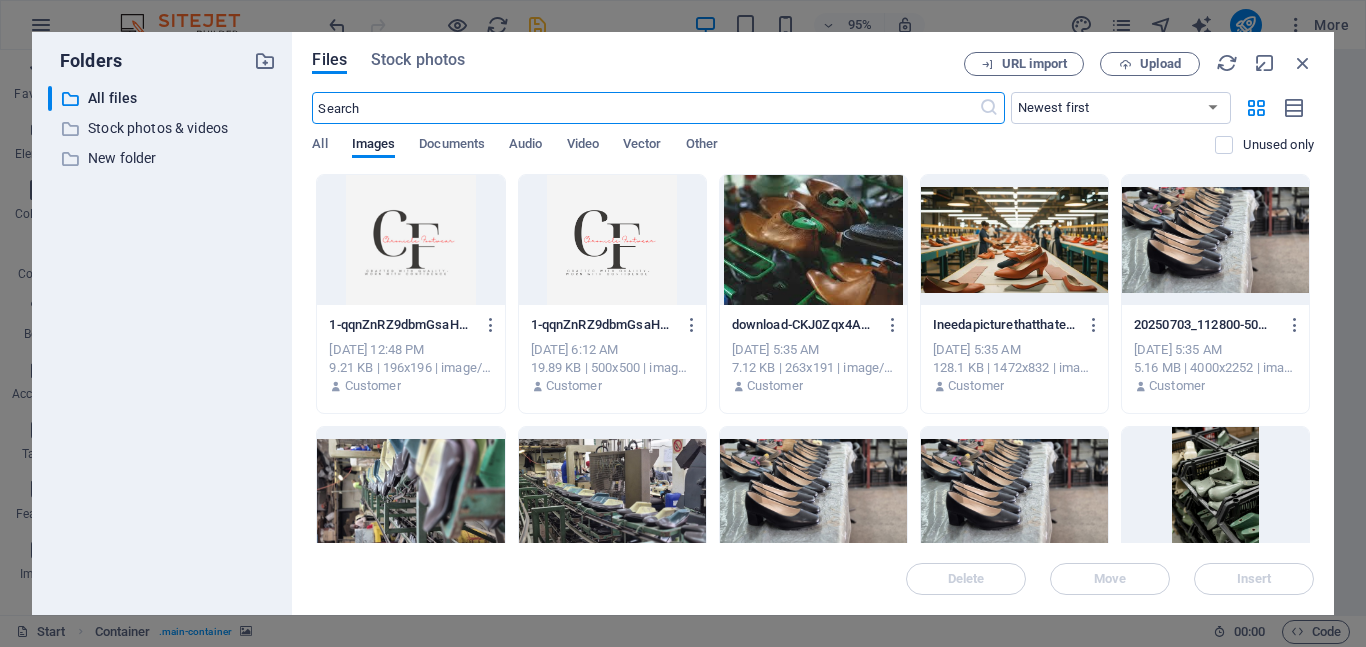 scroll, scrollTop: 1160, scrollLeft: 0, axis: vertical 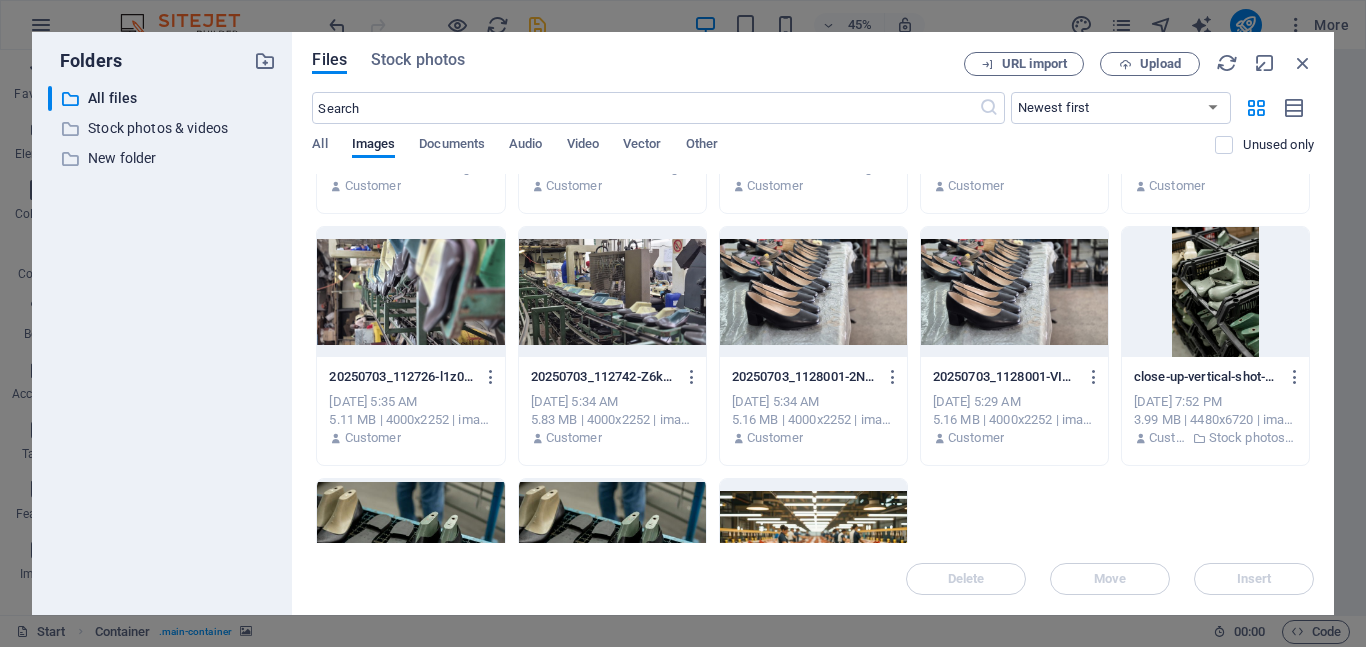 click at bounding box center (813, 292) 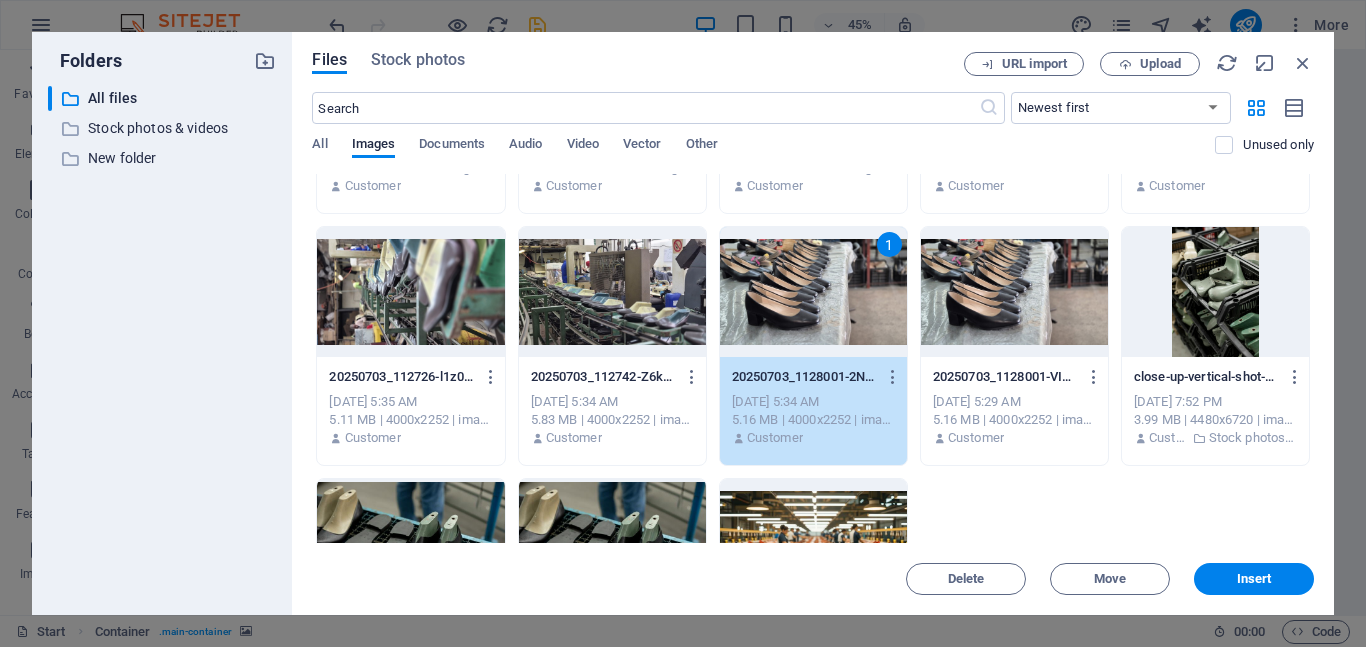 click at bounding box center [612, 292] 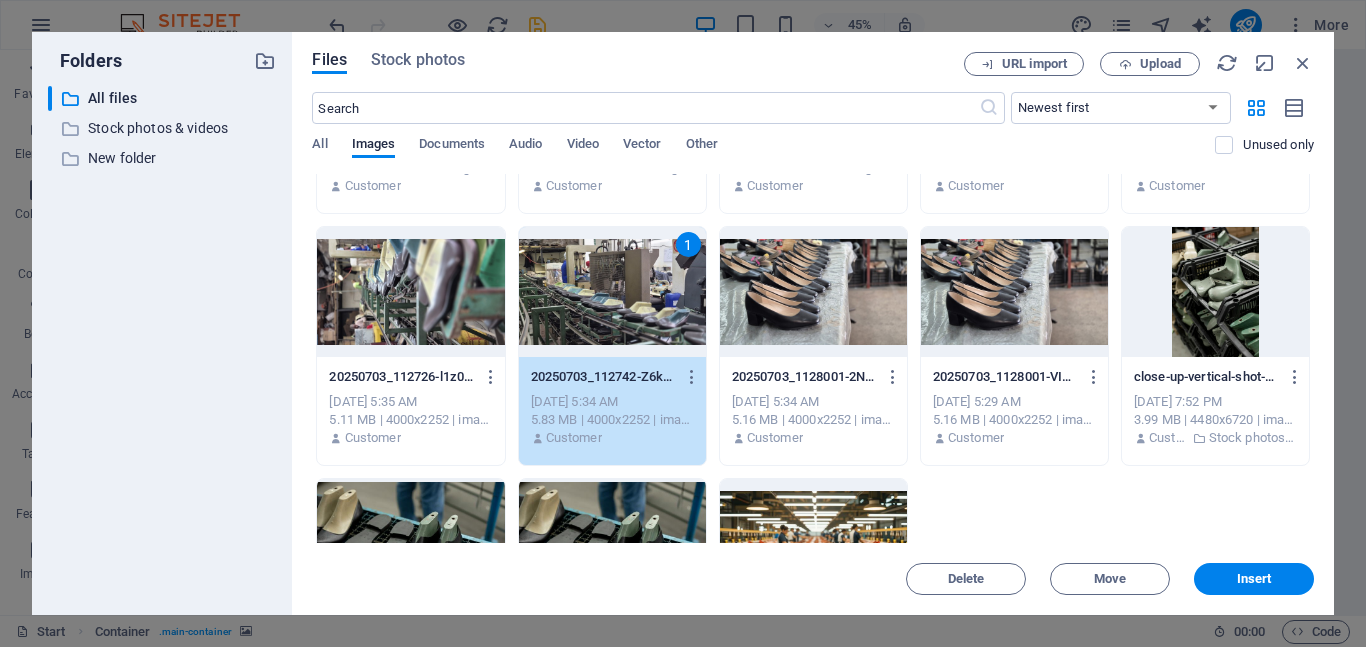 click at bounding box center [410, 292] 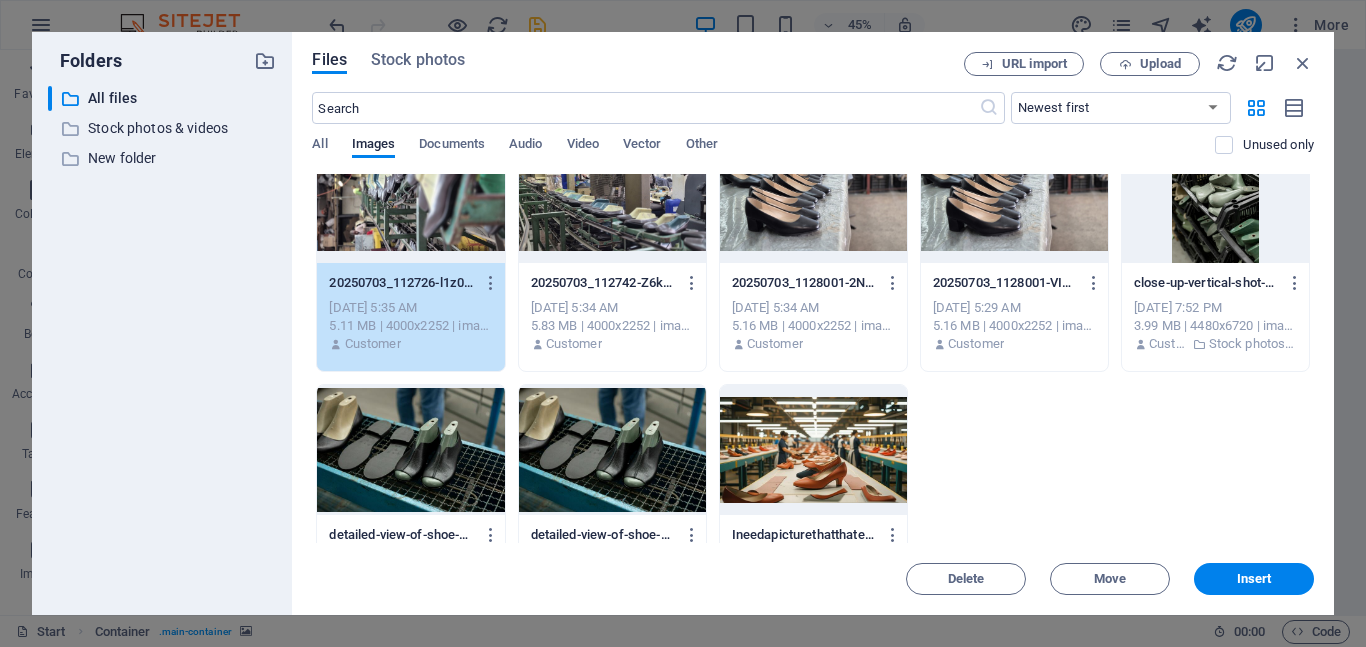 scroll, scrollTop: 375, scrollLeft: 0, axis: vertical 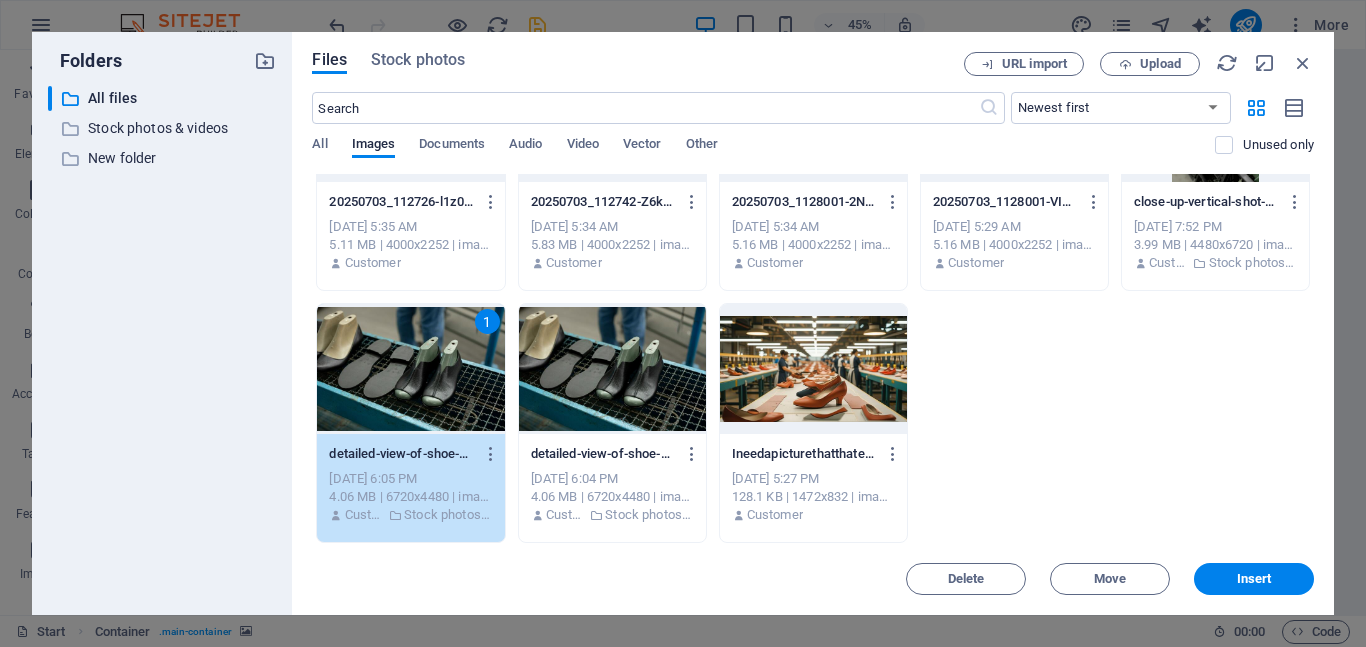 click at bounding box center (813, 369) 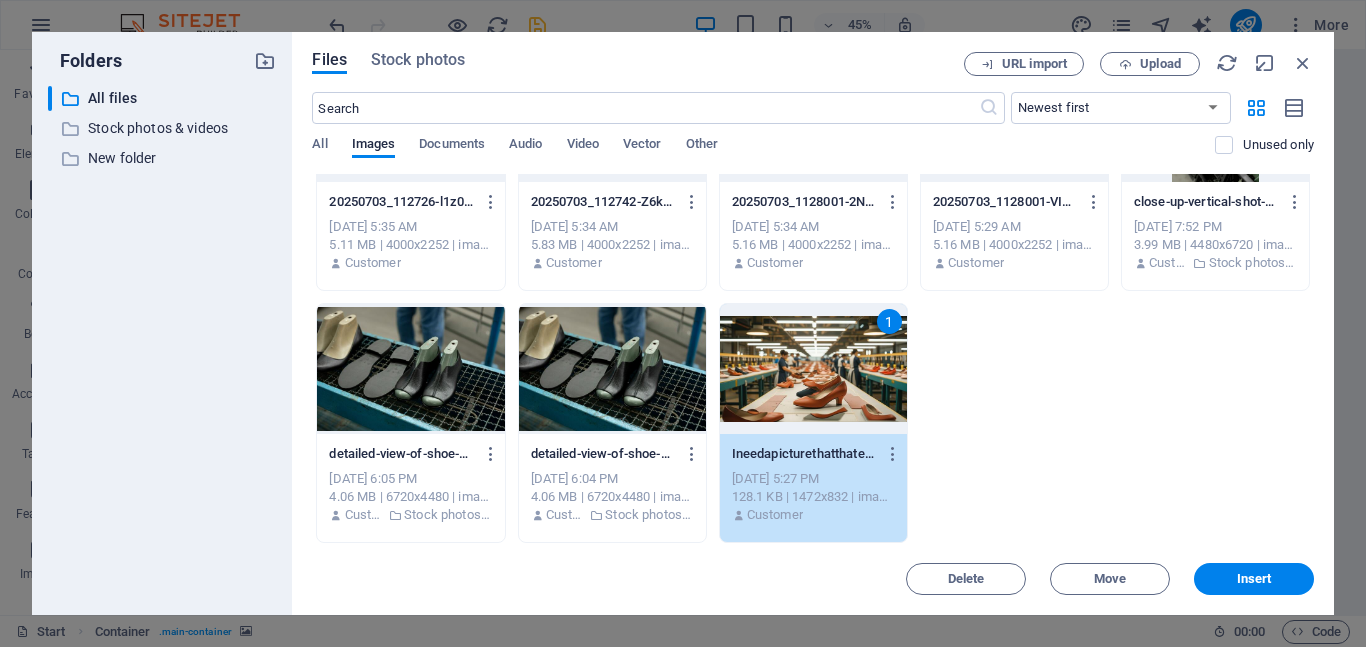 click at bounding box center (612, 369) 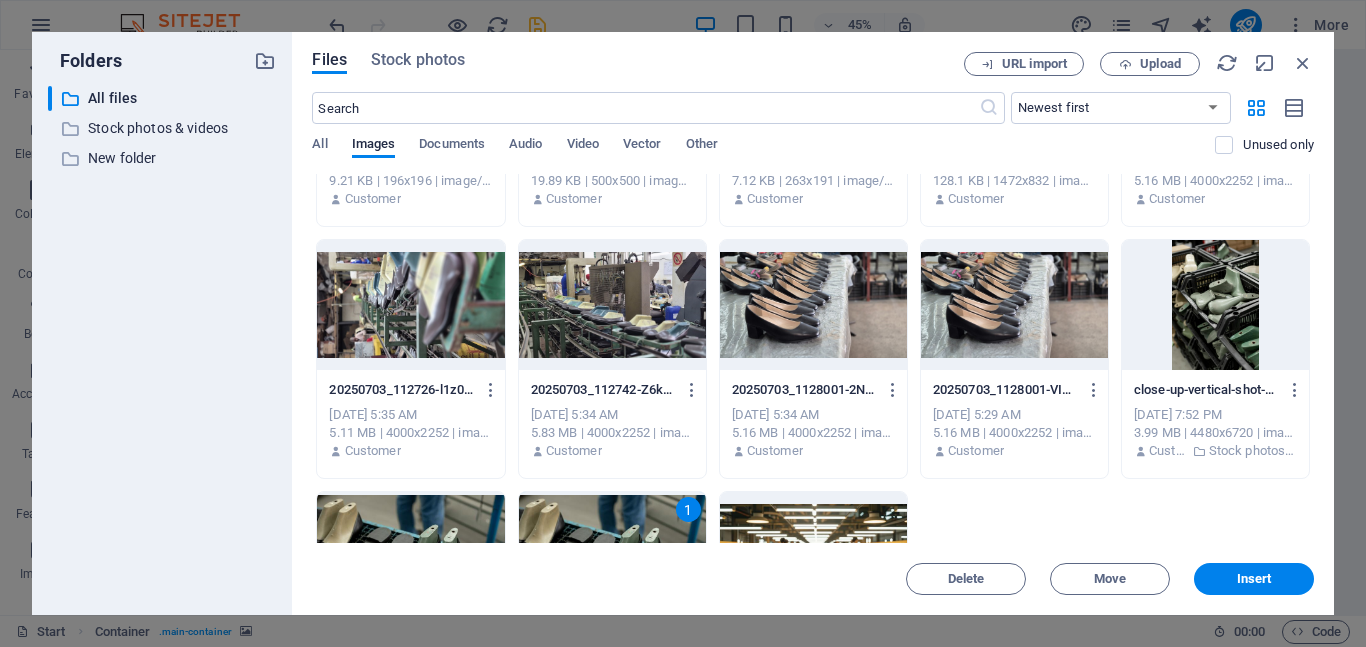 scroll, scrollTop: 175, scrollLeft: 0, axis: vertical 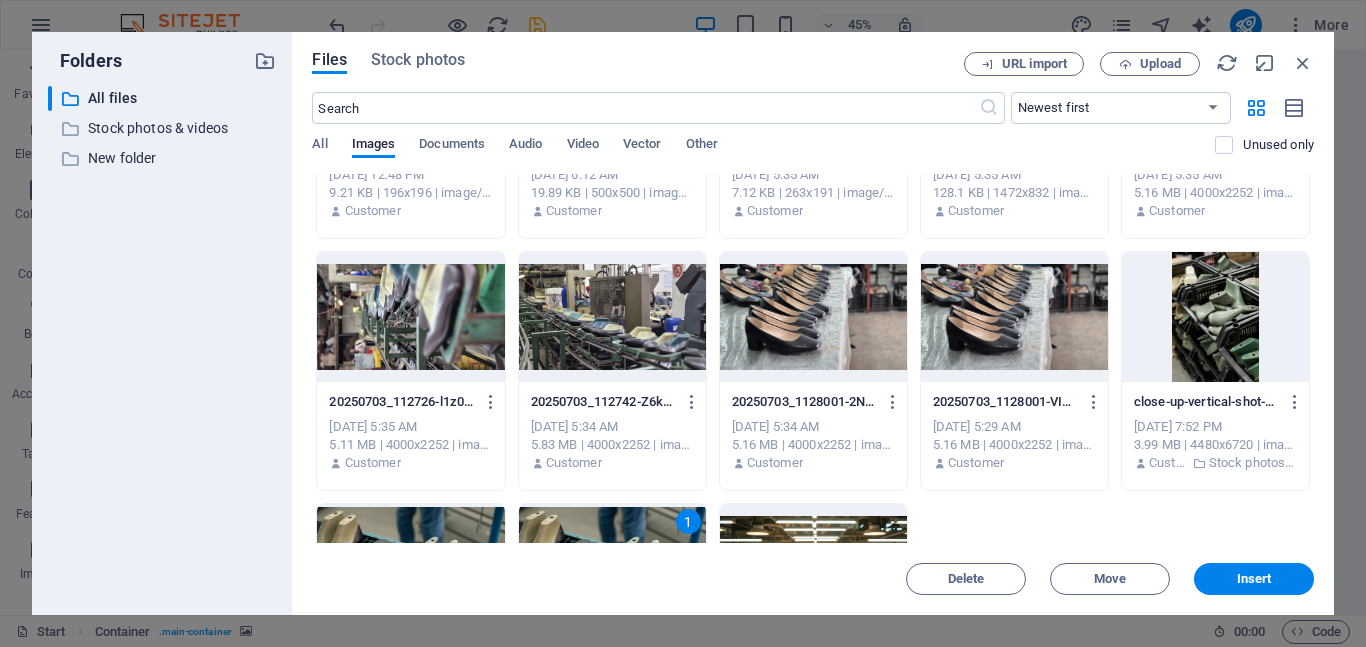 click at bounding box center [813, 317] 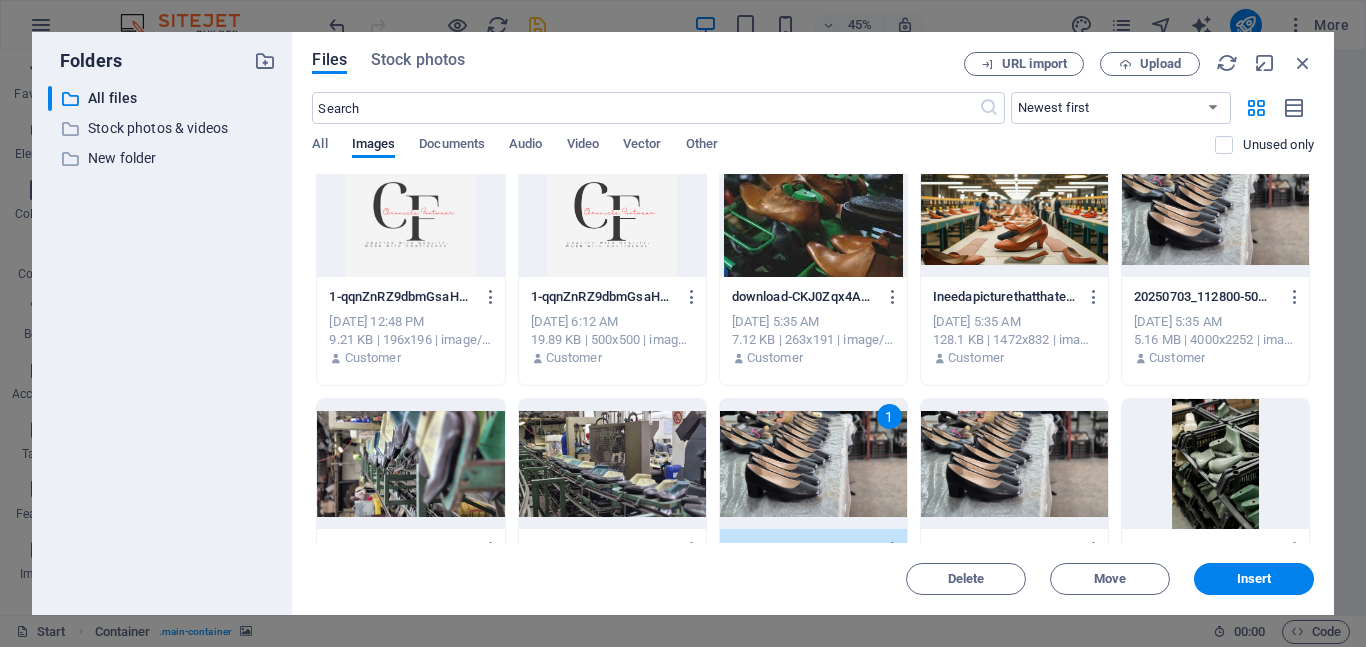 scroll, scrollTop: 0, scrollLeft: 0, axis: both 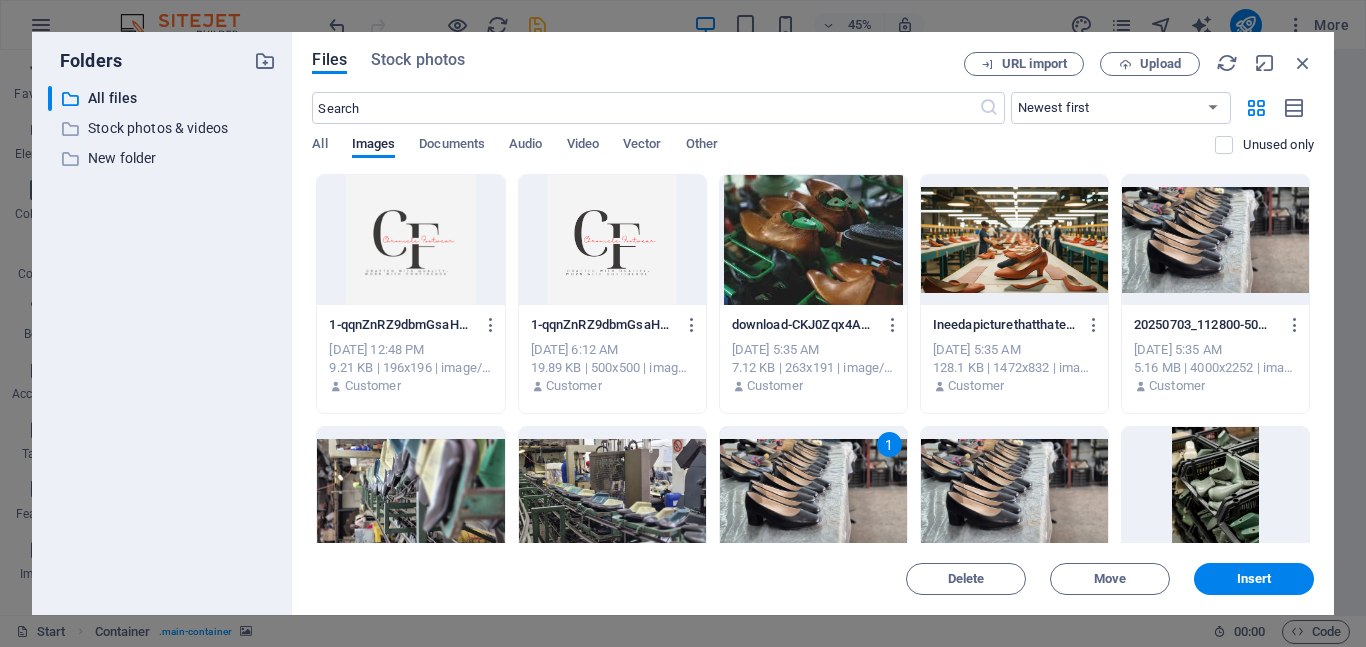 click at bounding box center (1215, 240) 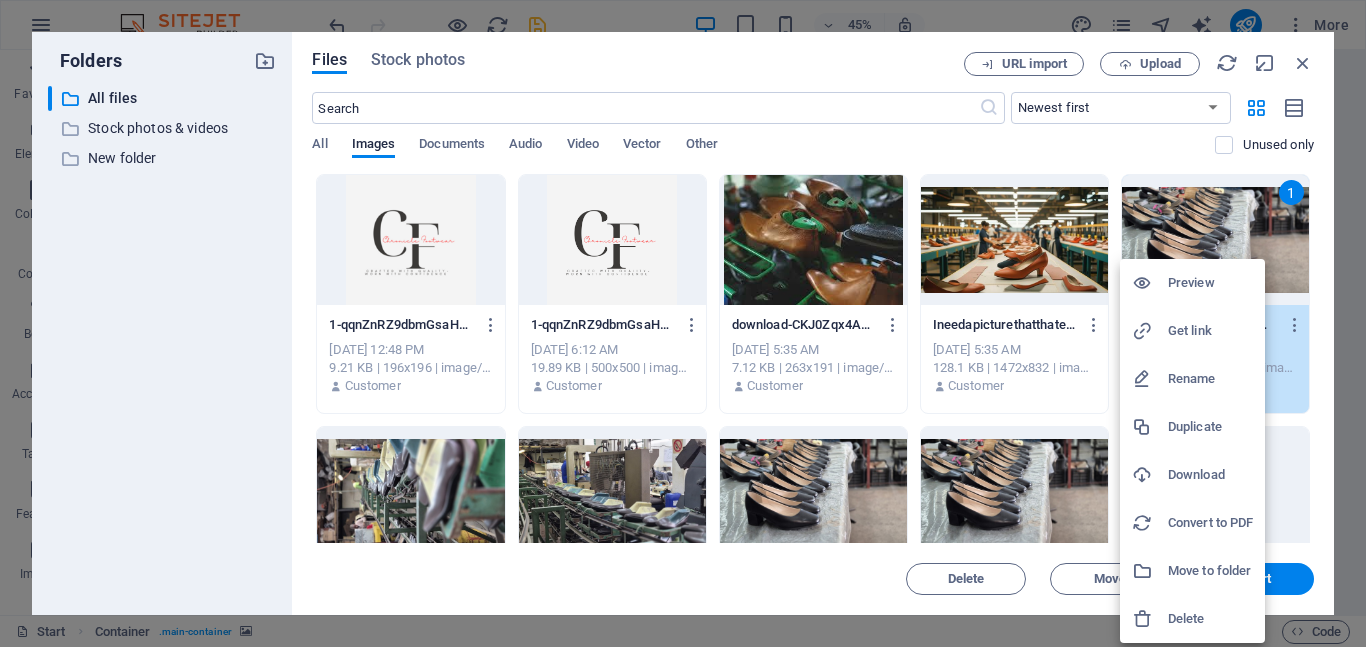 click at bounding box center [683, 323] 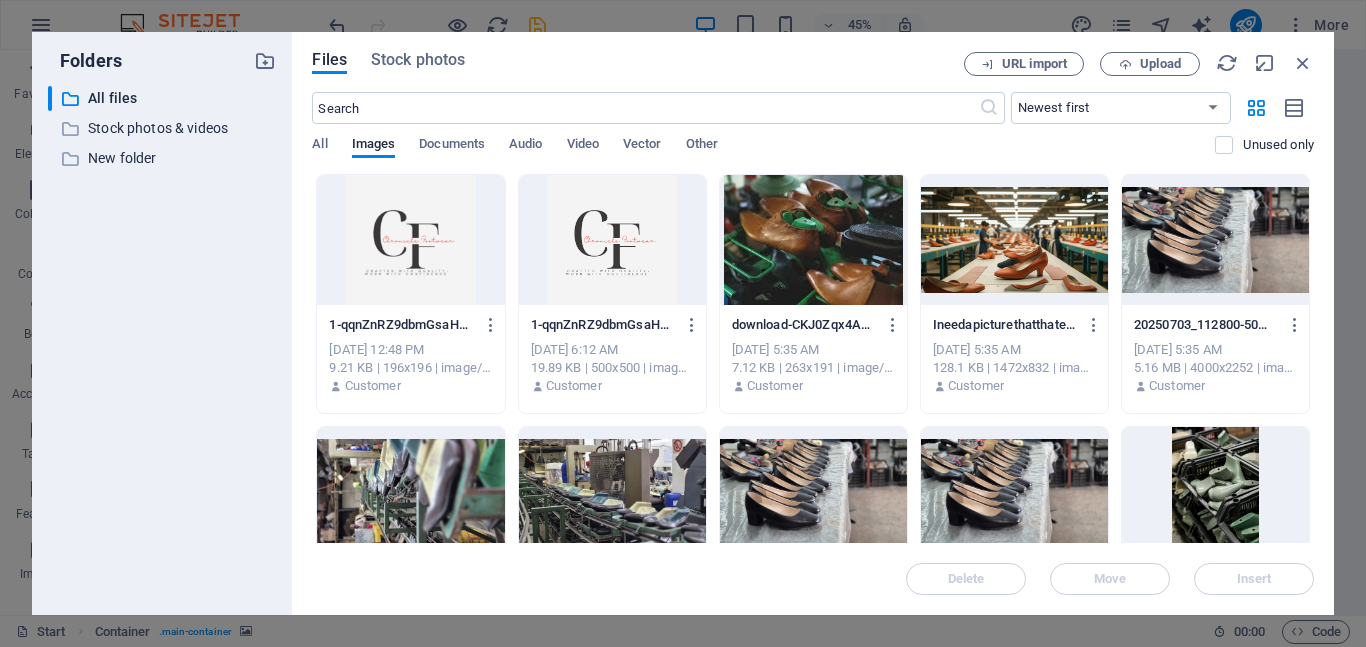 click at bounding box center [1215, 240] 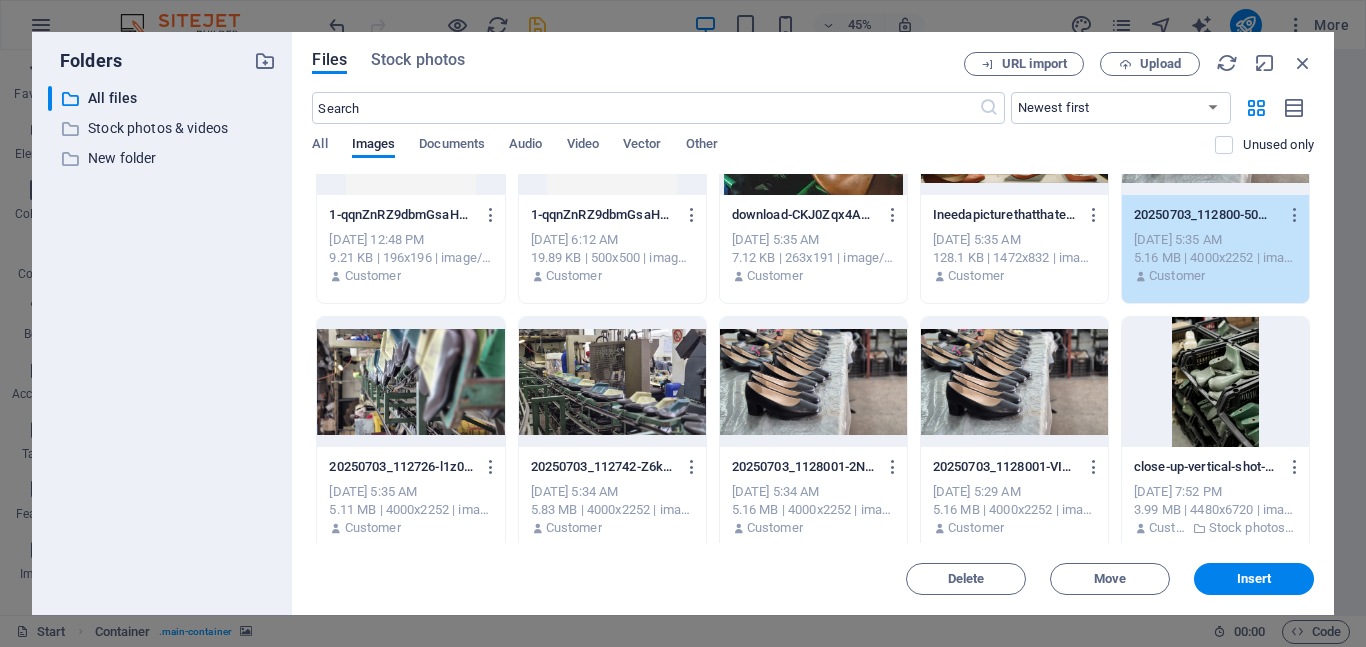 scroll, scrollTop: 200, scrollLeft: 0, axis: vertical 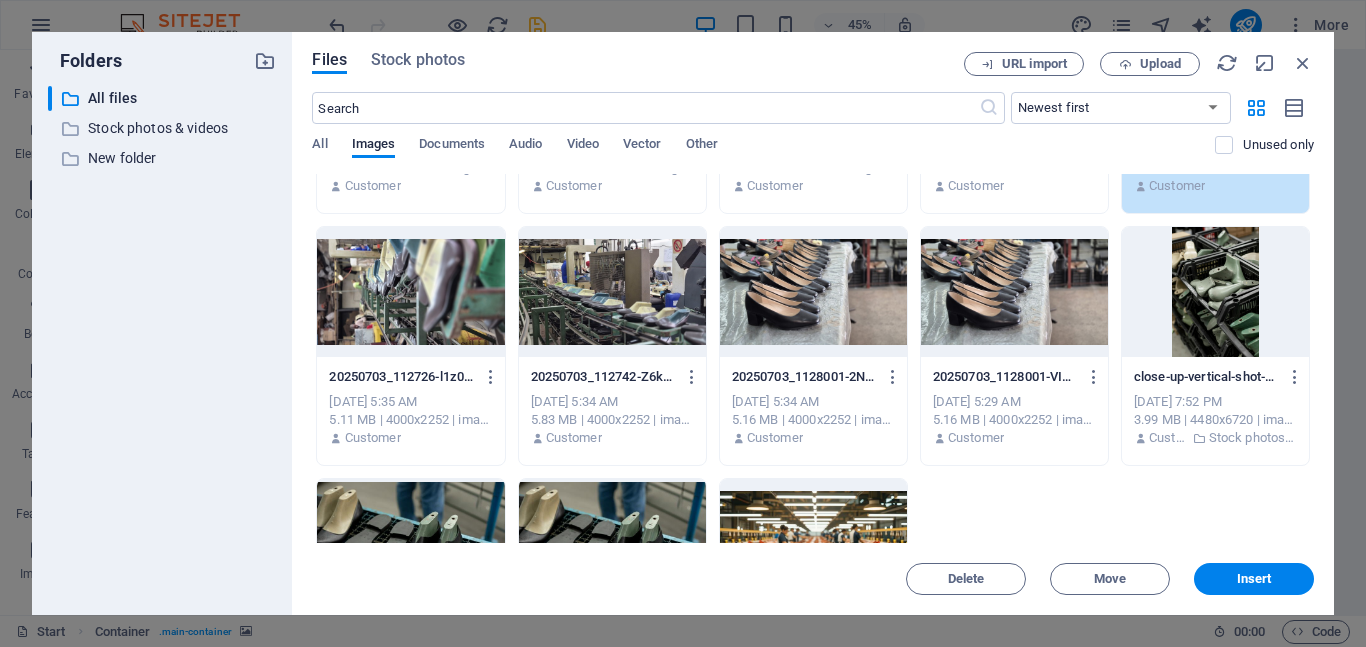 click at bounding box center [612, 292] 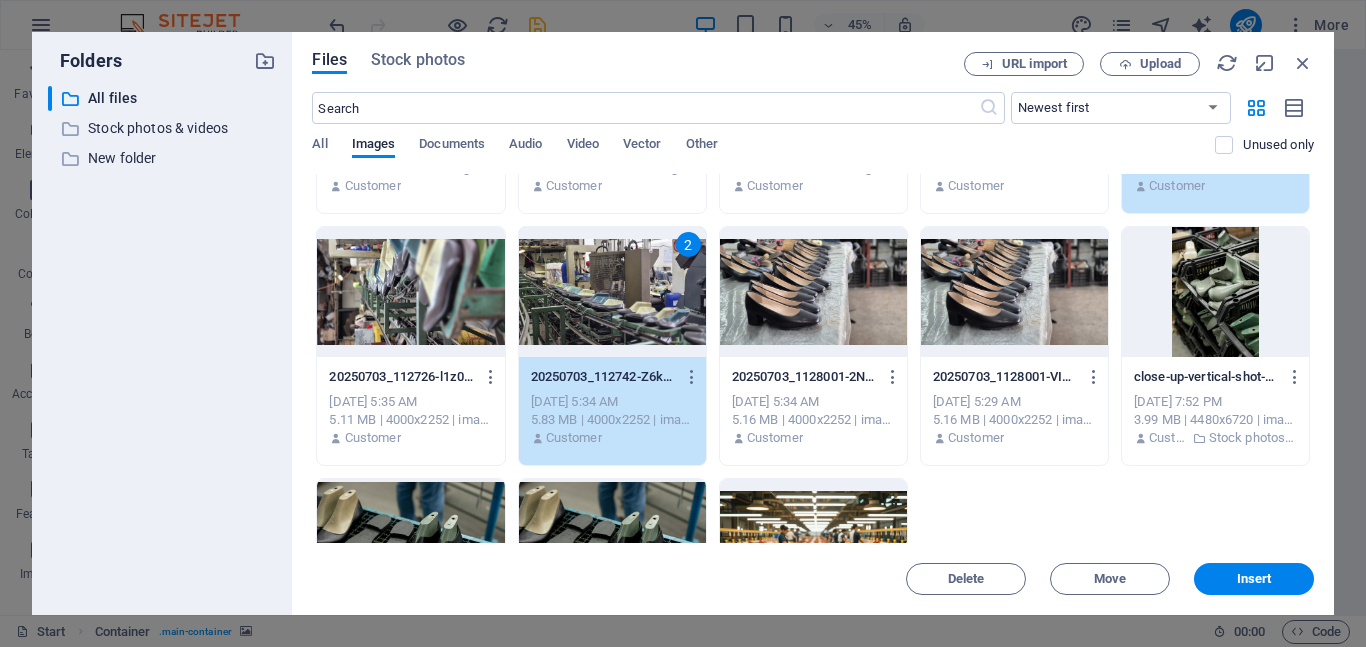 click at bounding box center [410, 292] 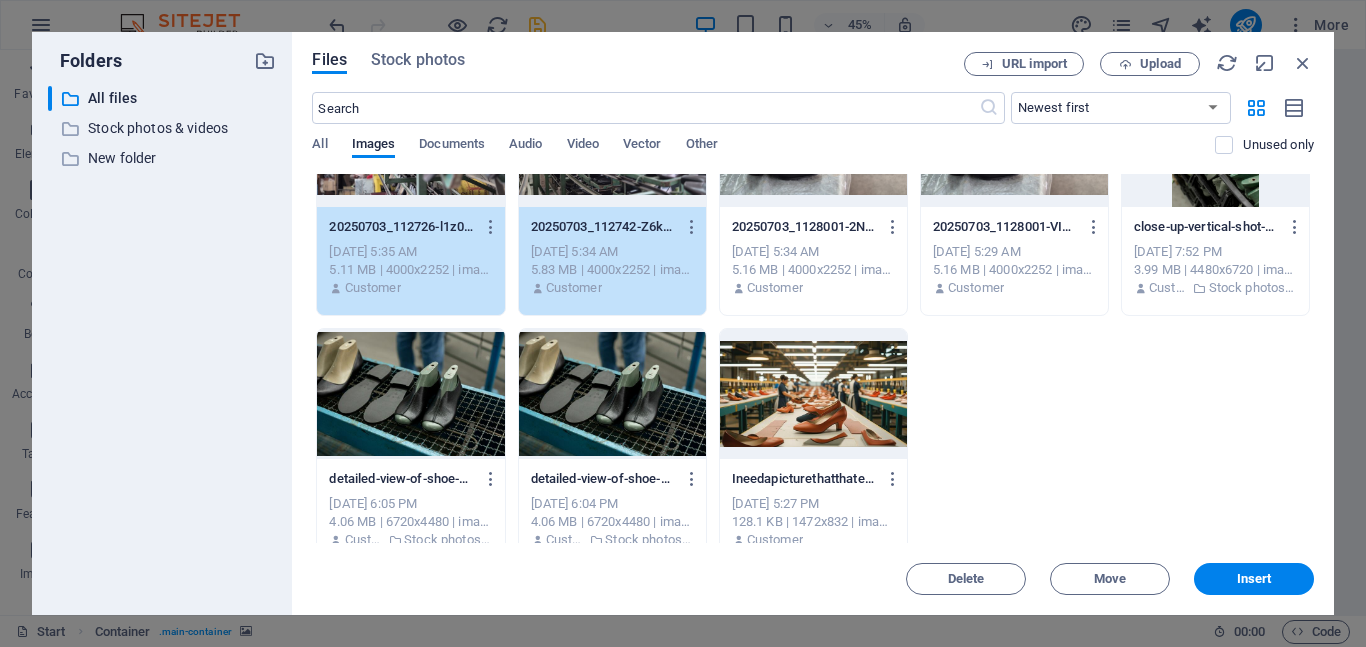 scroll, scrollTop: 375, scrollLeft: 0, axis: vertical 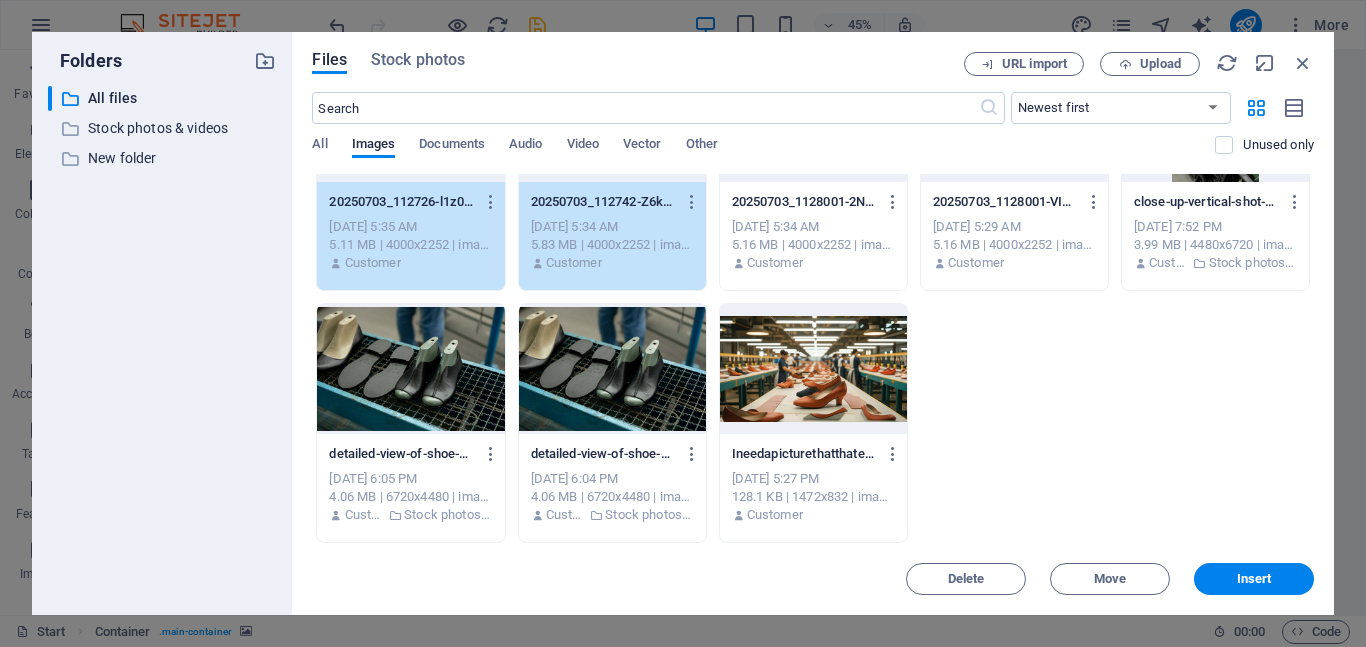 click at bounding box center [612, 369] 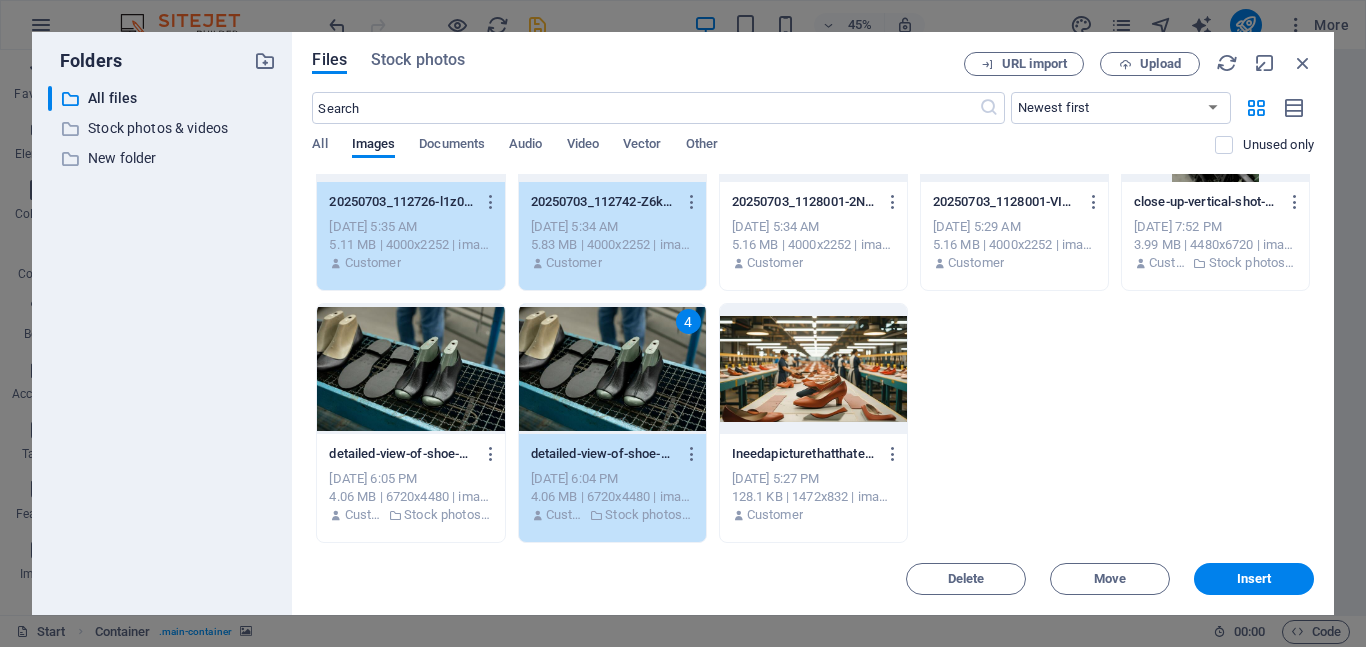click at bounding box center (813, 369) 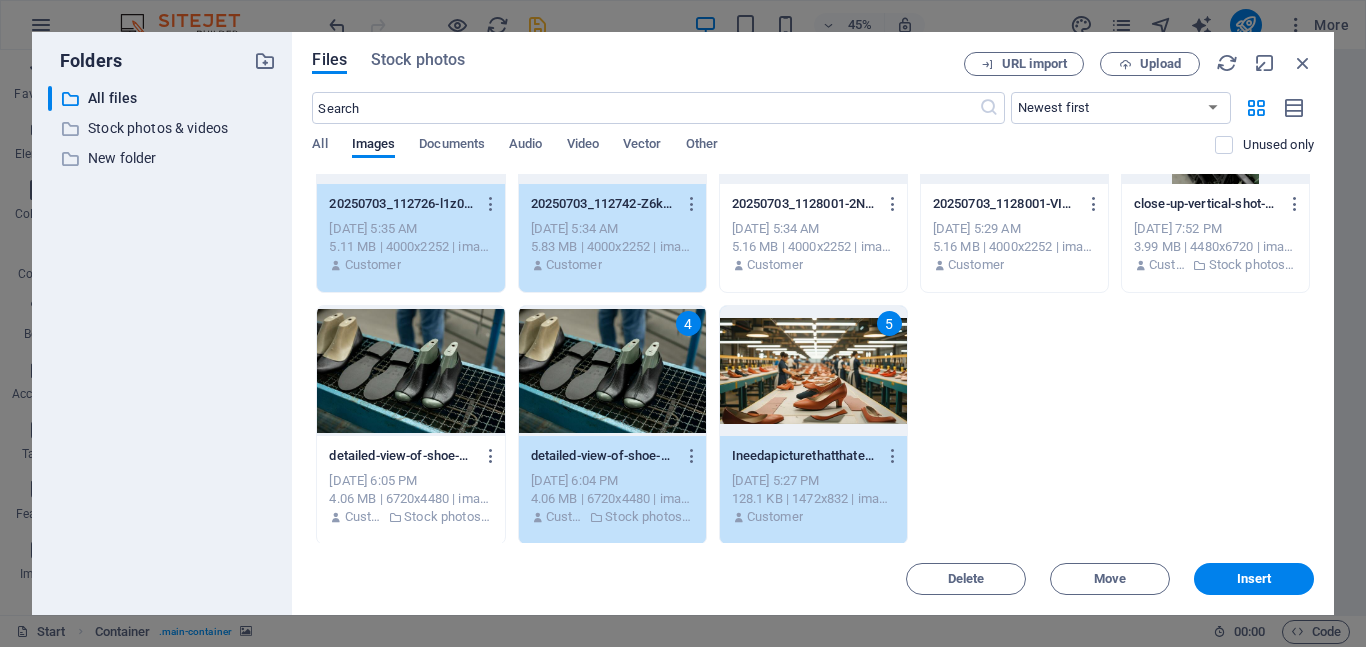 scroll, scrollTop: 375, scrollLeft: 0, axis: vertical 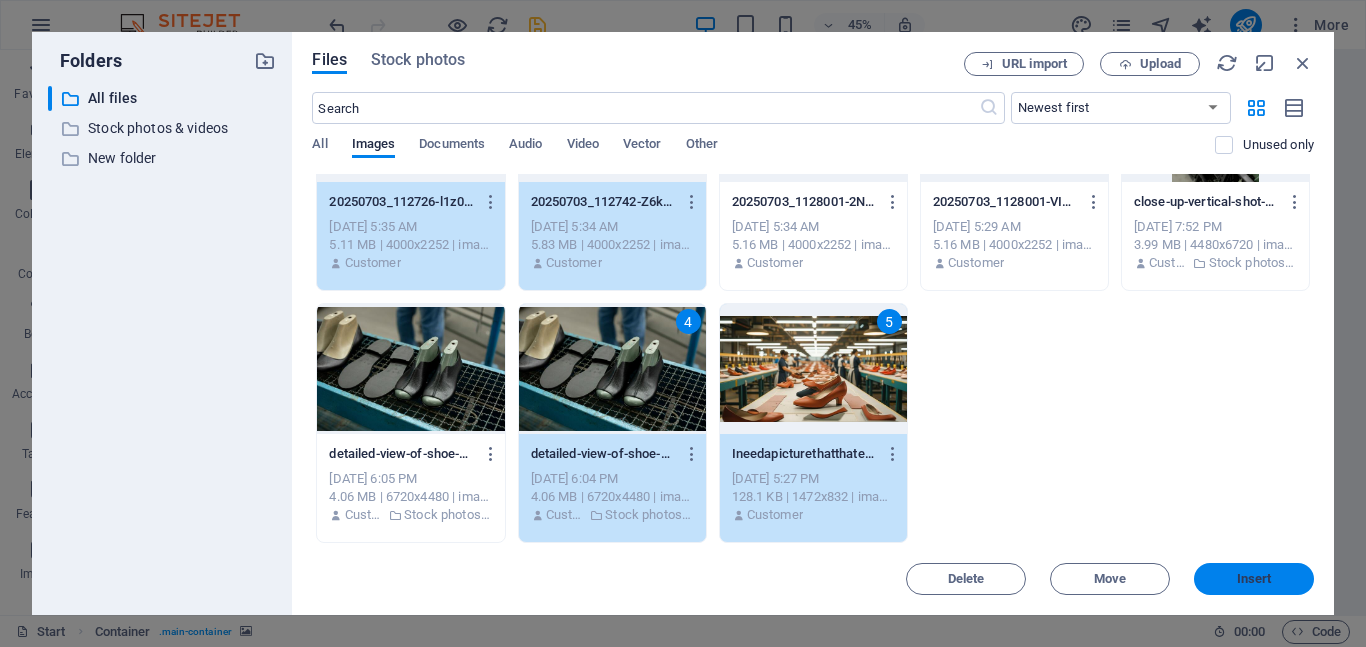 click on "Insert" at bounding box center [1254, 579] 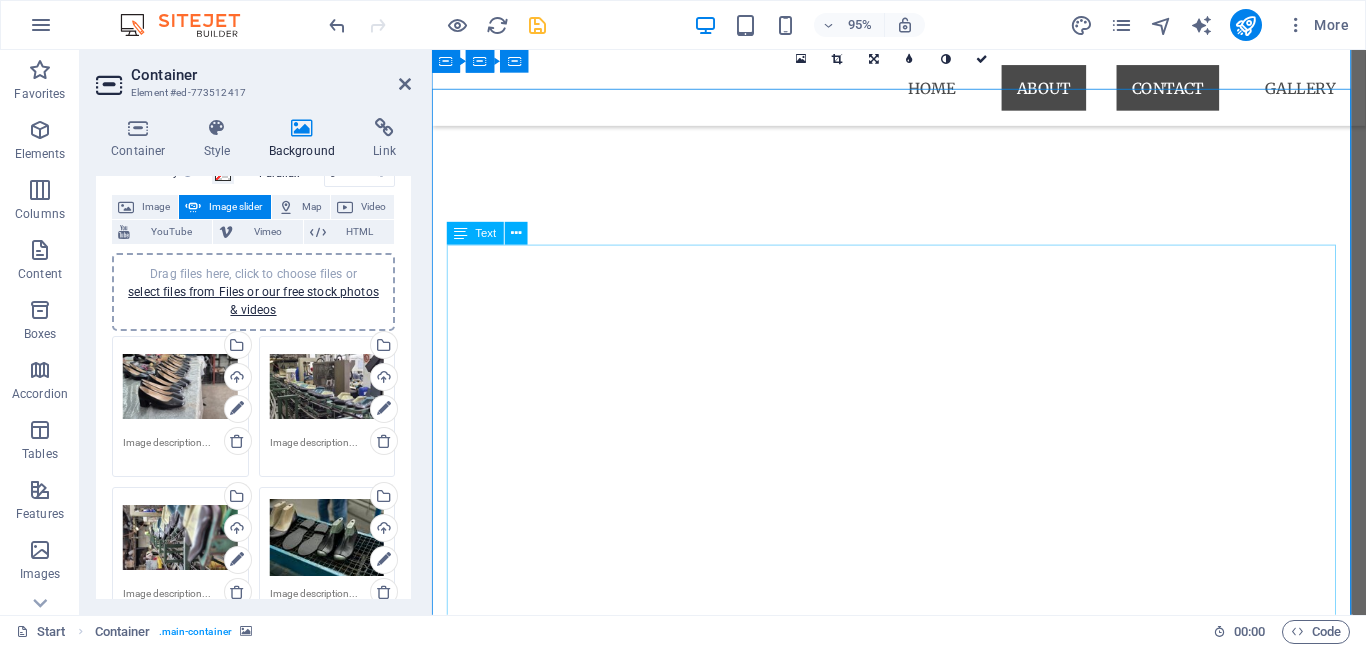scroll, scrollTop: 0, scrollLeft: 0, axis: both 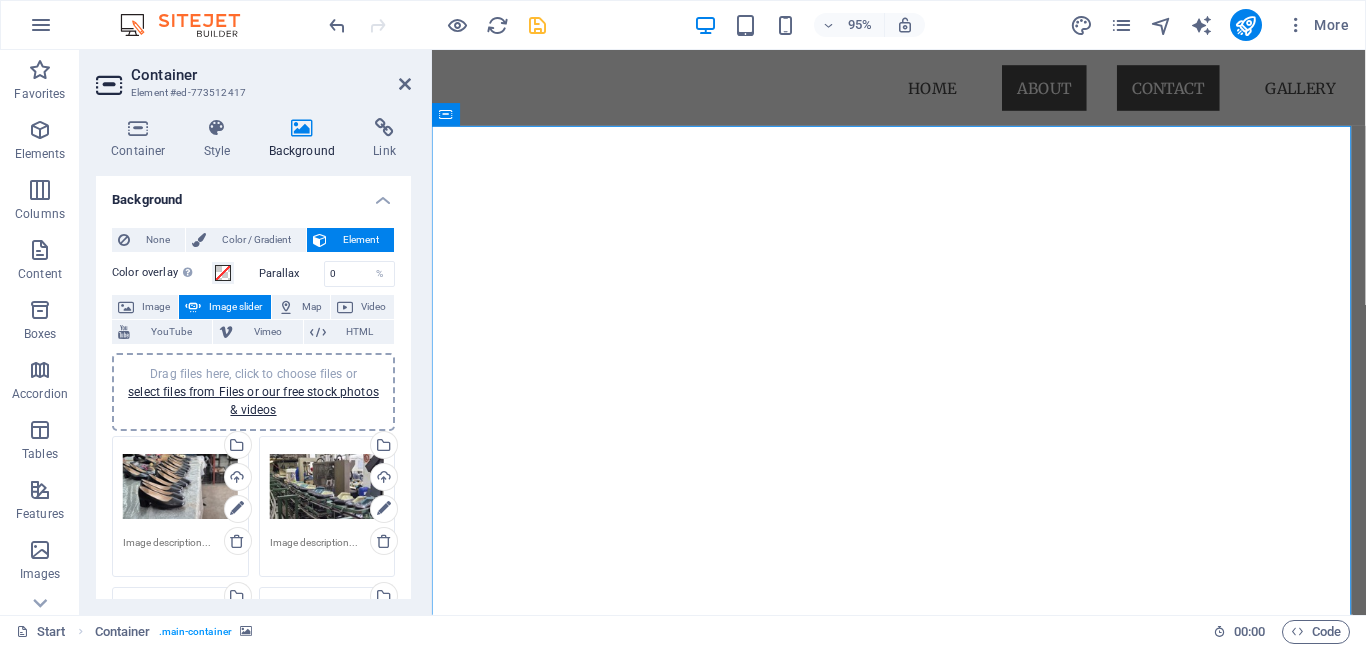 click on "Image slider" at bounding box center [235, 307] 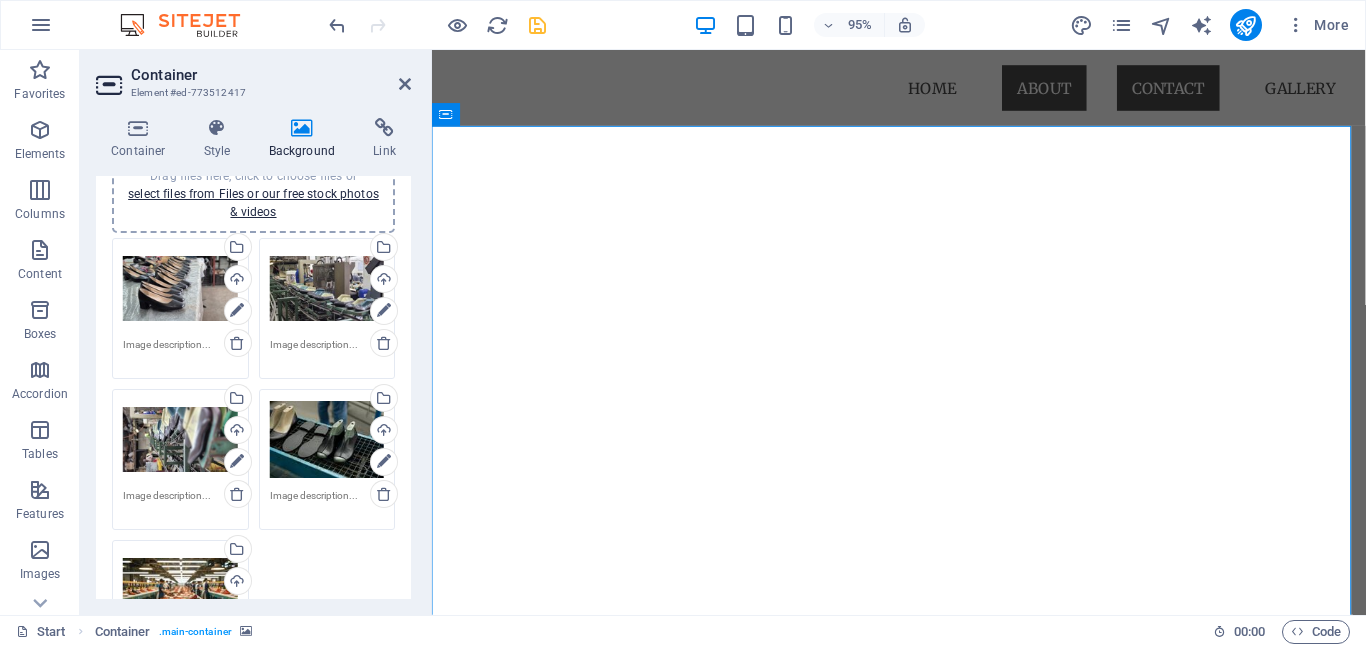 scroll, scrollTop: 200, scrollLeft: 0, axis: vertical 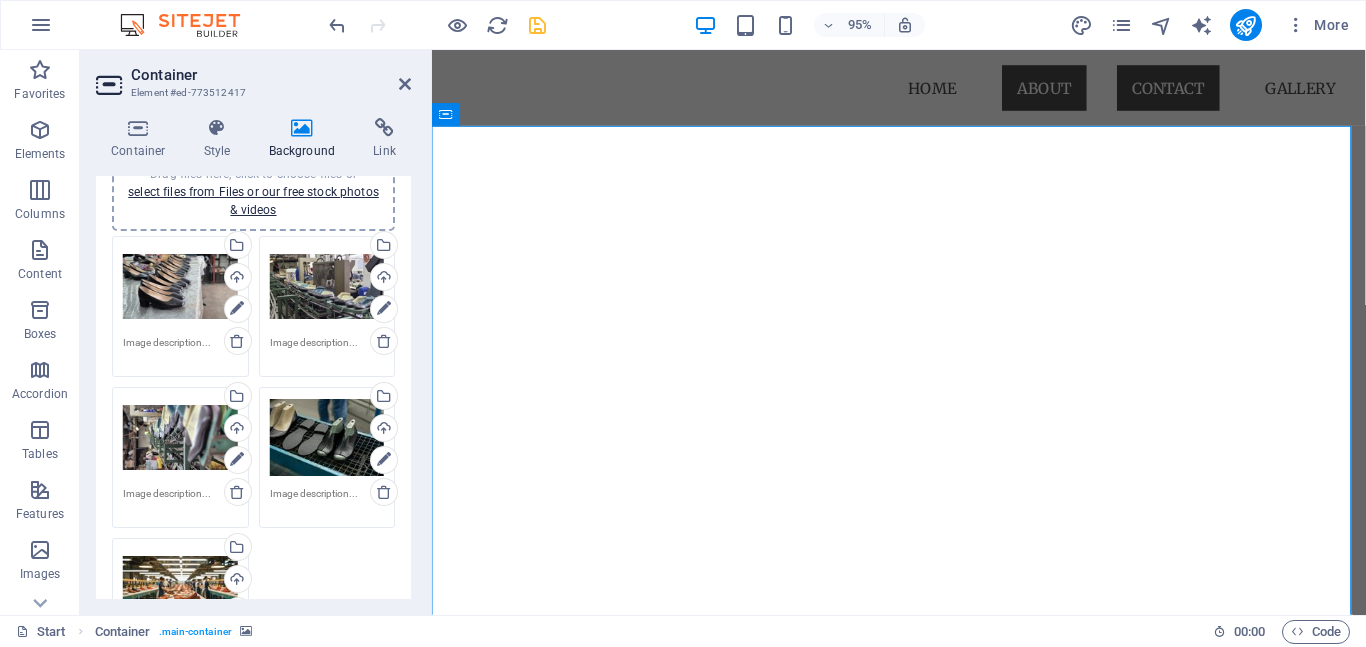 click on "Drag files here, click to choose files or select files from Files or our free stock photos & videos" at bounding box center [180, 287] 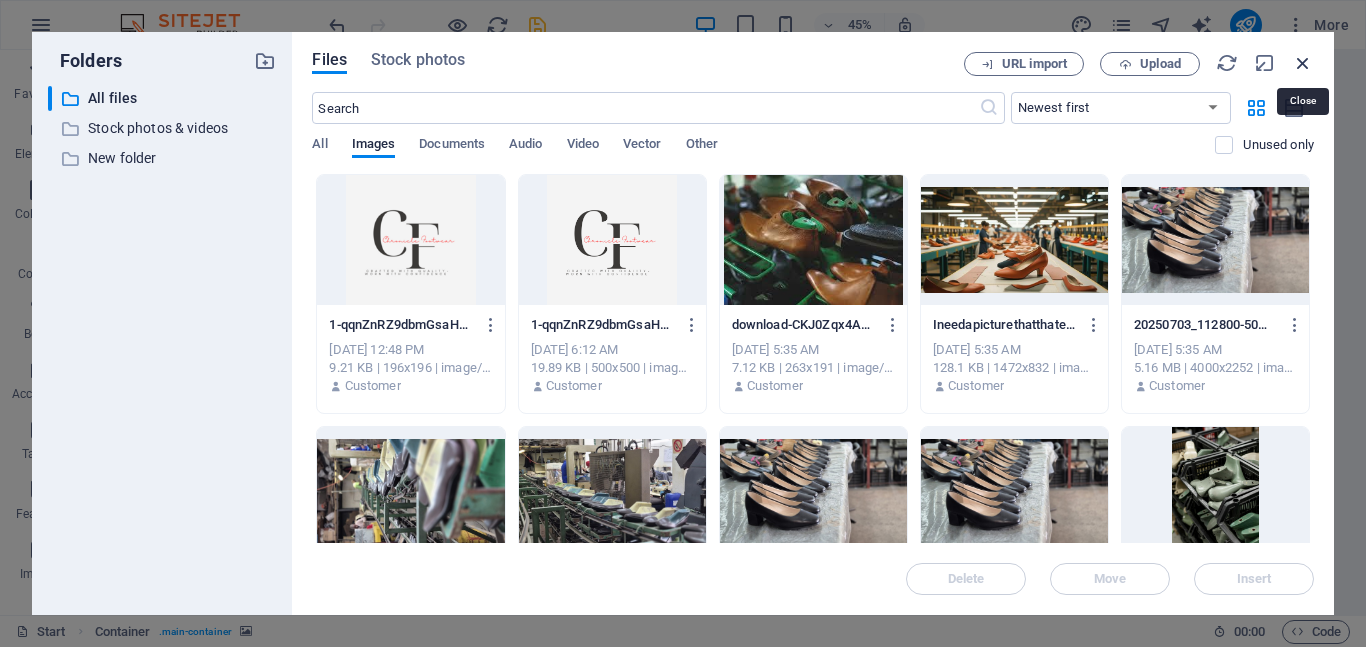 drag, startPoint x: 1297, startPoint y: 61, endPoint x: 913, endPoint y: 27, distance: 385.50226 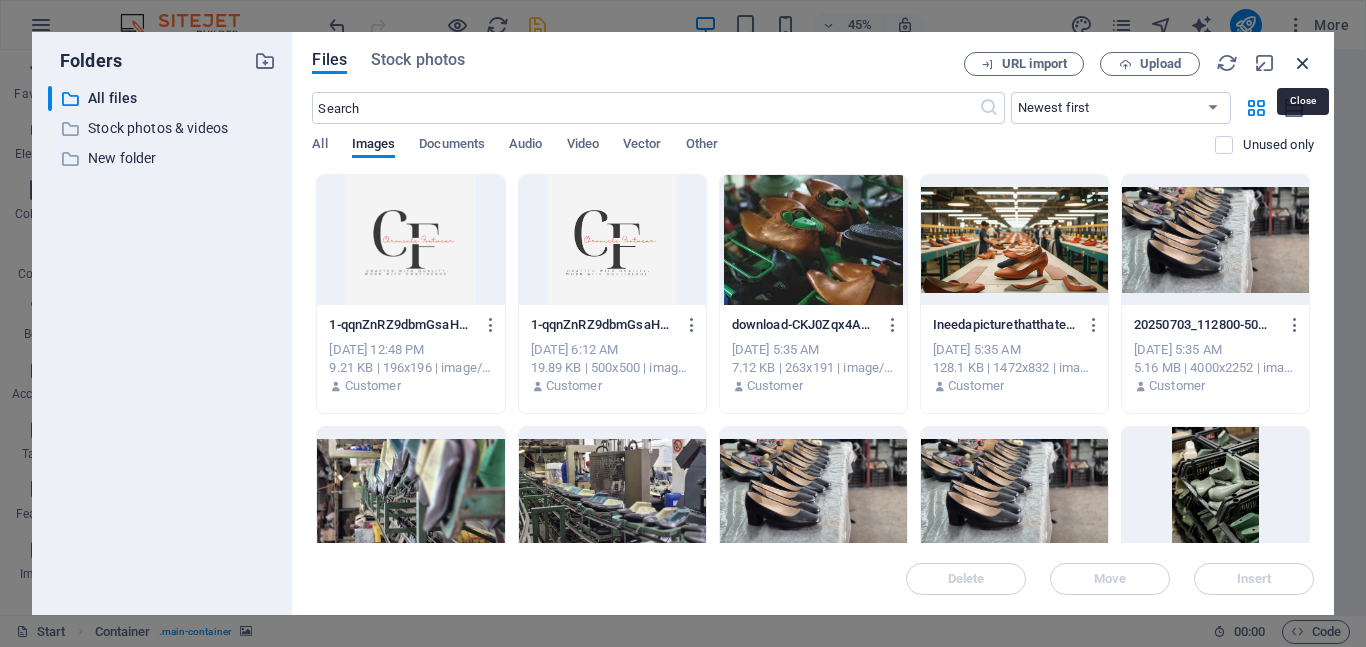 click at bounding box center [1303, 63] 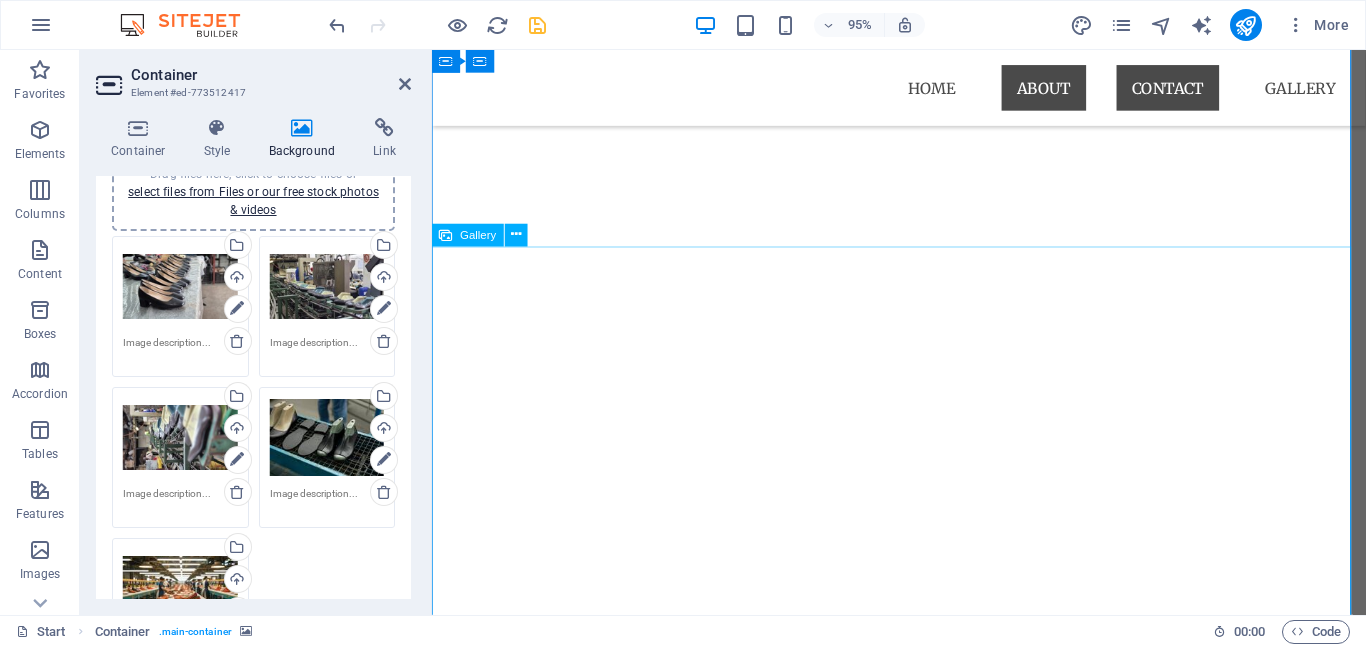 scroll, scrollTop: 1018, scrollLeft: 0, axis: vertical 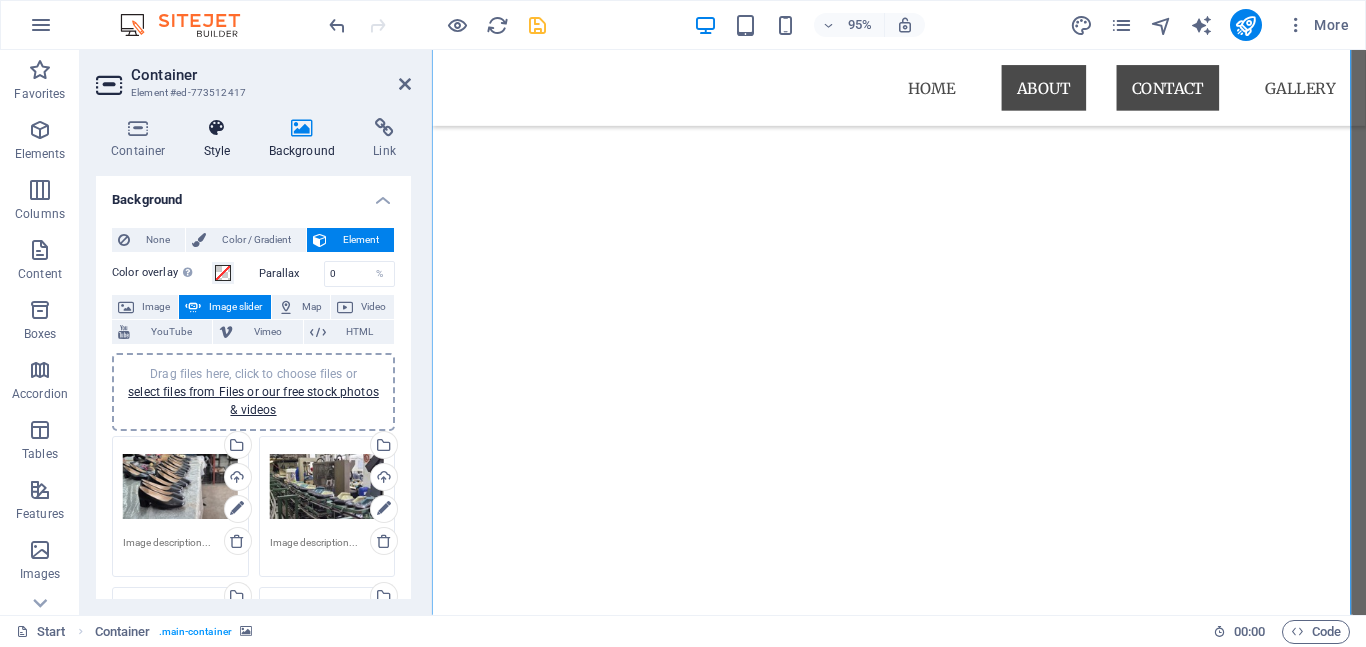 click on "Style" at bounding box center [221, 139] 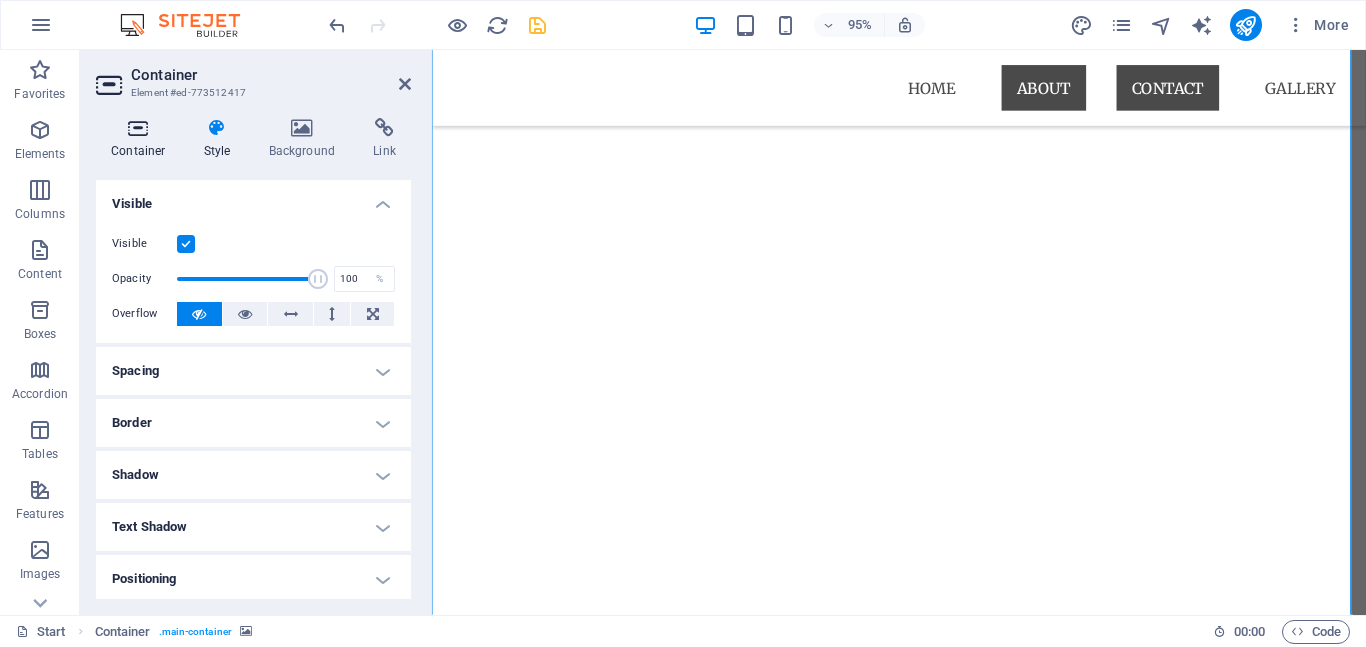 click on "Container" at bounding box center (142, 139) 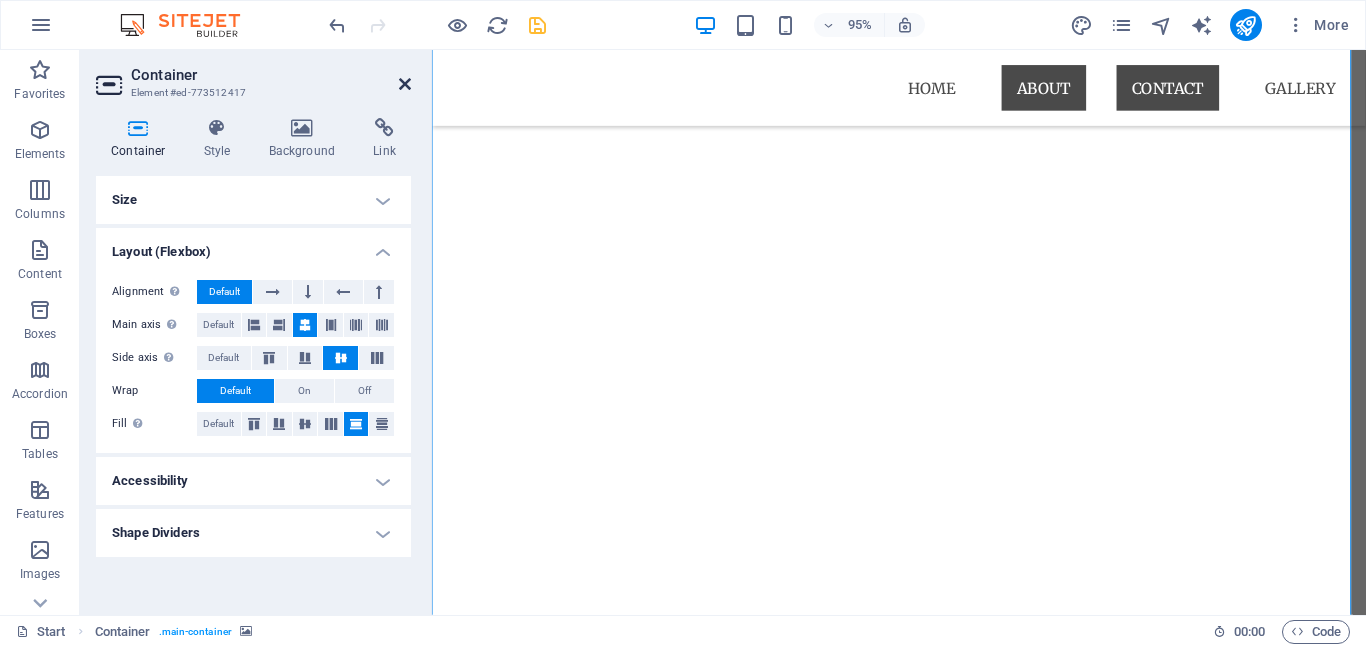 click at bounding box center (405, 84) 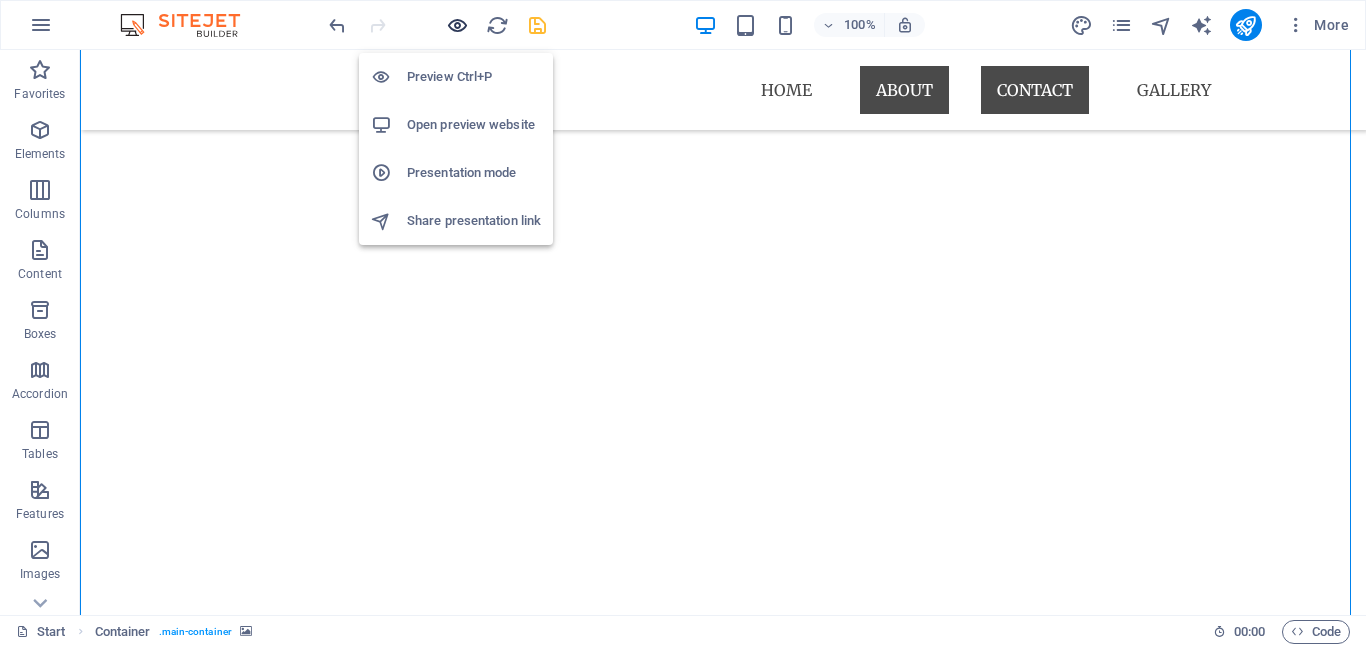 click at bounding box center [457, 25] 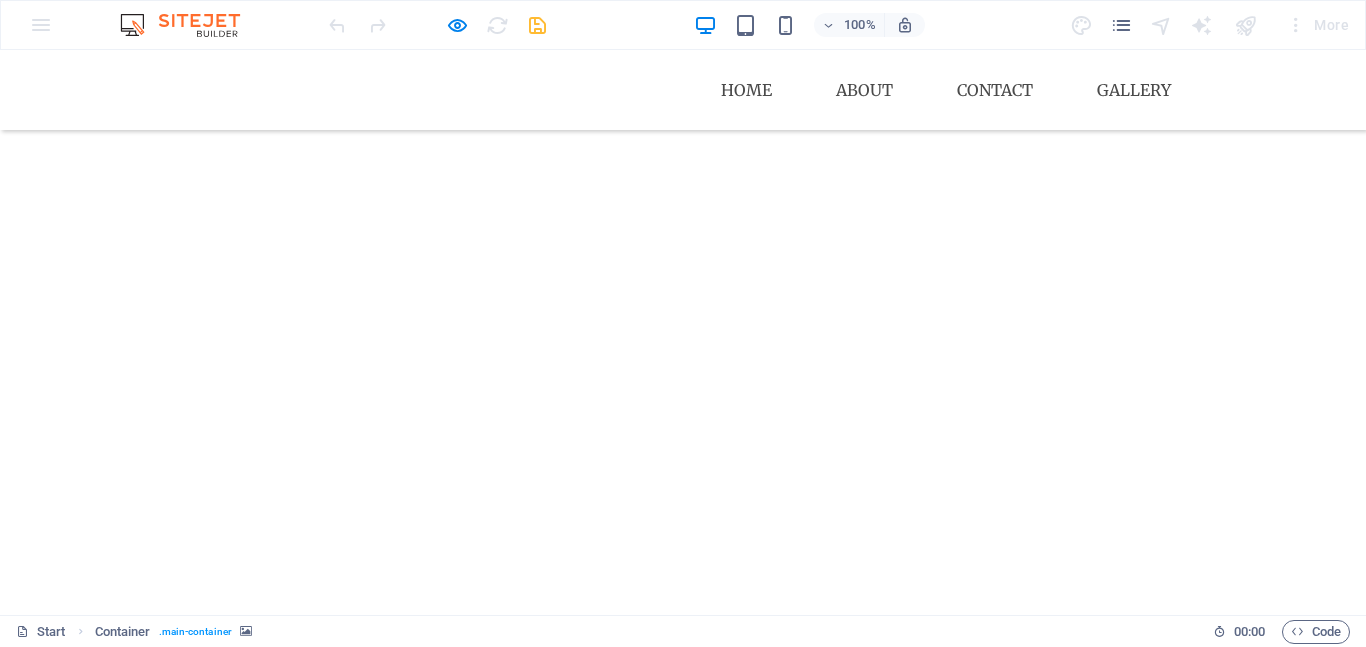 scroll, scrollTop: 0, scrollLeft: 0, axis: both 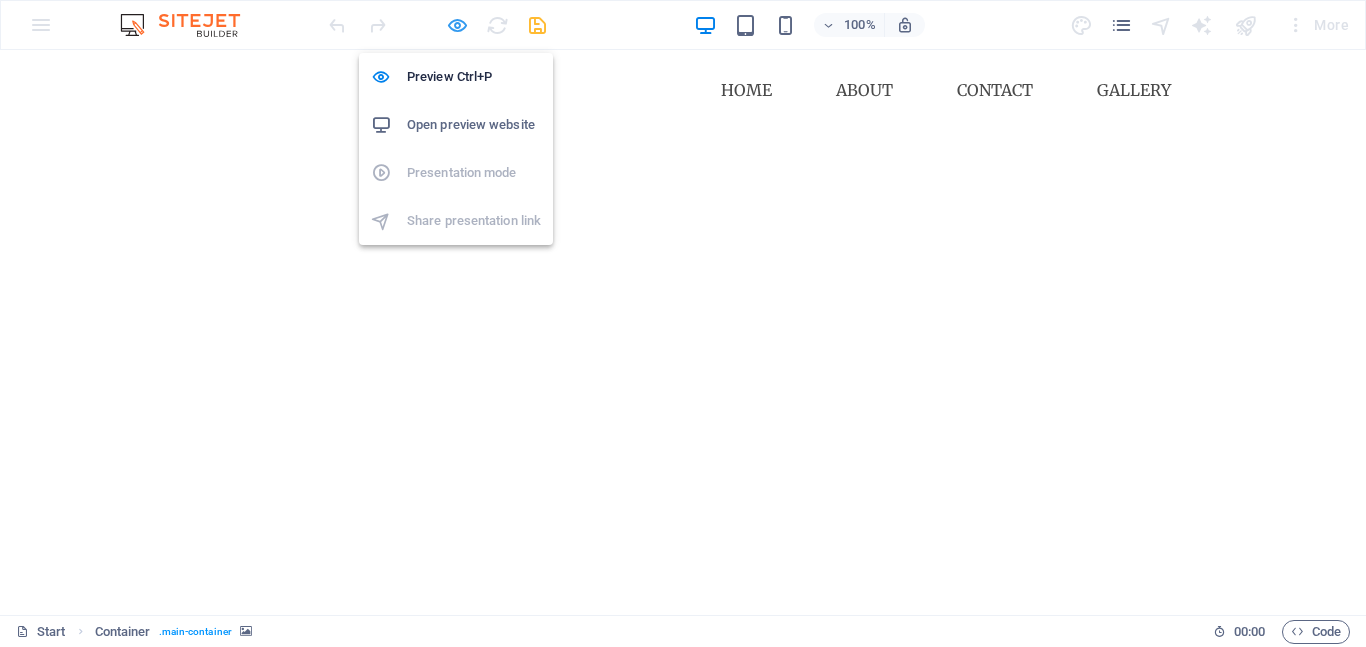 click at bounding box center (457, 25) 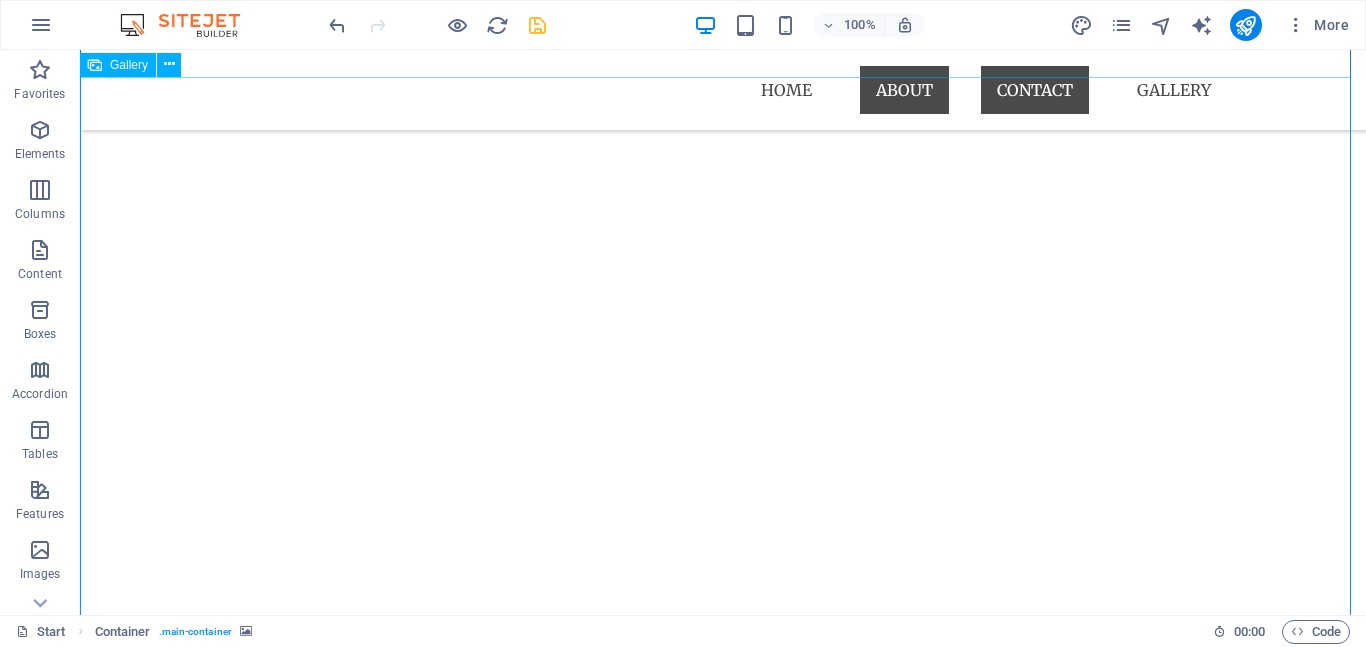 scroll, scrollTop: 1500, scrollLeft: 0, axis: vertical 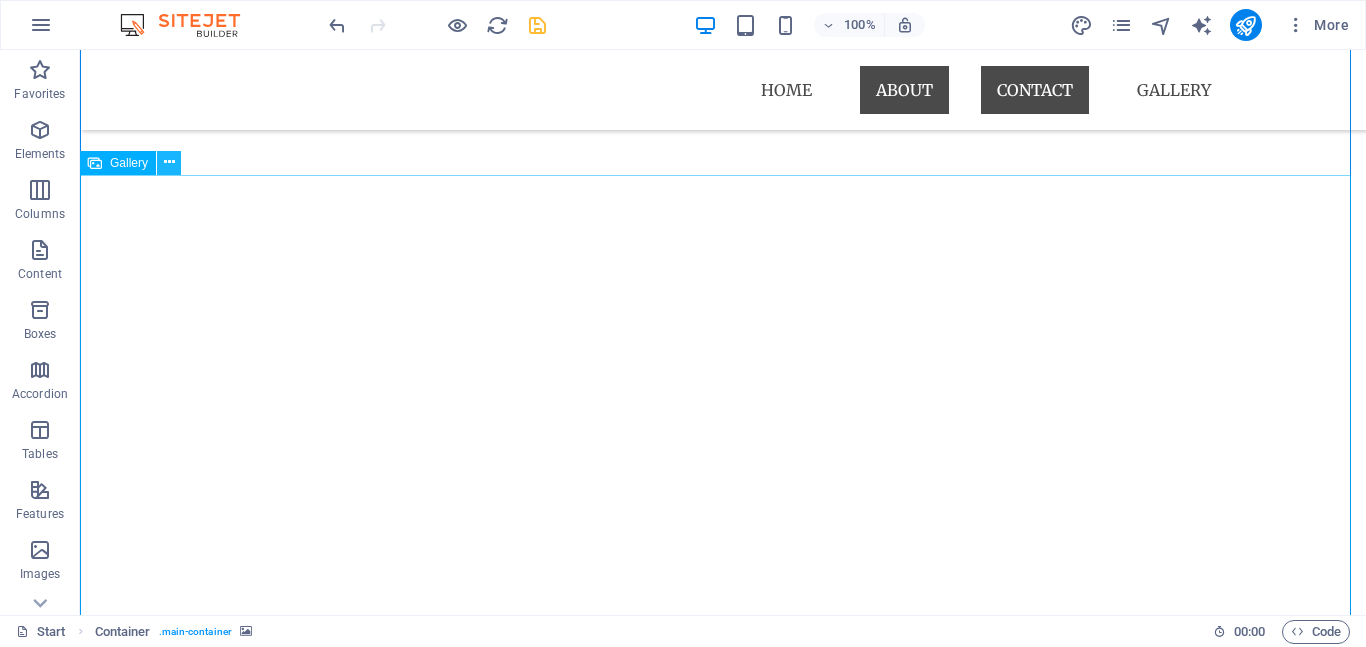 click at bounding box center [169, 162] 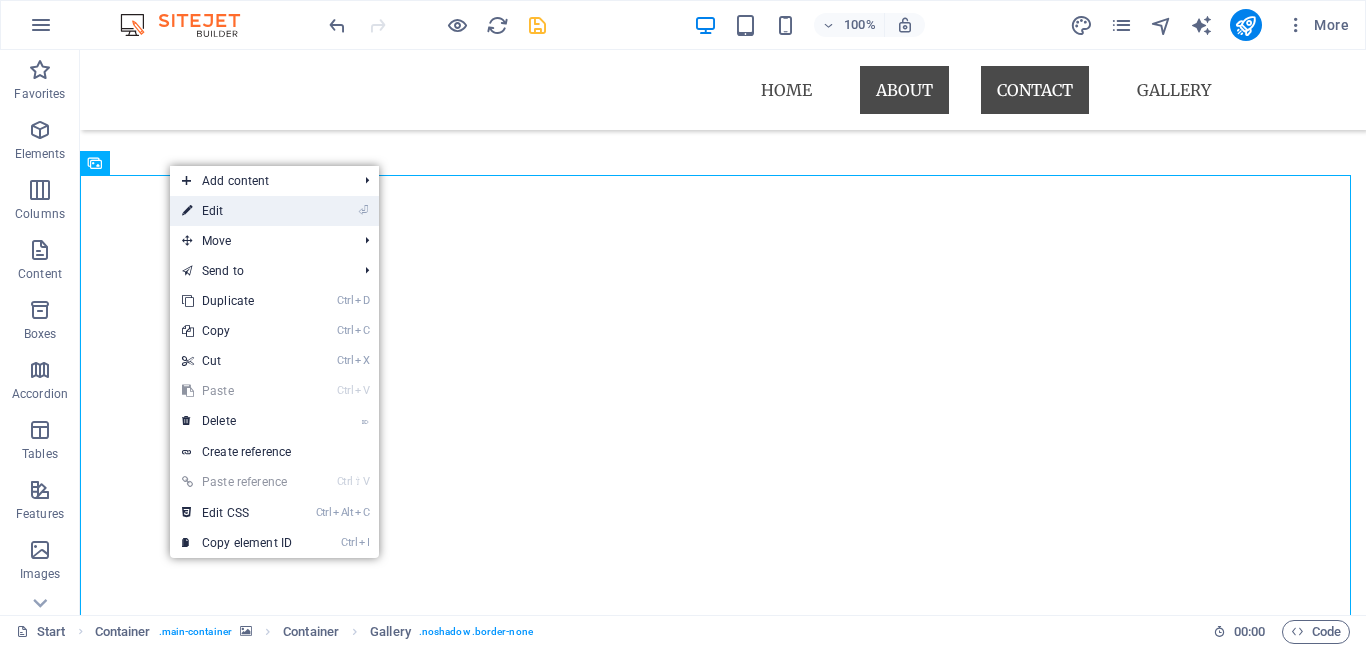 click on "⏎  Edit" at bounding box center (237, 211) 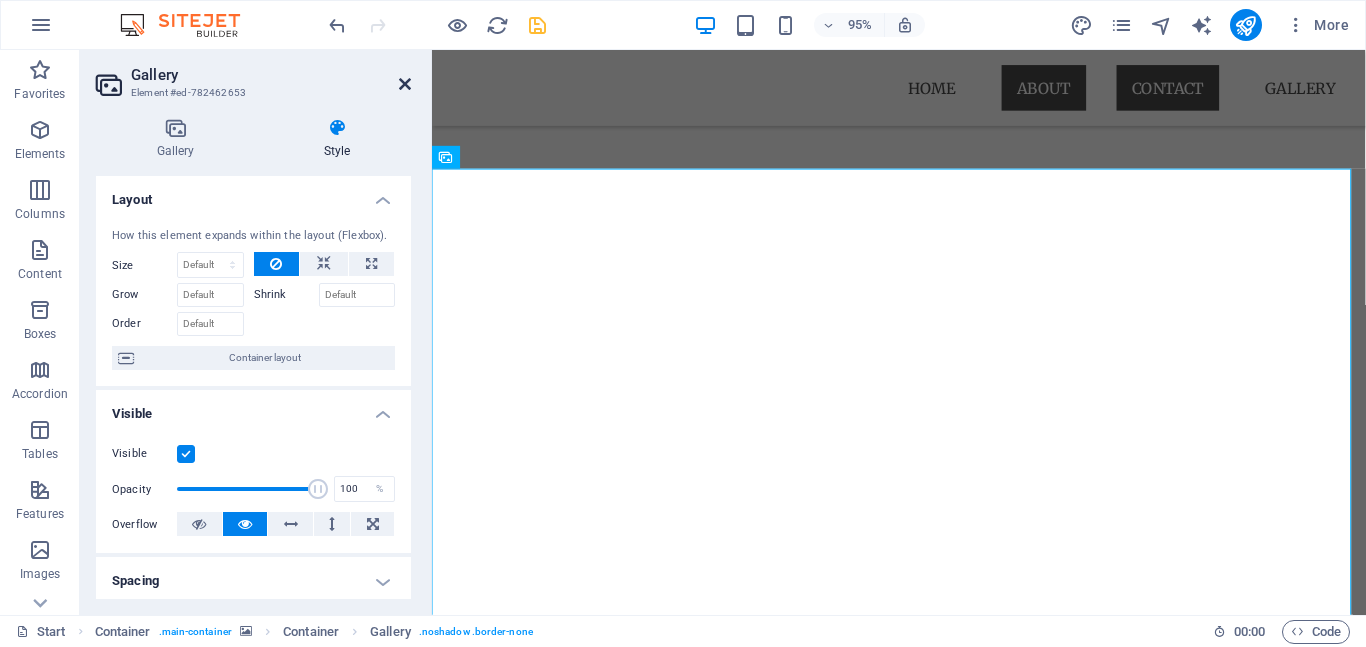 drag, startPoint x: 405, startPoint y: 78, endPoint x: 325, endPoint y: 30, distance: 93.29523 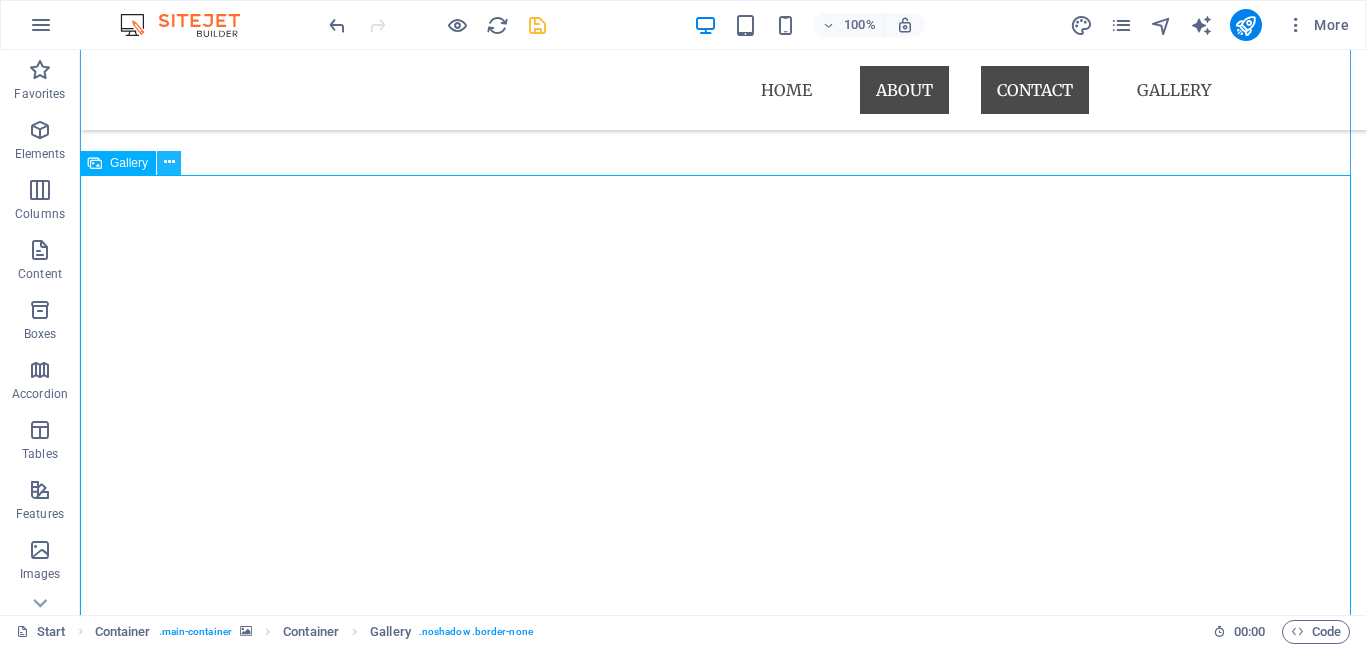 click at bounding box center (169, 163) 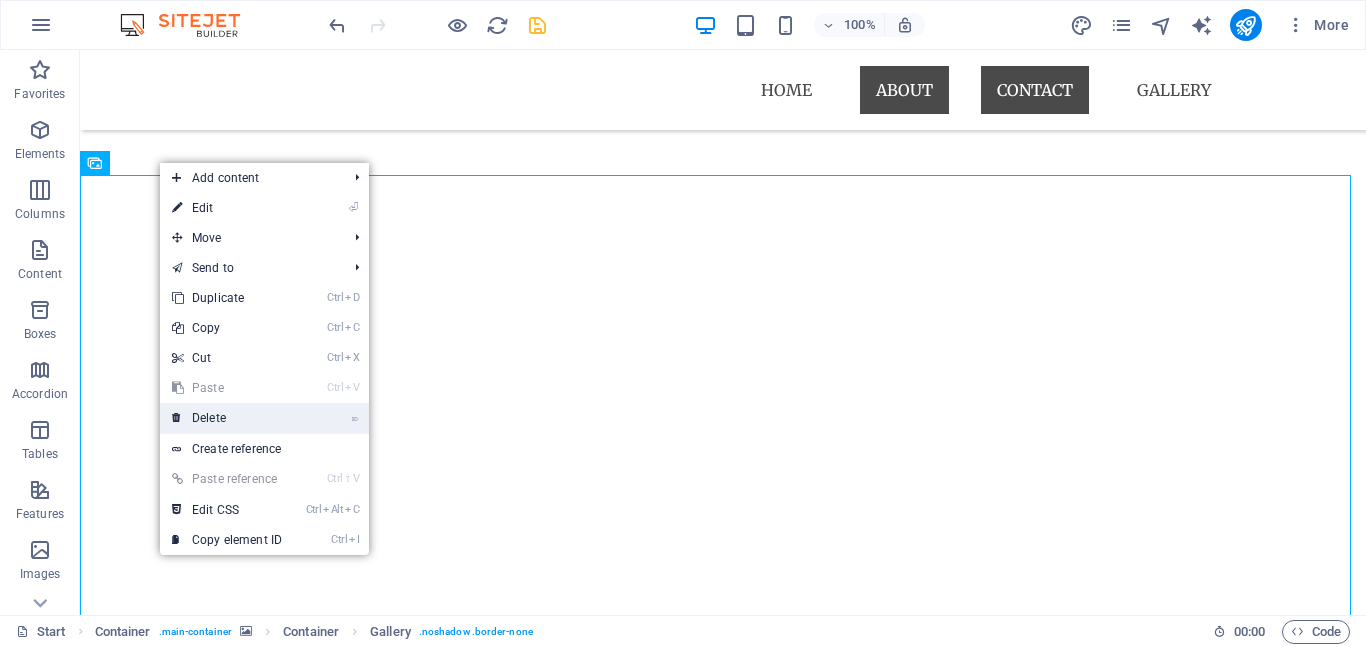 click on "⌦  Delete" at bounding box center (227, 418) 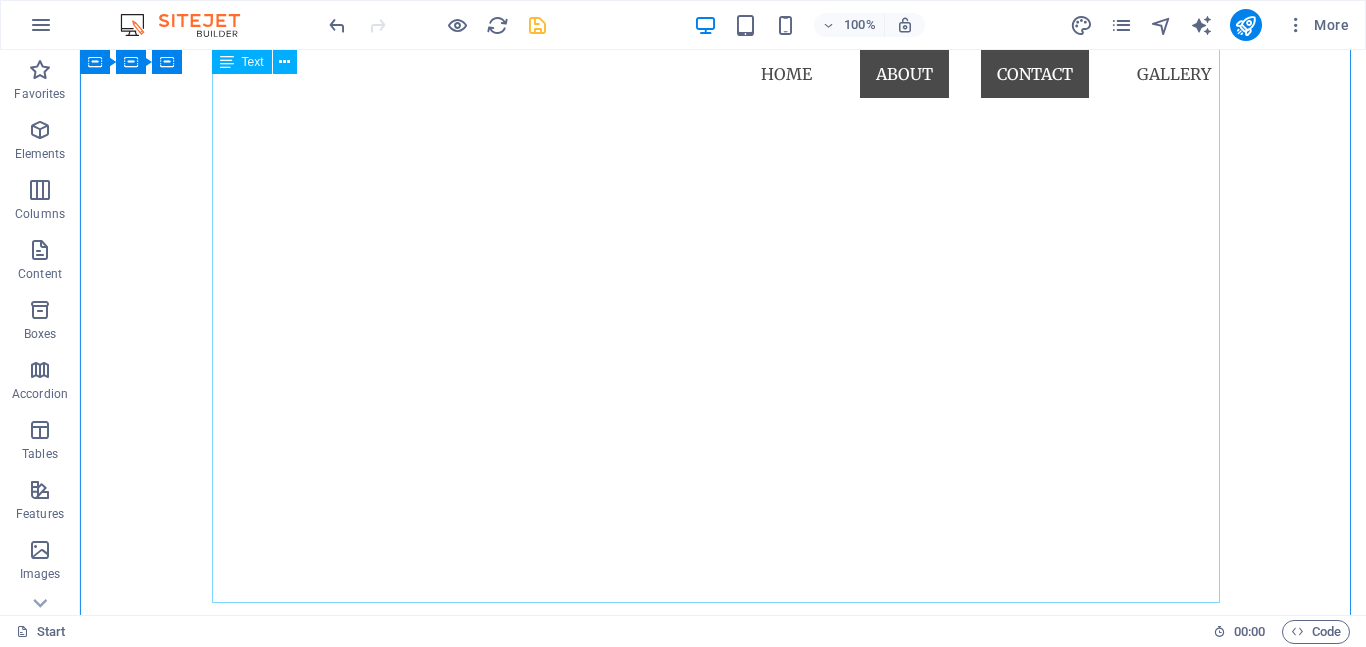 scroll, scrollTop: 0, scrollLeft: 0, axis: both 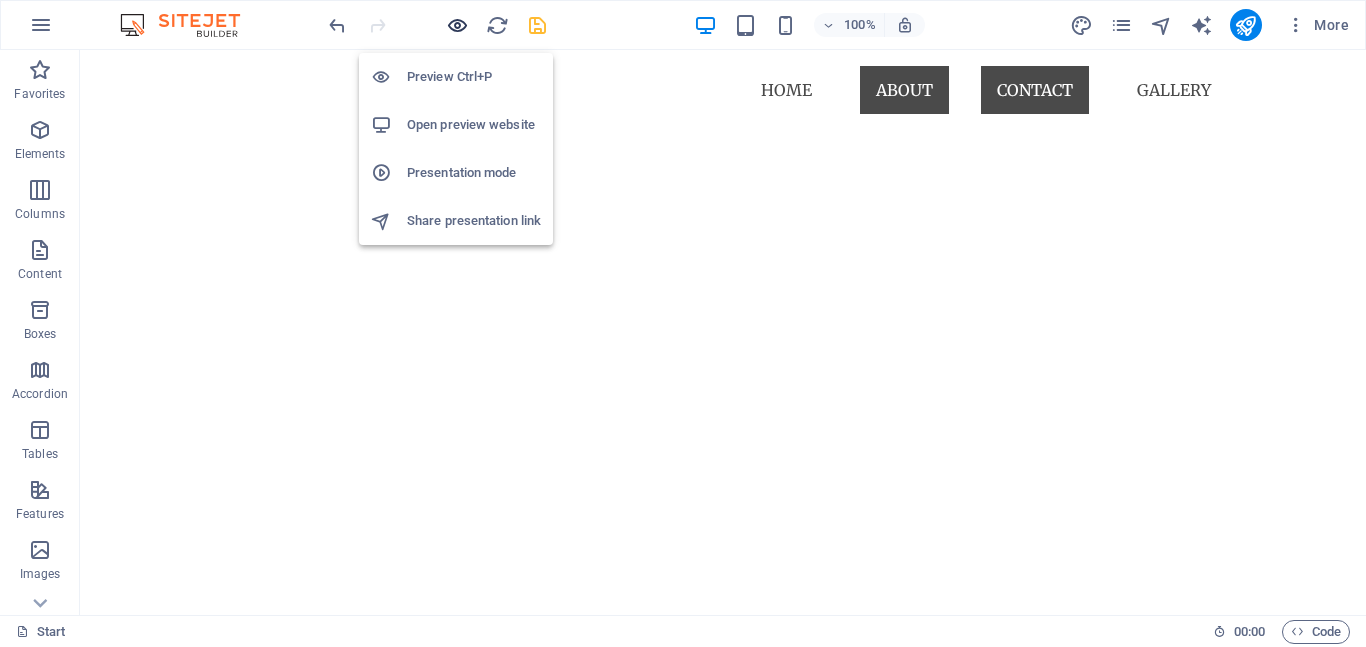 click at bounding box center [457, 25] 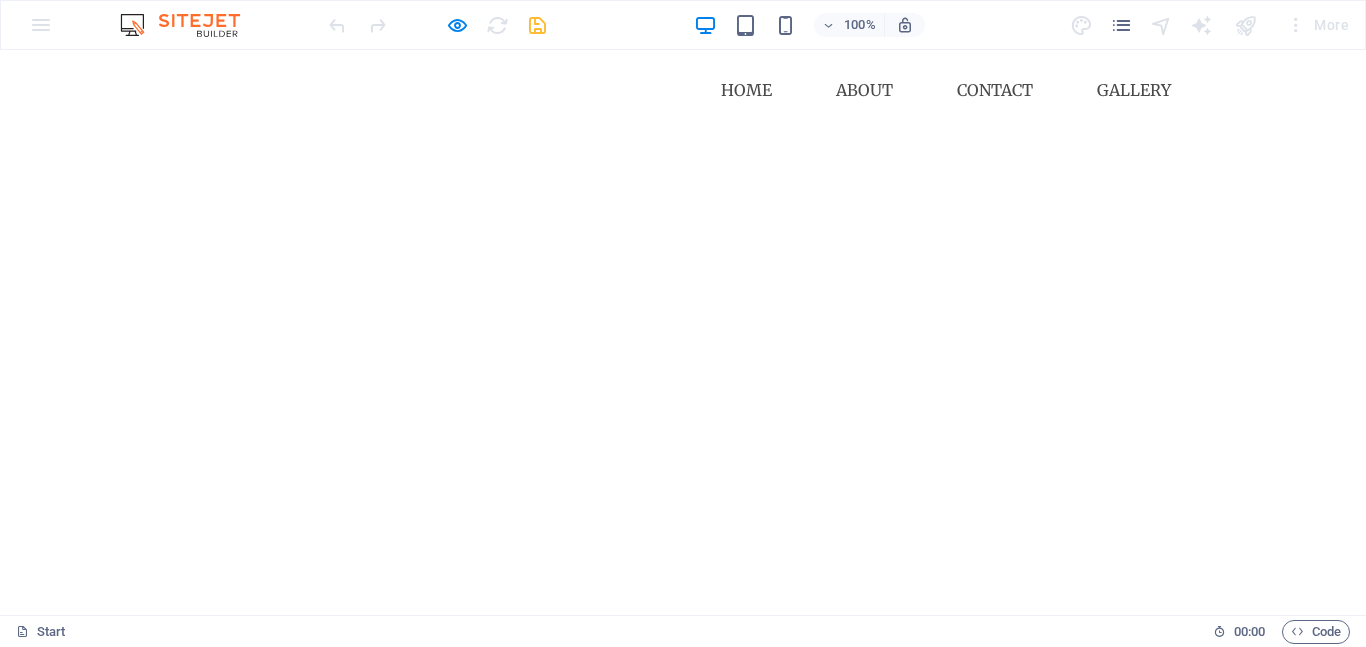 scroll, scrollTop: 0, scrollLeft: 0, axis: both 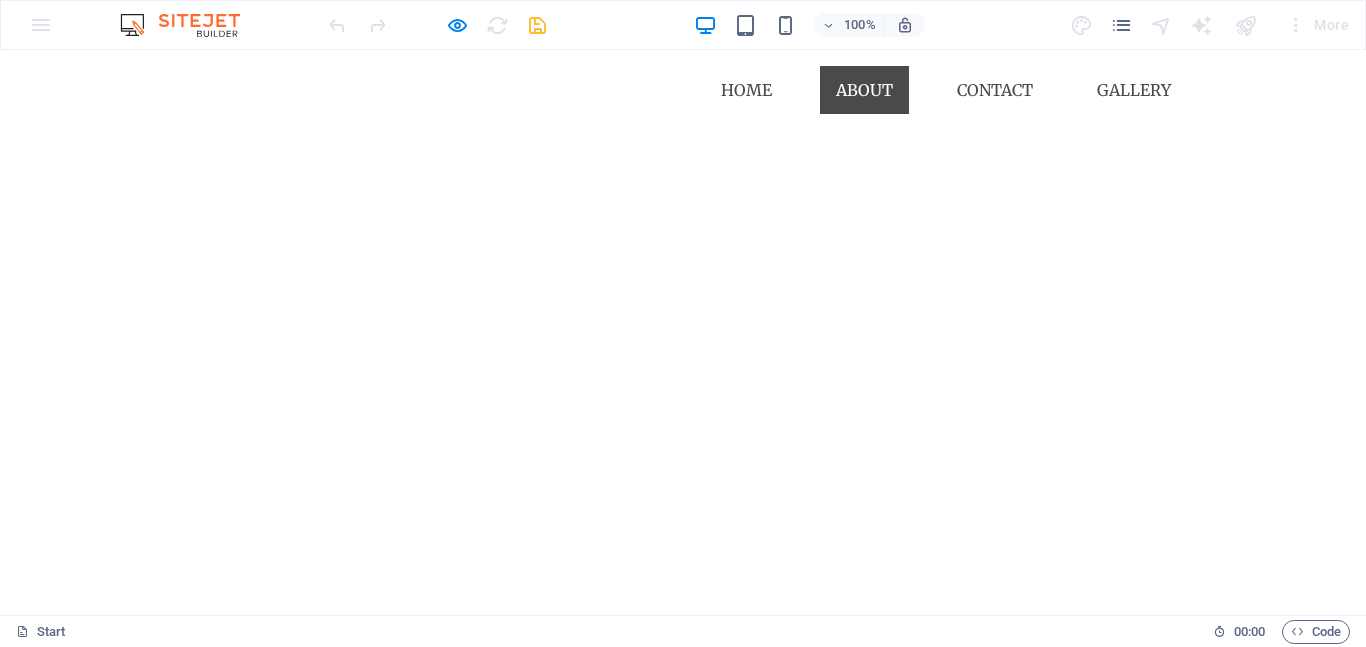 click on "About" at bounding box center (864, 90) 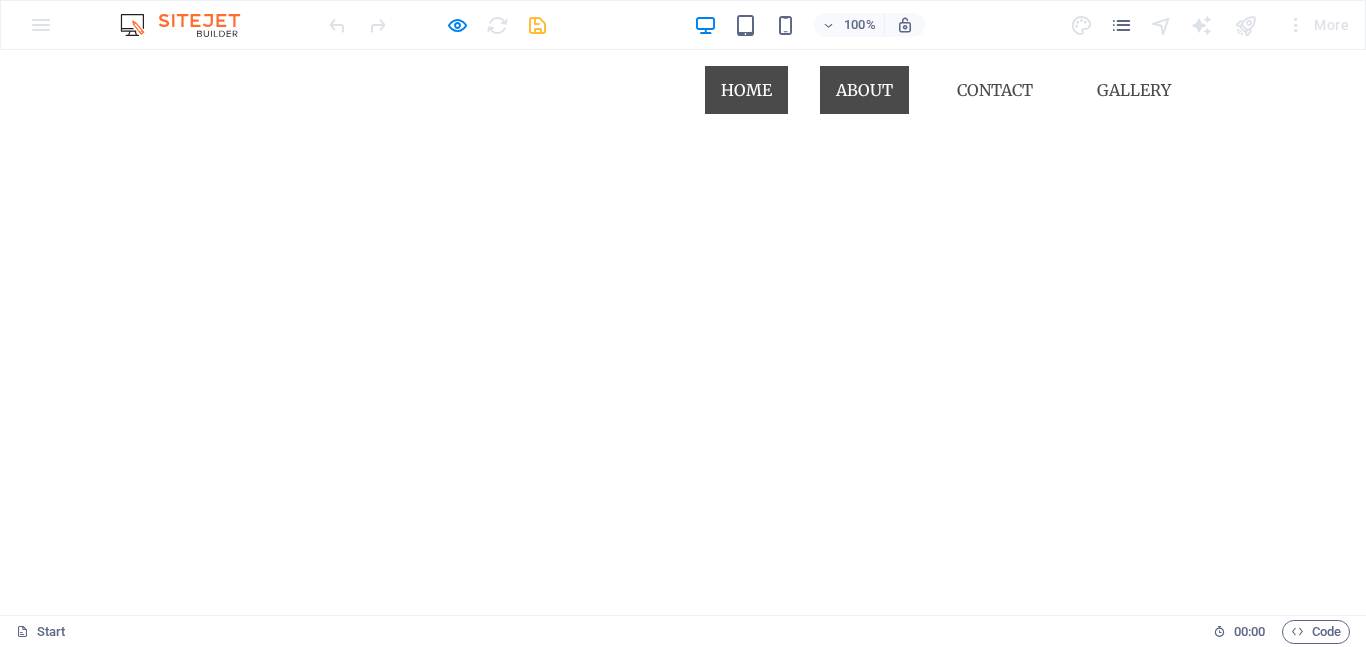 click on "Home" at bounding box center [746, 90] 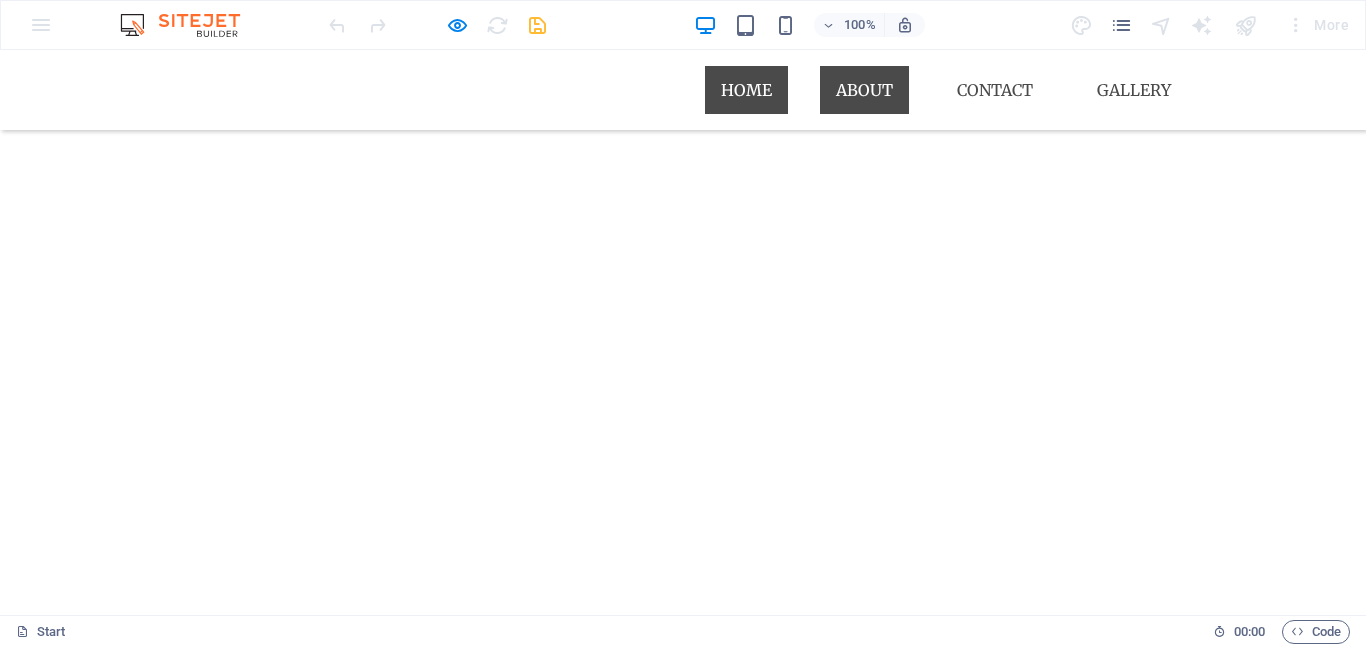 scroll, scrollTop: 96, scrollLeft: 0, axis: vertical 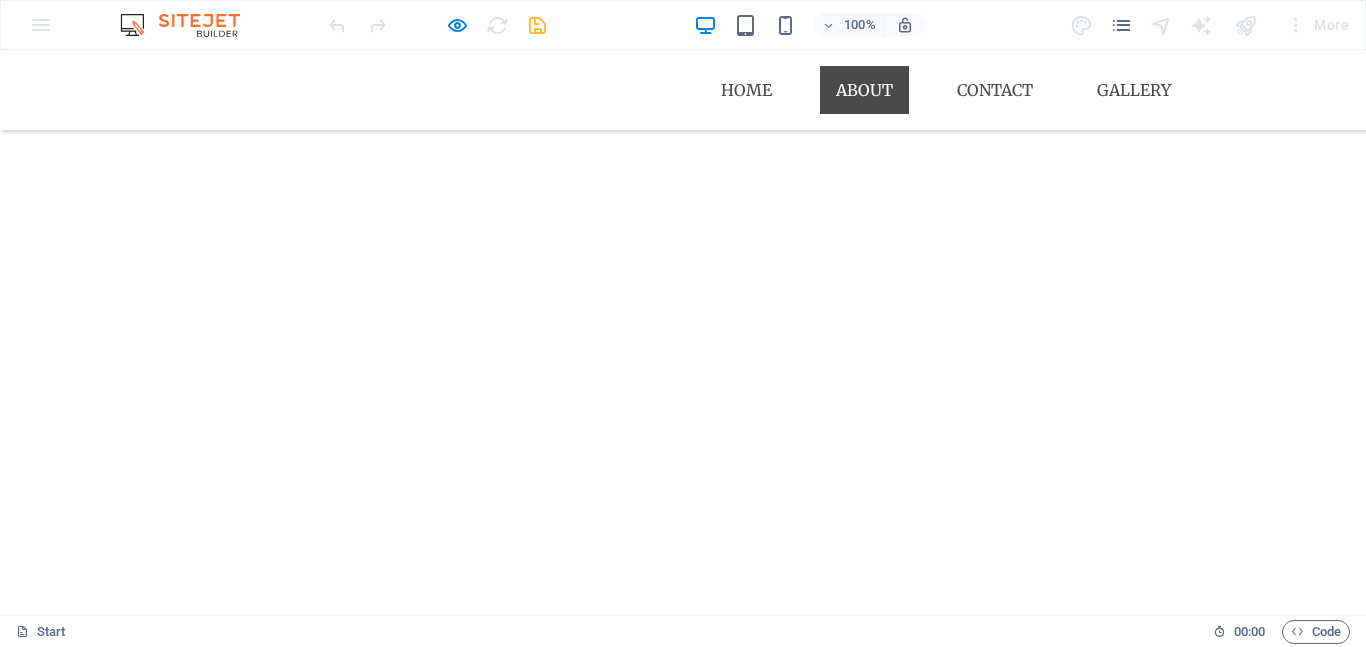 click on "About" at bounding box center (864, 90) 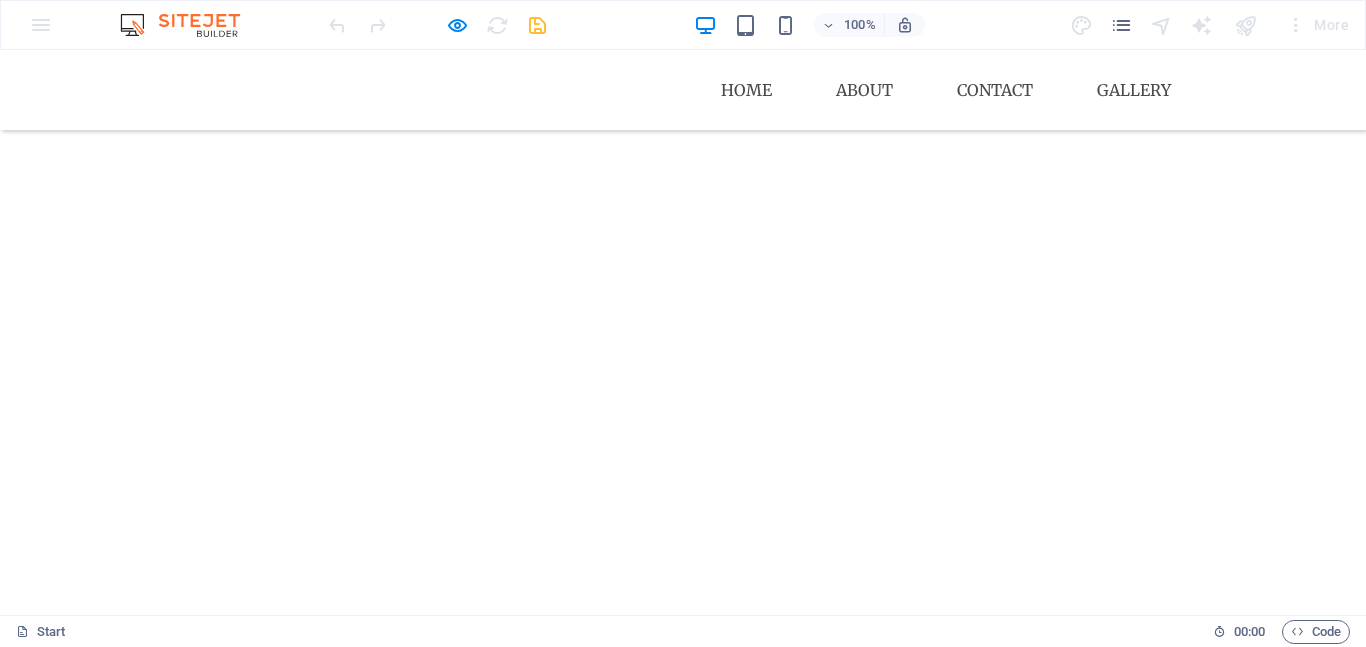 scroll, scrollTop: 39, scrollLeft: 0, axis: vertical 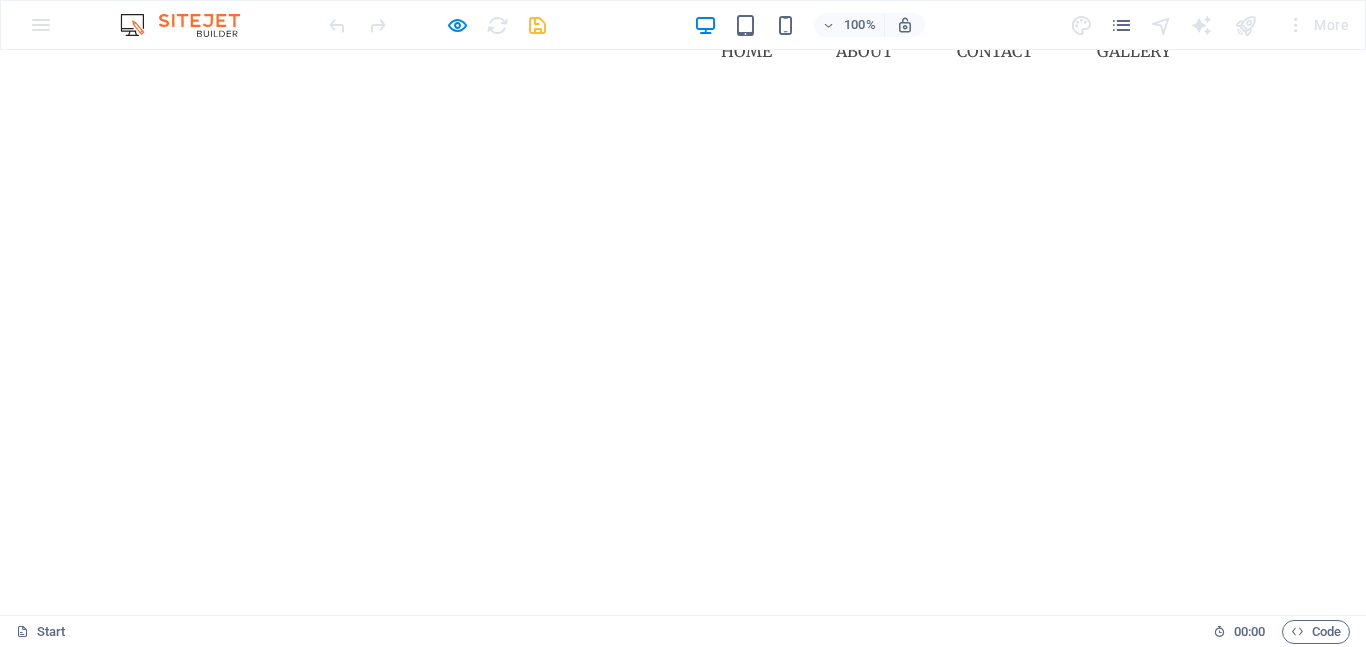 click on "Home About Contact Gallery" at bounding box center (683, 51) 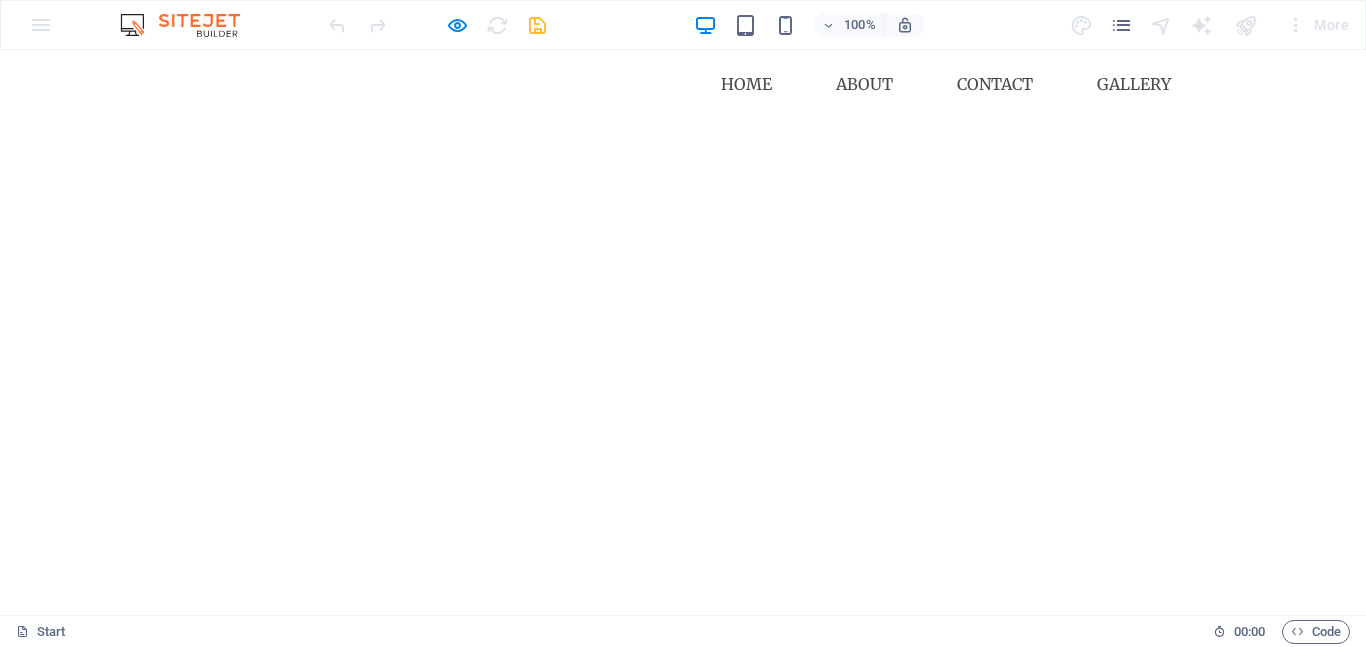 scroll, scrollTop: 0, scrollLeft: 0, axis: both 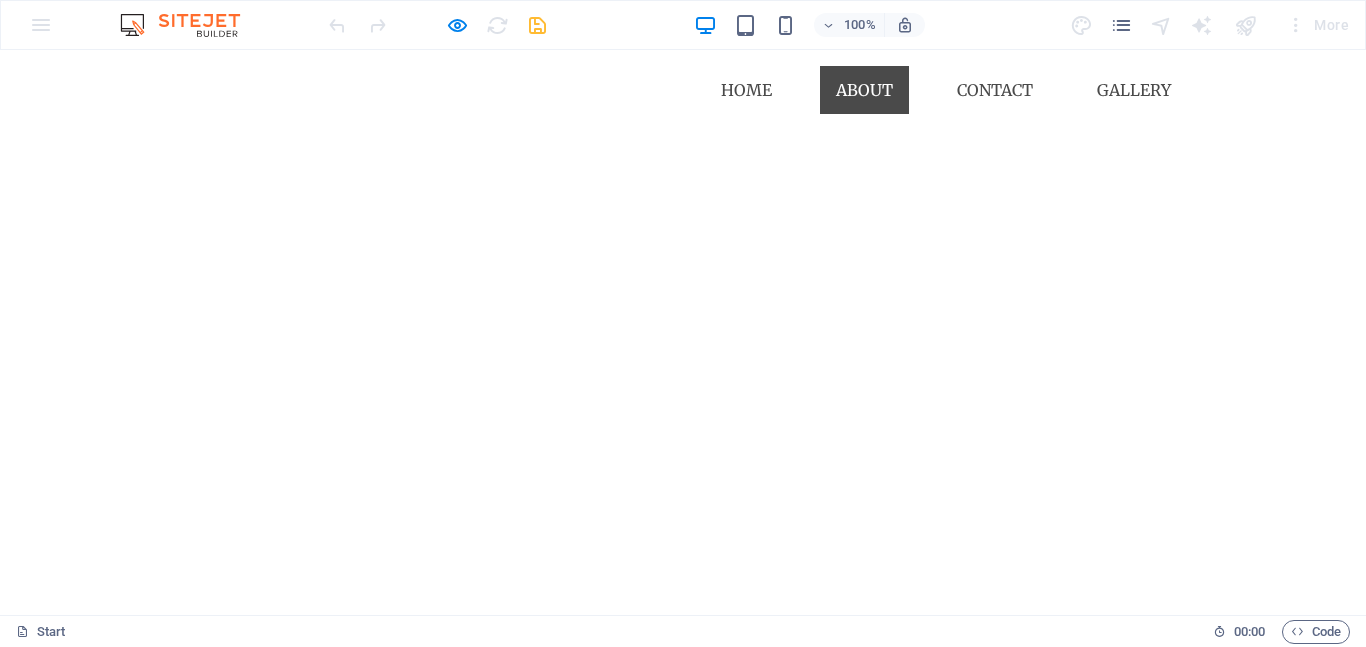 click on "About" at bounding box center (864, 90) 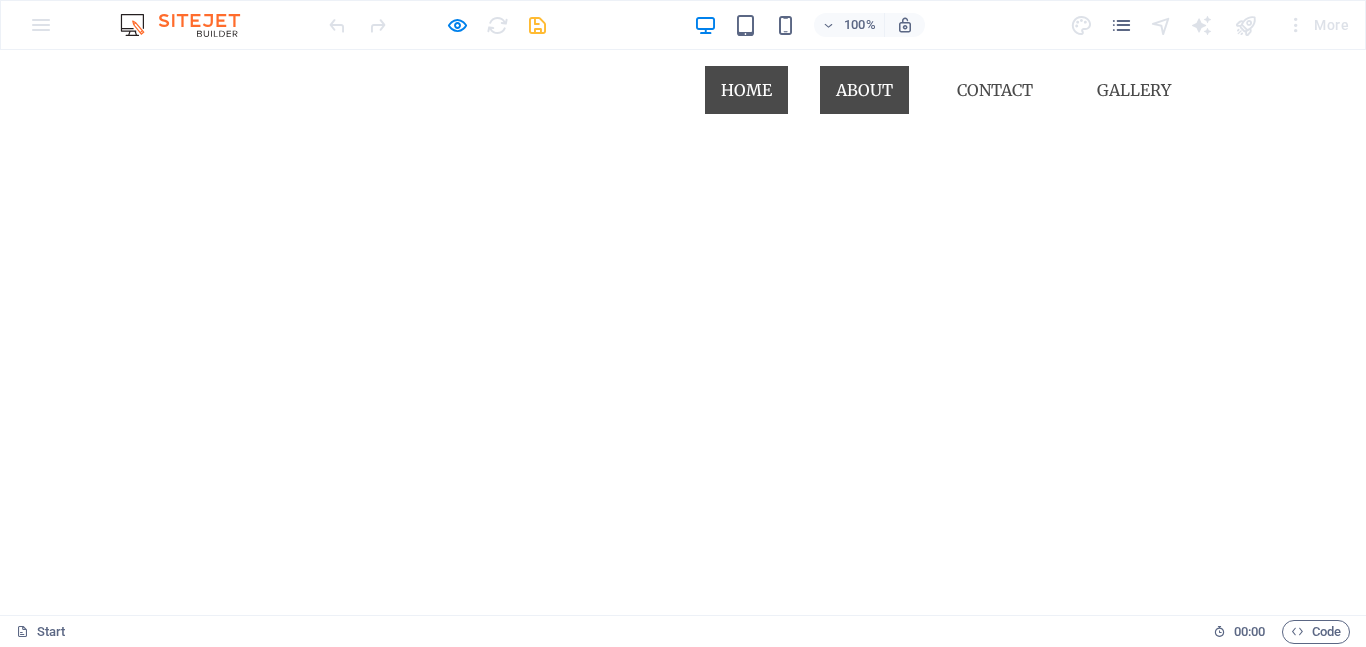 click on "Home" at bounding box center (746, 90) 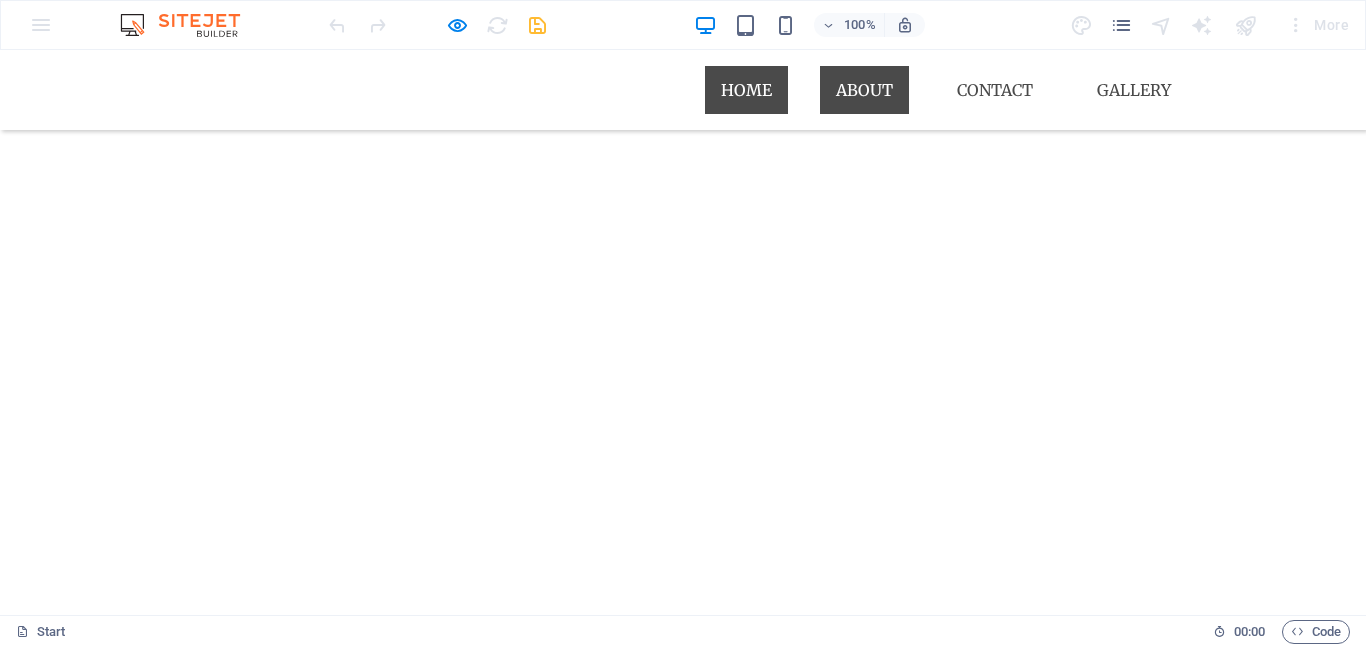 scroll, scrollTop: 96, scrollLeft: 0, axis: vertical 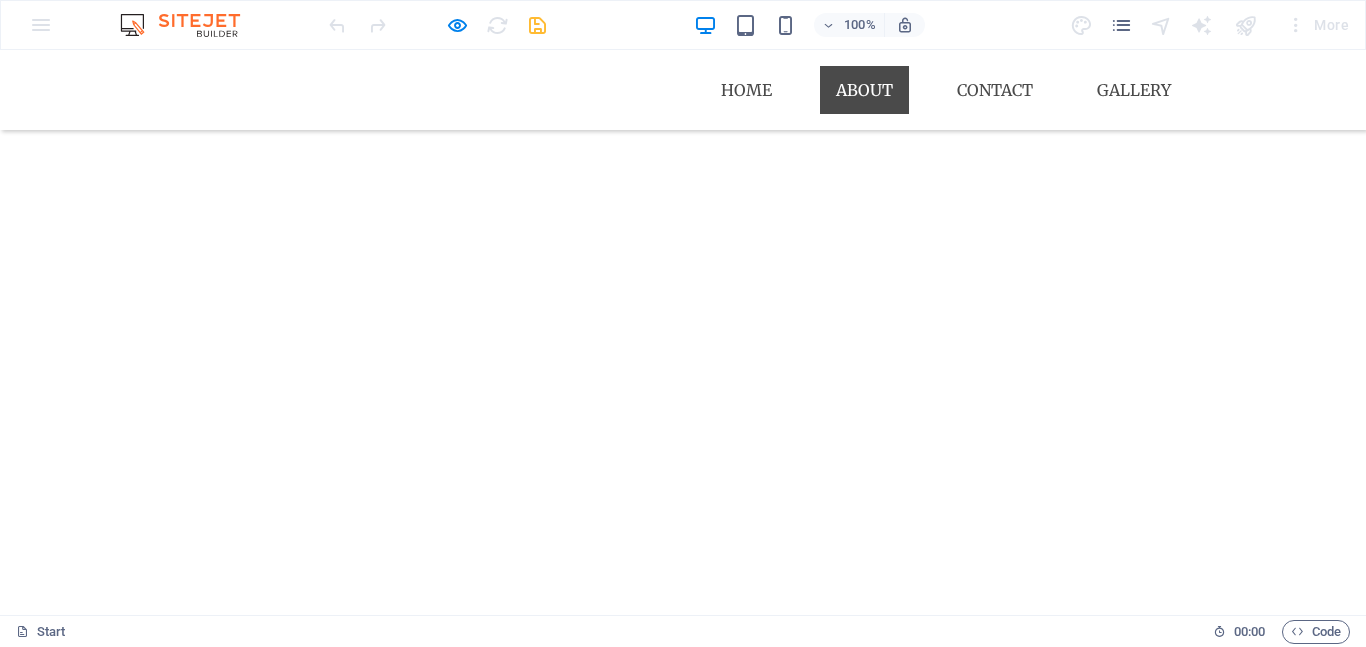 click on "About" at bounding box center [864, 90] 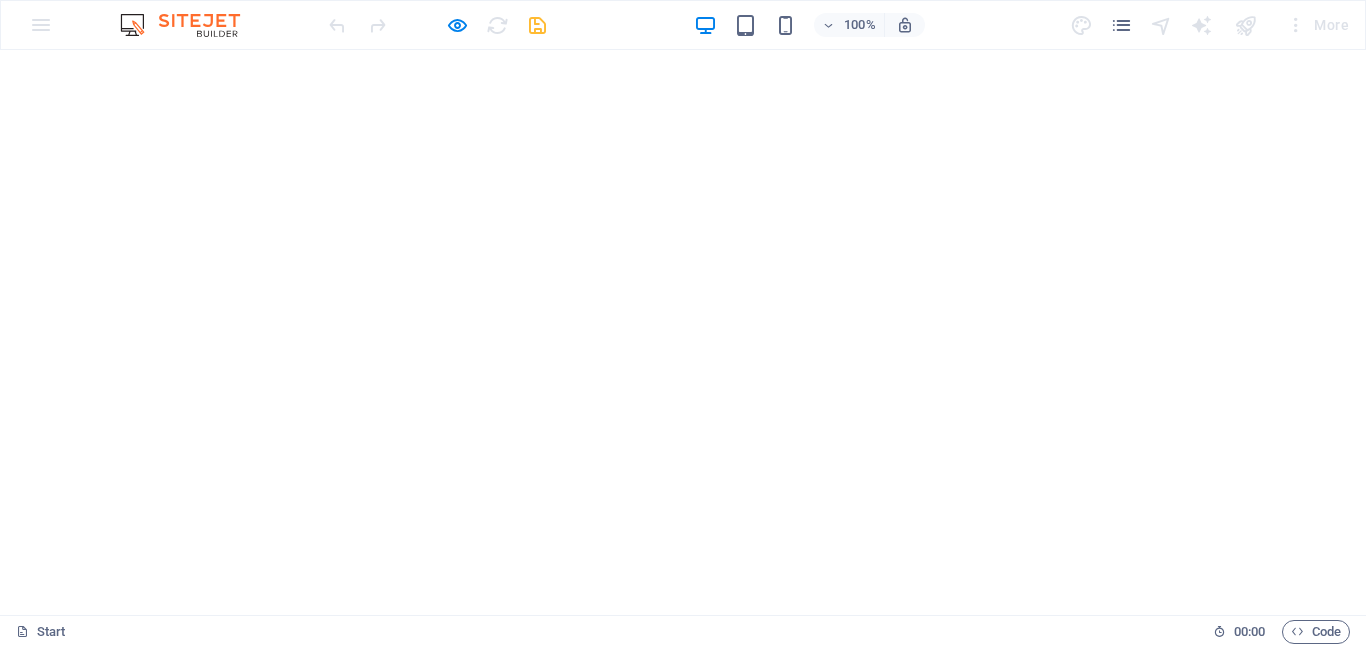 scroll, scrollTop: 0, scrollLeft: 0, axis: both 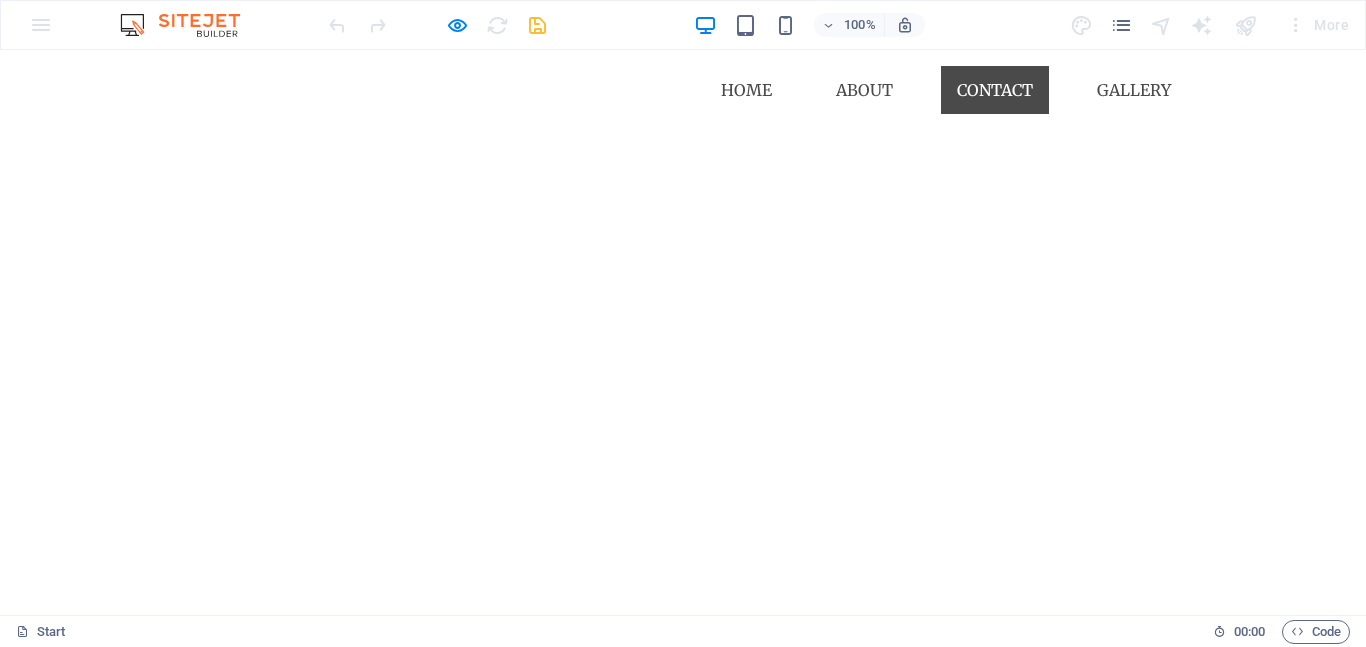 click on "Contact" at bounding box center (995, 90) 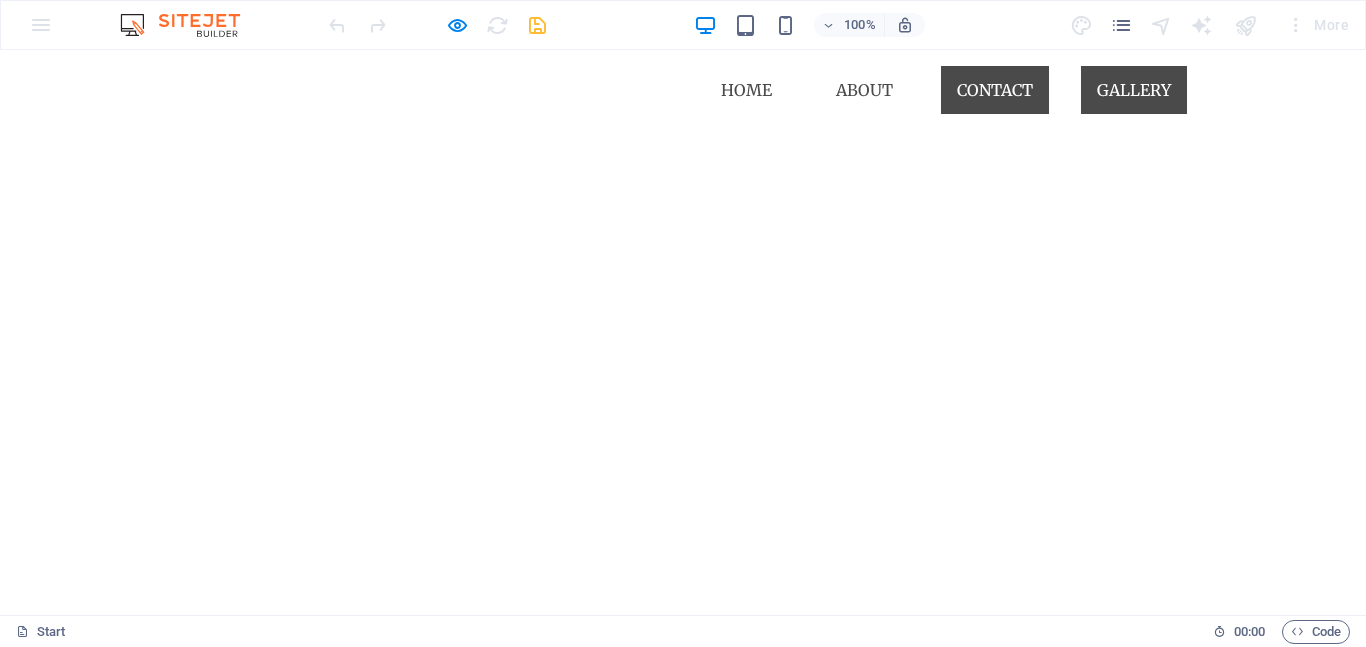 click on "Gallery" at bounding box center (1134, 90) 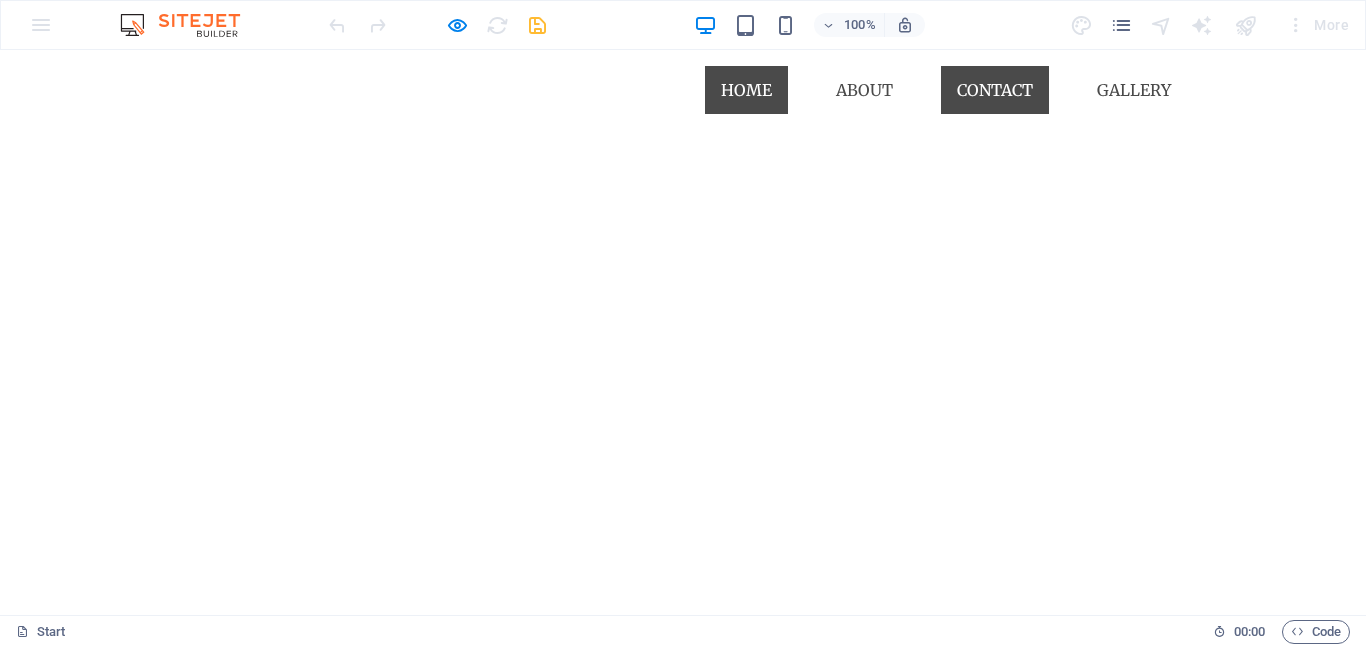 click on "Home" at bounding box center [746, 90] 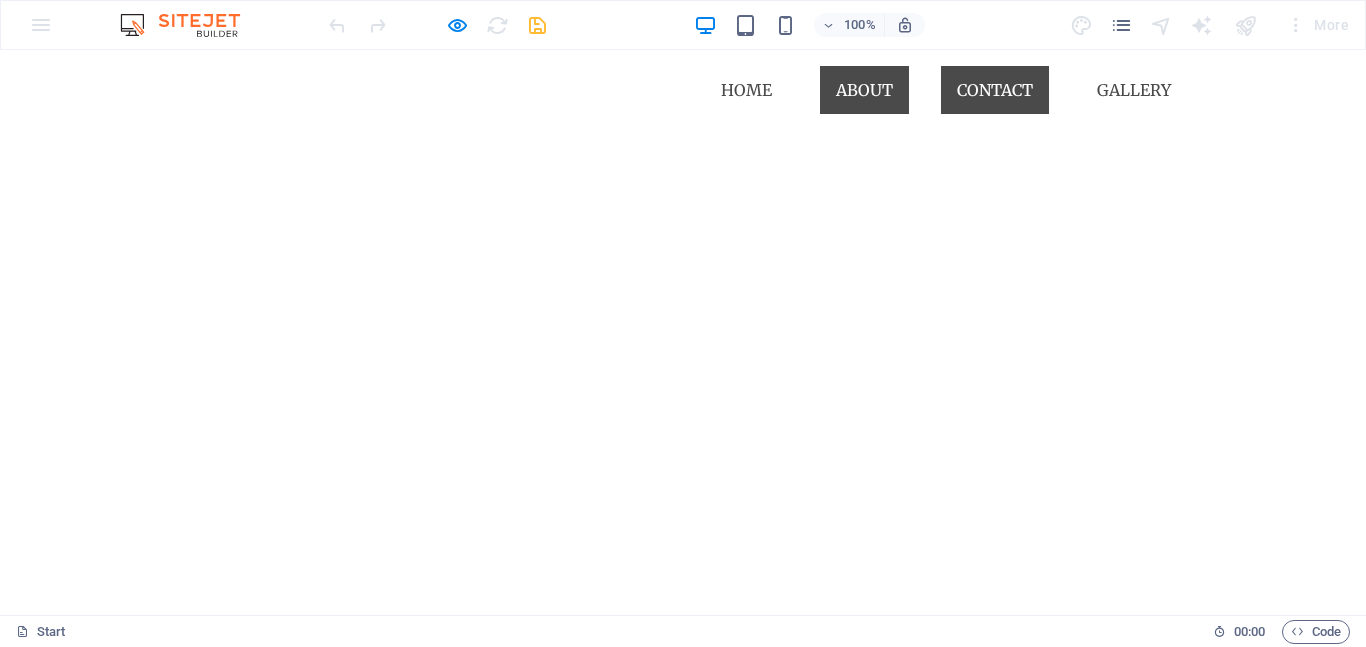 click on "About" at bounding box center [864, 90] 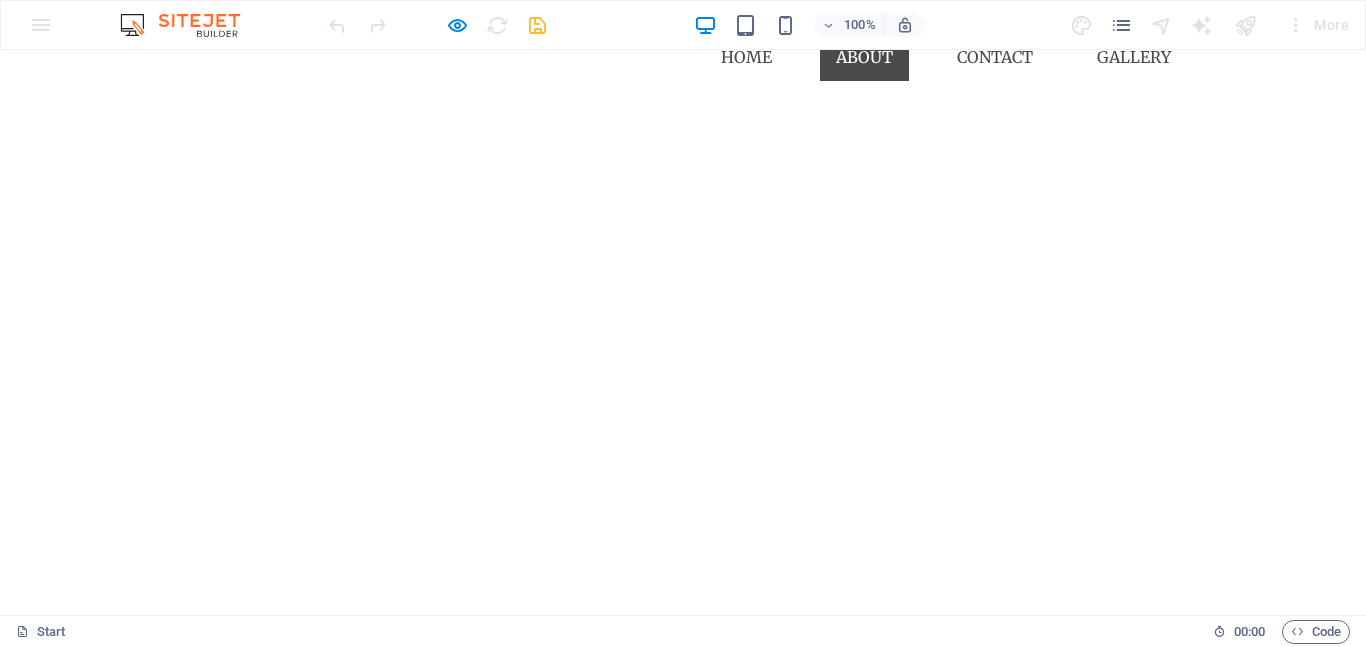 scroll, scrollTop: 32, scrollLeft: 0, axis: vertical 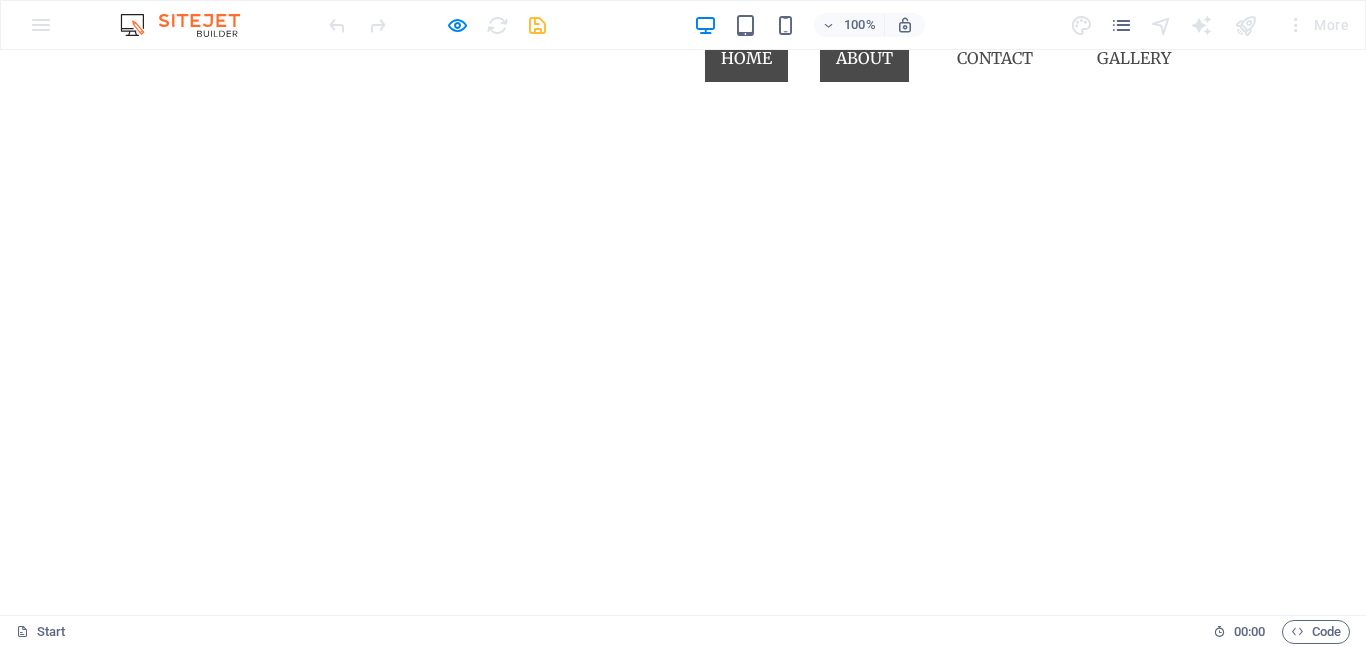 click on "Home" at bounding box center [746, 58] 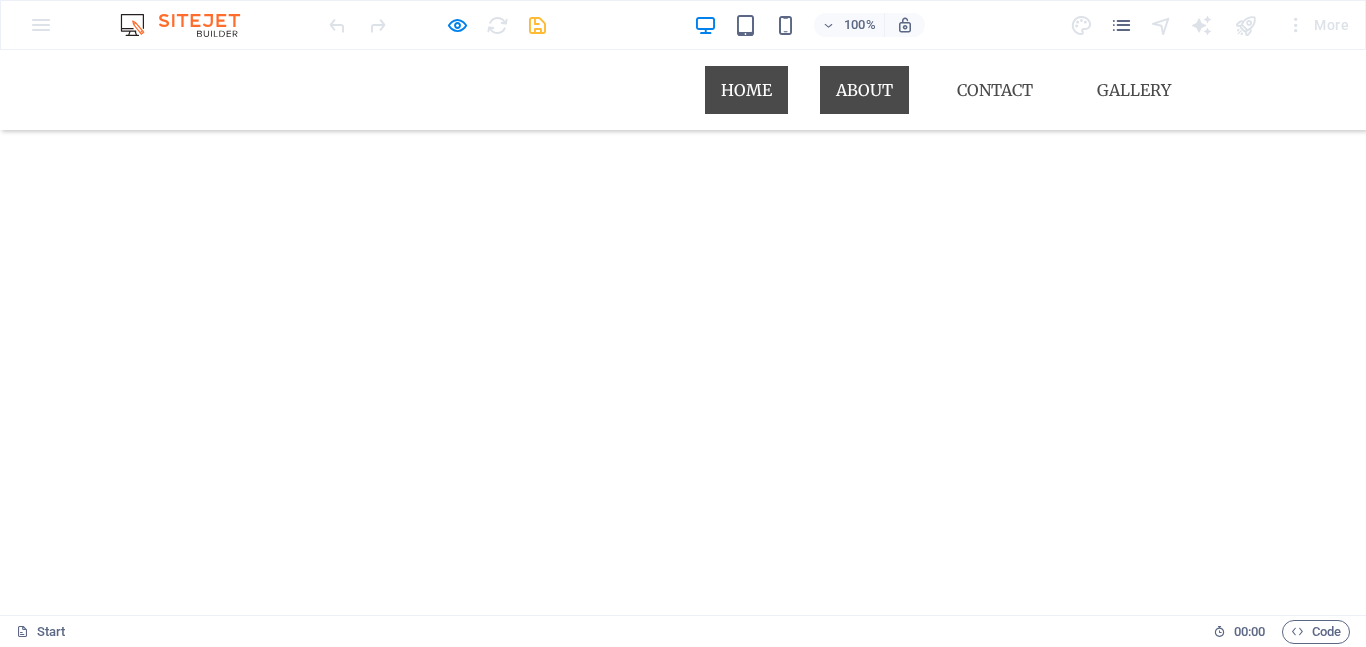 scroll, scrollTop: 96, scrollLeft: 0, axis: vertical 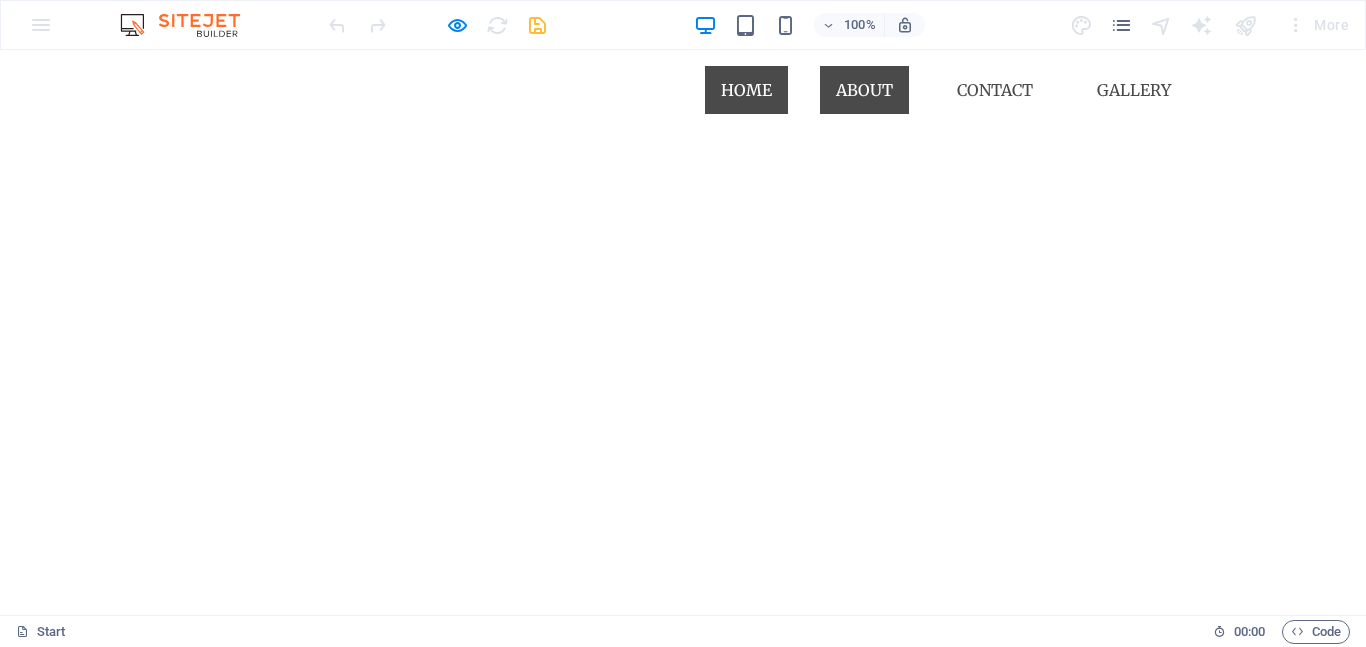 click on "Home" at bounding box center (746, 90) 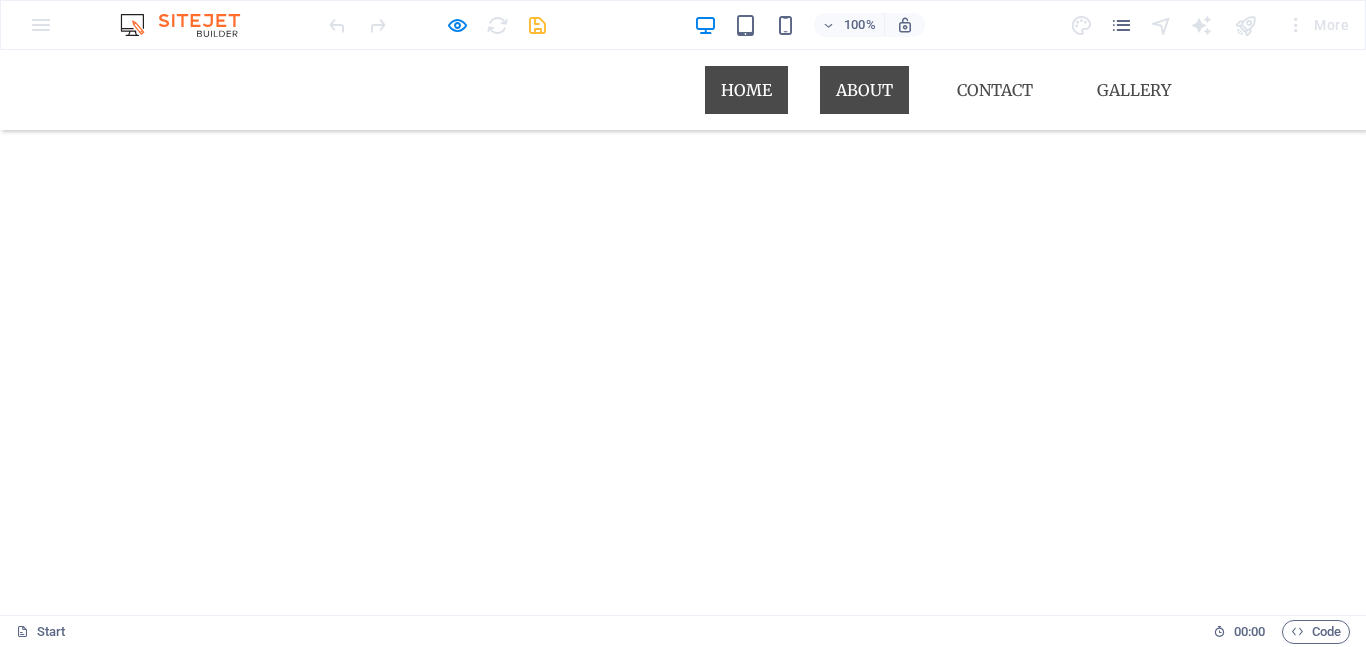 scroll, scrollTop: 96, scrollLeft: 0, axis: vertical 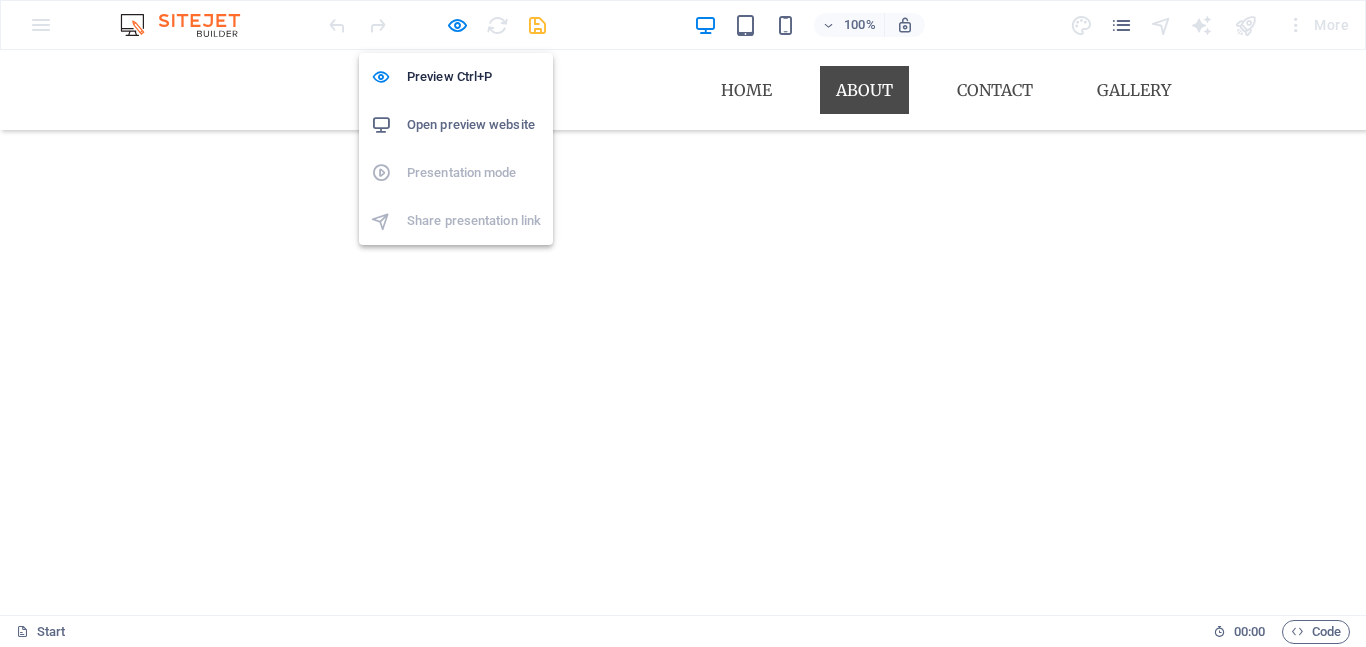 click on "Open preview website" at bounding box center (474, 125) 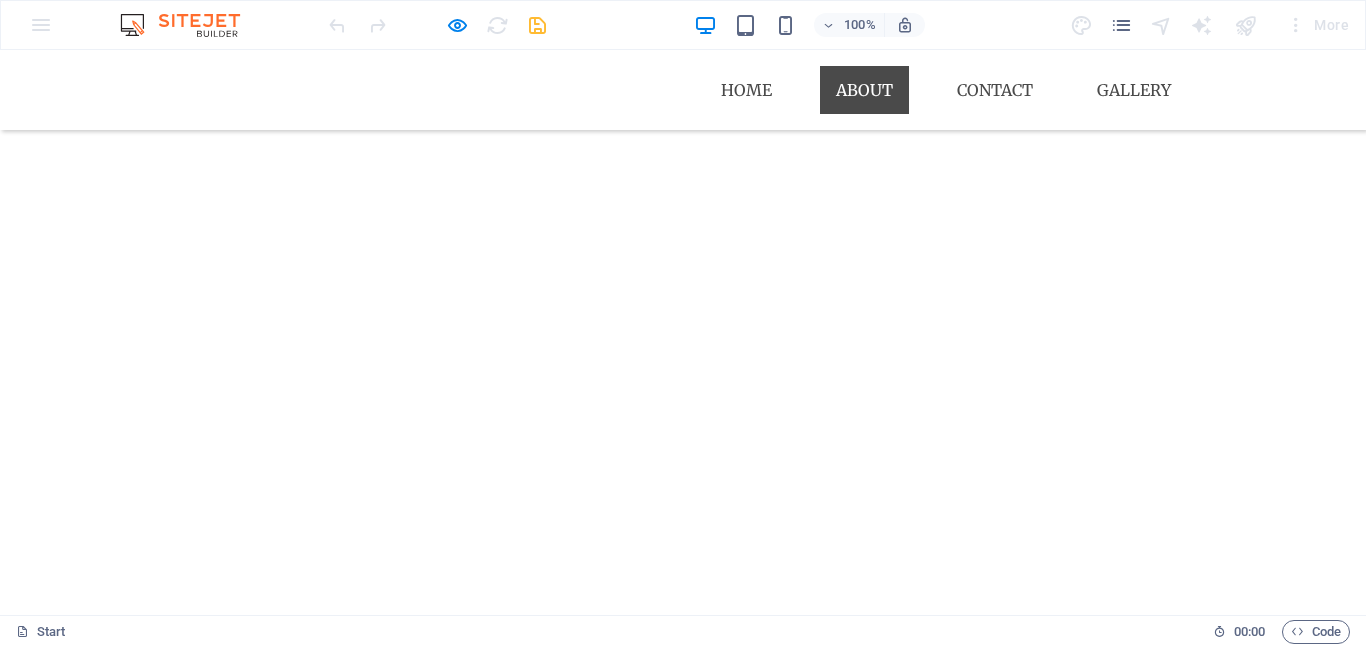scroll, scrollTop: 0, scrollLeft: 0, axis: both 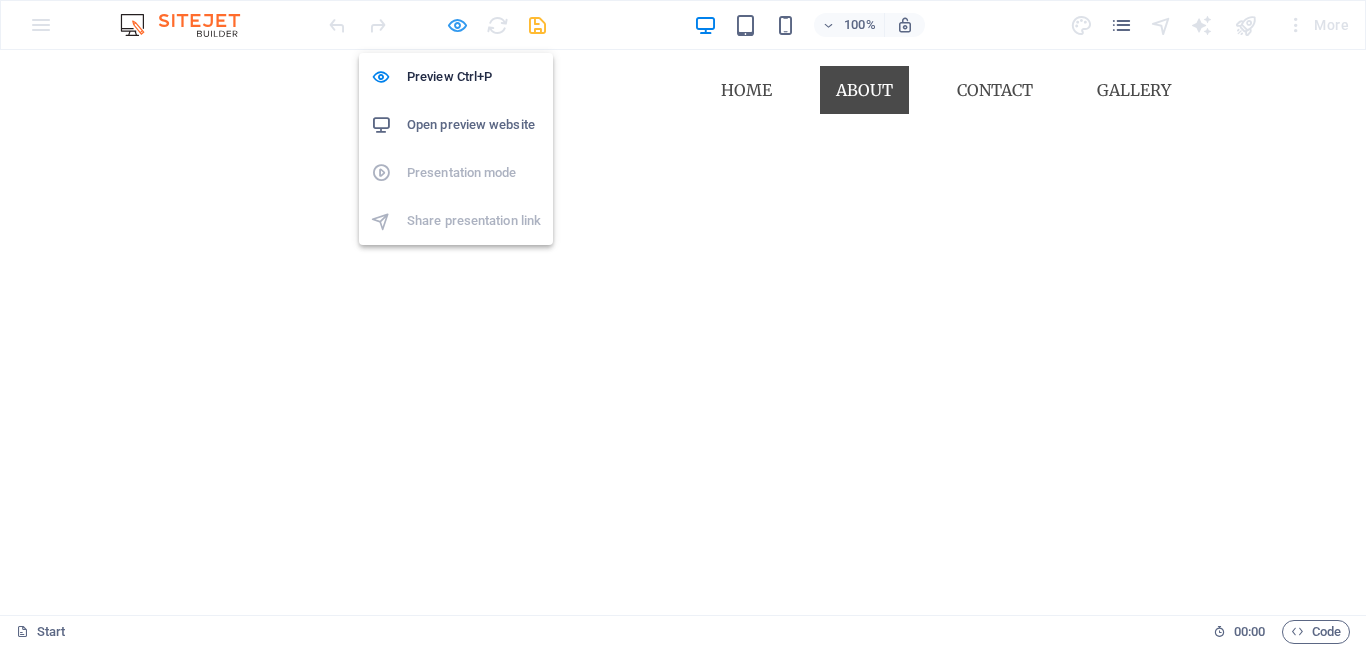 click at bounding box center [457, 25] 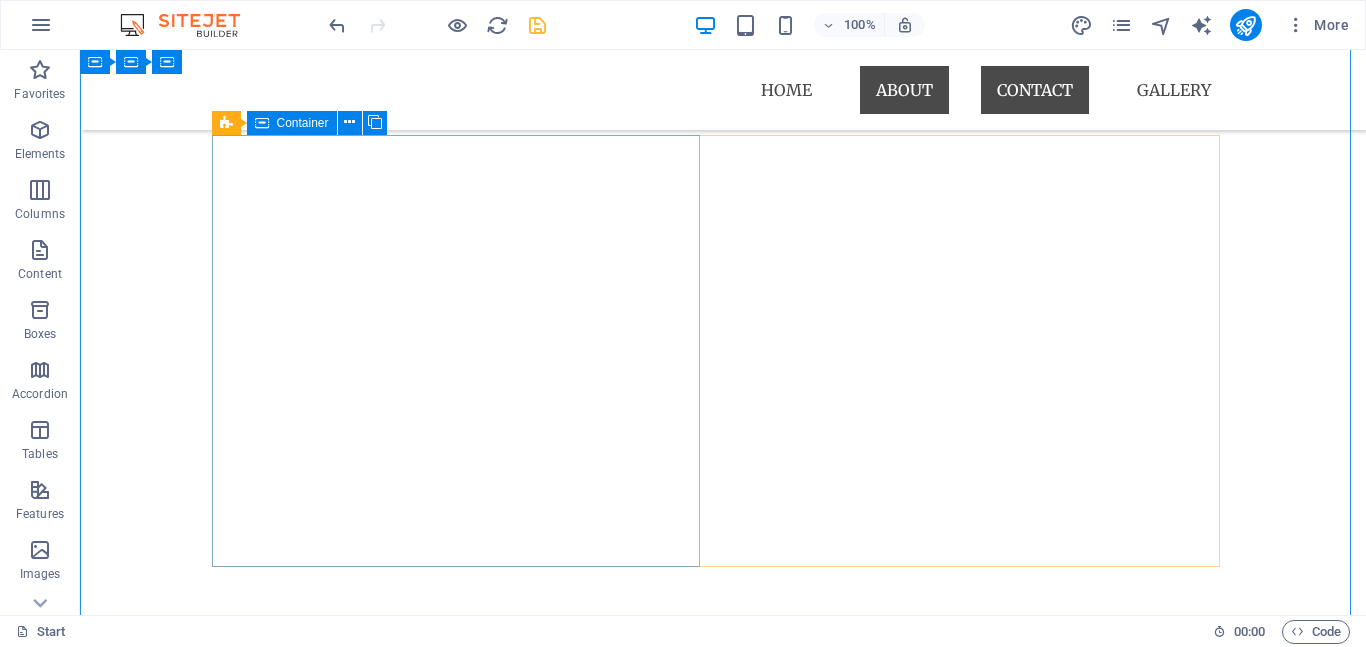 scroll, scrollTop: 1124, scrollLeft: 0, axis: vertical 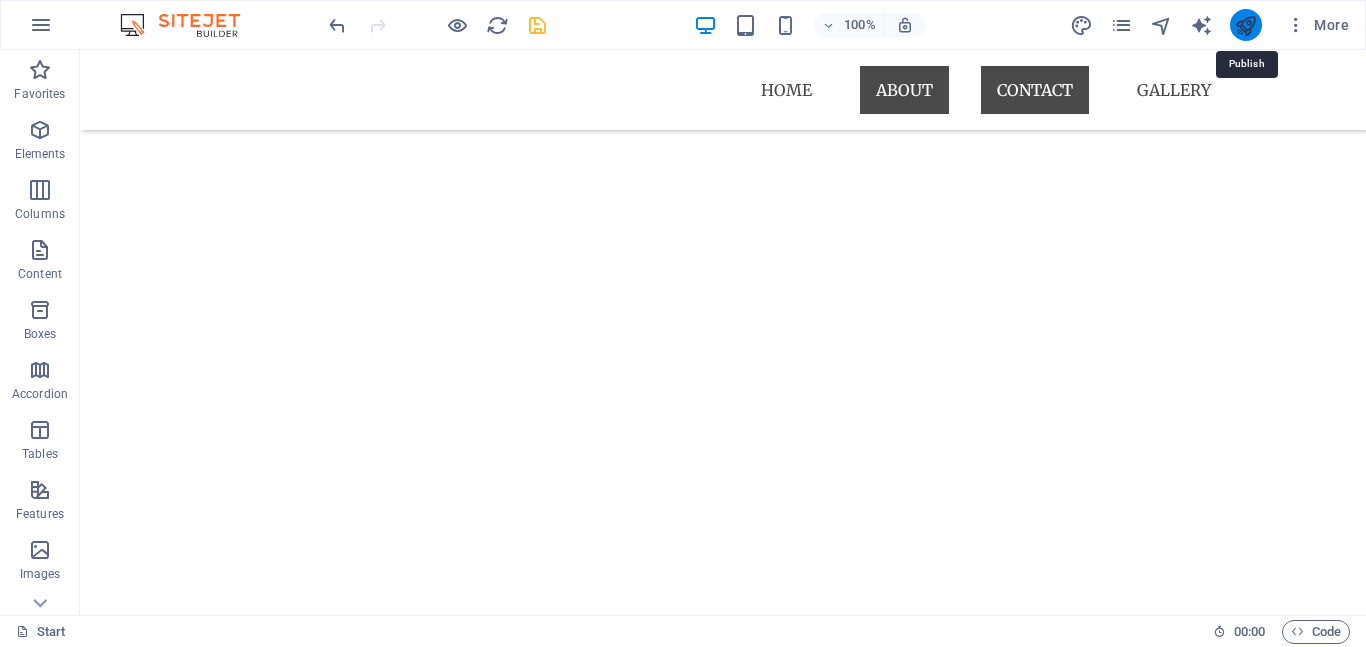 click at bounding box center [1245, 25] 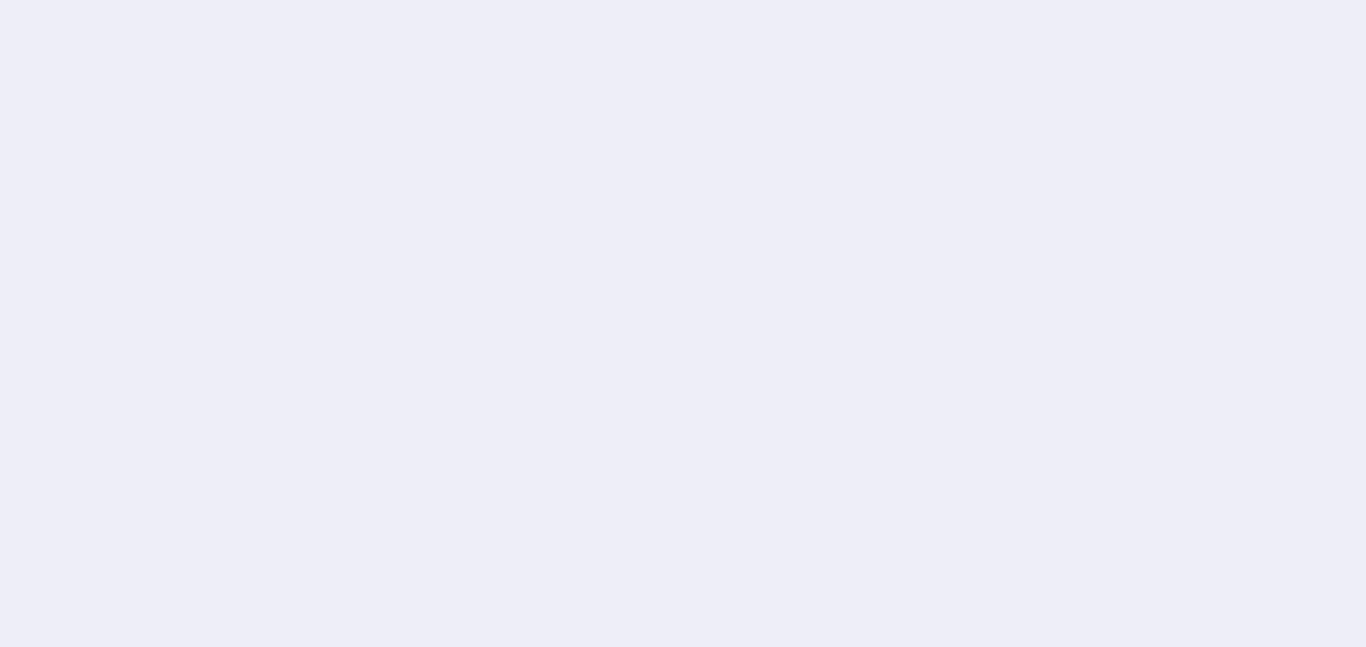 scroll, scrollTop: 0, scrollLeft: 0, axis: both 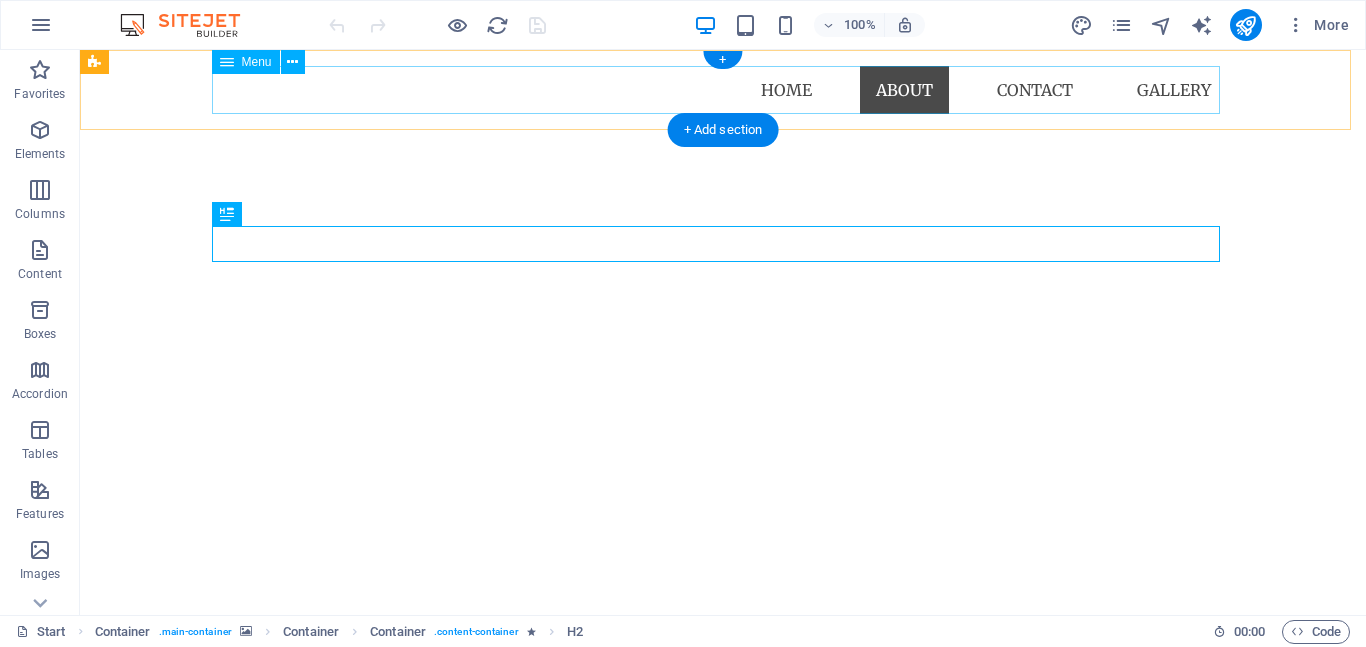click on "Home About Contact Gallery" at bounding box center [723, 90] 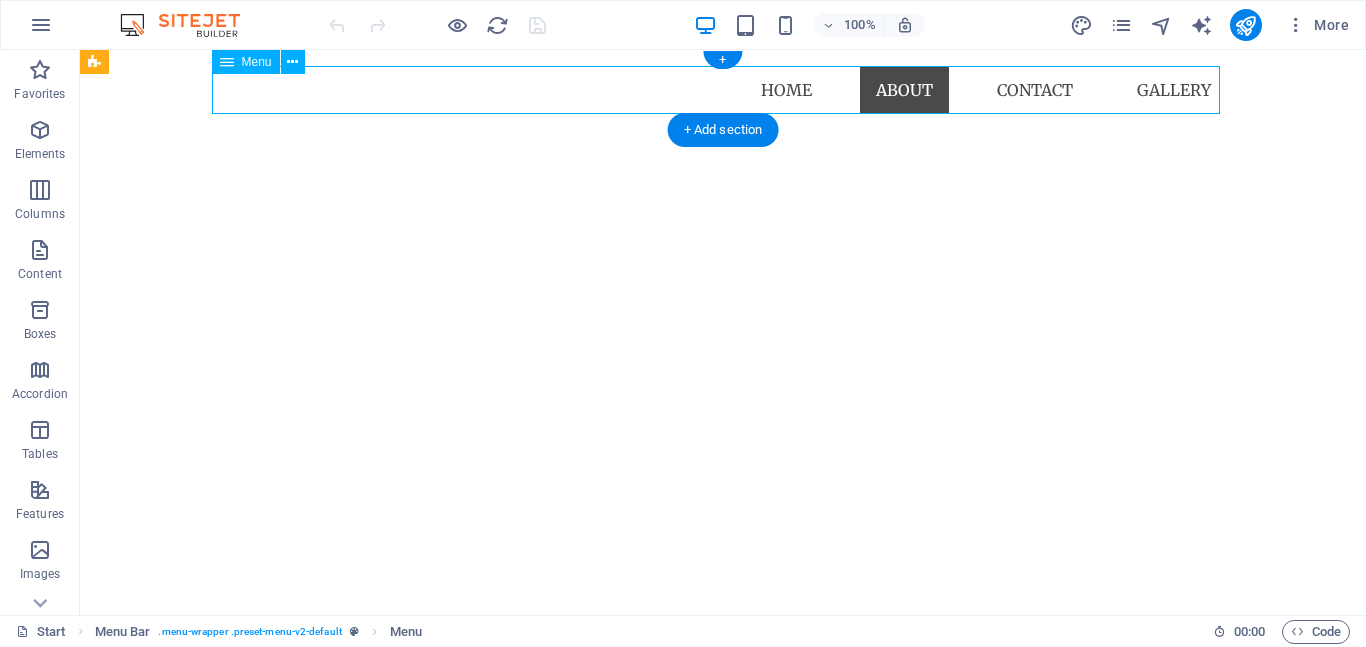 click on "Home About Contact Gallery" at bounding box center [723, 90] 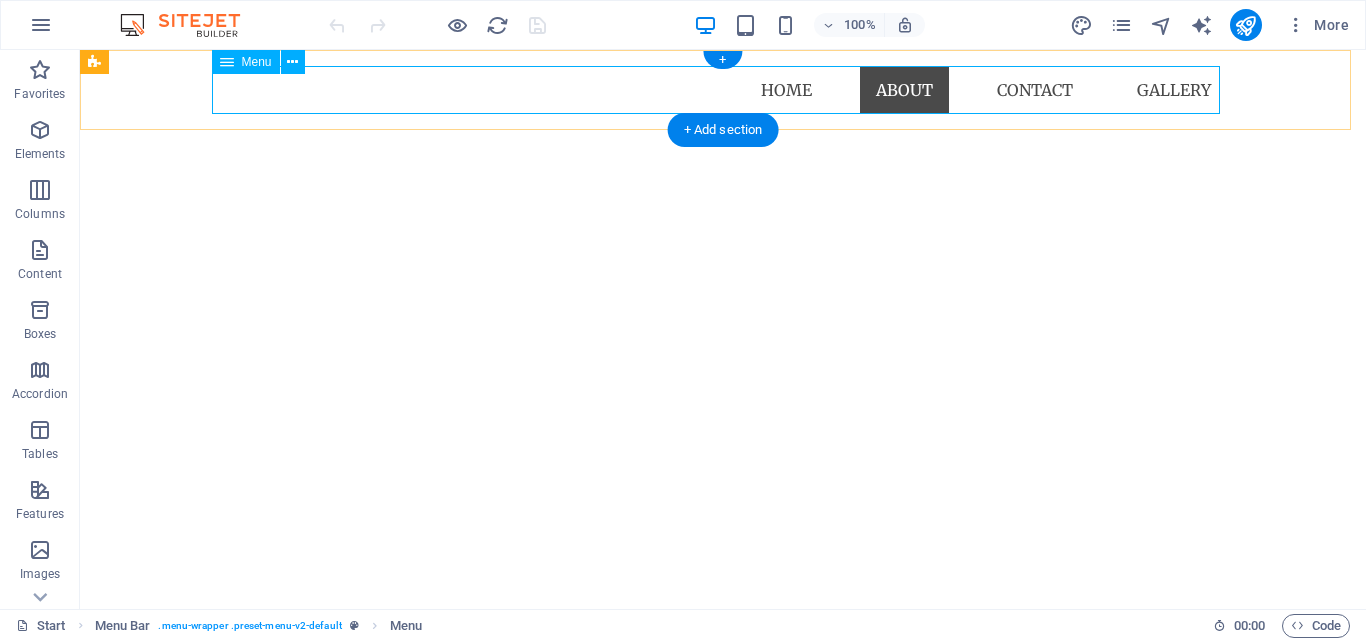 click on "Home About Contact Gallery" at bounding box center [723, 90] 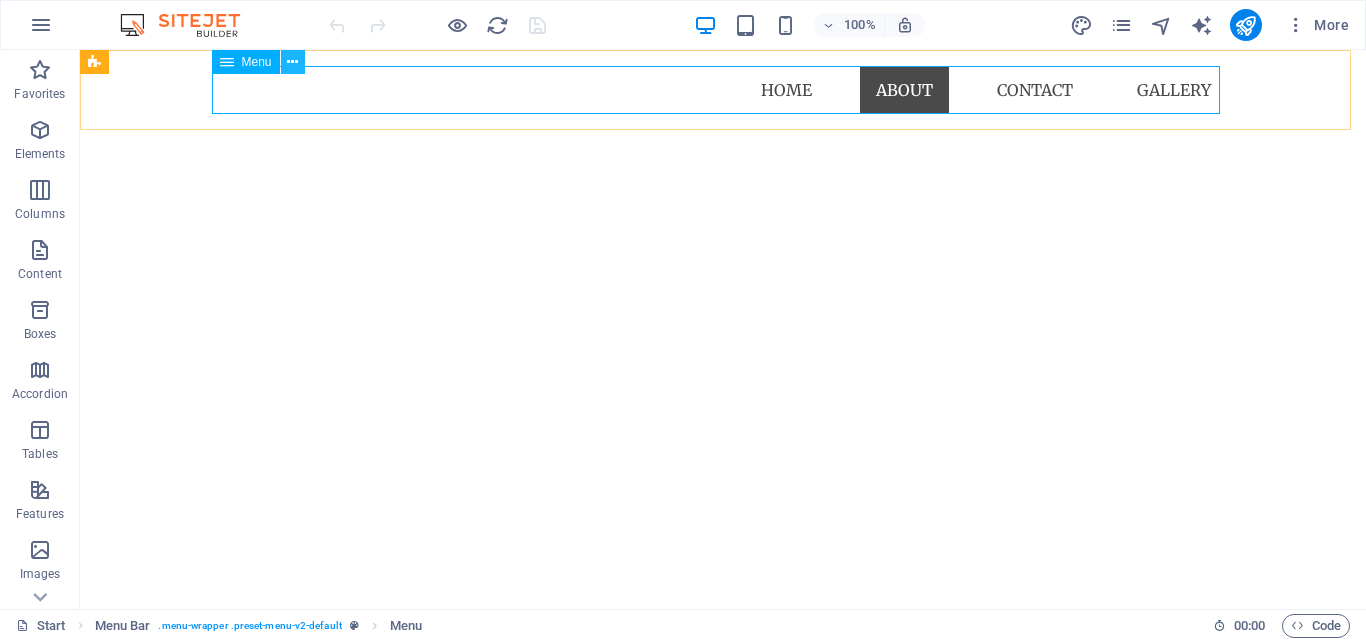 click at bounding box center [292, 62] 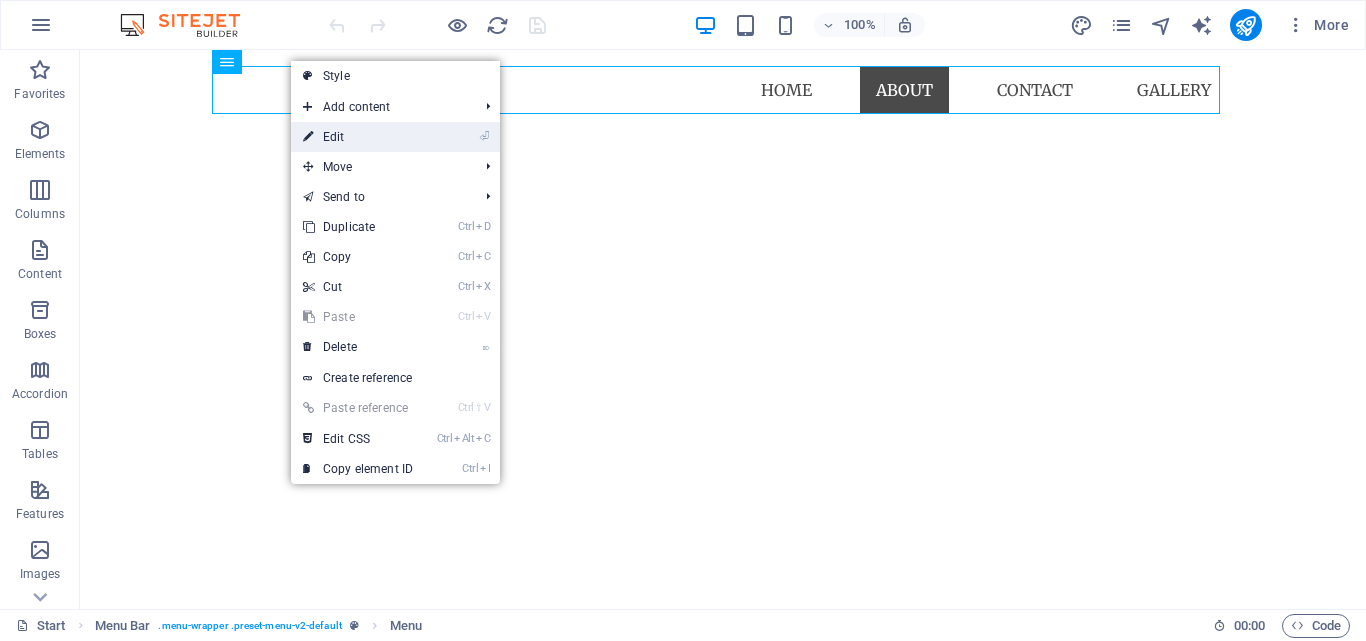 click on "⏎  Edit" at bounding box center (358, 137) 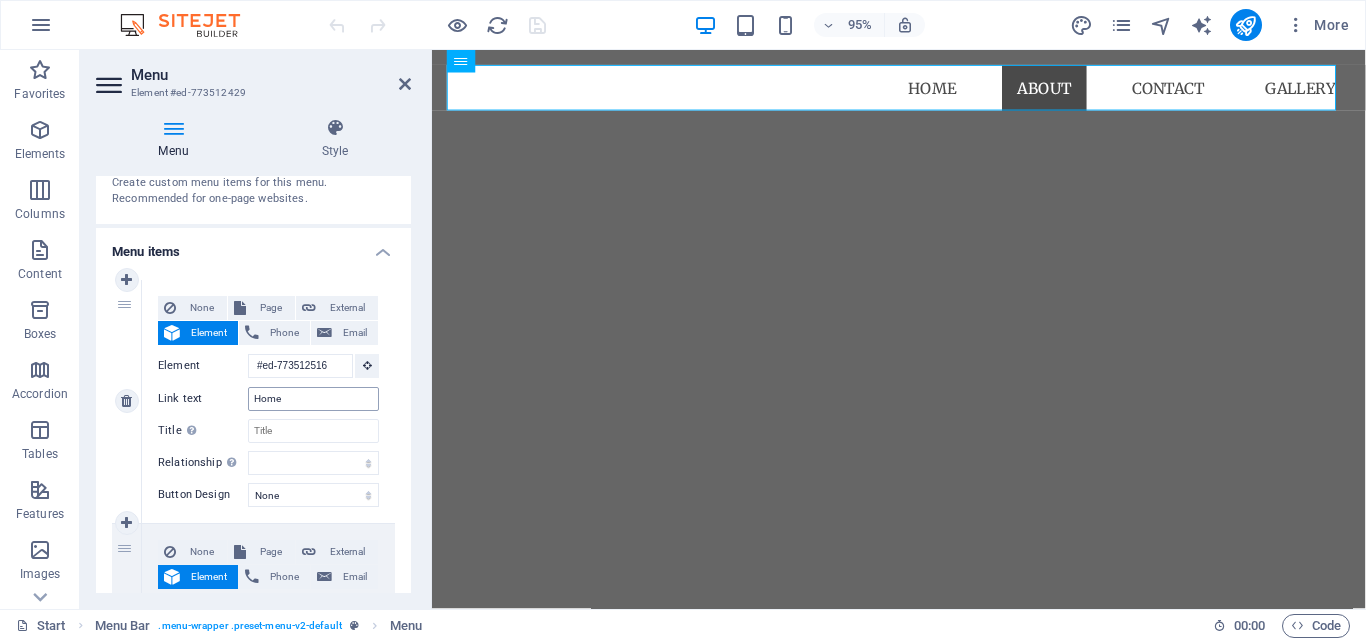 scroll, scrollTop: 100, scrollLeft: 0, axis: vertical 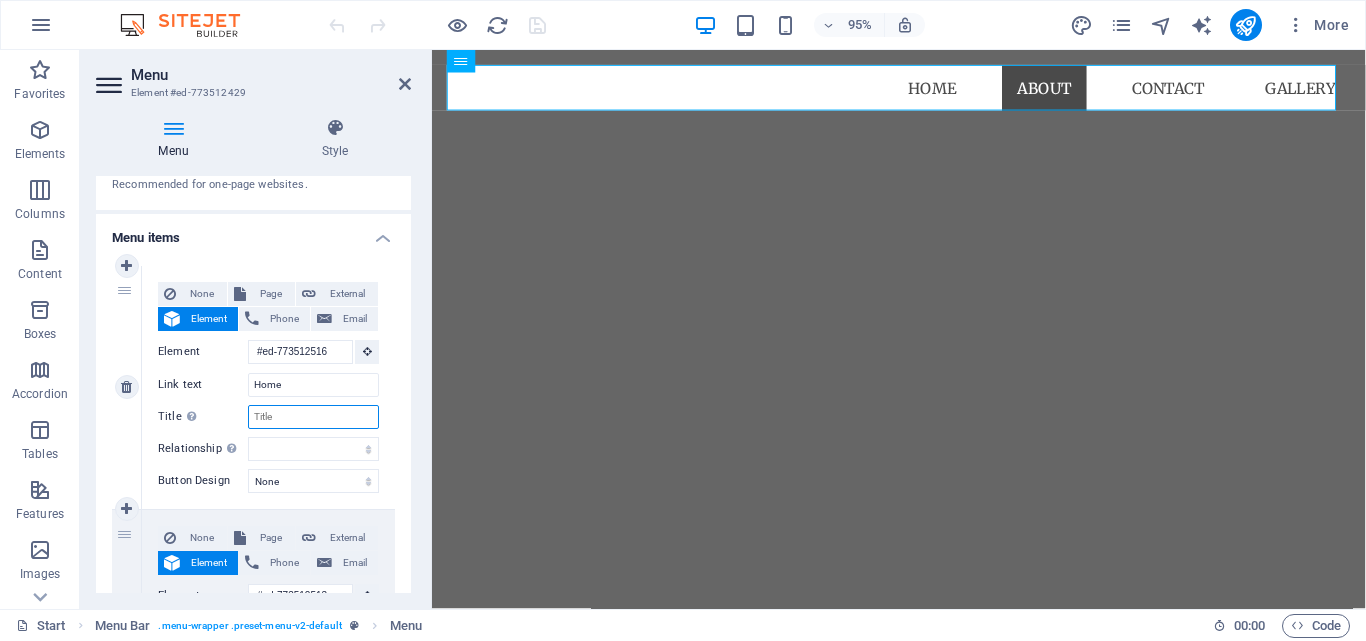 click on "Title Additional link description, should not be the same as the link text. The title is most often shown as a tooltip text when the mouse moves over the element. Leave empty if uncertain." at bounding box center [313, 417] 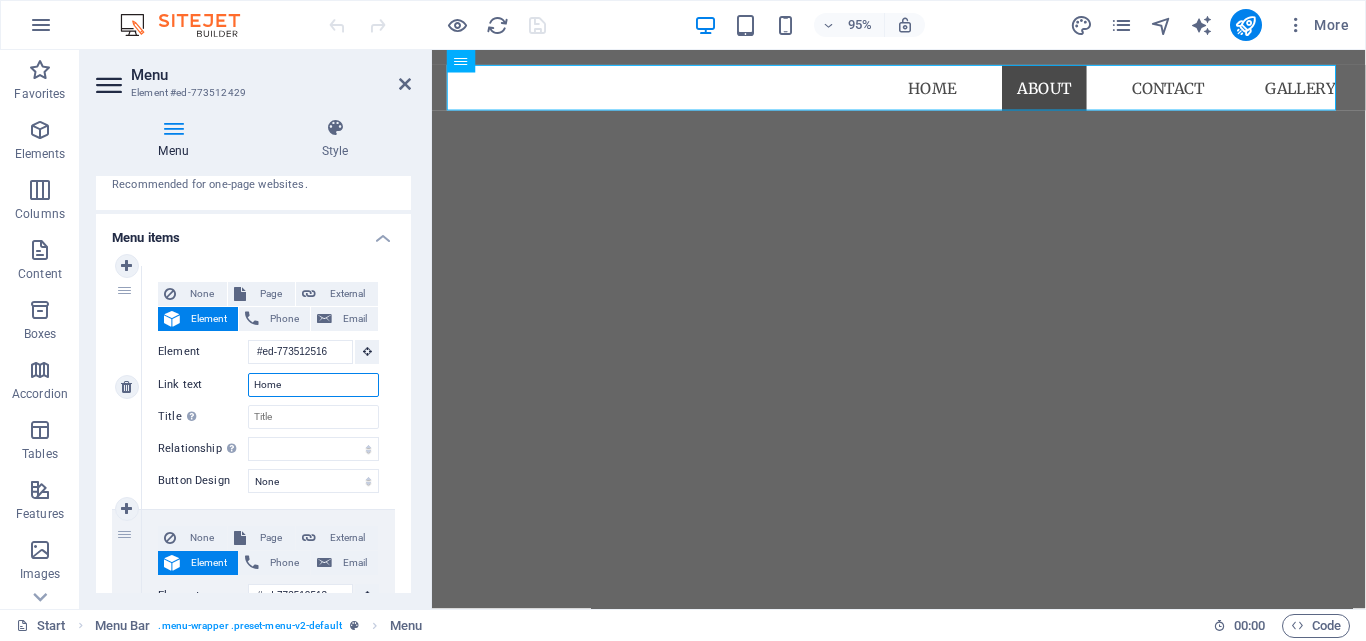 click on "Home" at bounding box center (313, 385) 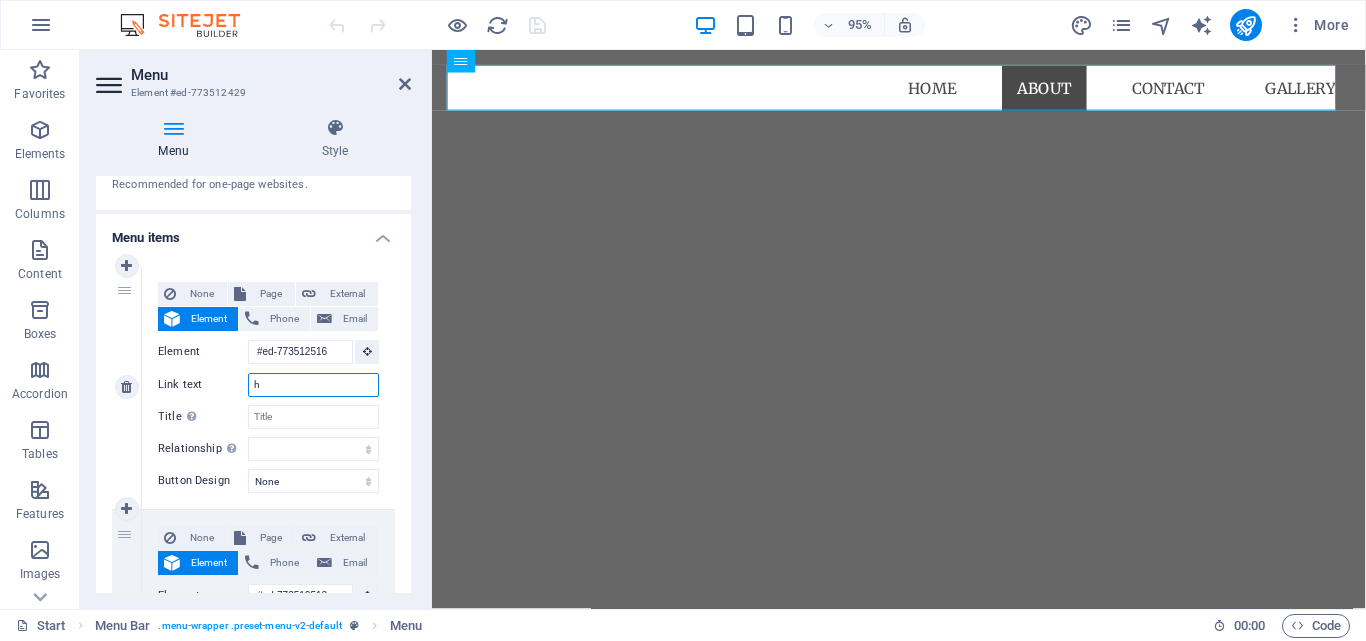 type on "ho" 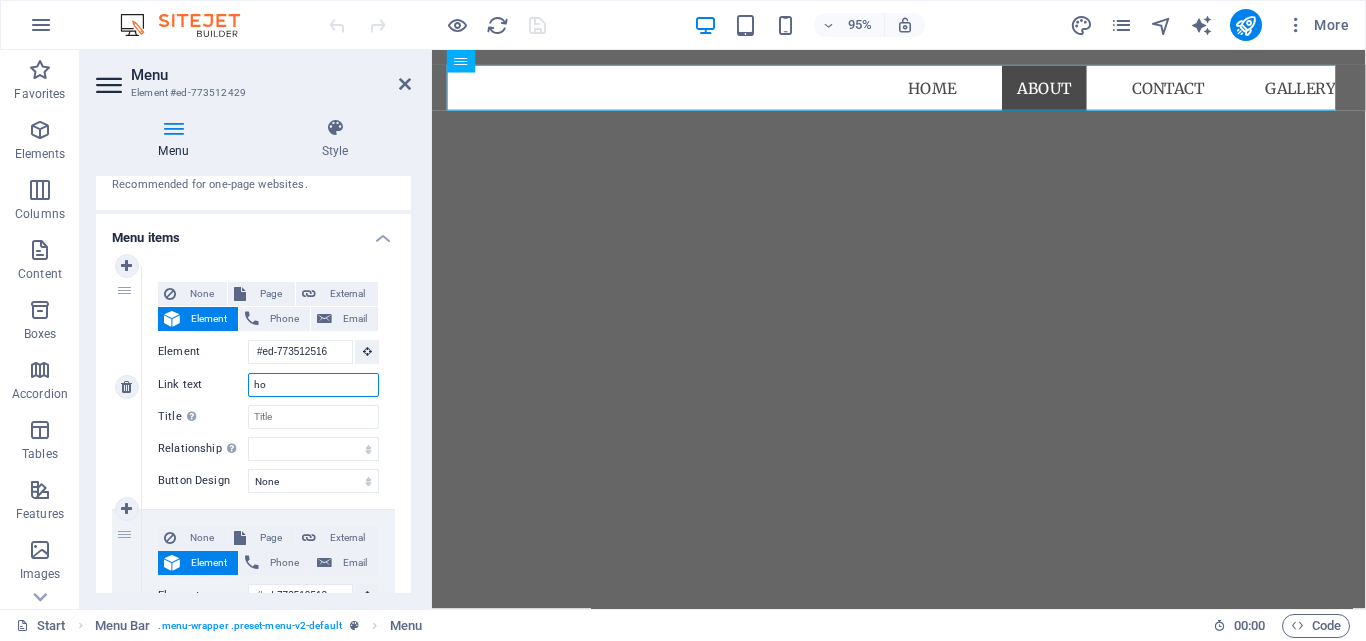 select 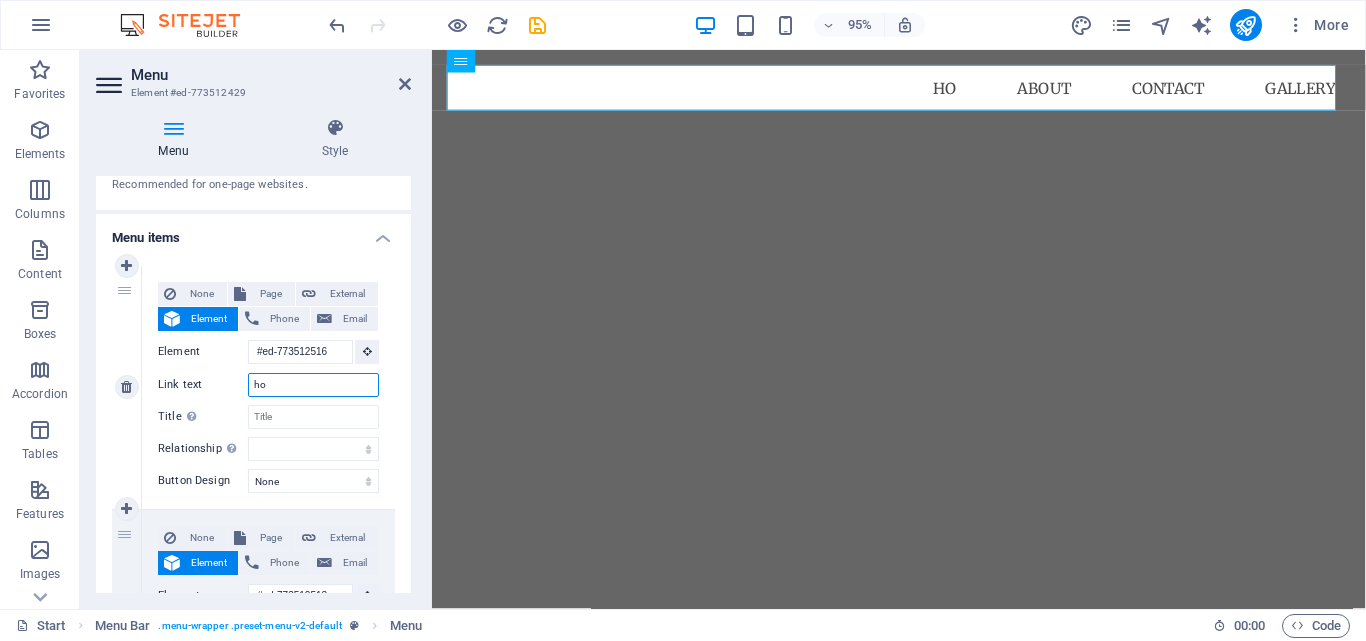 type on "Home" 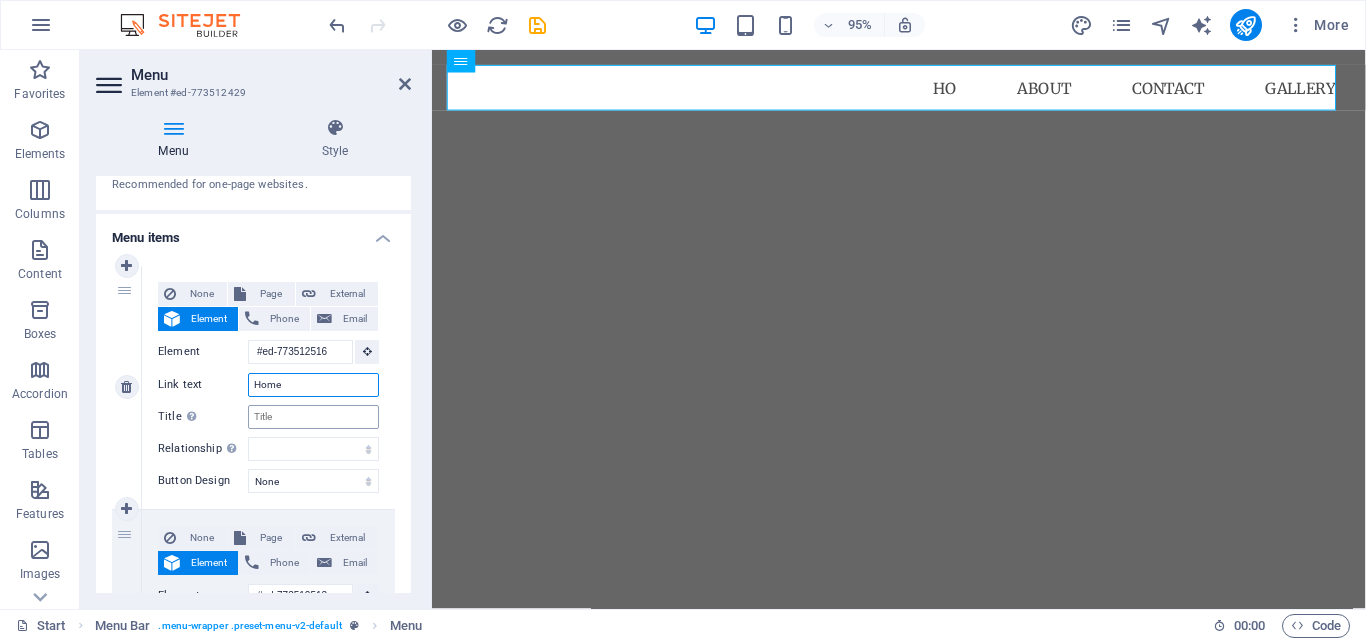 select 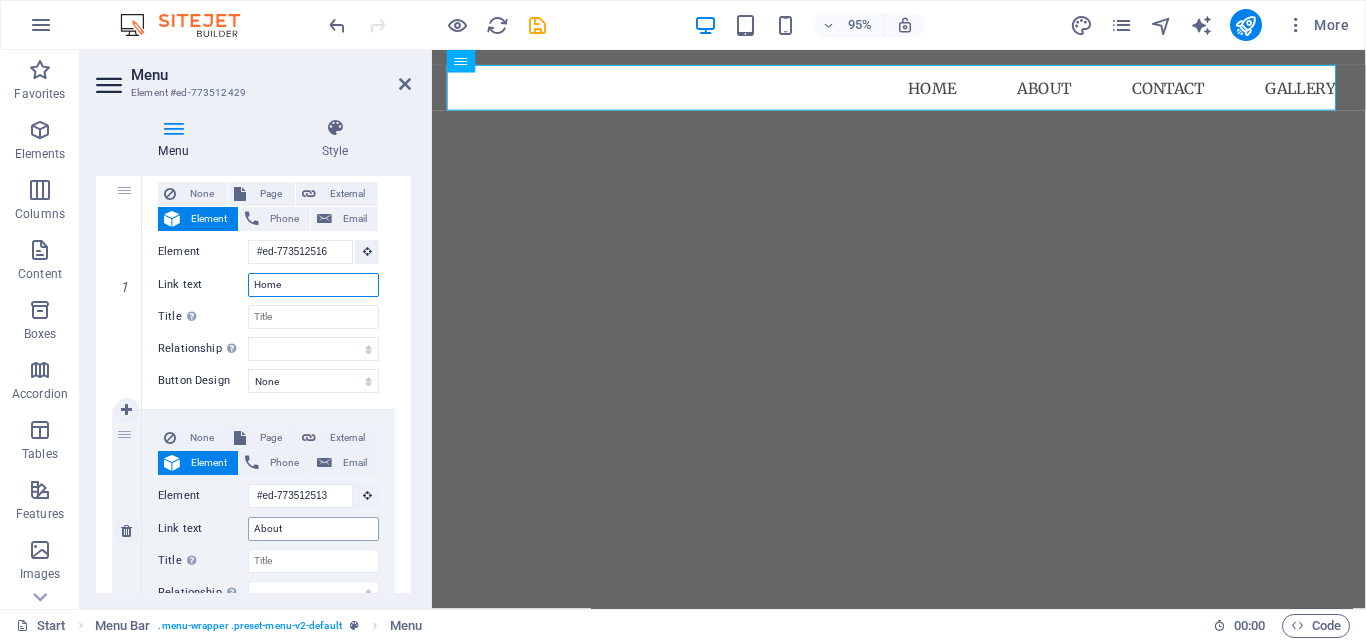 scroll, scrollTop: 300, scrollLeft: 0, axis: vertical 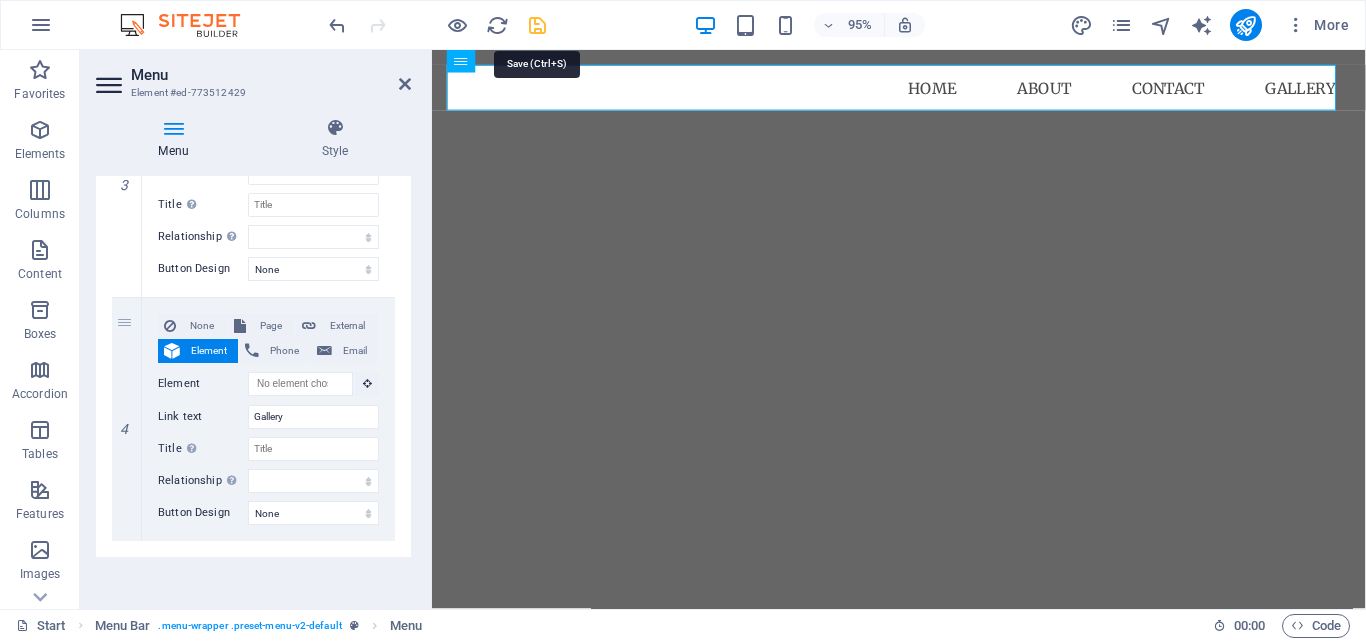click at bounding box center [537, 25] 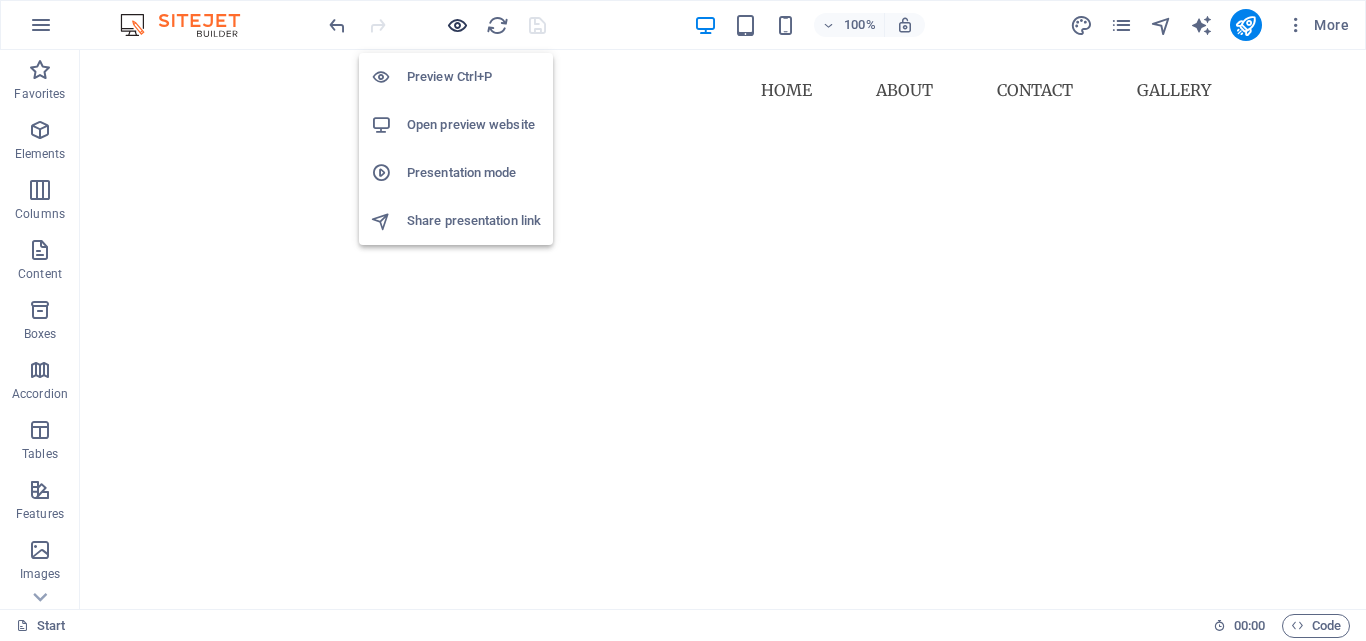 click at bounding box center (457, 25) 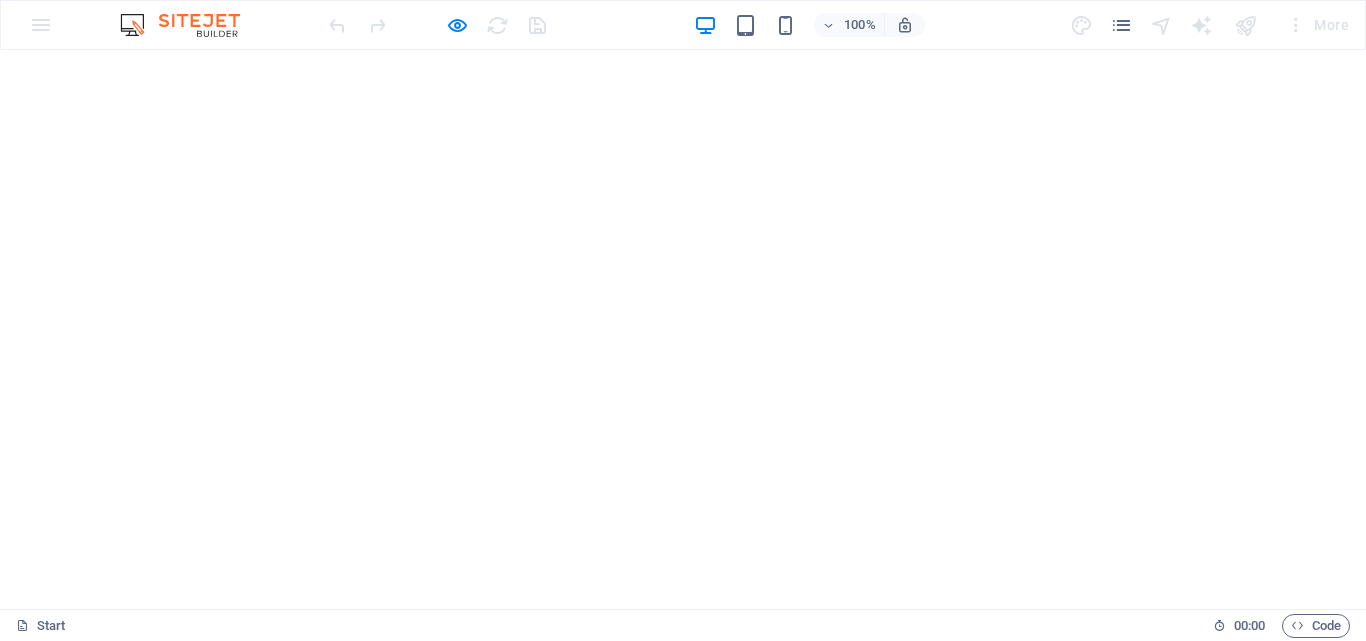 scroll, scrollTop: 0, scrollLeft: 0, axis: both 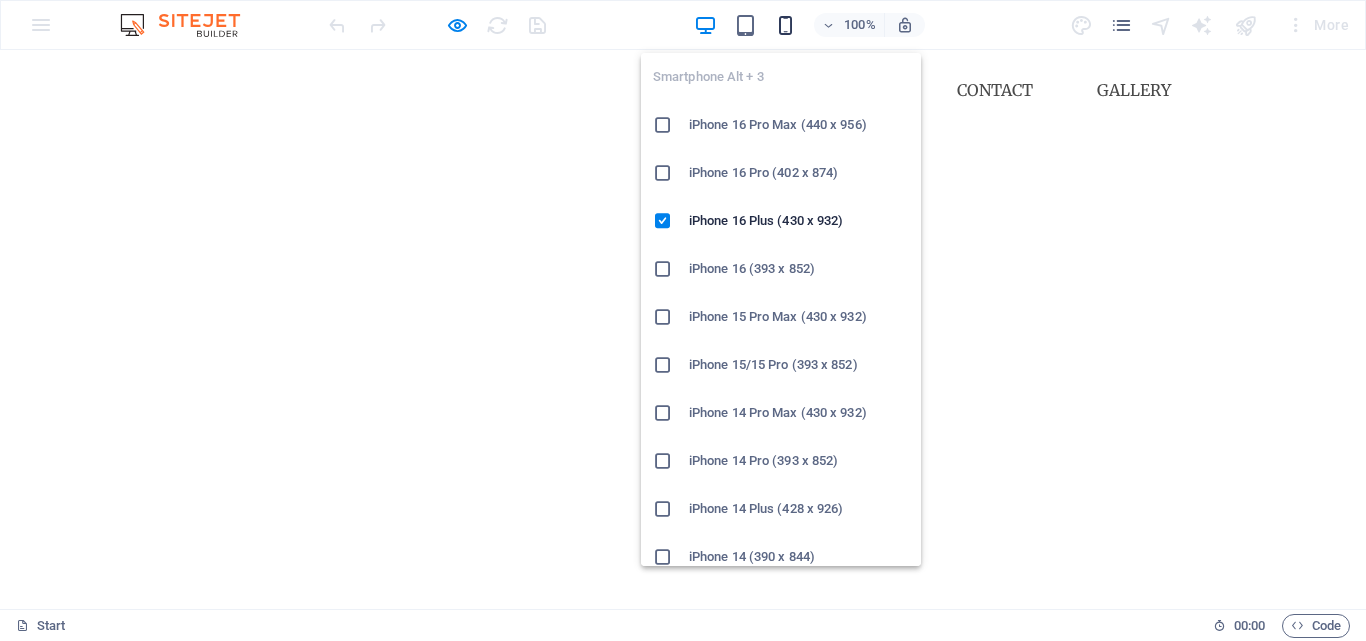 click at bounding box center (785, 25) 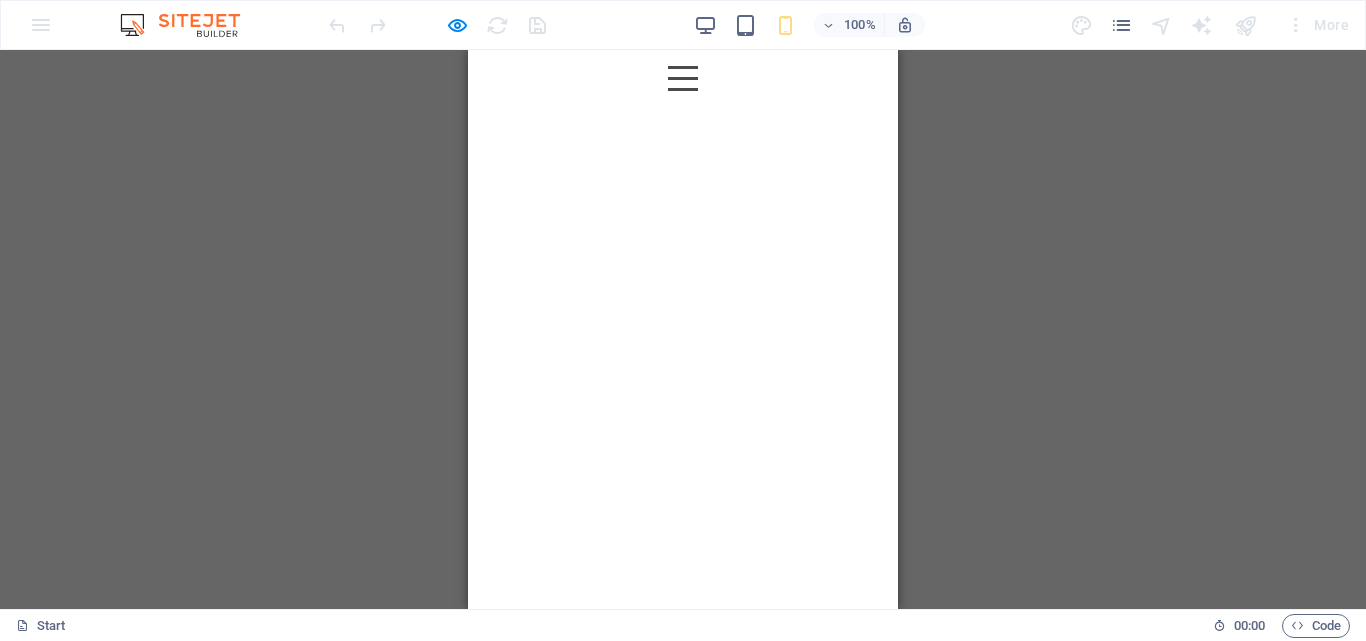 click at bounding box center [683, 78] 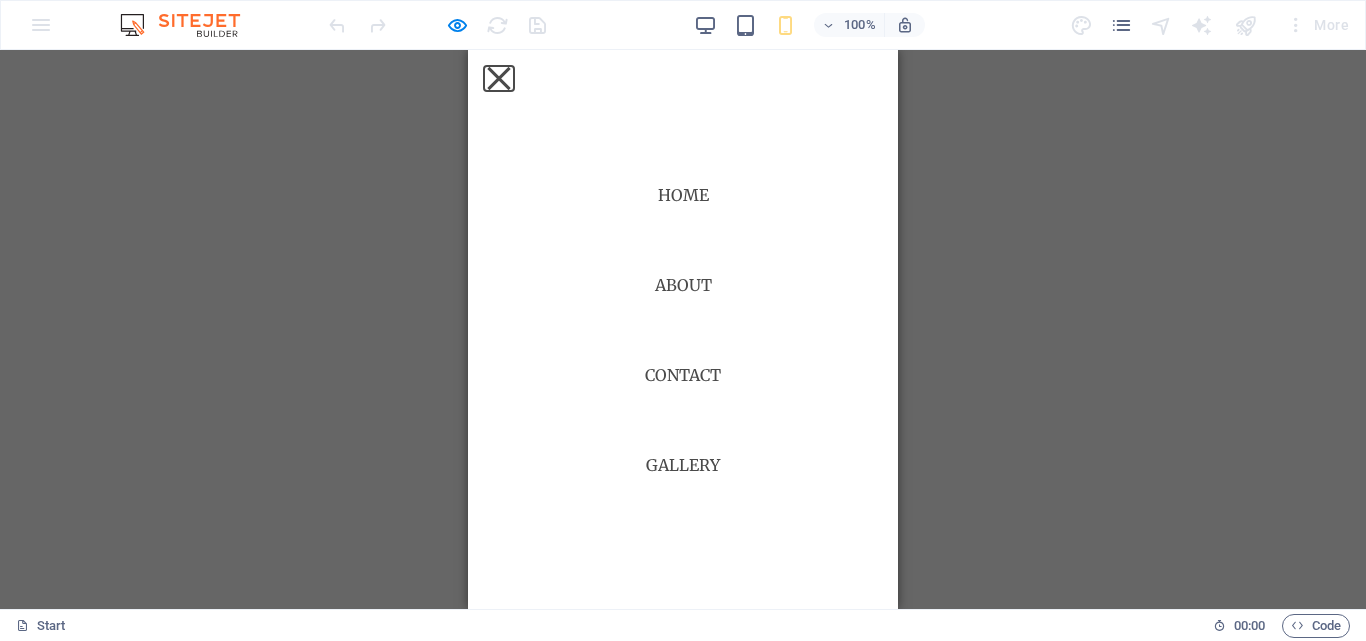 click at bounding box center [498, 78] 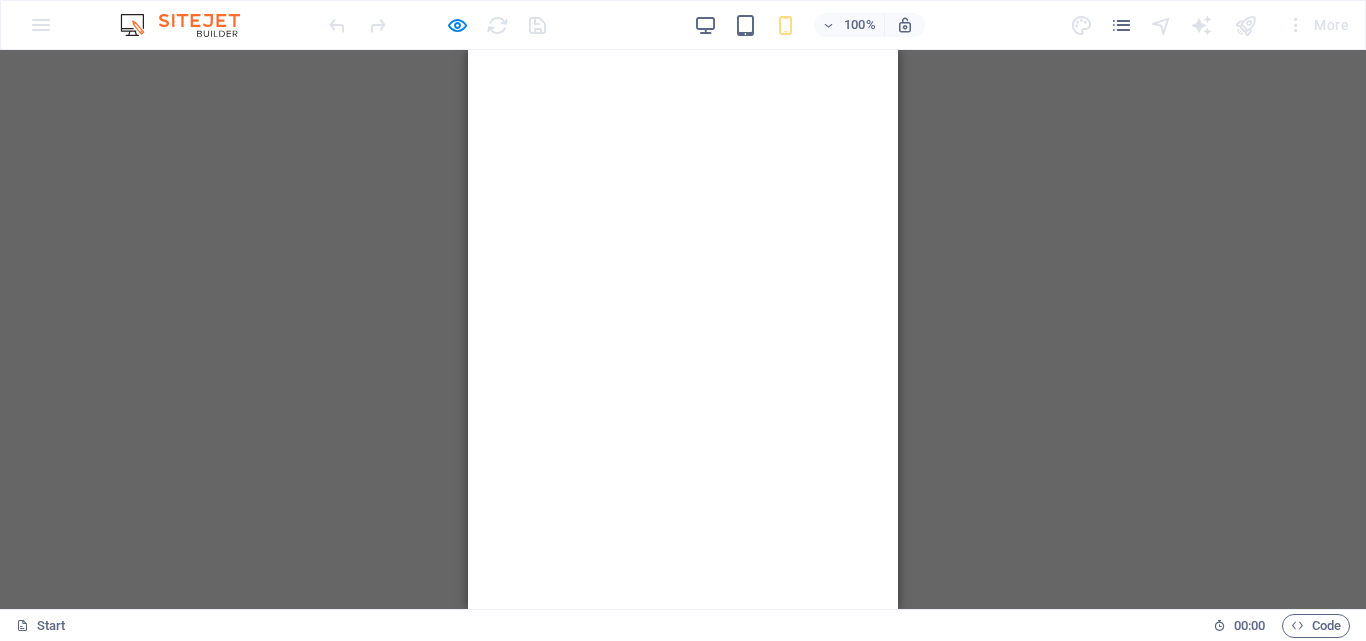 scroll, scrollTop: 0, scrollLeft: 0, axis: both 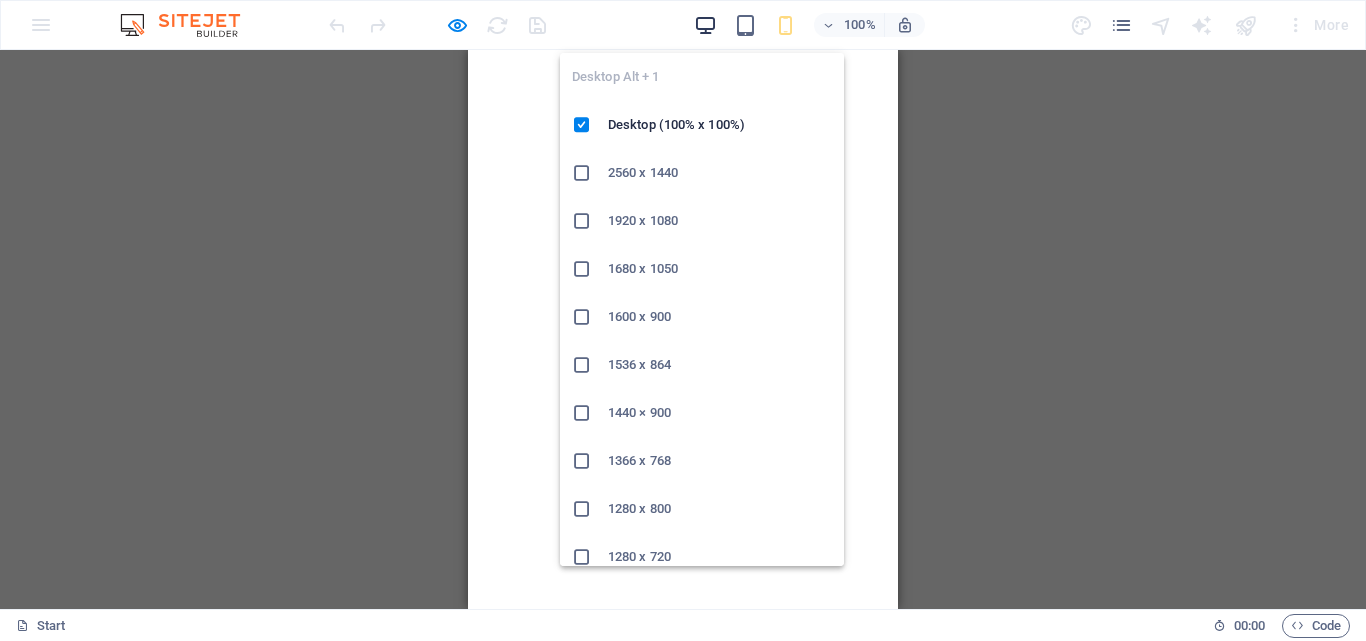 click at bounding box center (705, 25) 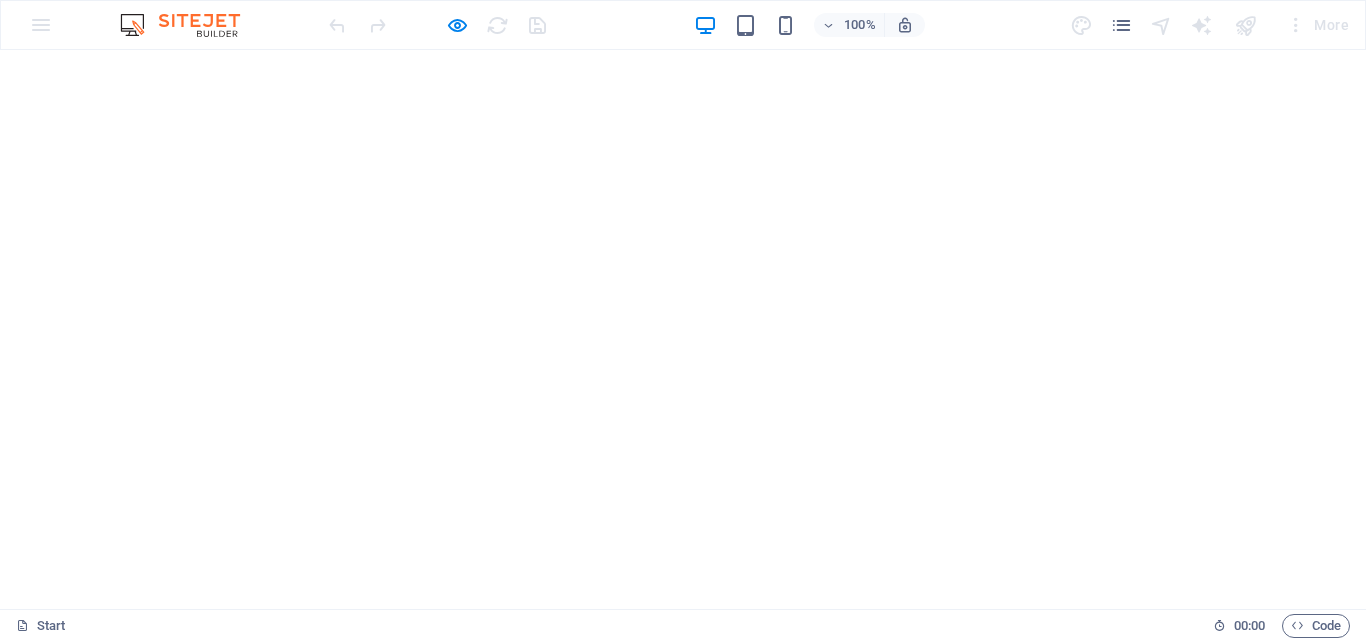 scroll, scrollTop: 0, scrollLeft: 0, axis: both 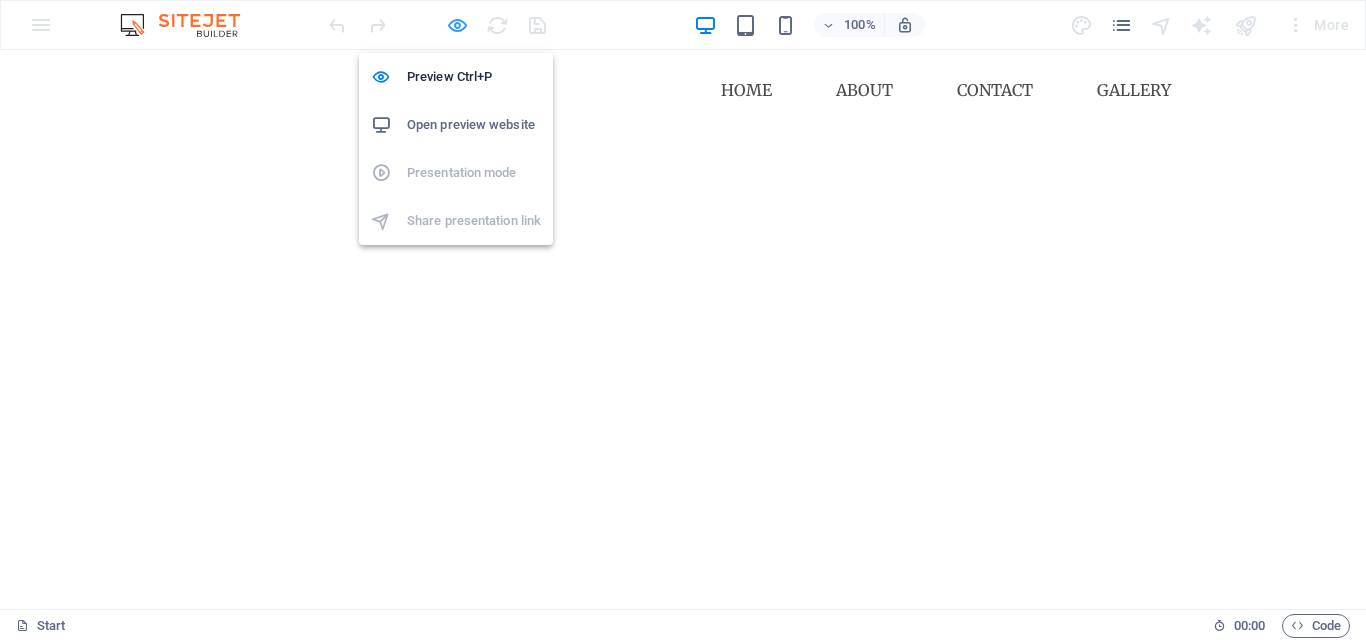 click at bounding box center [457, 25] 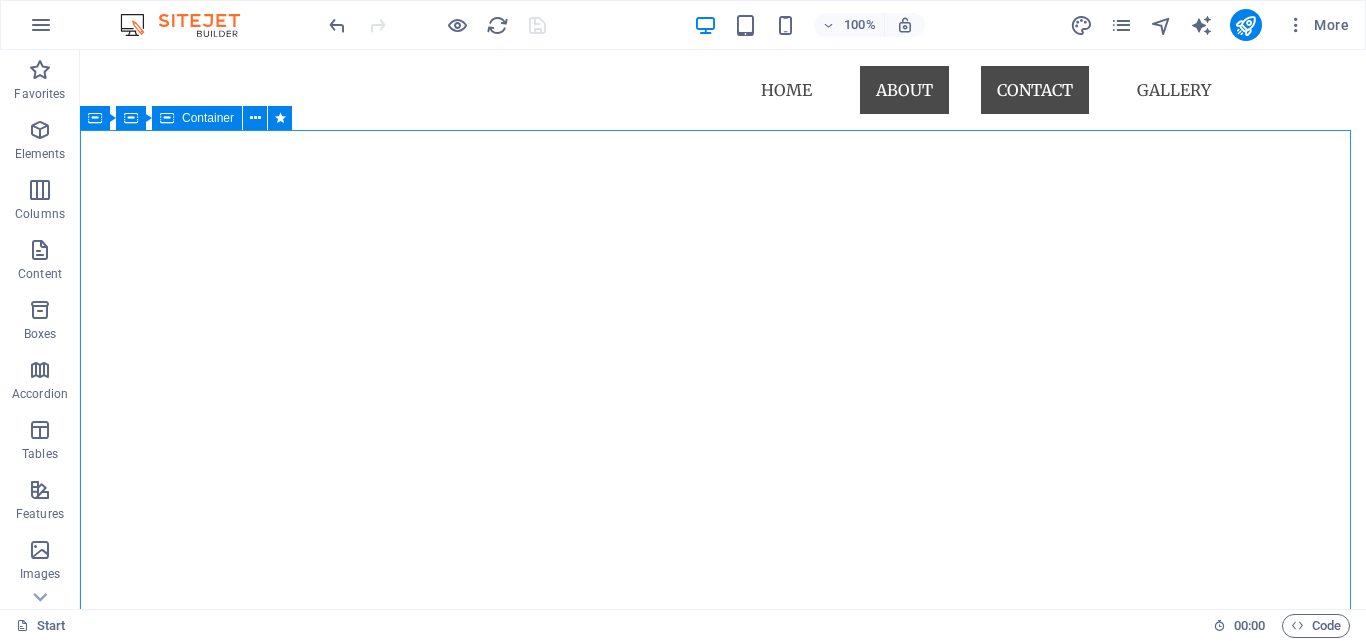 click at bounding box center (167, 118) 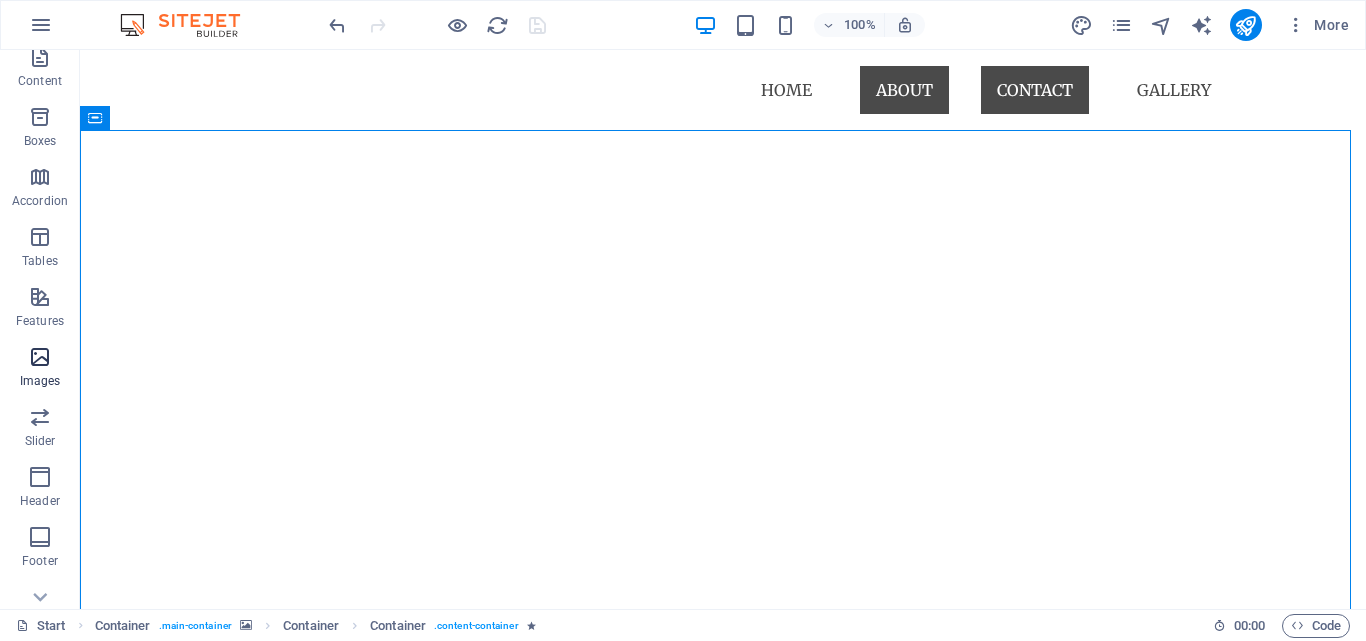 scroll, scrollTop: 200, scrollLeft: 0, axis: vertical 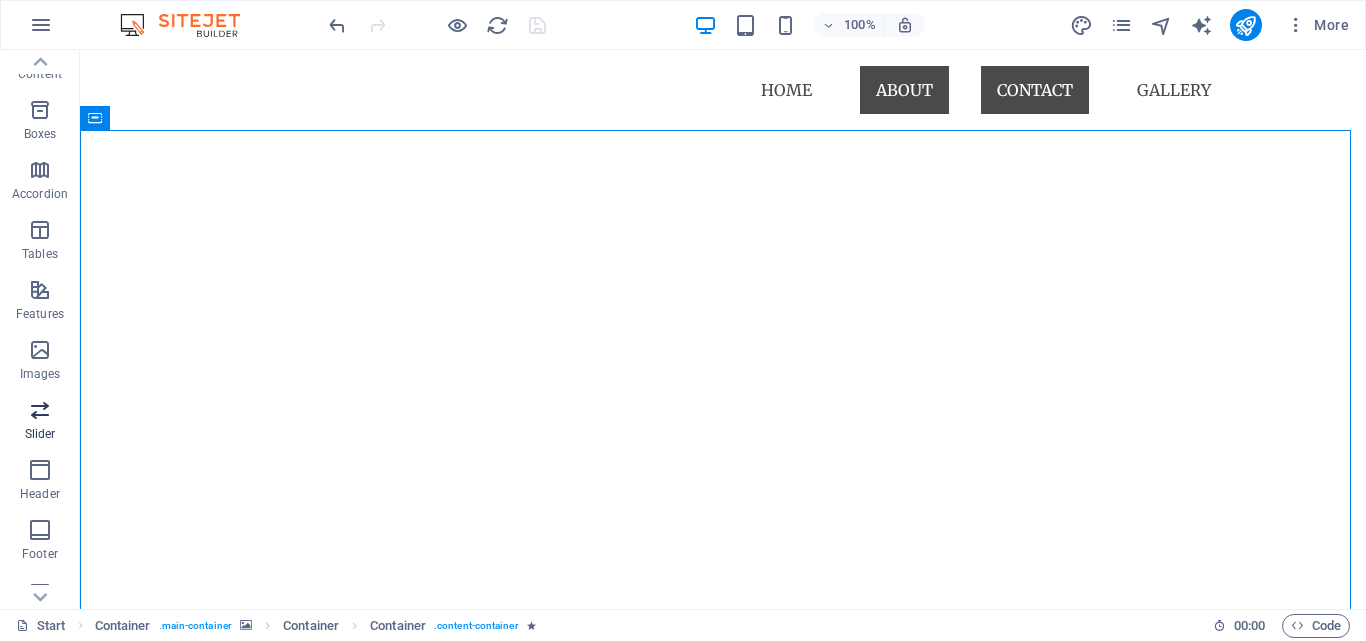 click at bounding box center [40, 410] 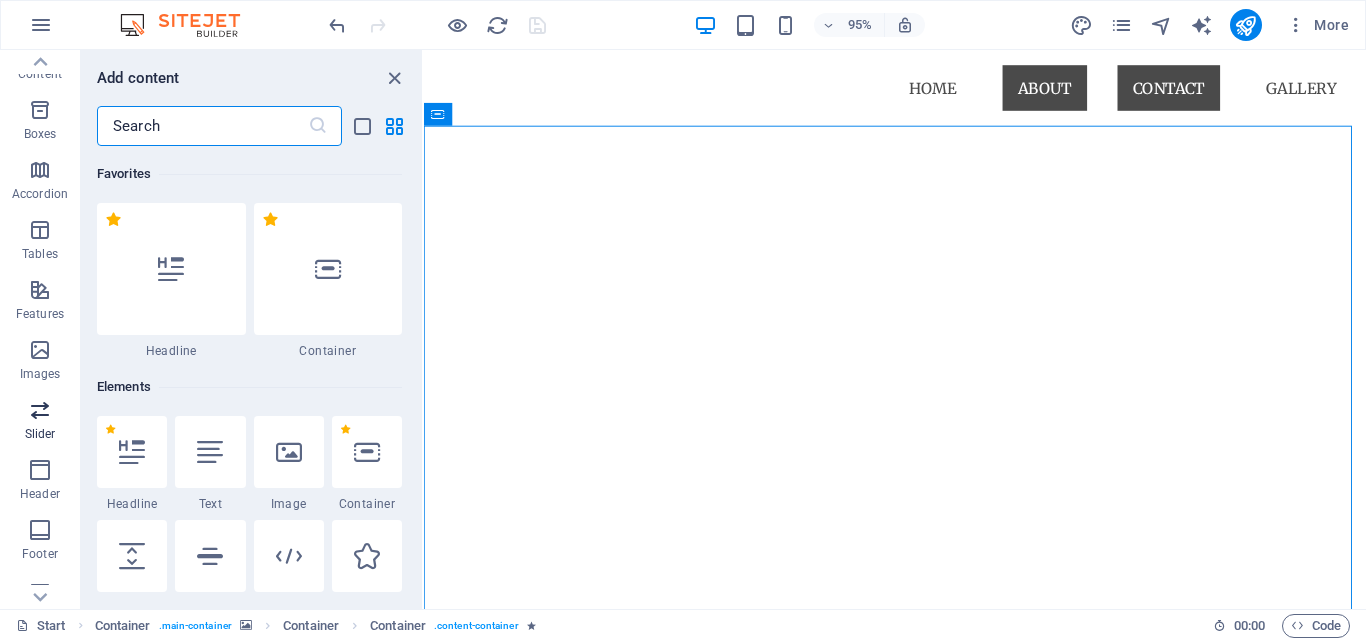 scroll, scrollTop: 11173, scrollLeft: 0, axis: vertical 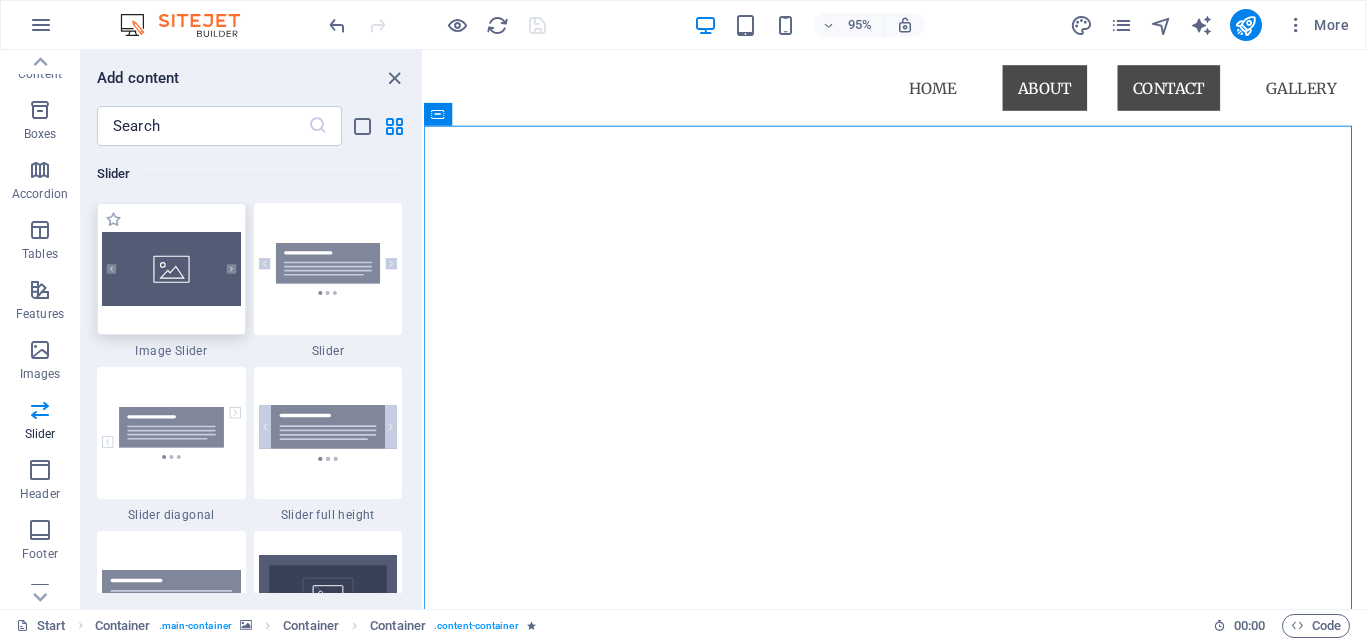 click at bounding box center (171, 269) 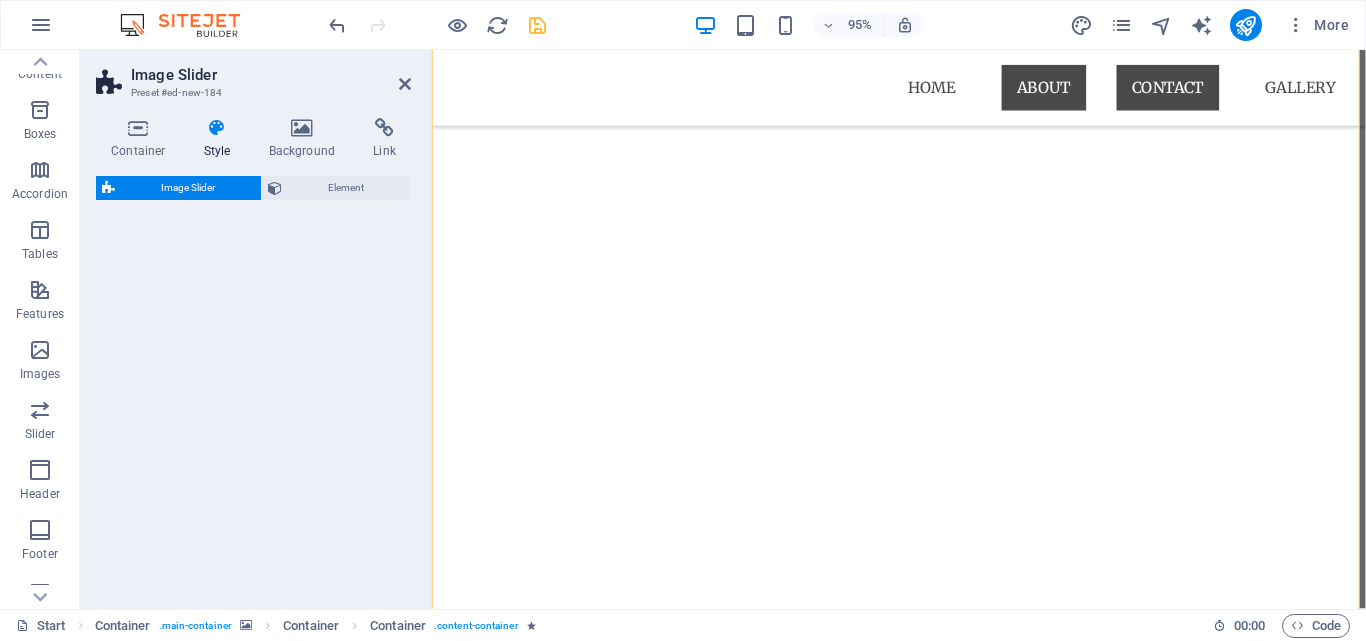 select on "rem" 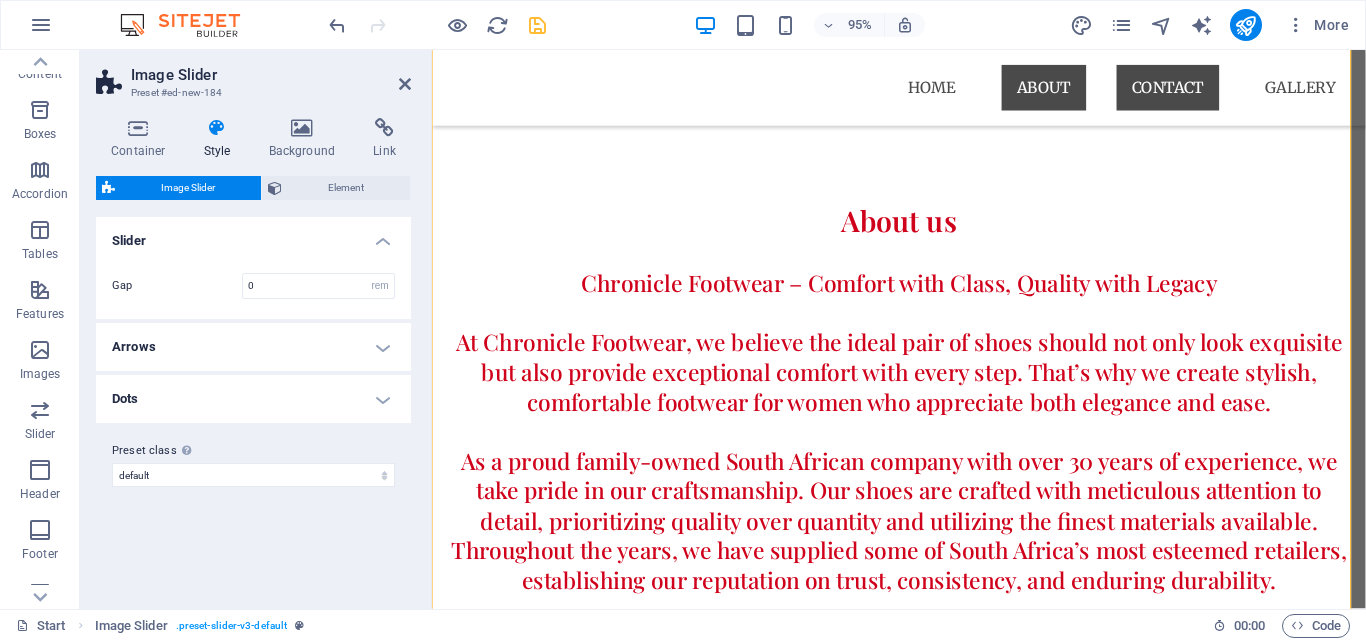 scroll, scrollTop: 1693, scrollLeft: 0, axis: vertical 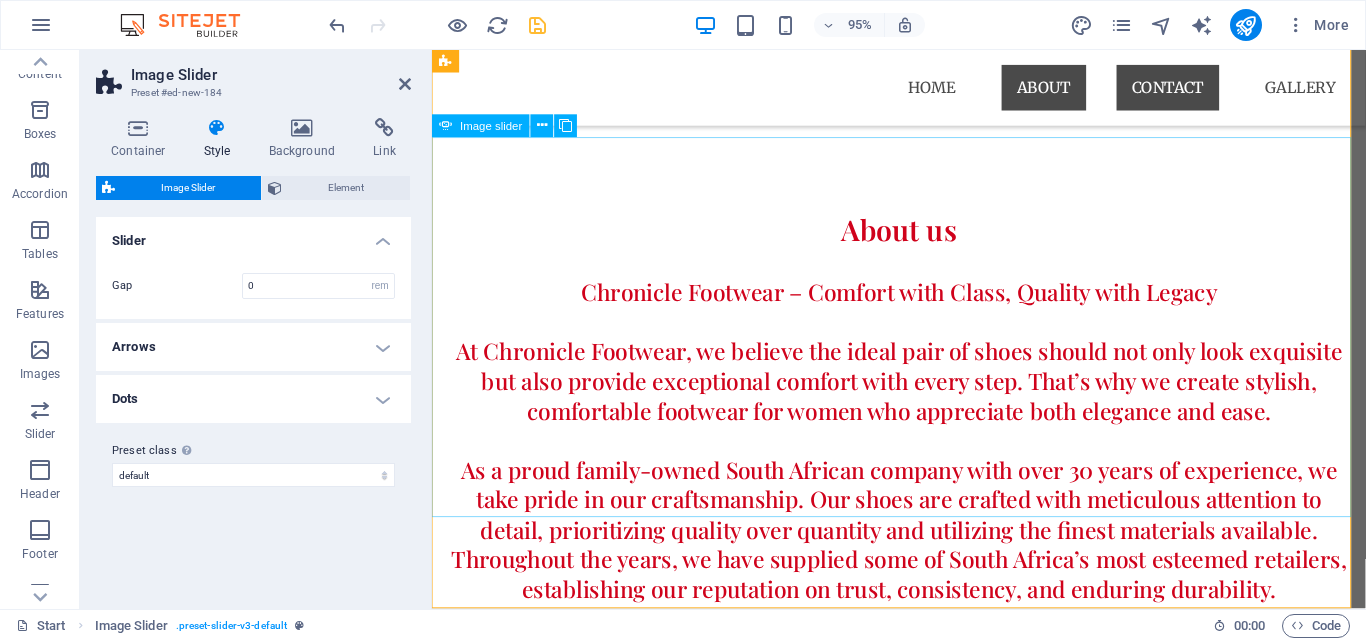 click at bounding box center [924, 2175] 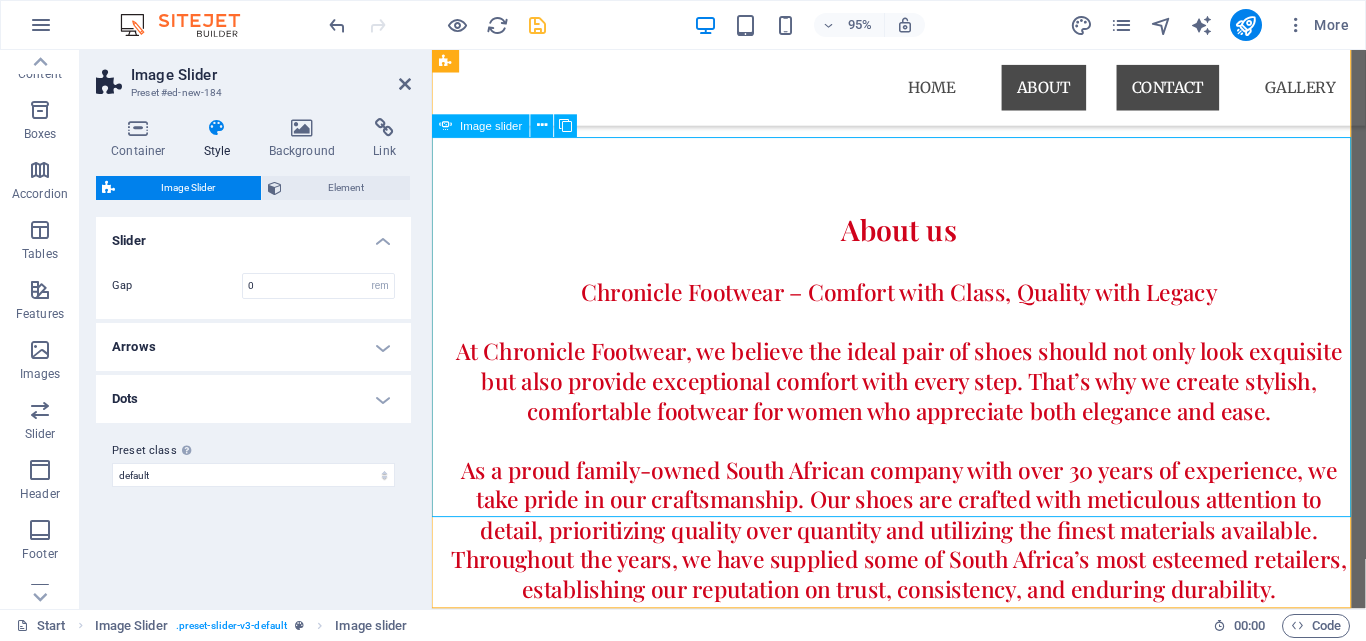 click at bounding box center (924, 2175) 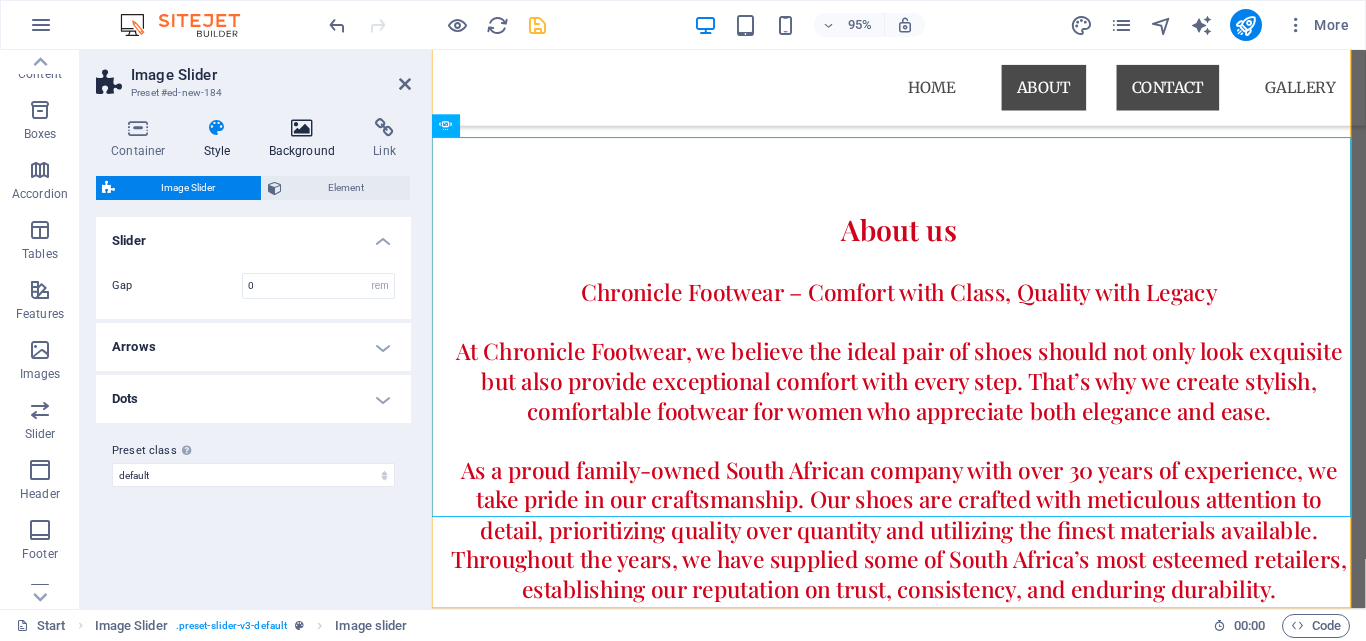 click on "Background" at bounding box center (306, 139) 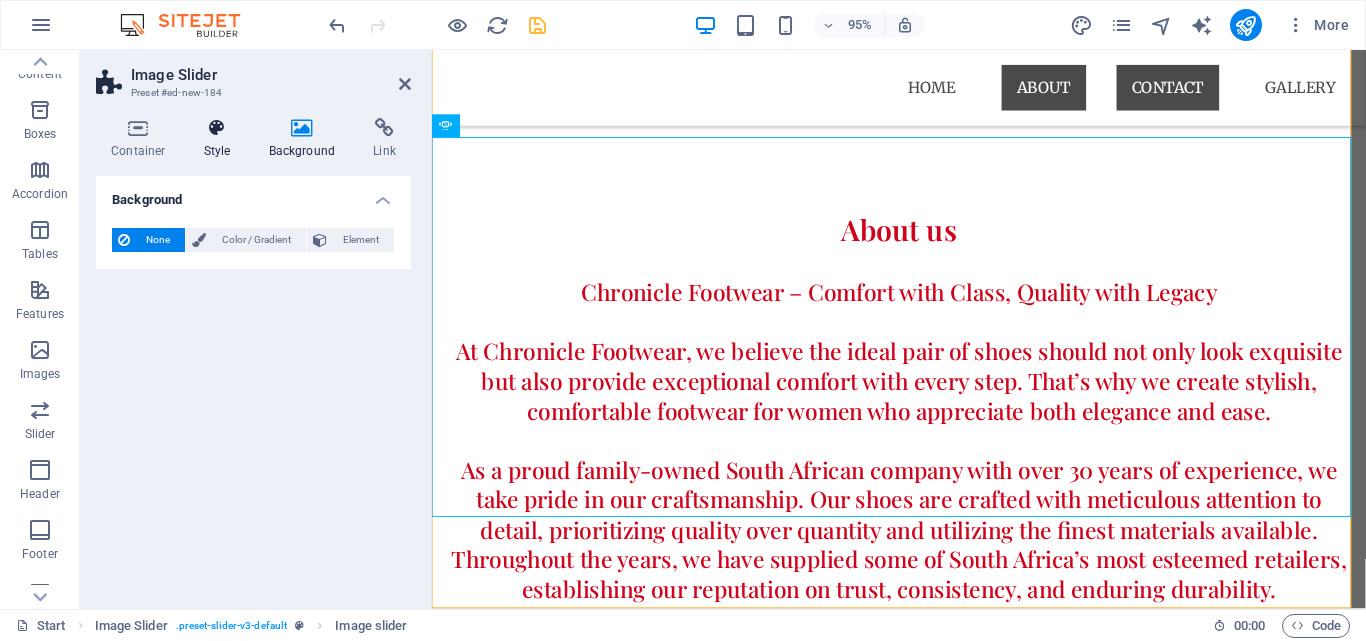 click at bounding box center [217, 128] 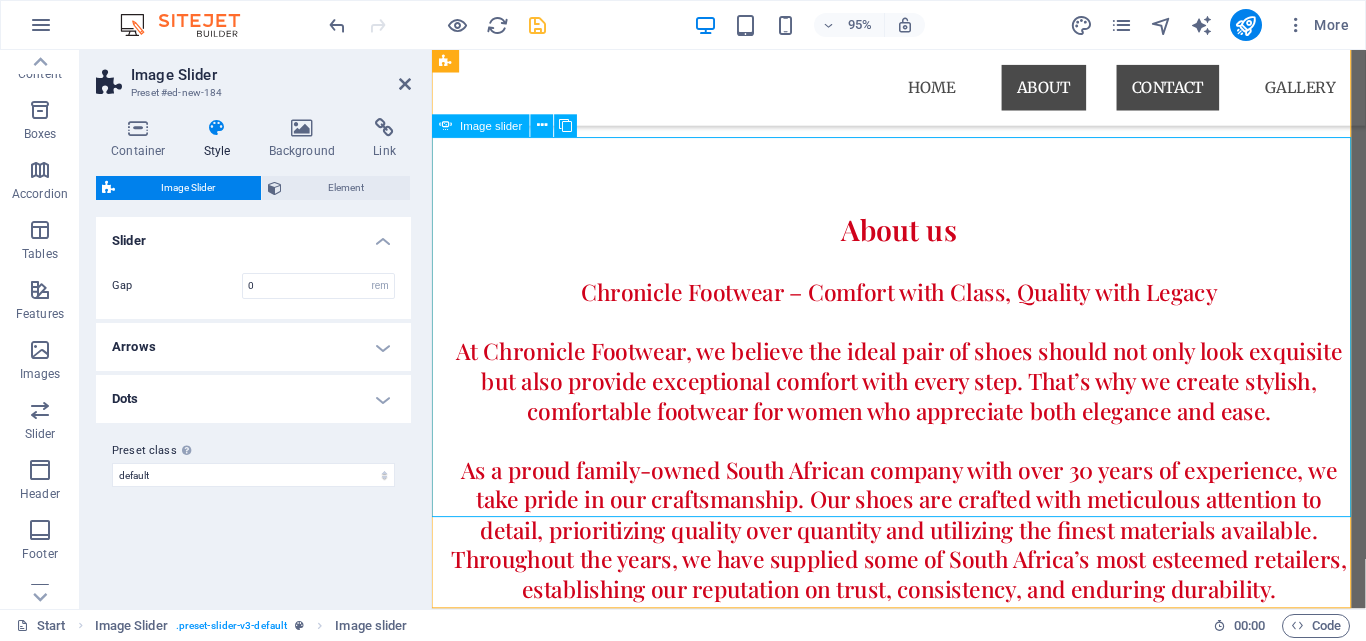 click at bounding box center (-24, 2844) 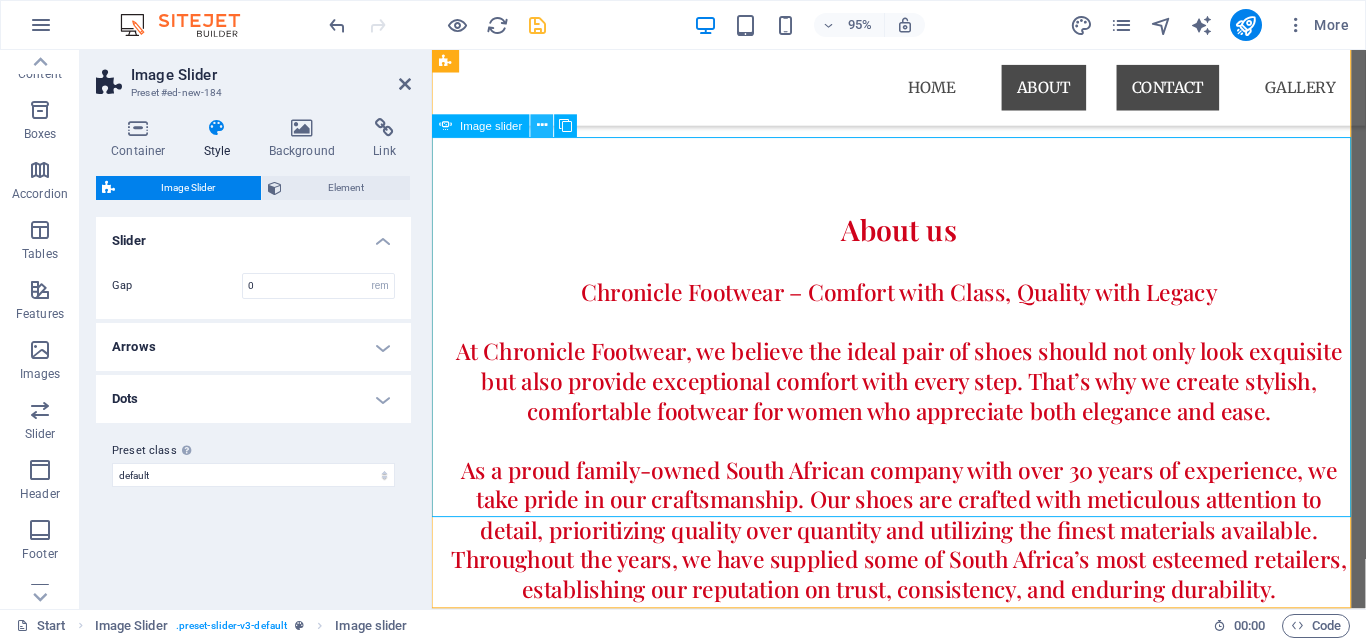 click at bounding box center (542, 126) 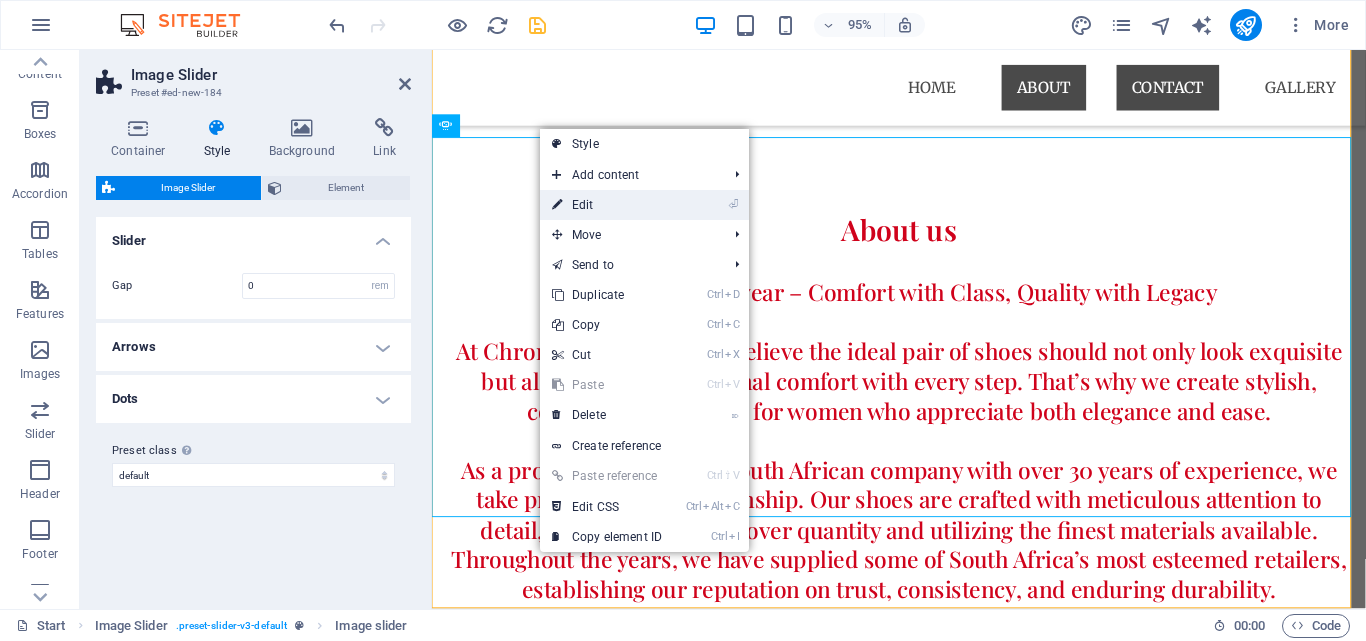 drag, startPoint x: 573, startPoint y: 209, endPoint x: 126, endPoint y: 304, distance: 456.98358 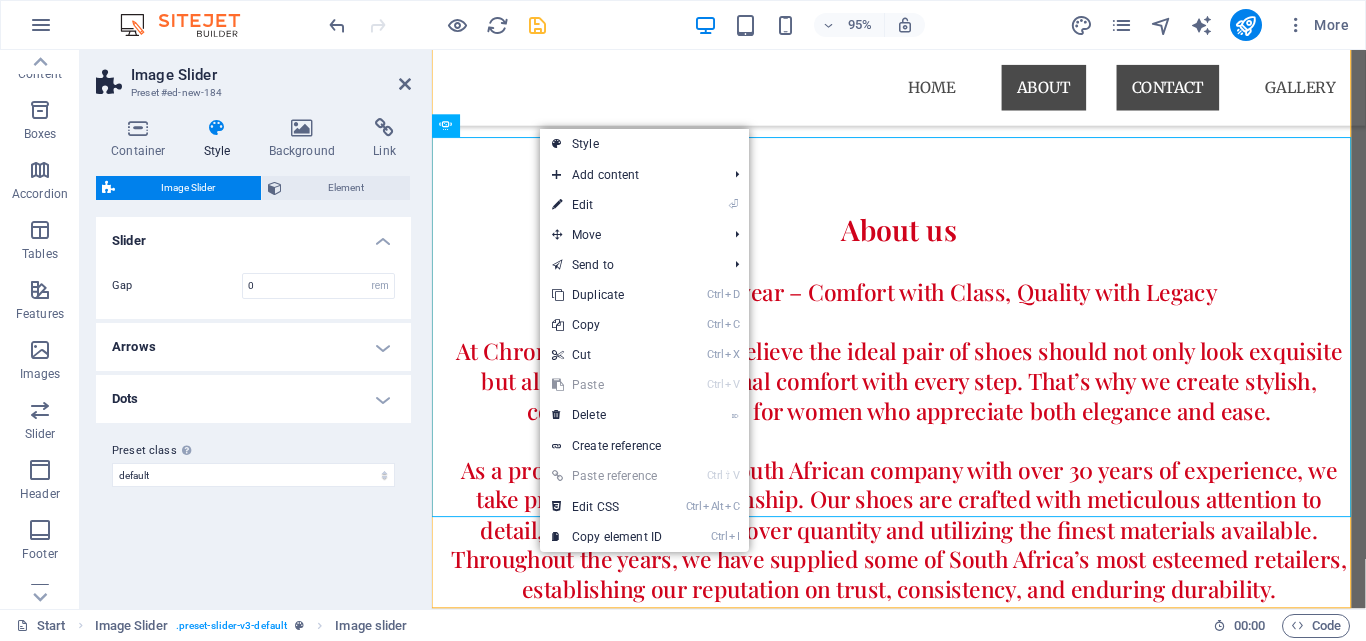 select on "px" 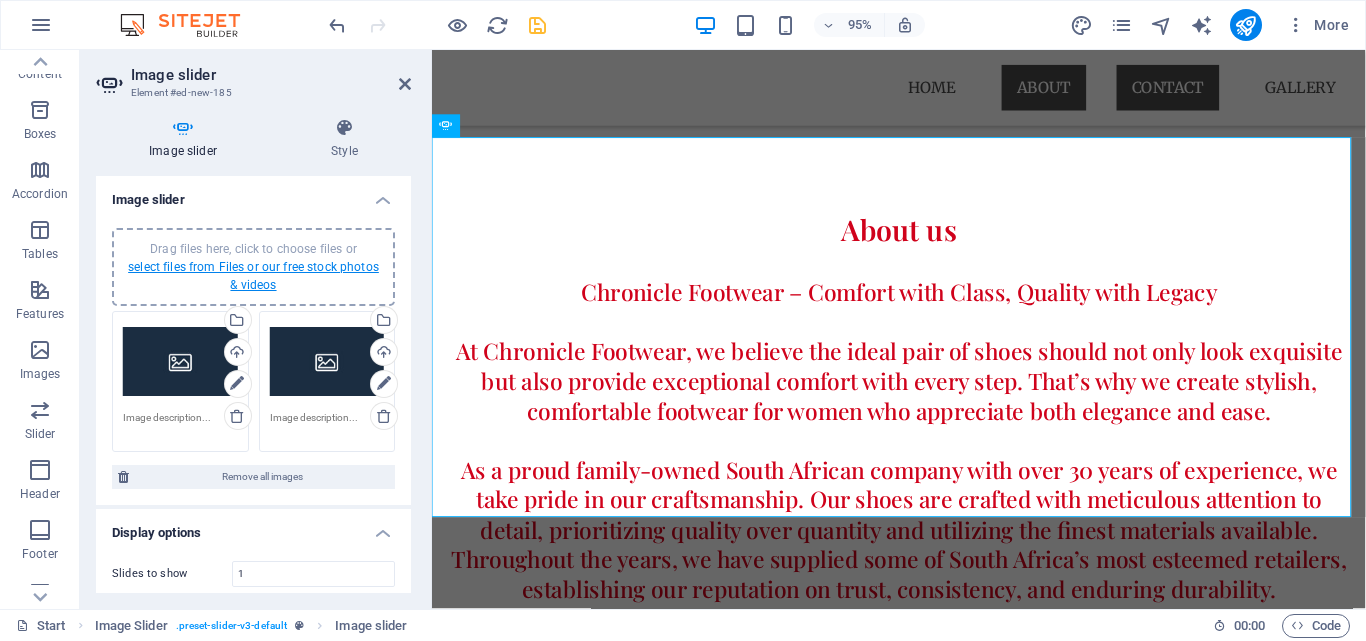 click on "select files from Files or our free stock photos & videos" at bounding box center (253, 276) 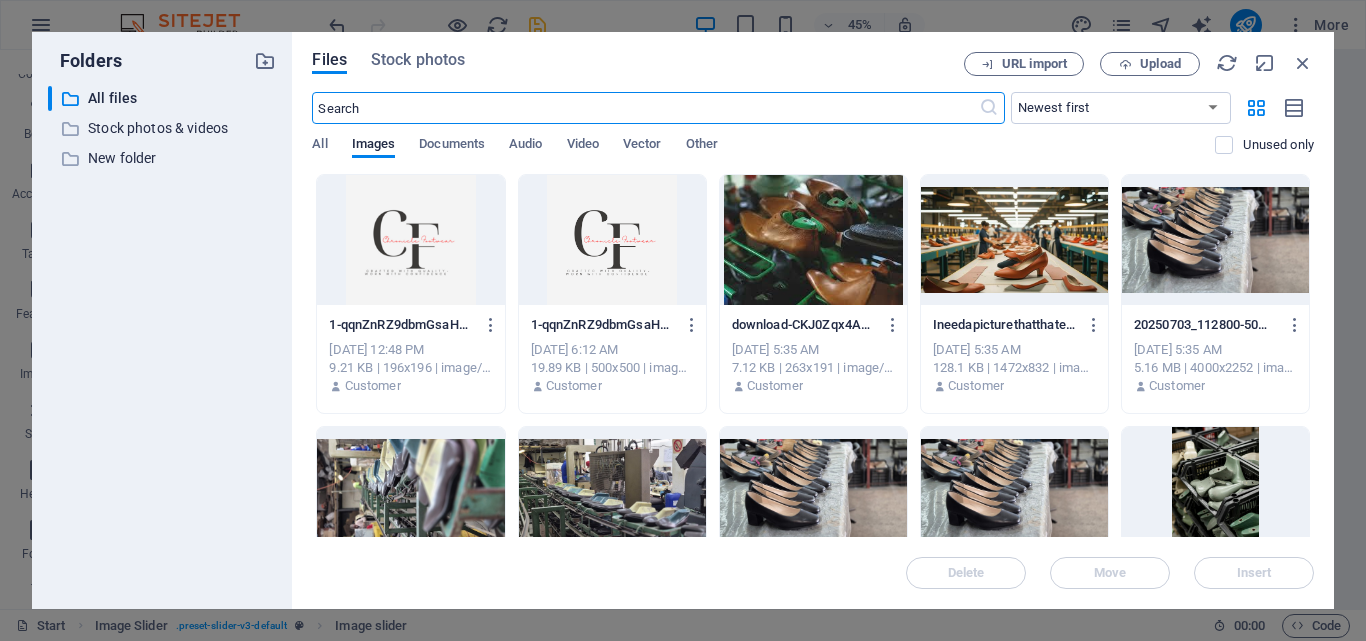 scroll, scrollTop: 1039, scrollLeft: 0, axis: vertical 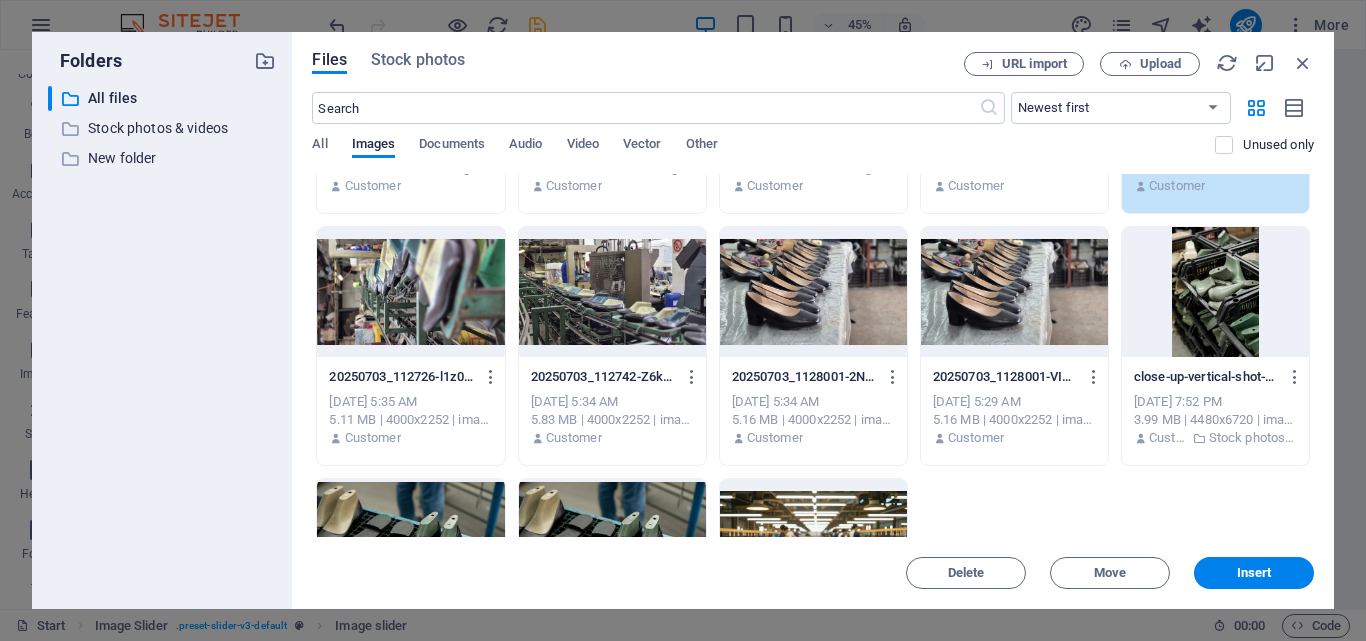 click at bounding box center (612, 292) 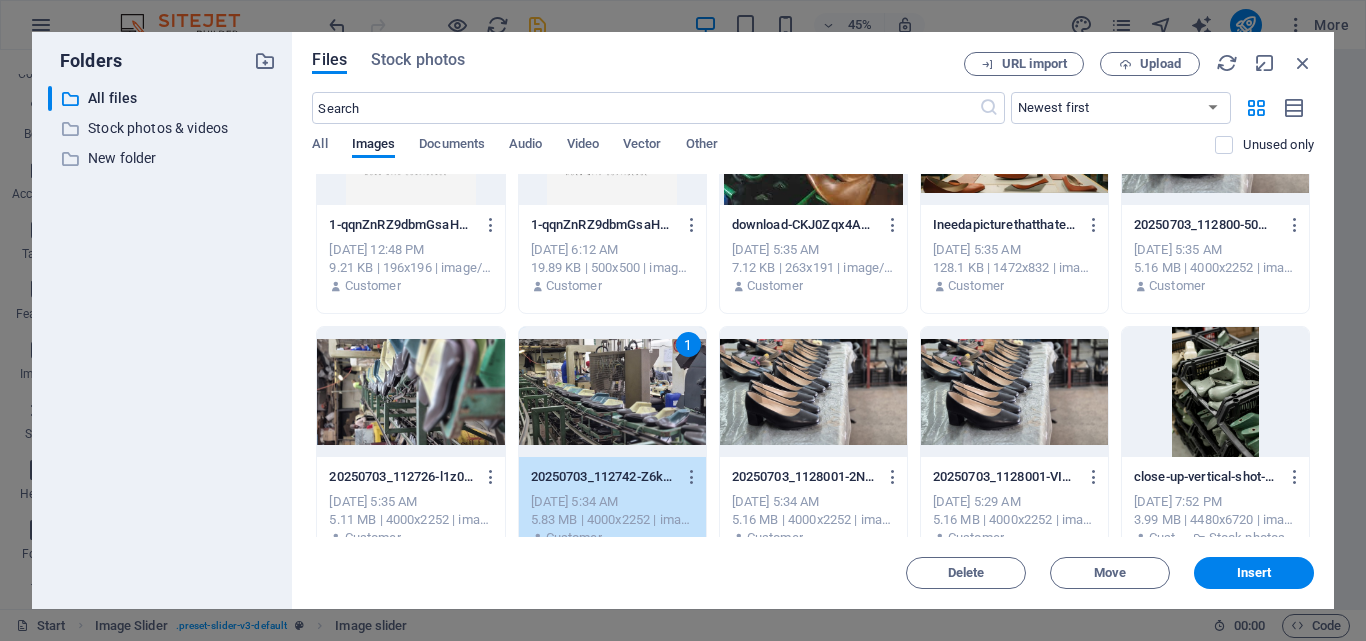 scroll, scrollTop: 0, scrollLeft: 0, axis: both 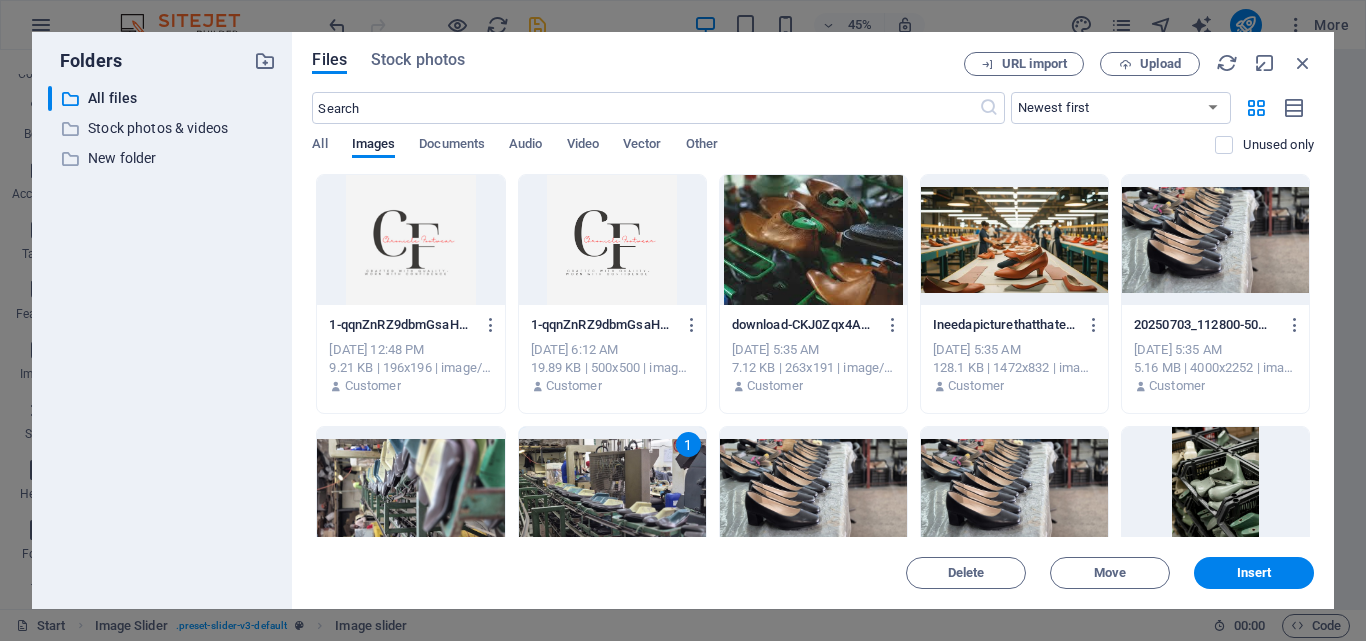 click at bounding box center (1215, 240) 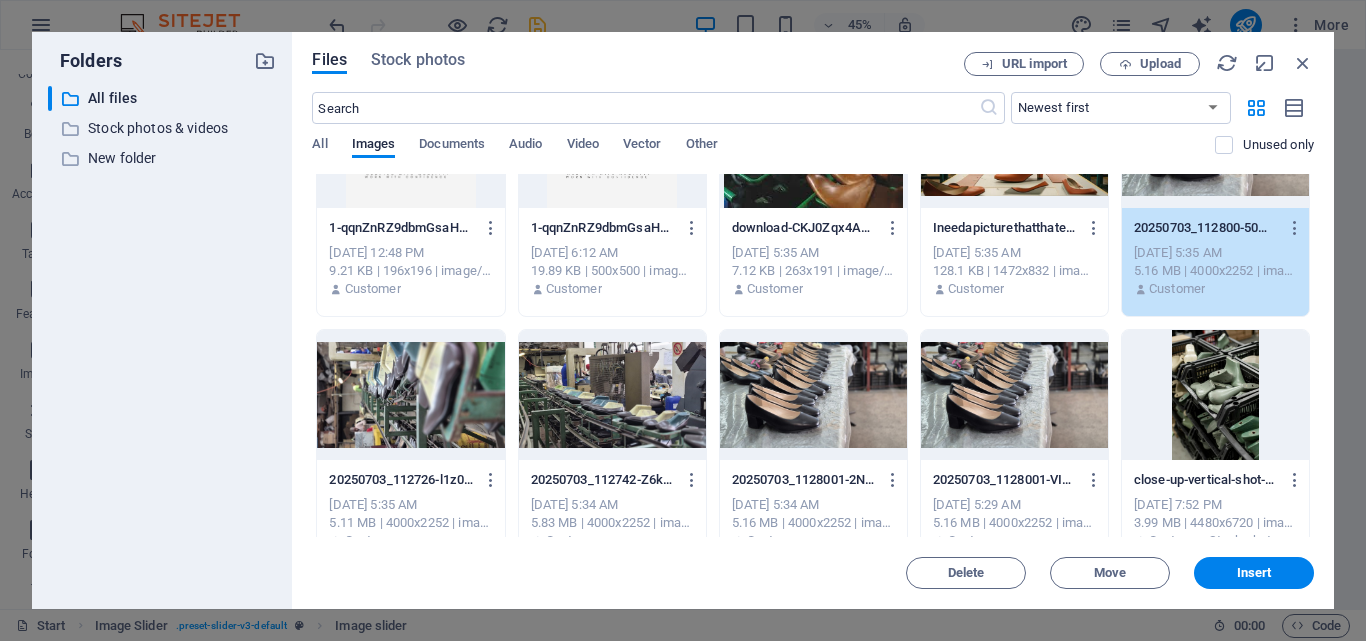 scroll, scrollTop: 200, scrollLeft: 0, axis: vertical 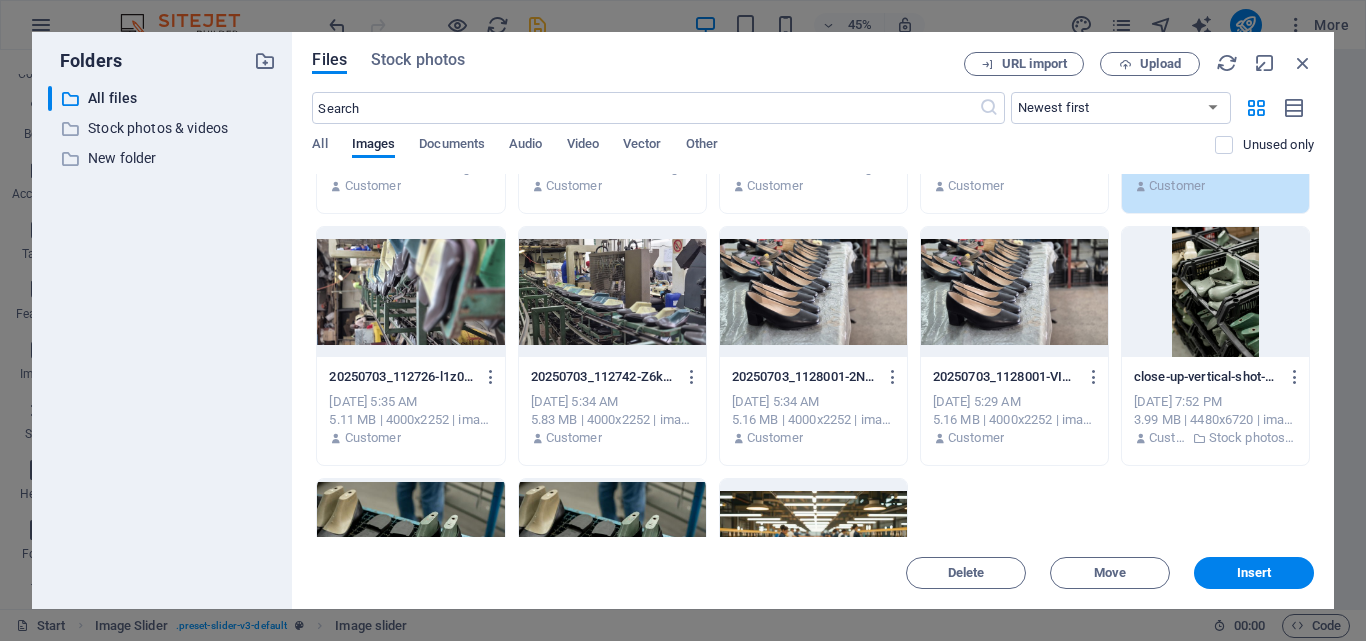 click at bounding box center (410, 292) 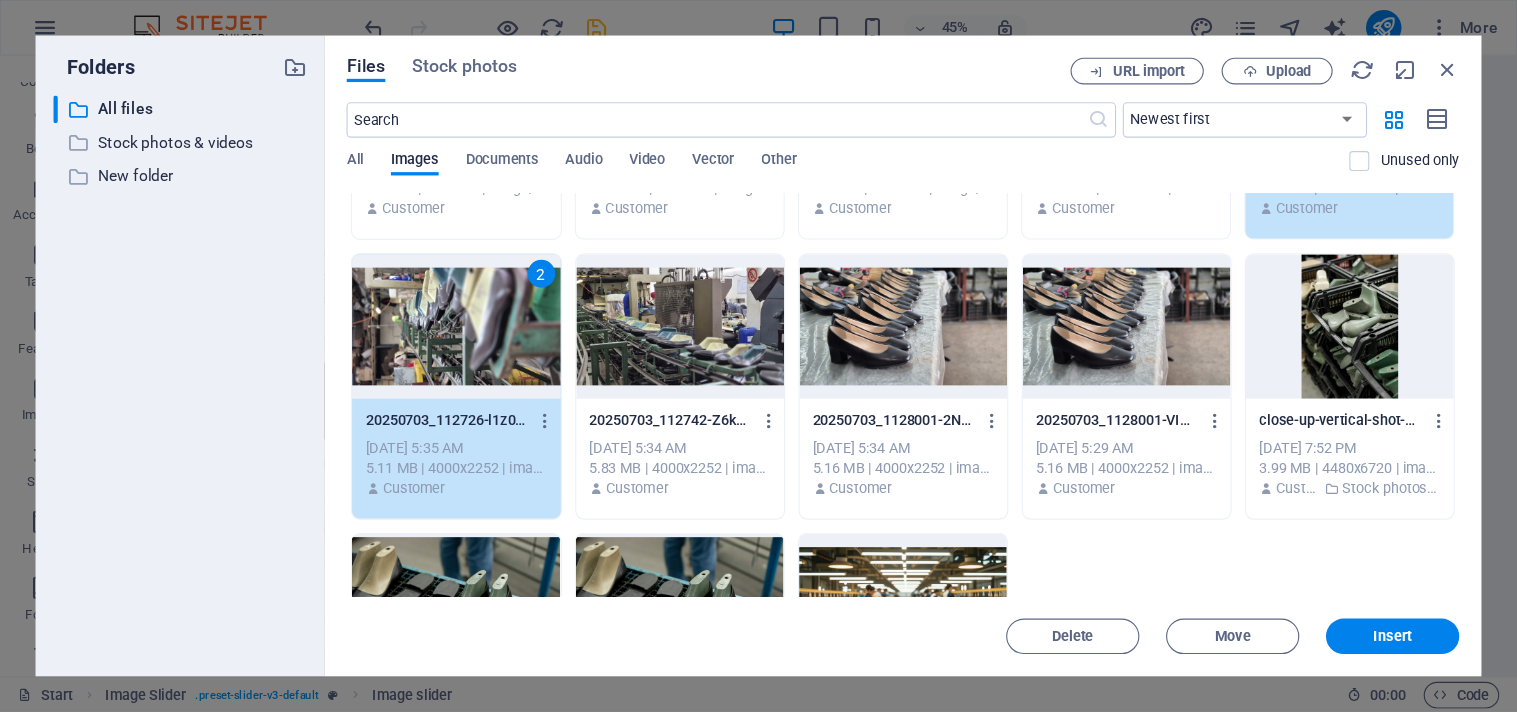 scroll, scrollTop: 200, scrollLeft: 0, axis: vertical 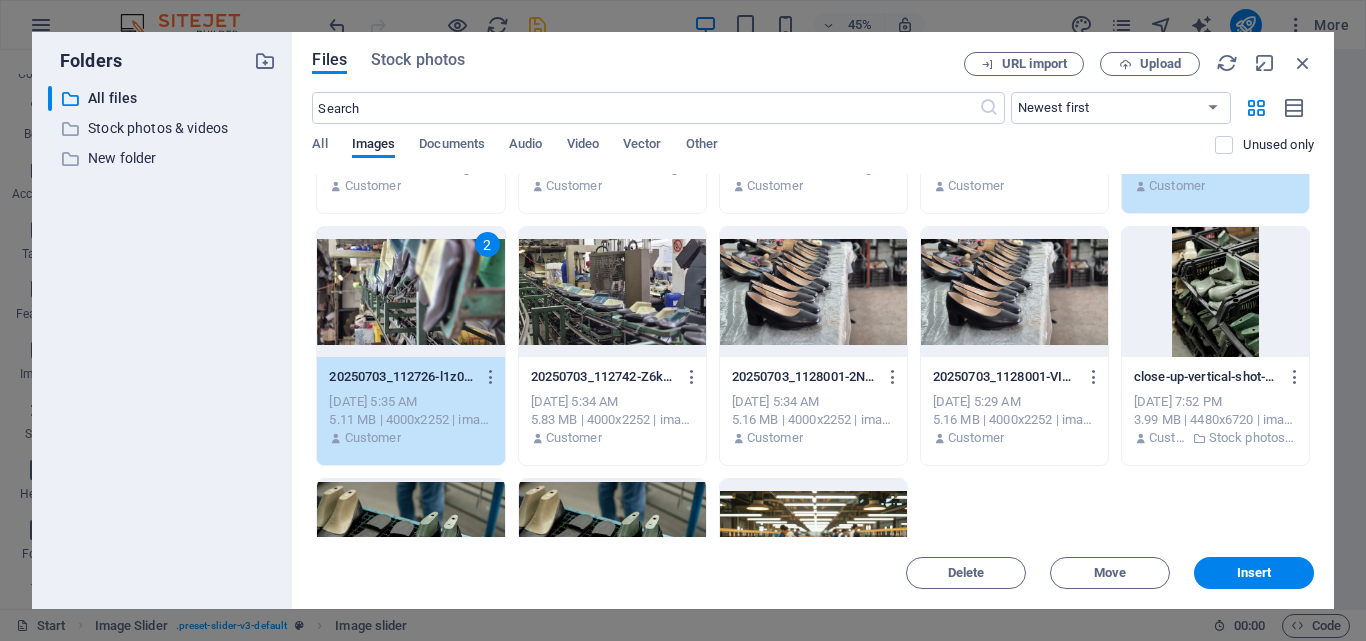 click at bounding box center (612, 292) 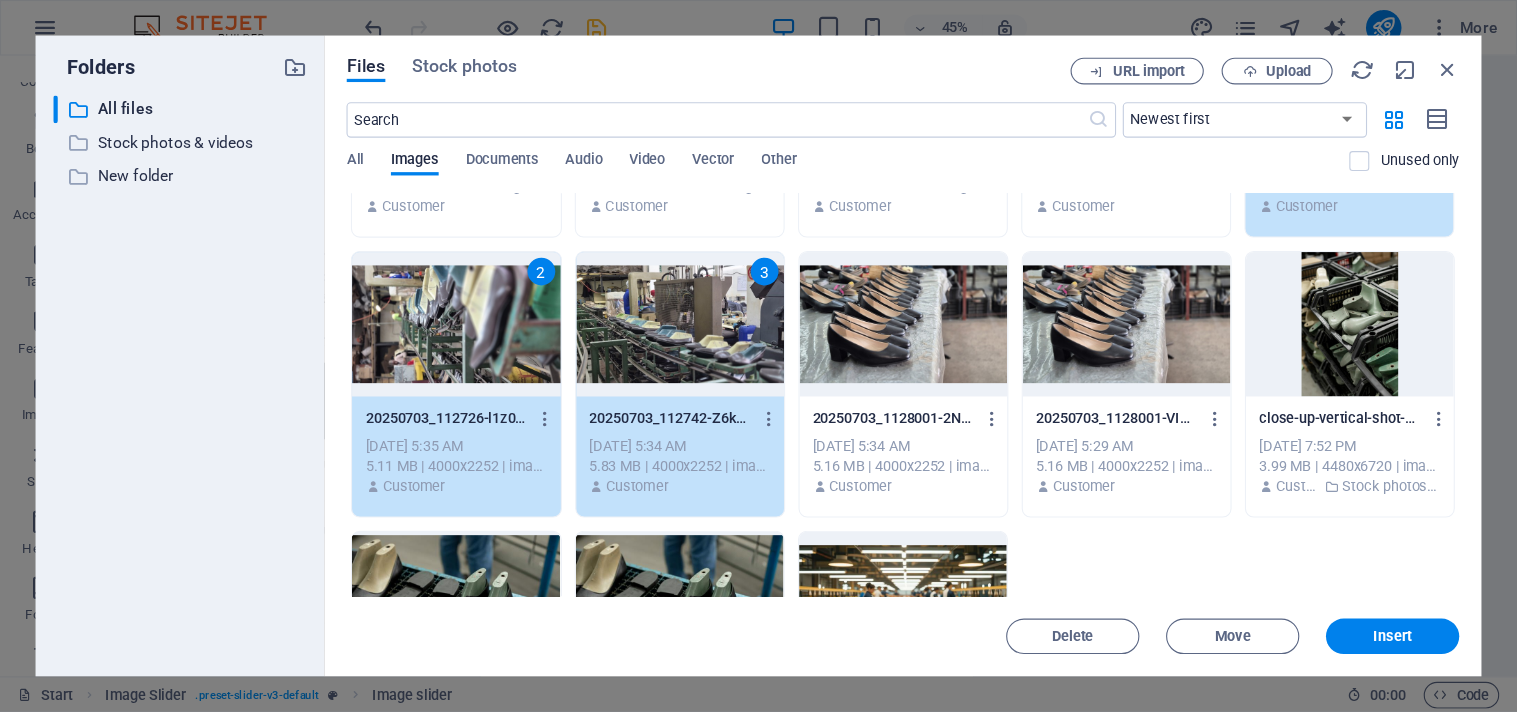 scroll, scrollTop: 880, scrollLeft: 0, axis: vertical 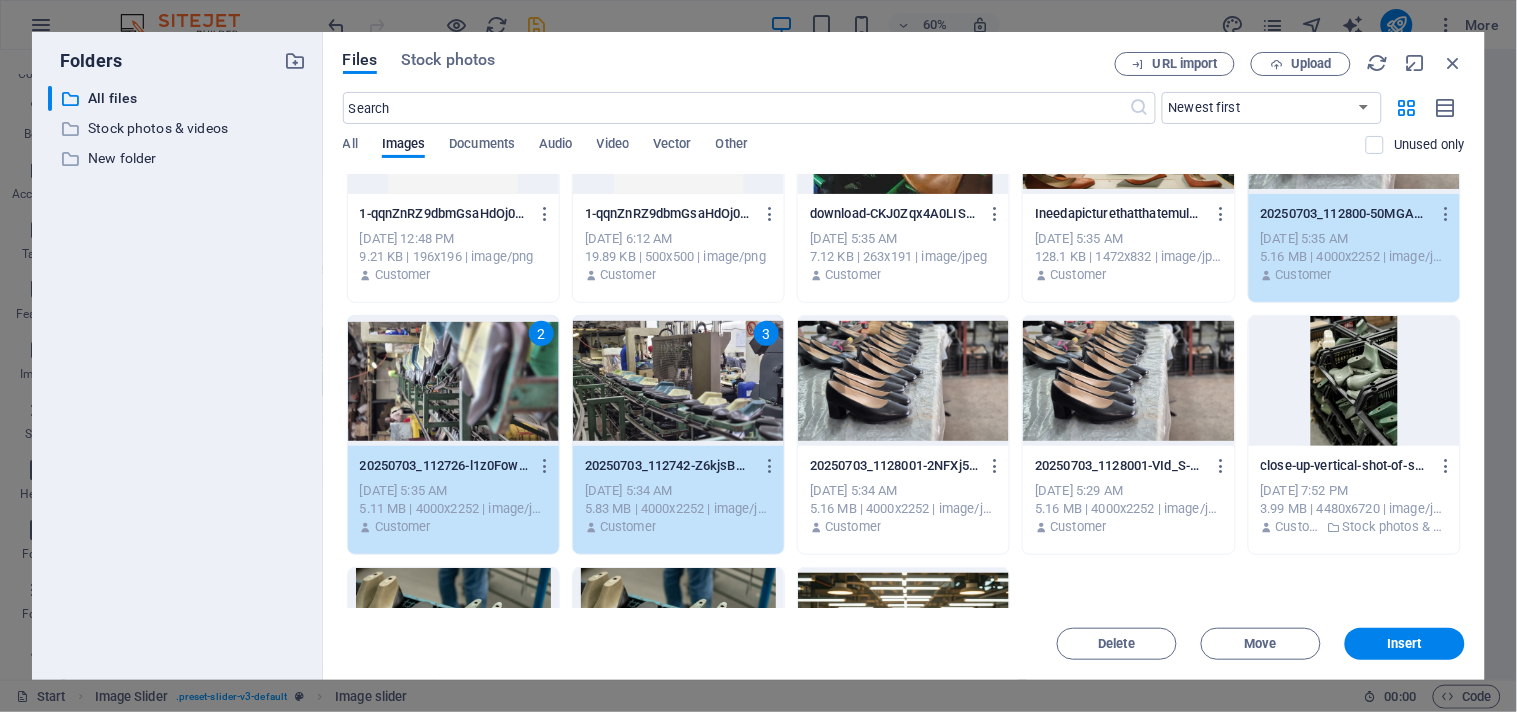 click at bounding box center [1354, 381] 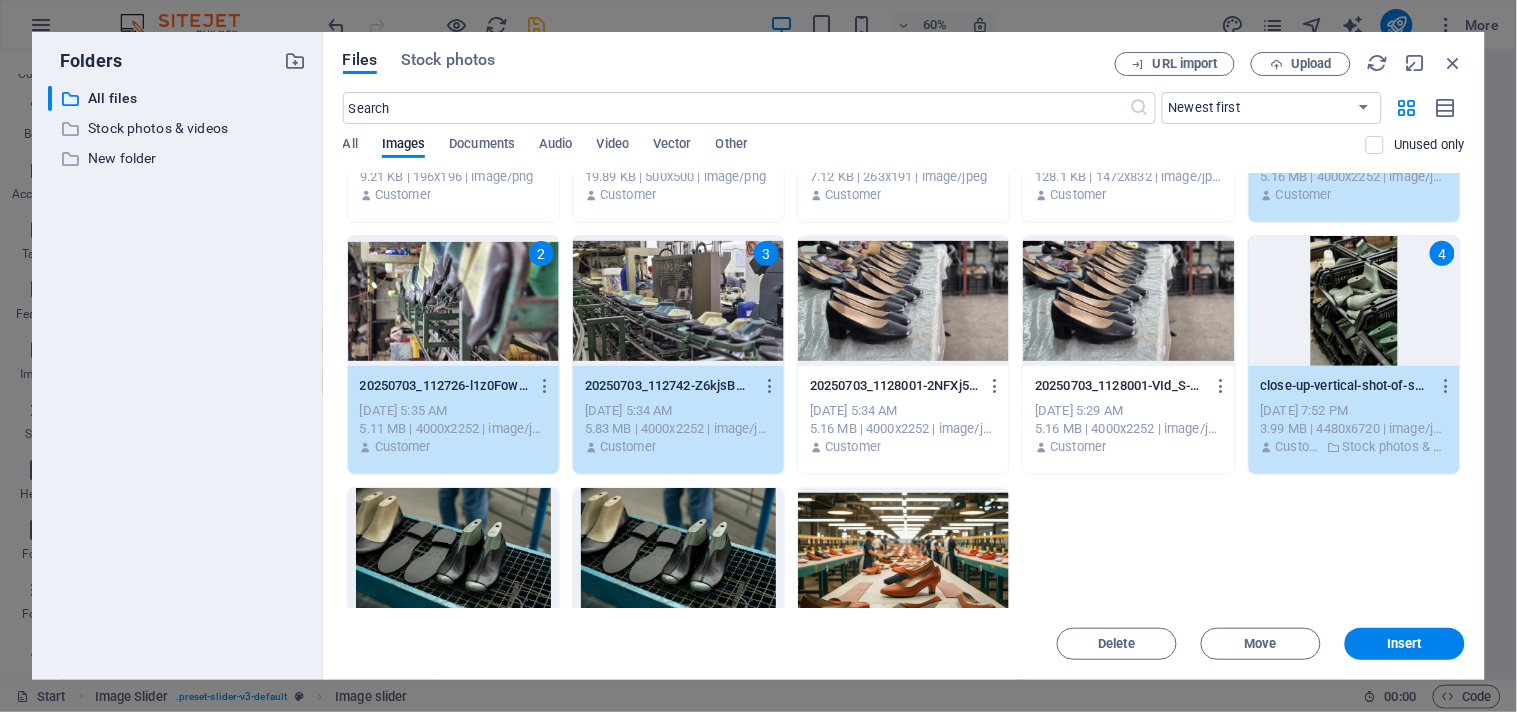 scroll, scrollTop: 310, scrollLeft: 0, axis: vertical 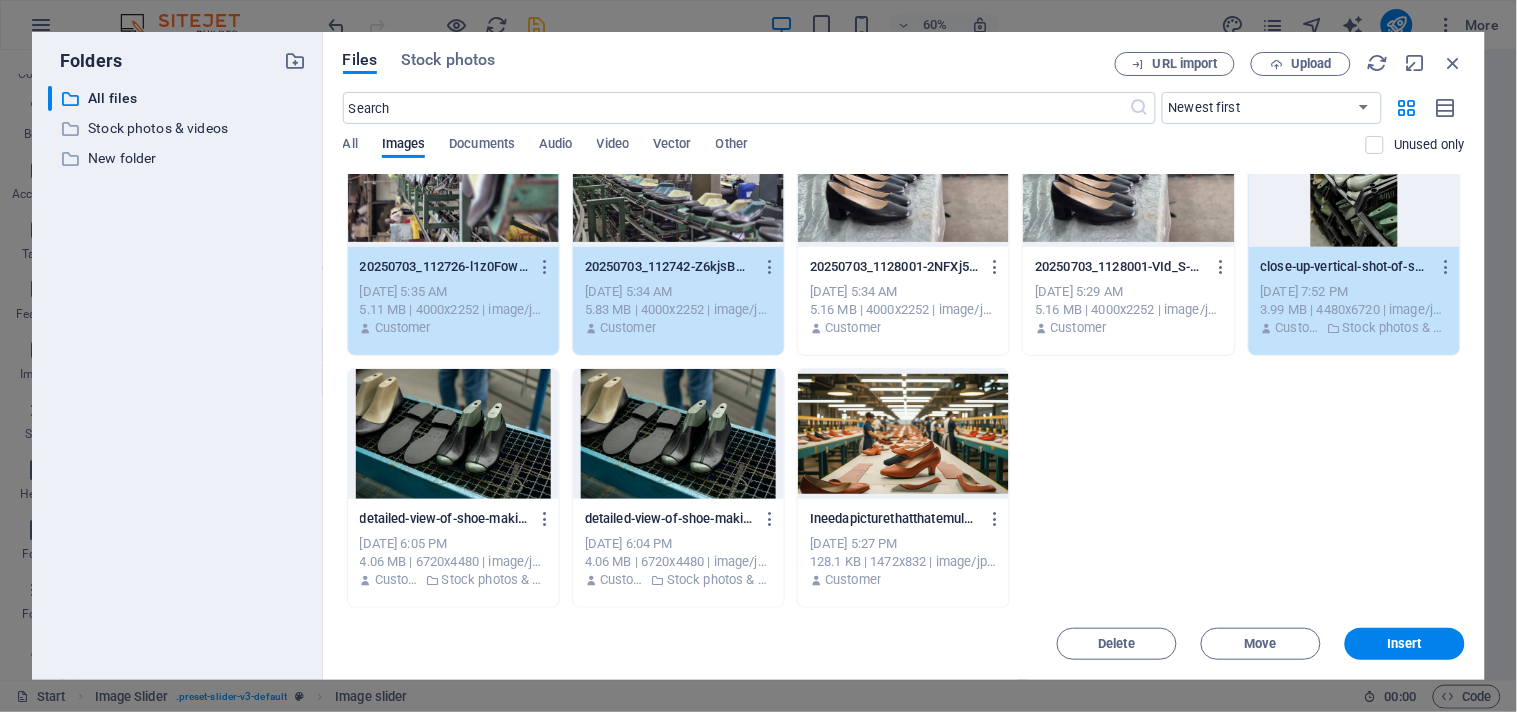 click at bounding box center (903, 434) 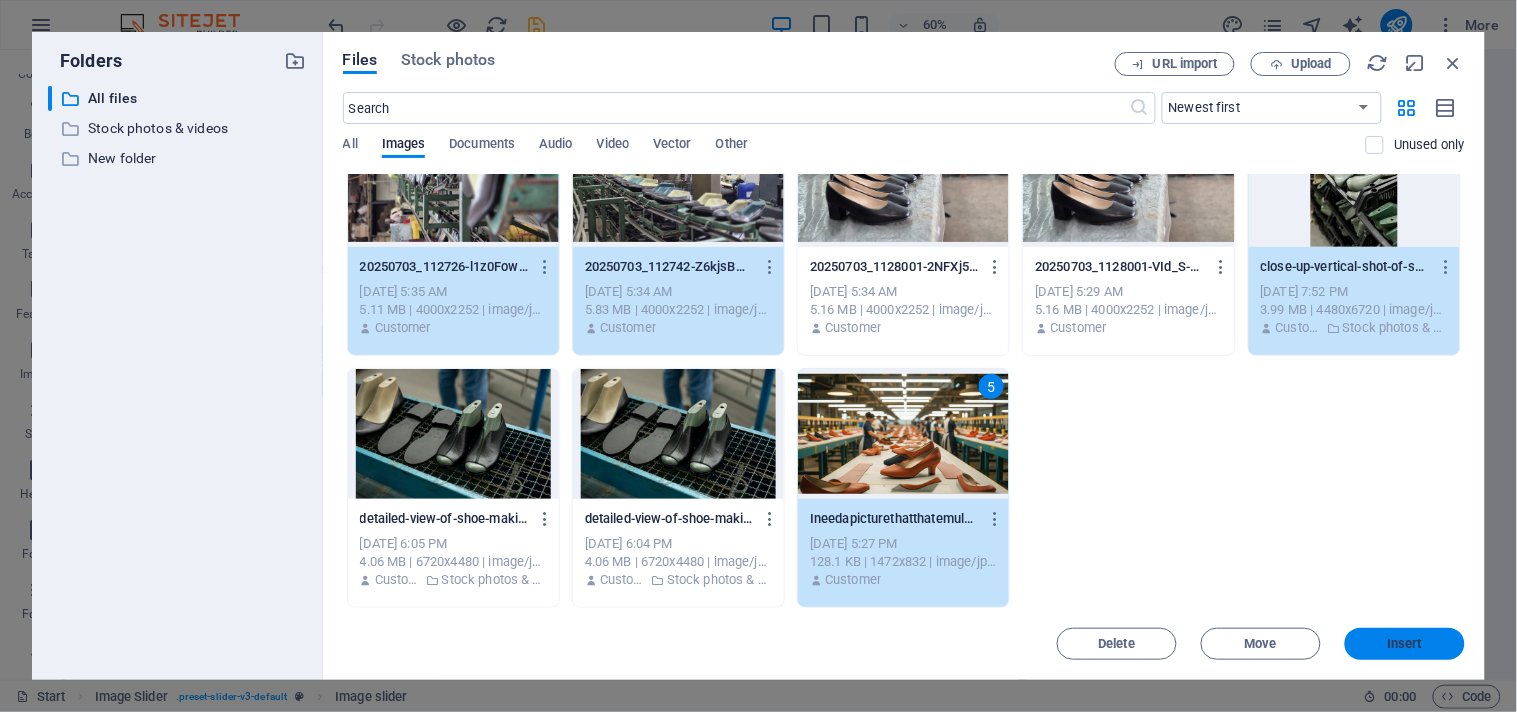 click on "Insert" at bounding box center [1405, 644] 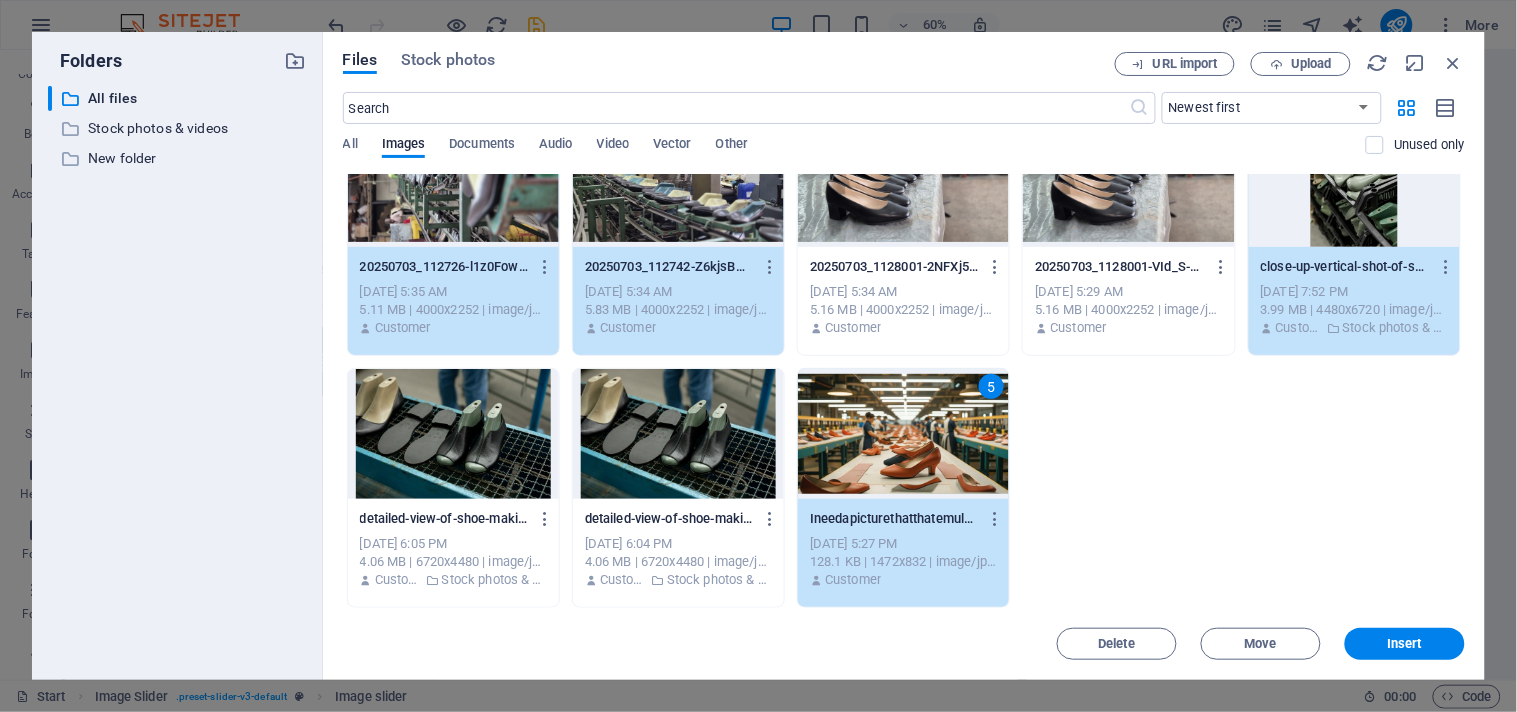 scroll, scrollTop: 1650, scrollLeft: 0, axis: vertical 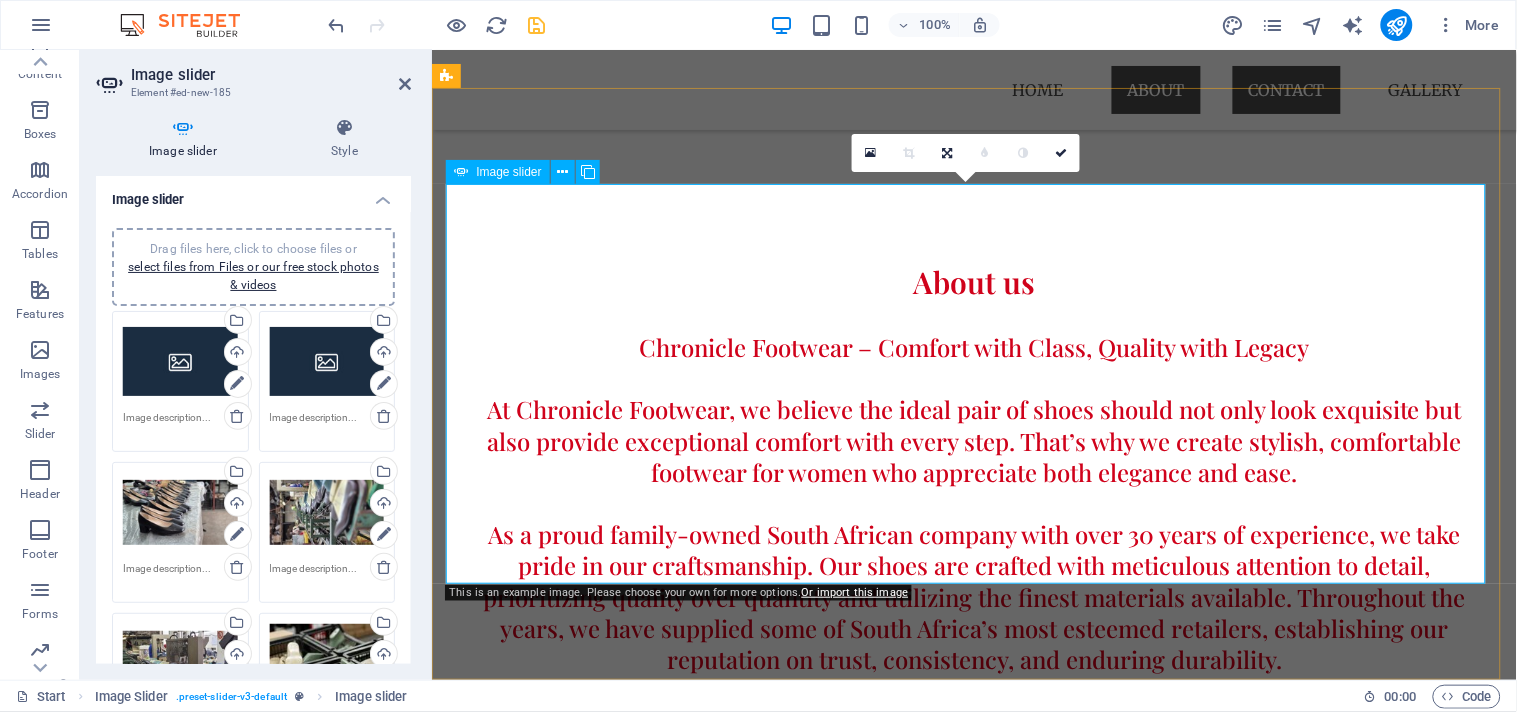 click at bounding box center (974, 3660) 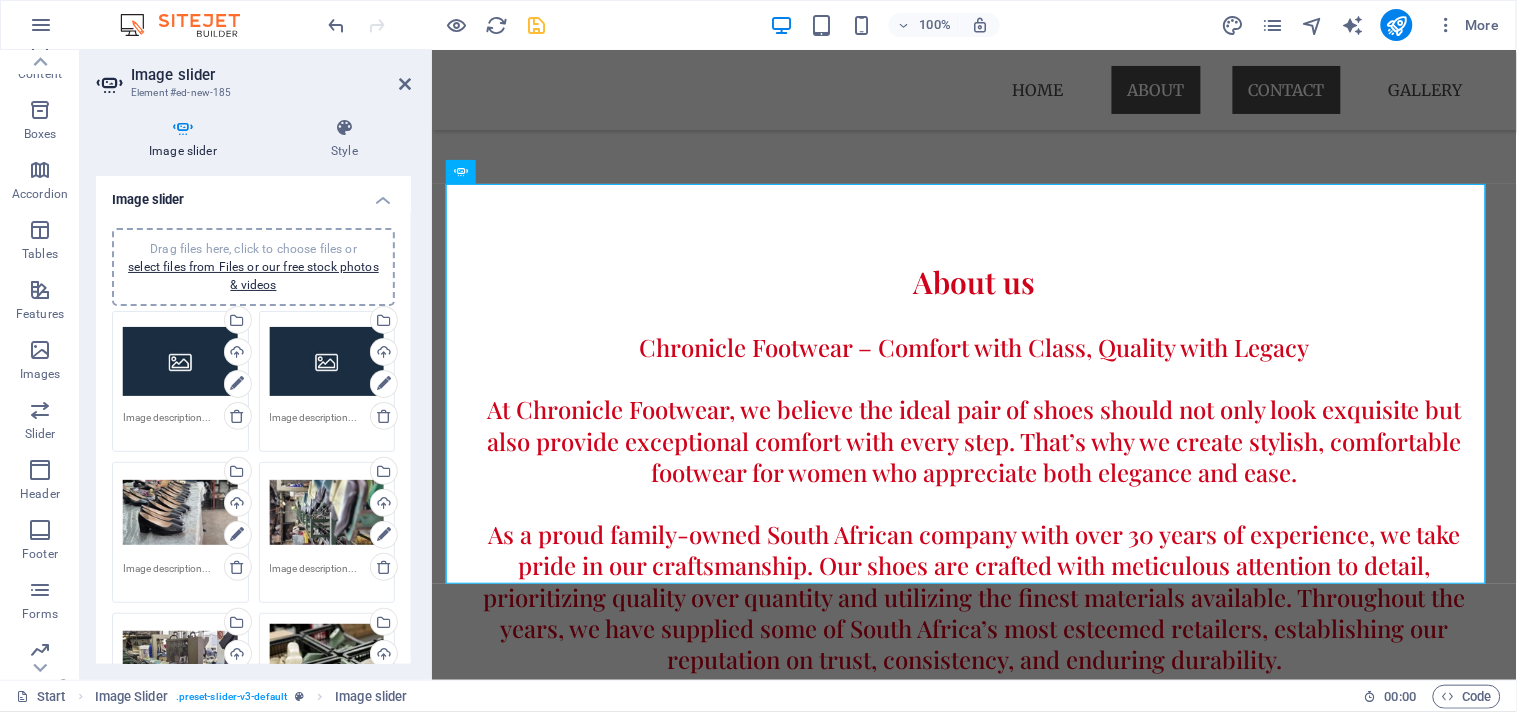 click on "Drag files here, click to choose files or select files from Files or our free stock photos & videos" at bounding box center (180, 513) 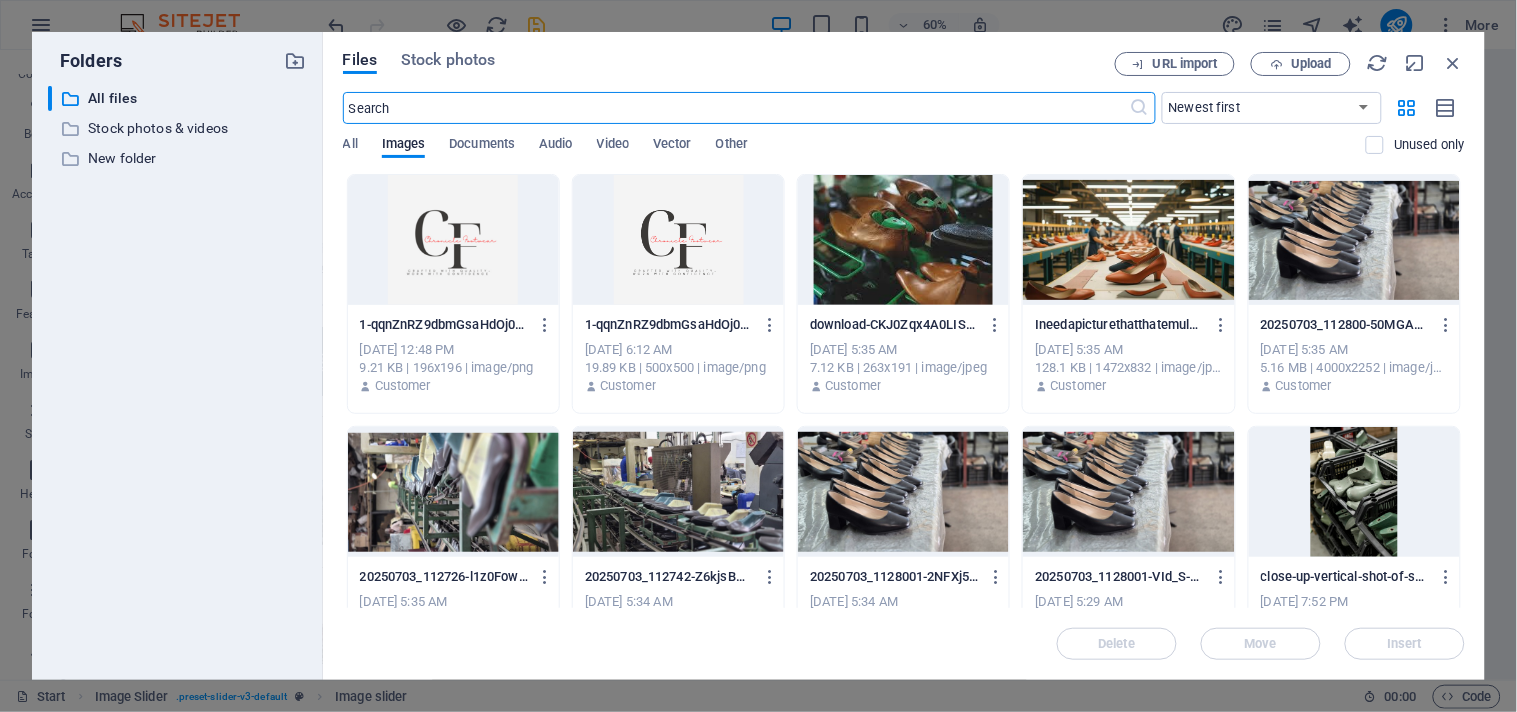 scroll, scrollTop: 1230, scrollLeft: 0, axis: vertical 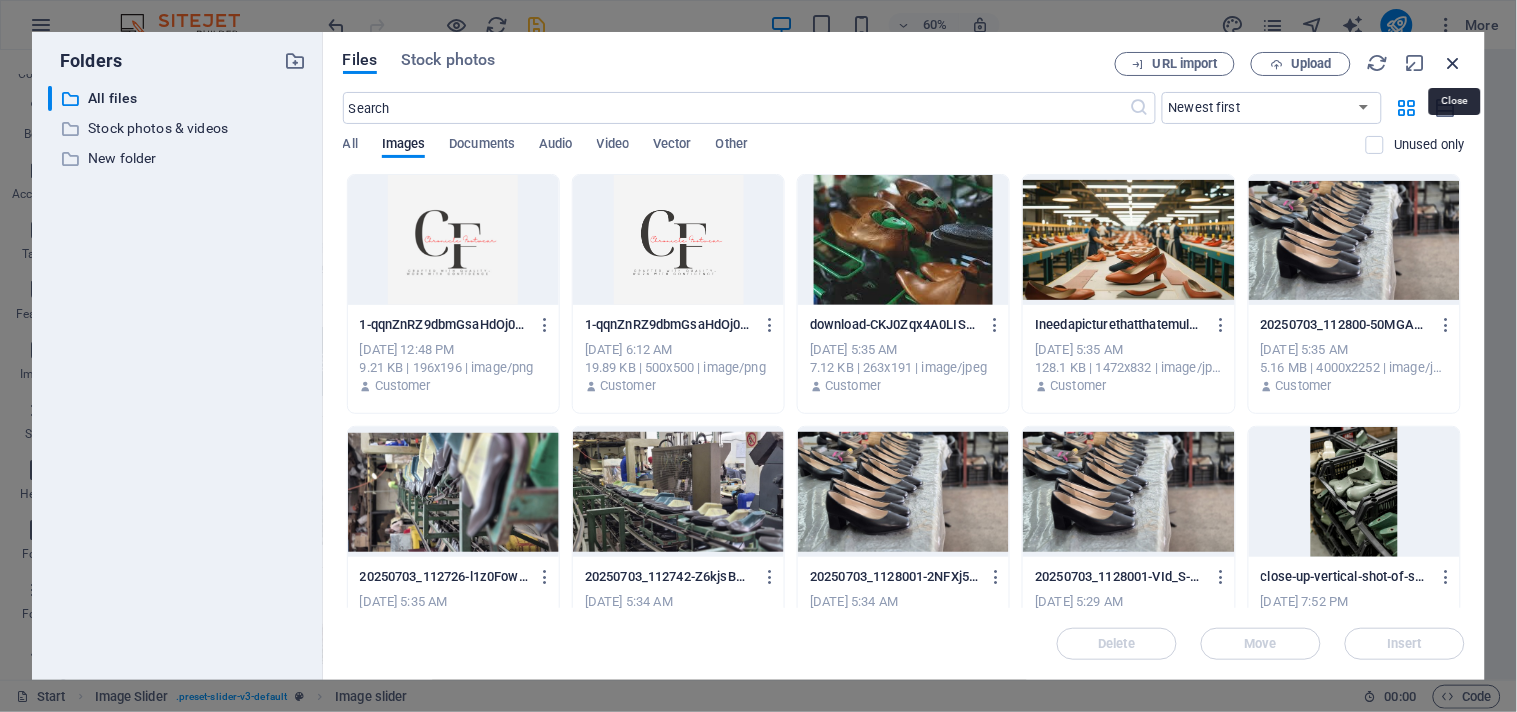 drag, startPoint x: 1454, startPoint y: 60, endPoint x: 954, endPoint y: 93, distance: 501.08783 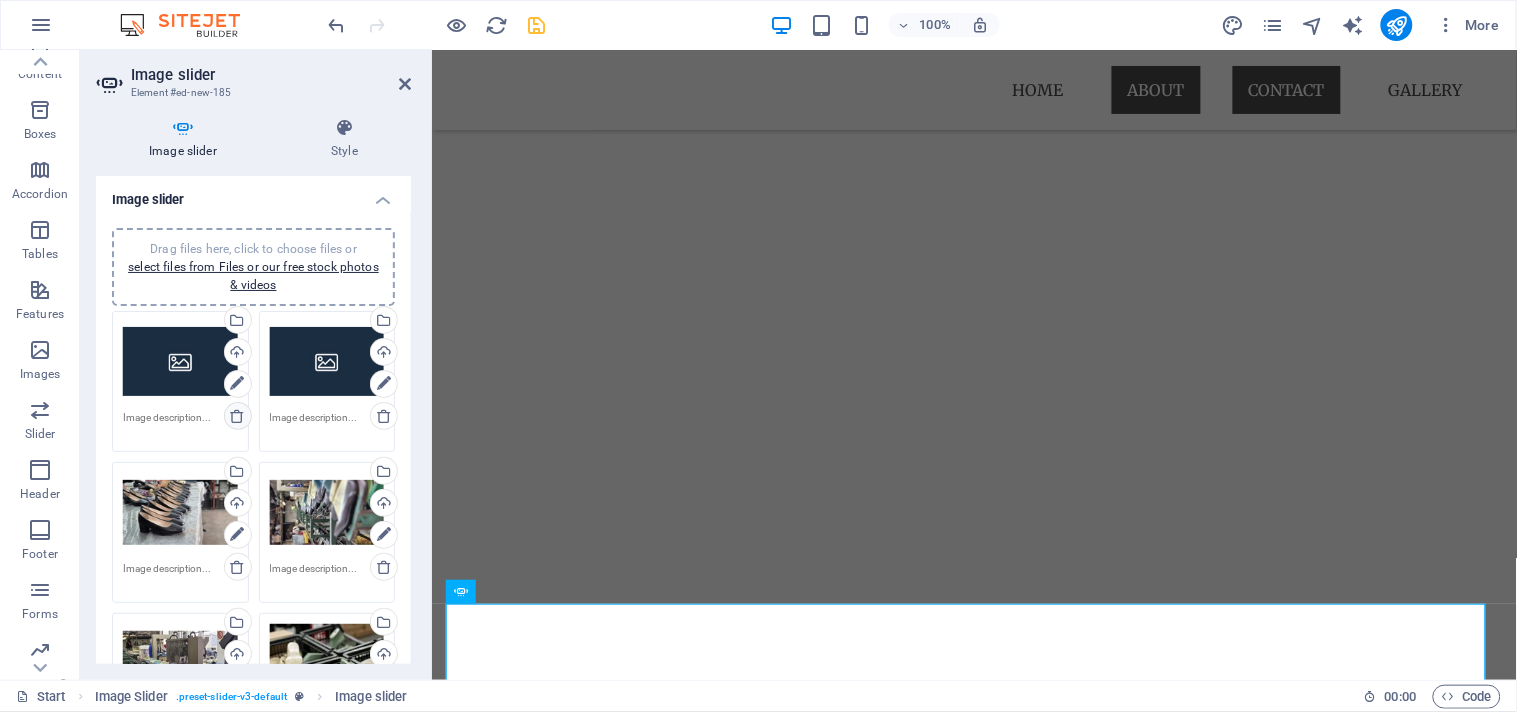 click at bounding box center [237, 416] 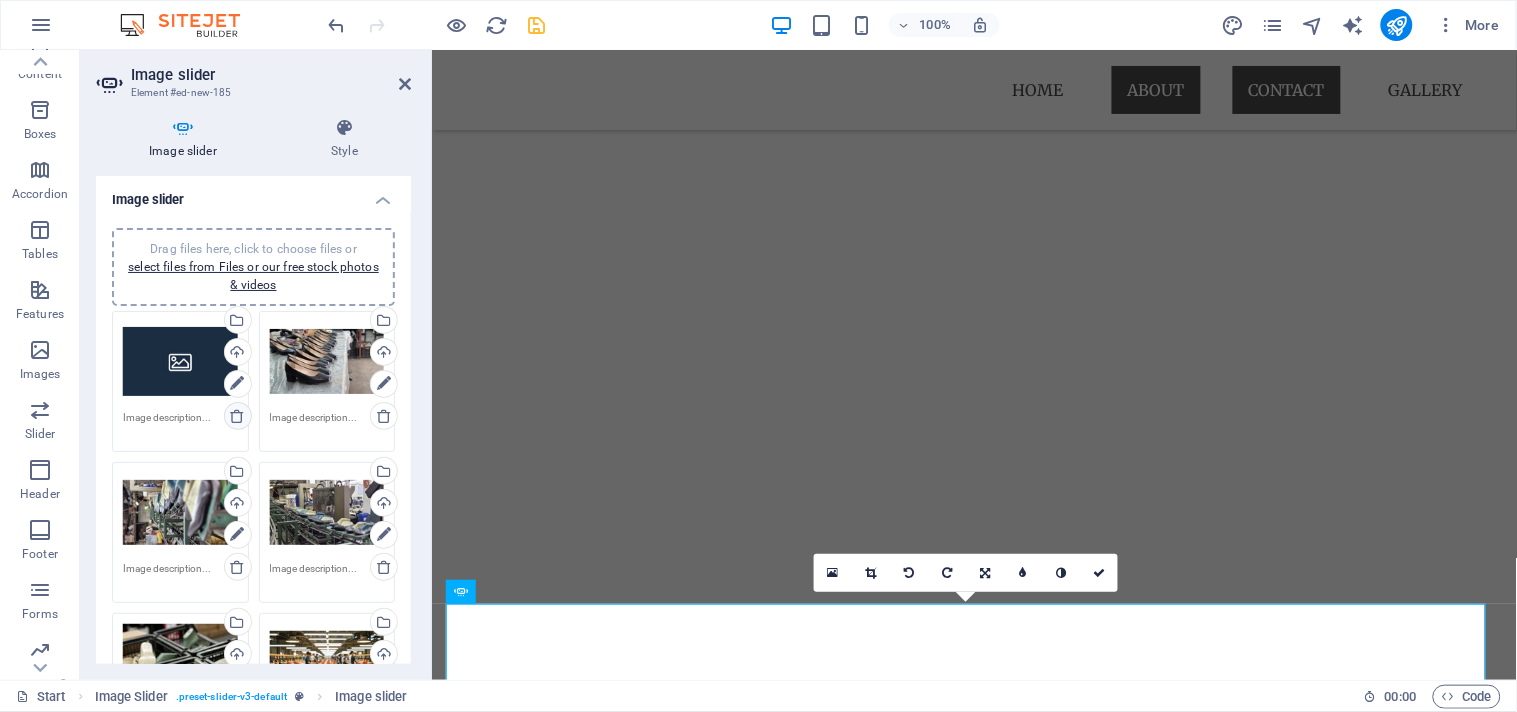click at bounding box center [237, 416] 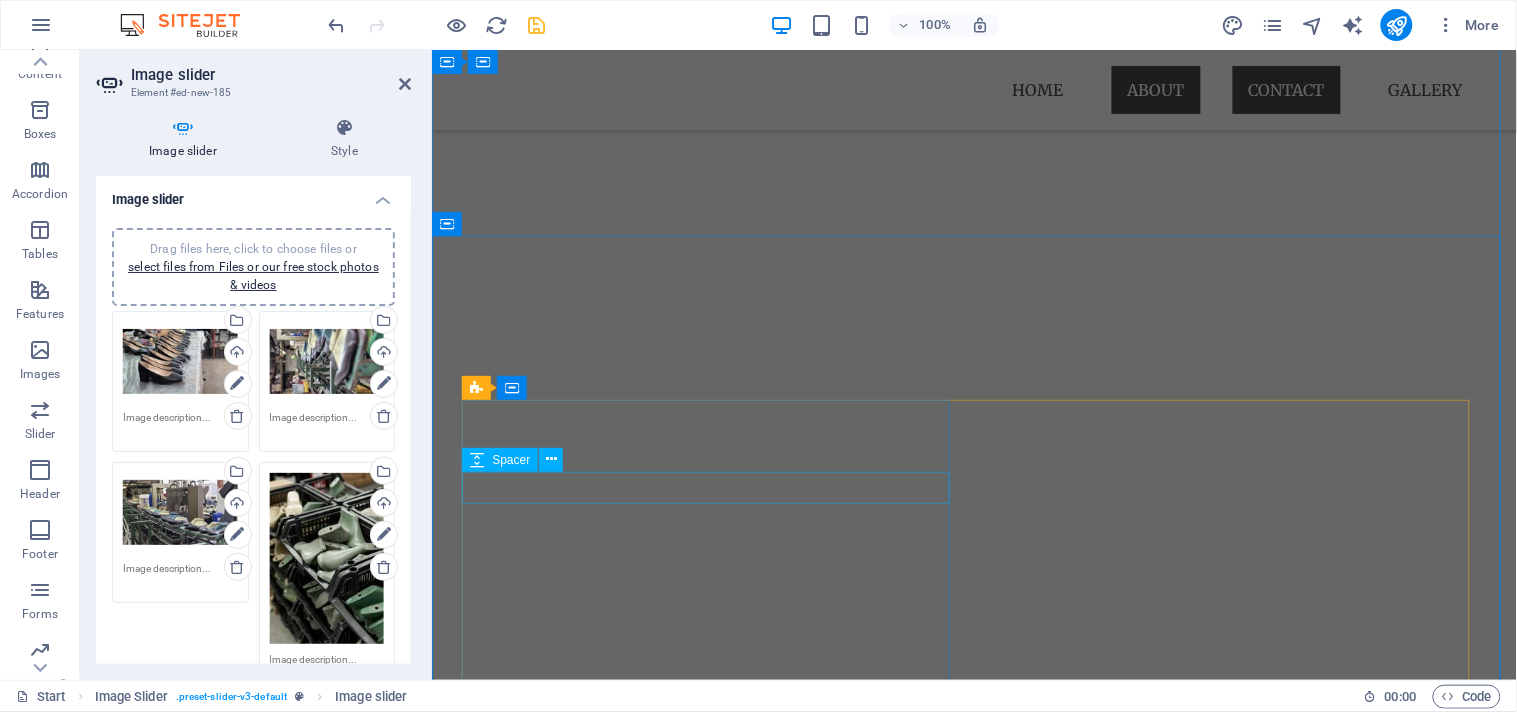 scroll, scrollTop: 452, scrollLeft: 0, axis: vertical 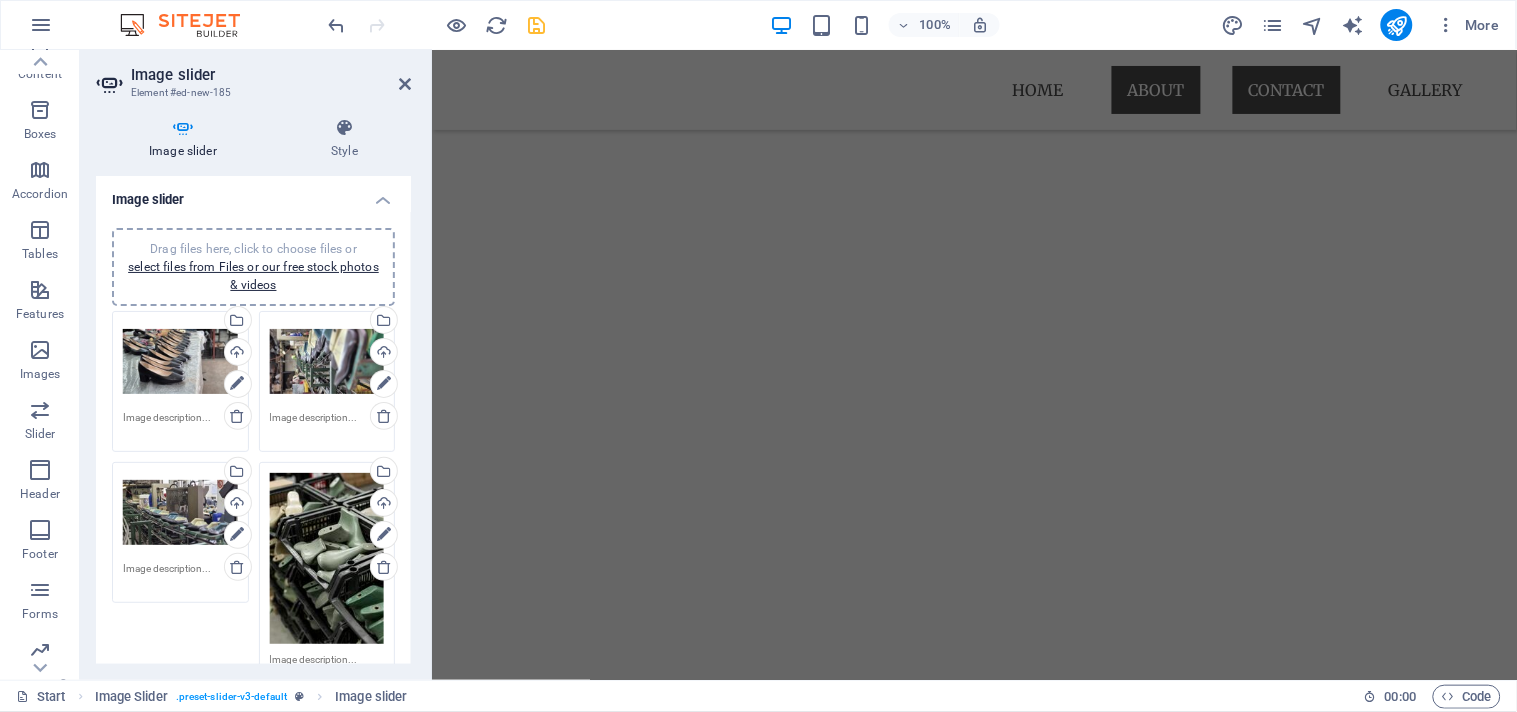 click on "Drag files here, click to choose files or select files from Files or our free stock photos & videos" at bounding box center [180, 362] 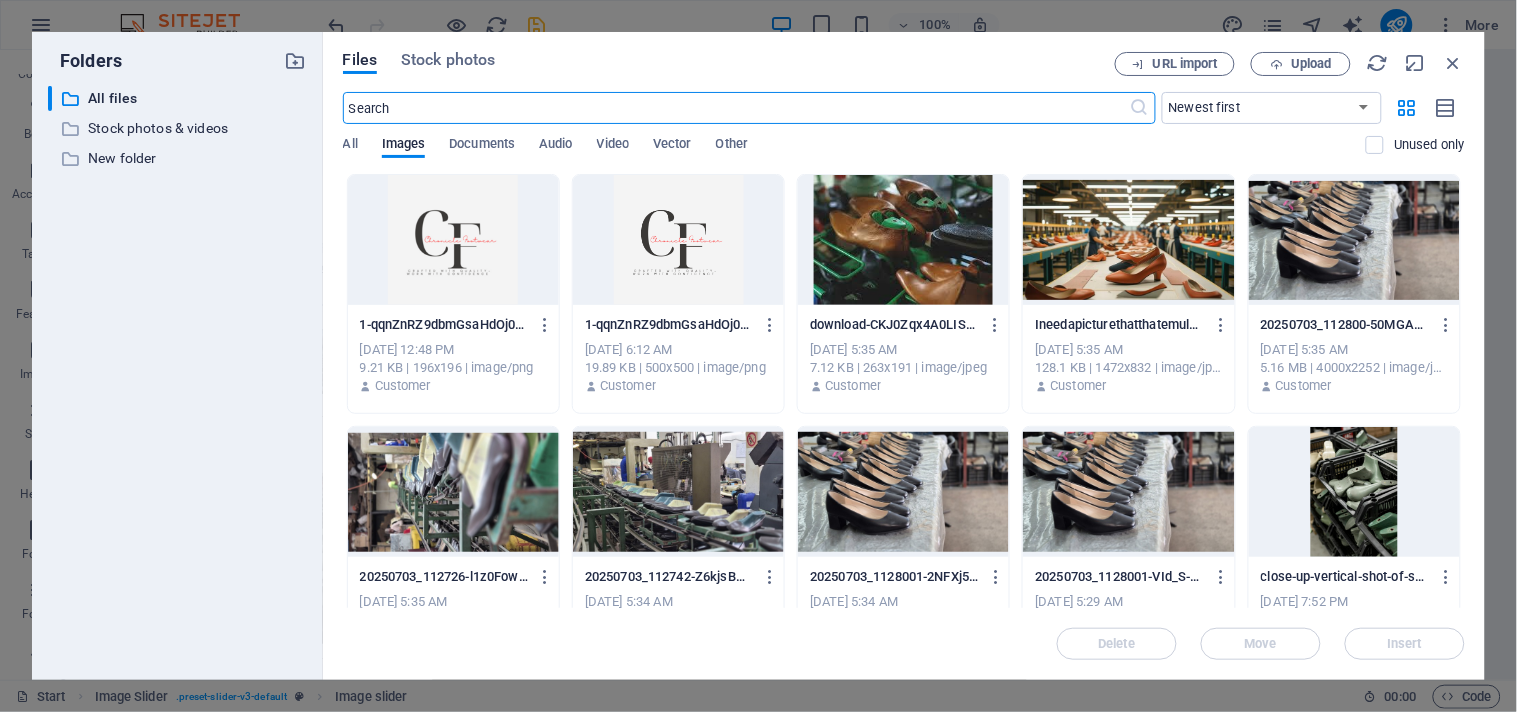 scroll, scrollTop: 1230, scrollLeft: 0, axis: vertical 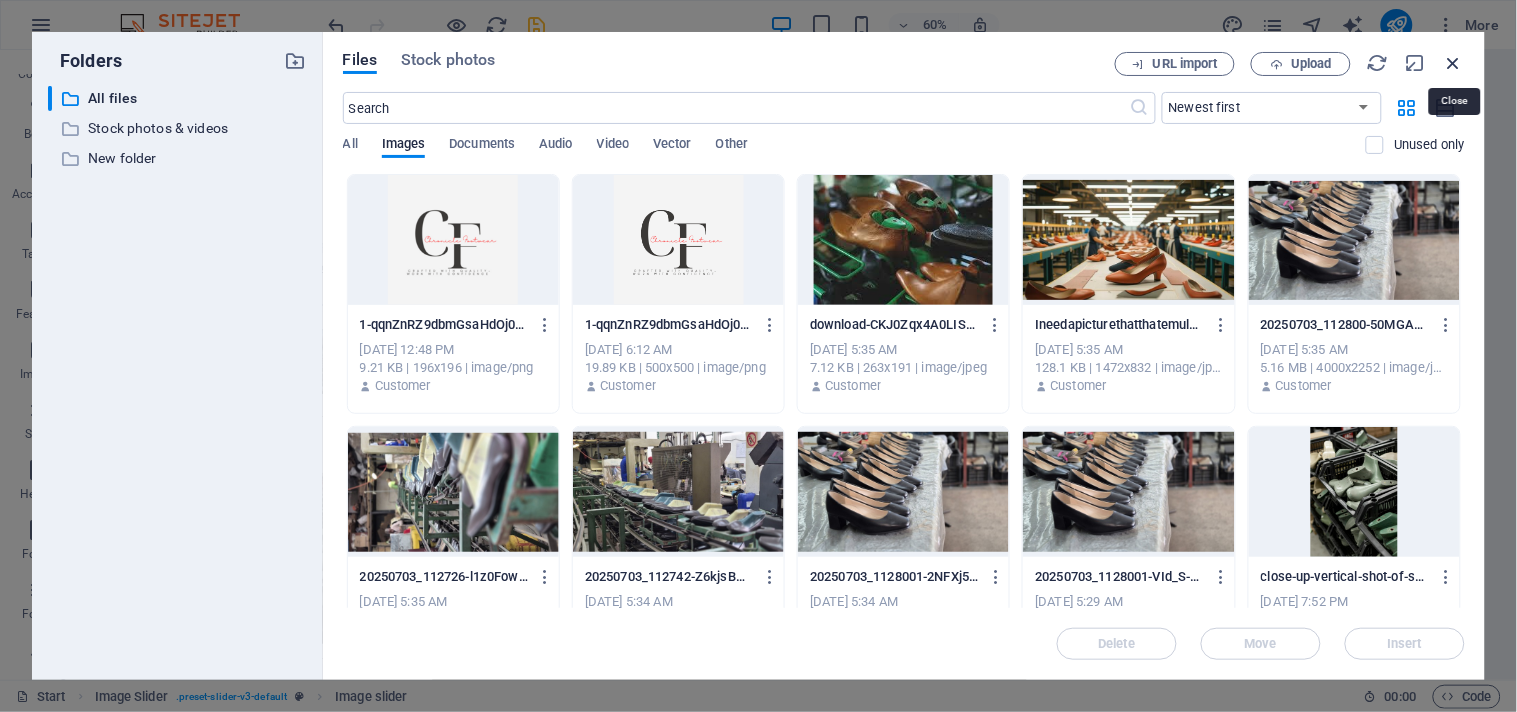 click at bounding box center (1454, 63) 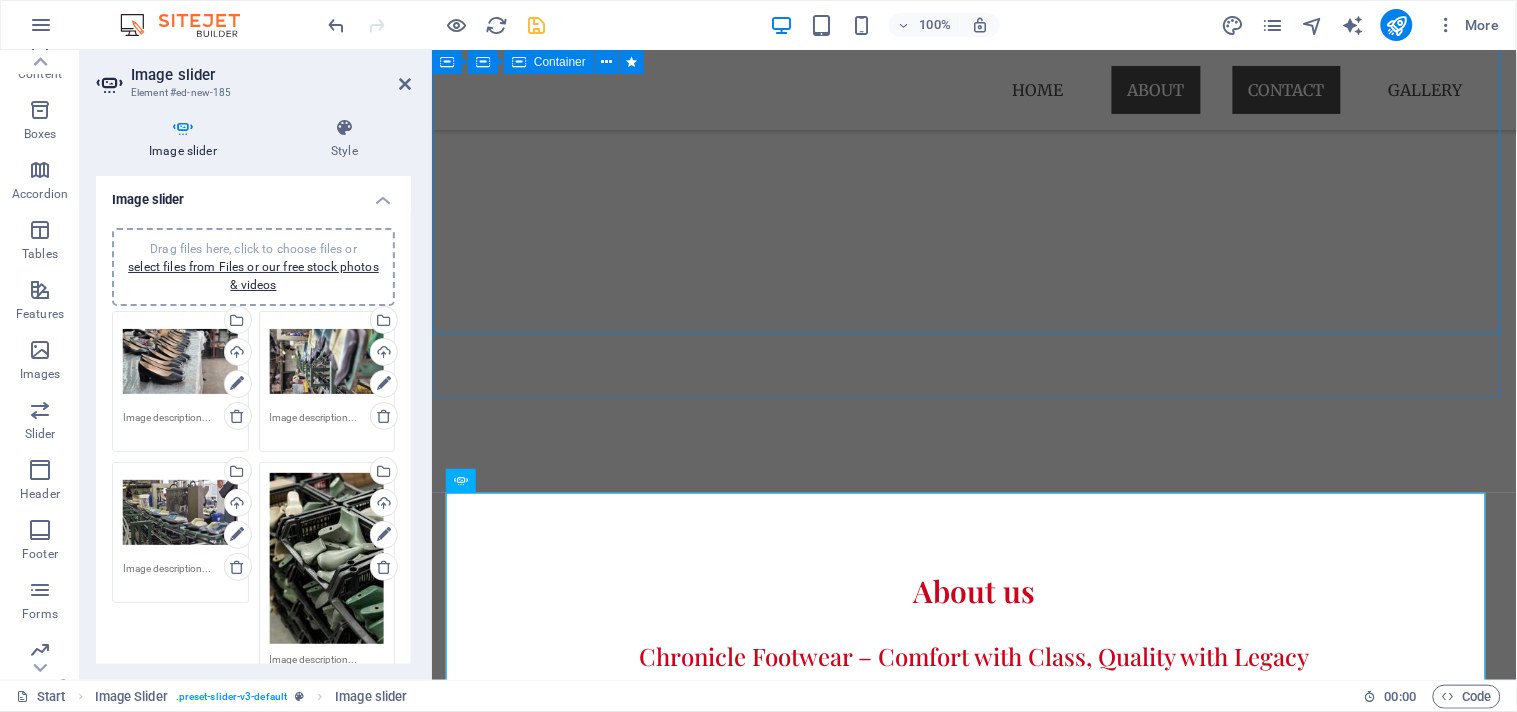 scroll, scrollTop: 1650, scrollLeft: 0, axis: vertical 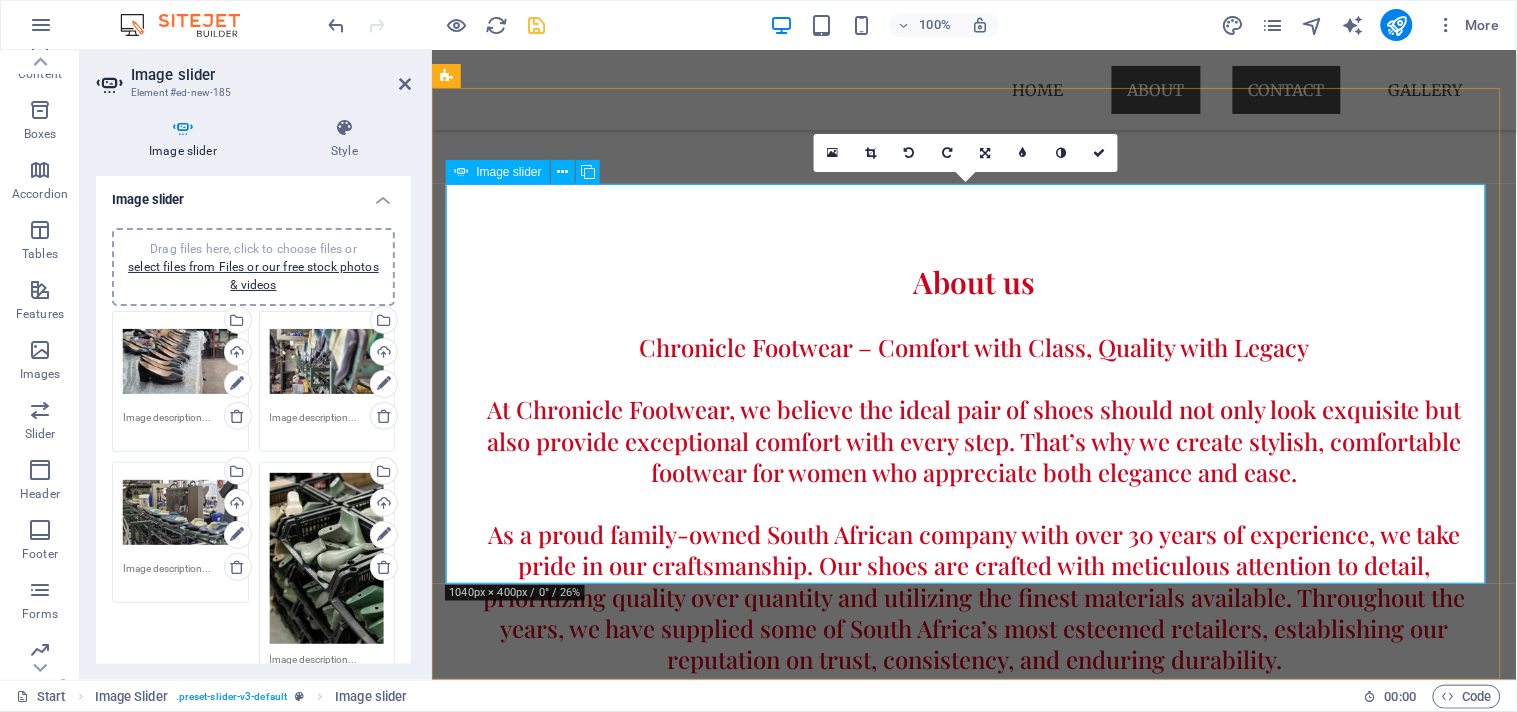 click at bounding box center (974, 5014) 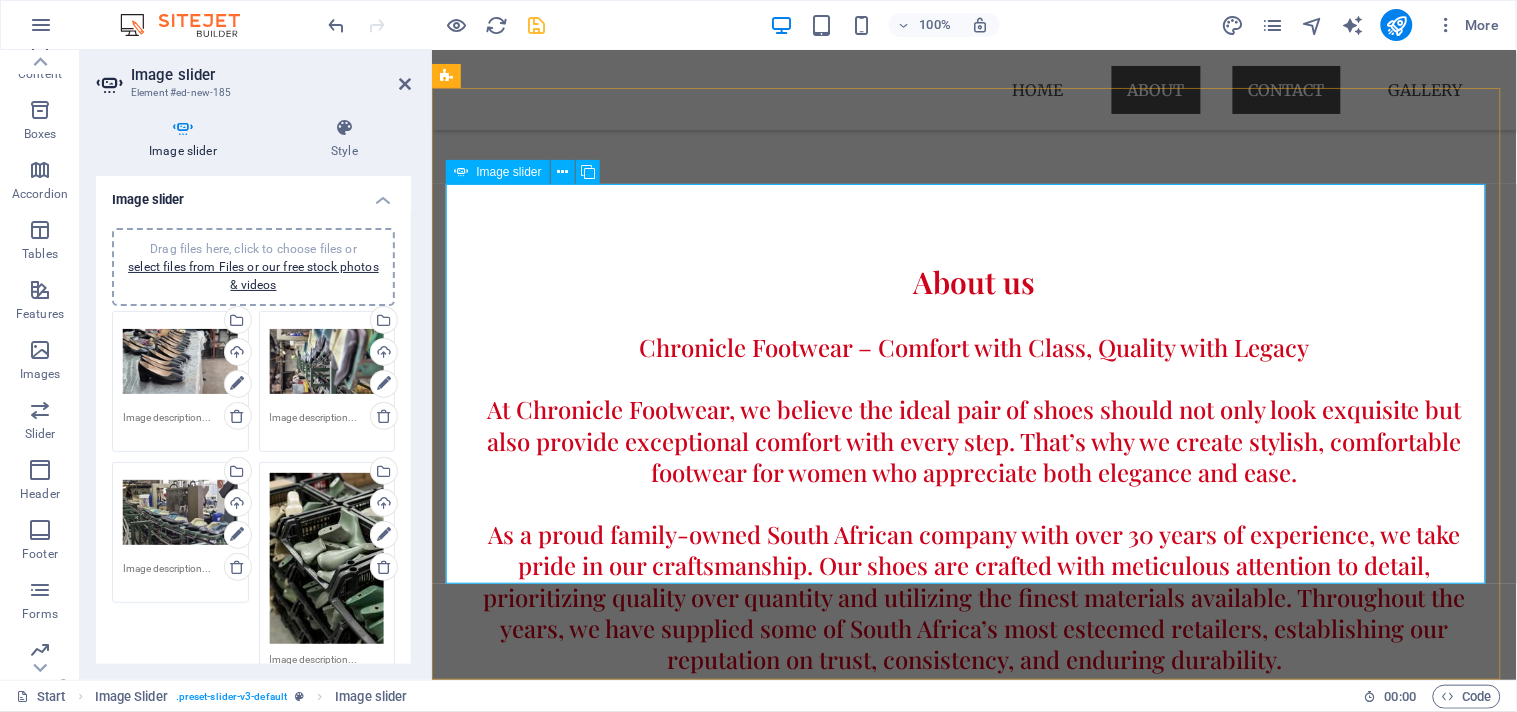 click at bounding box center (974, 5014) 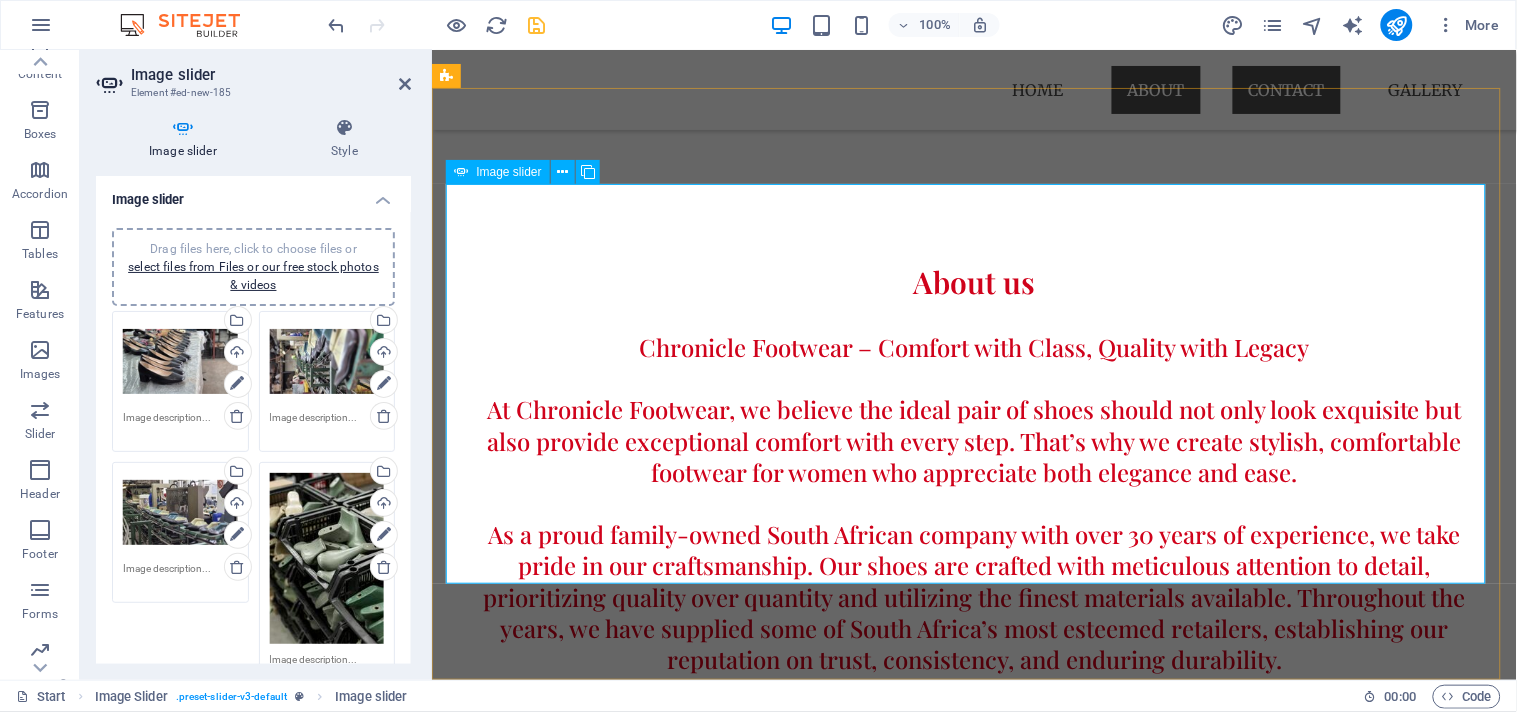click at bounding box center (974, 5014) 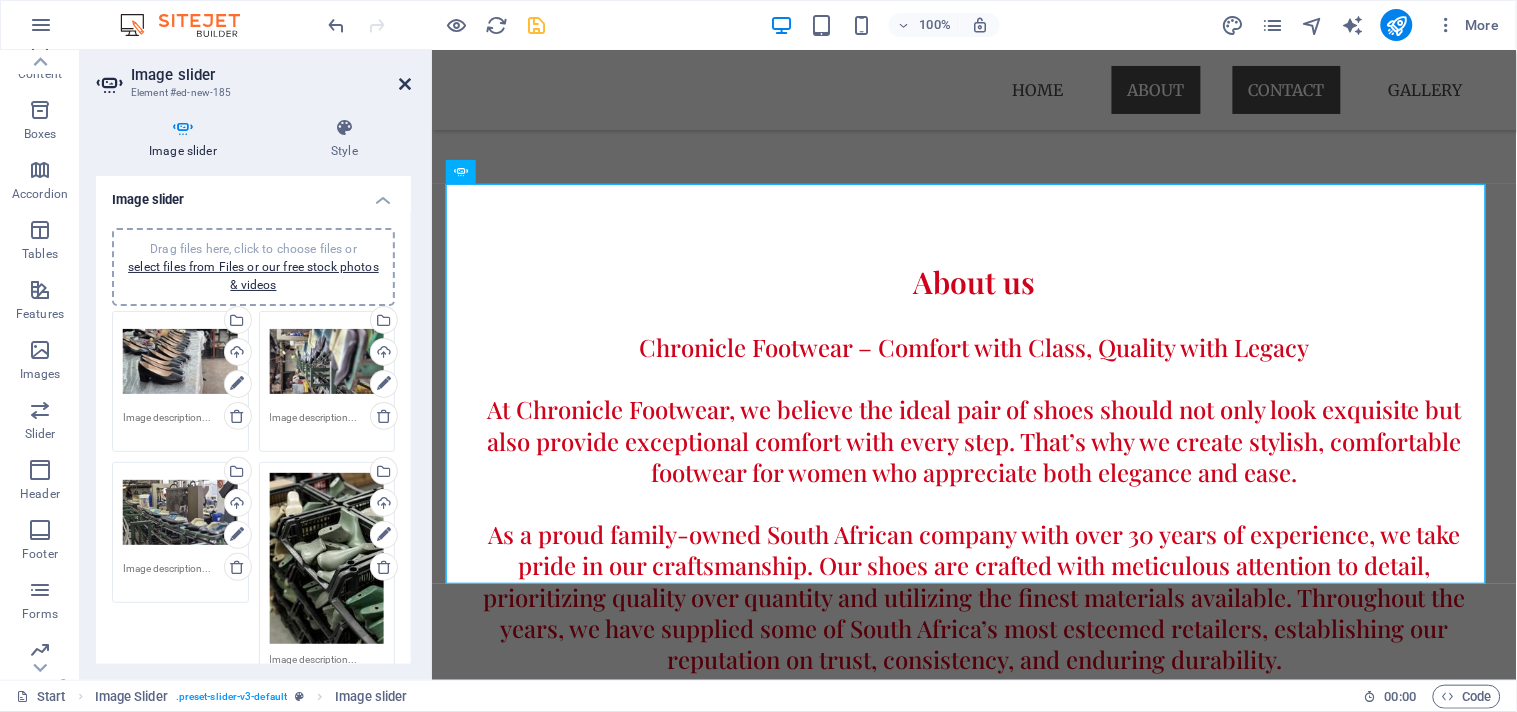click at bounding box center (405, 84) 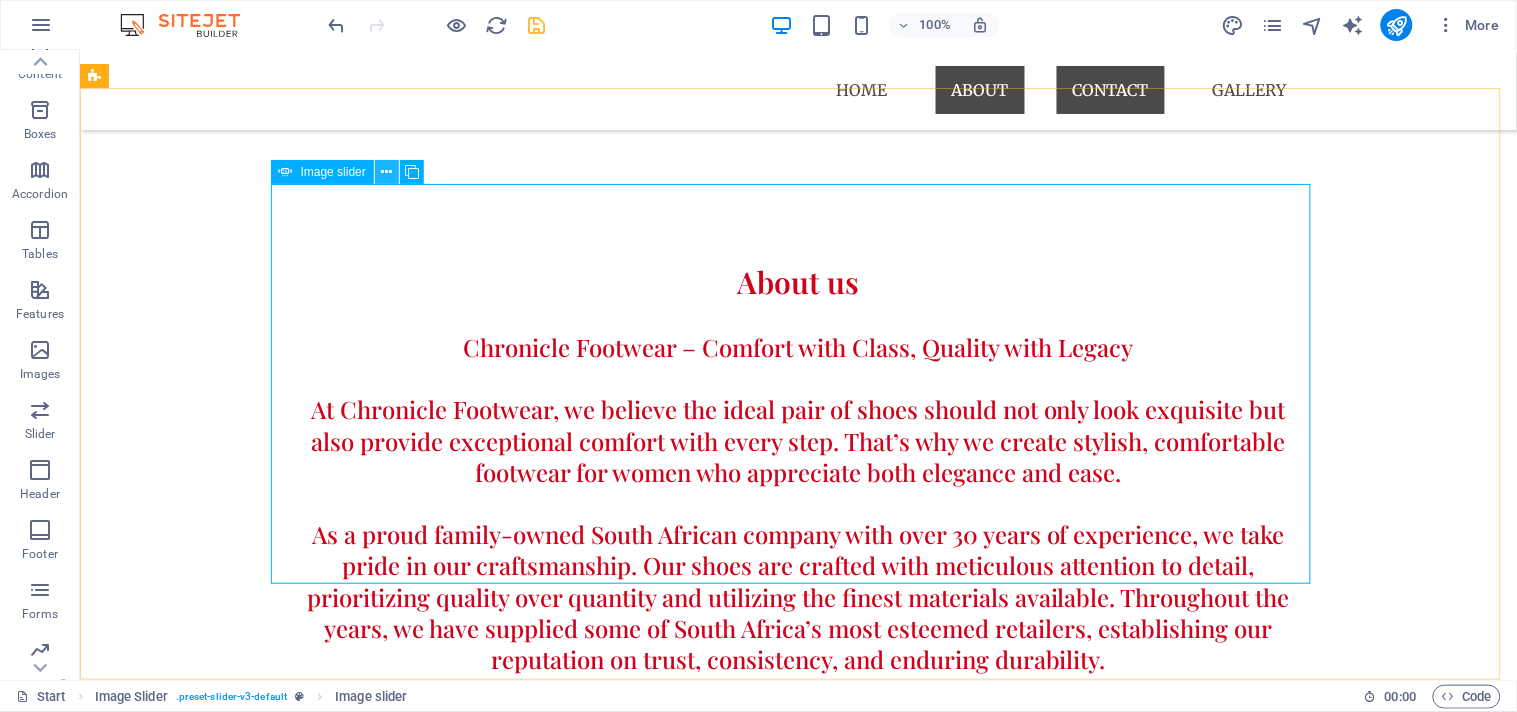 click at bounding box center [386, 172] 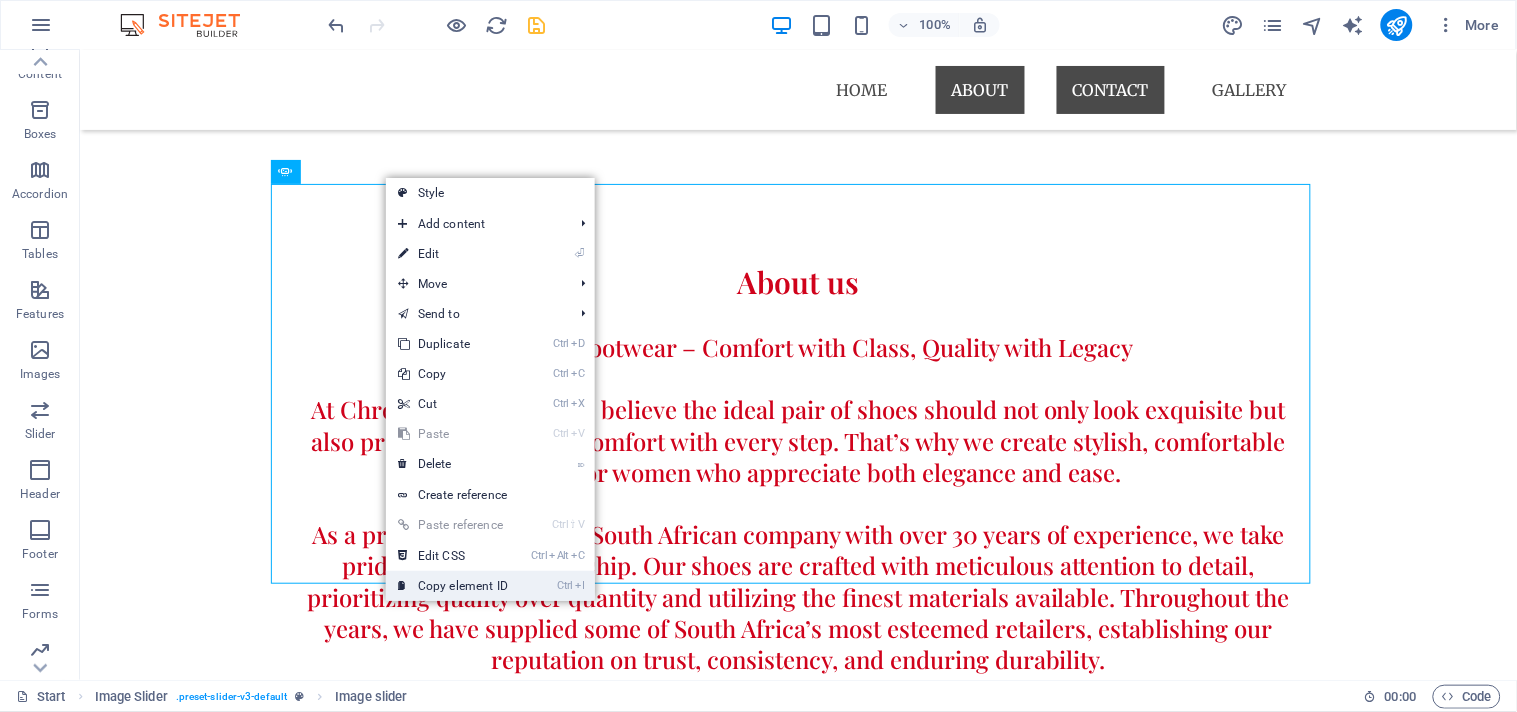 click on "Ctrl I  Copy element ID" at bounding box center [453, 586] 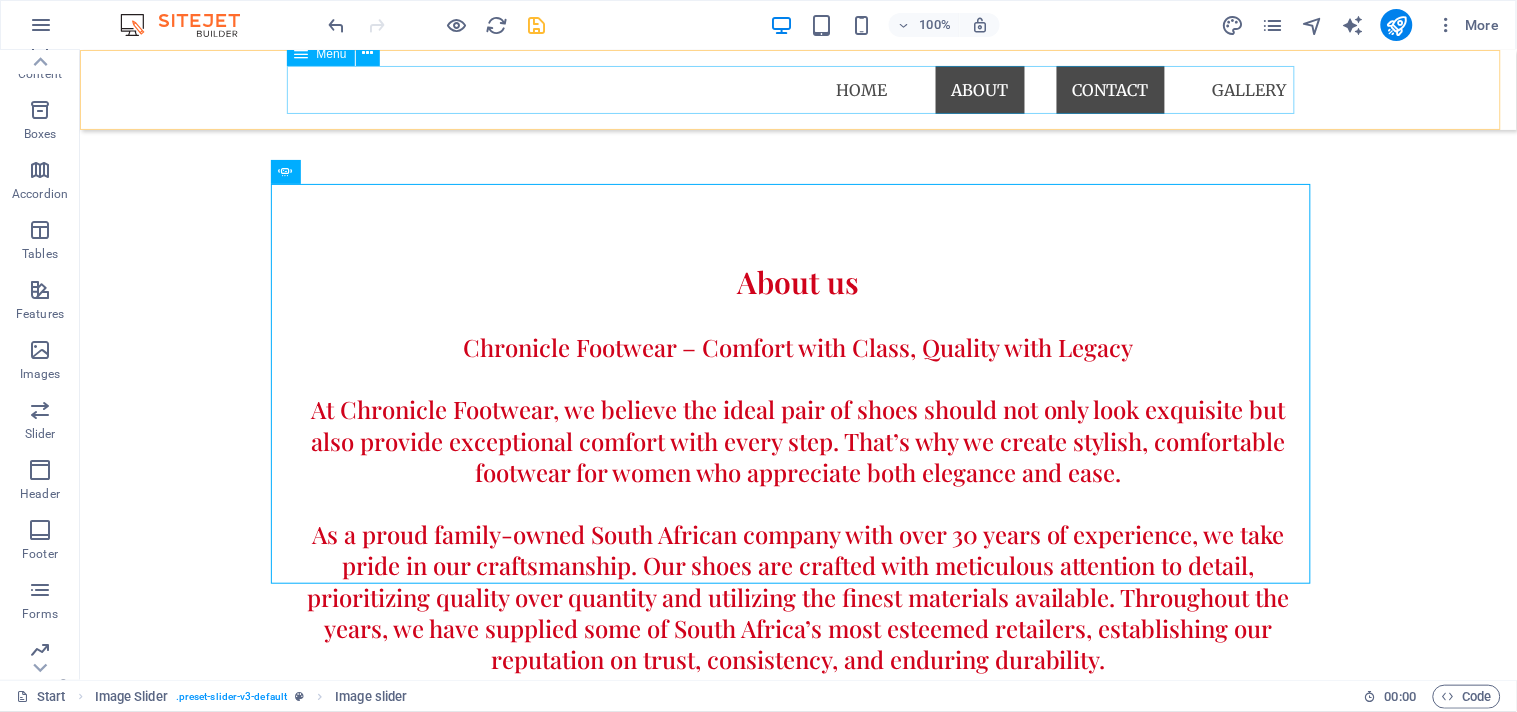 click on "Home About Contact Gallery" at bounding box center [798, 89] 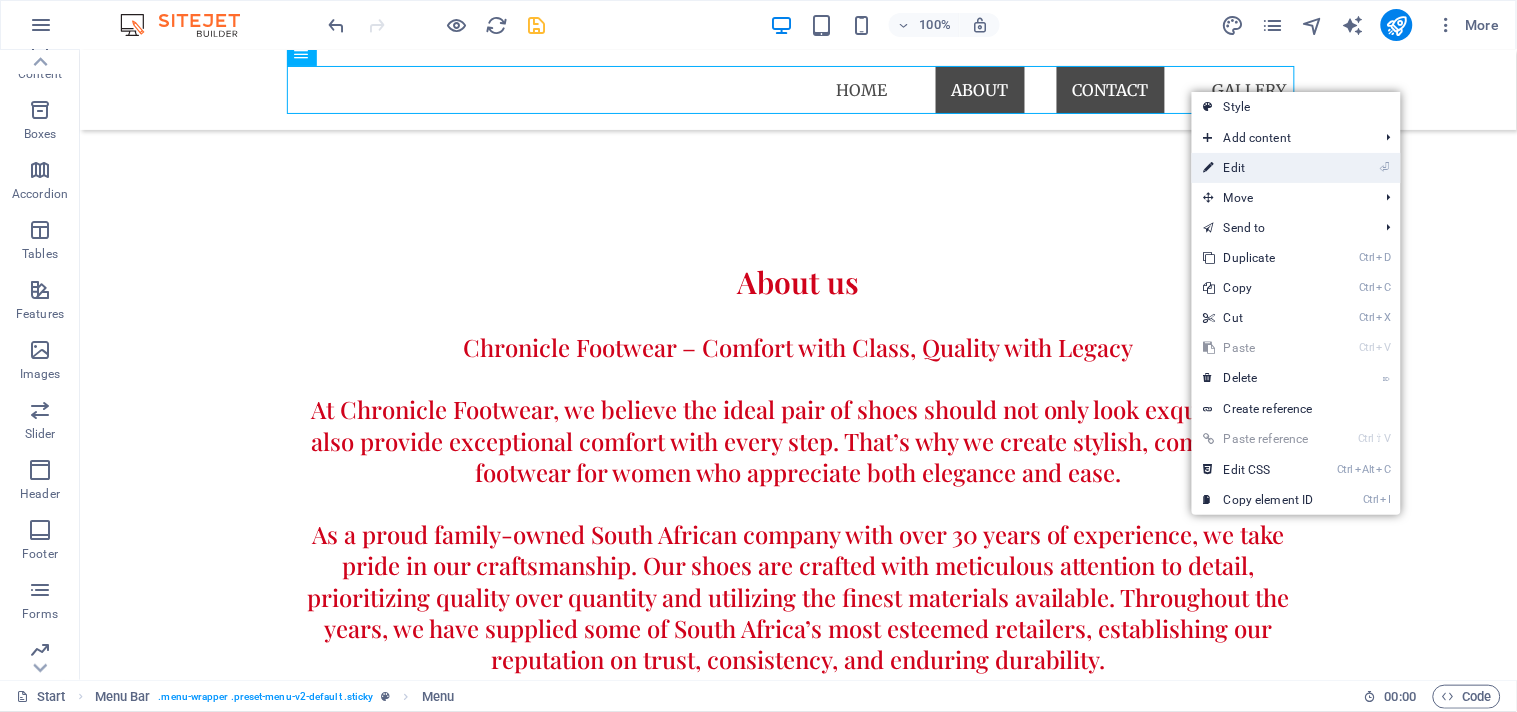 click on "⏎  Edit" at bounding box center [1259, 168] 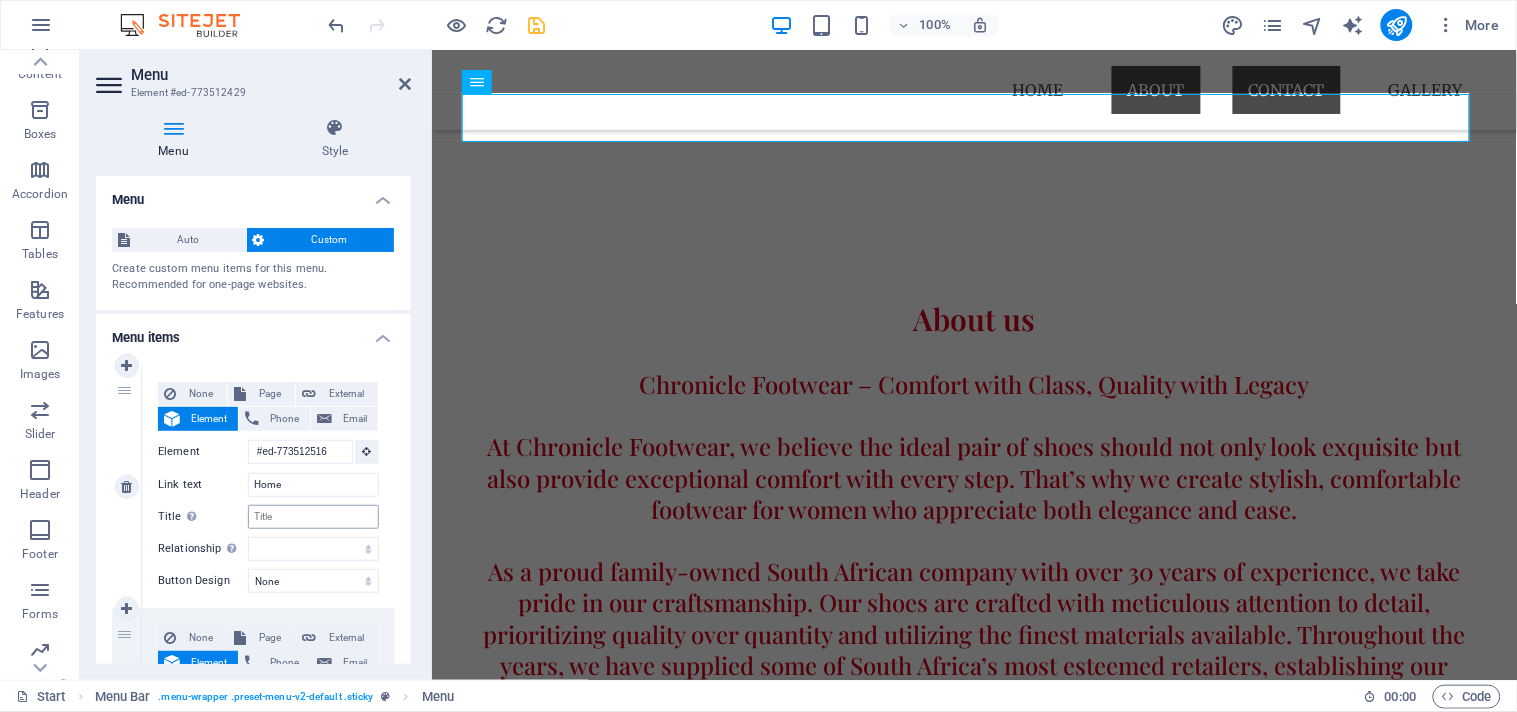 scroll, scrollTop: 1570, scrollLeft: 0, axis: vertical 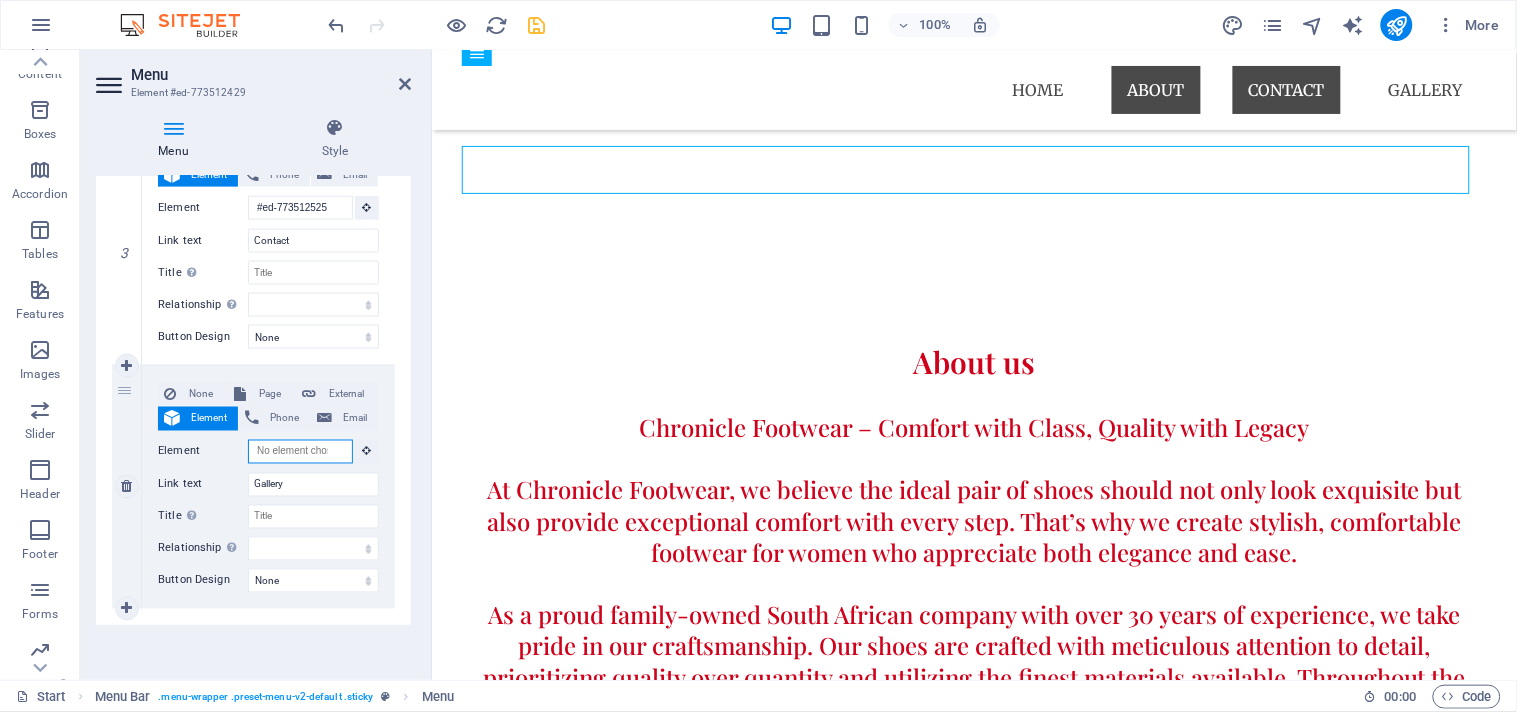 click on "Element" at bounding box center (300, 452) 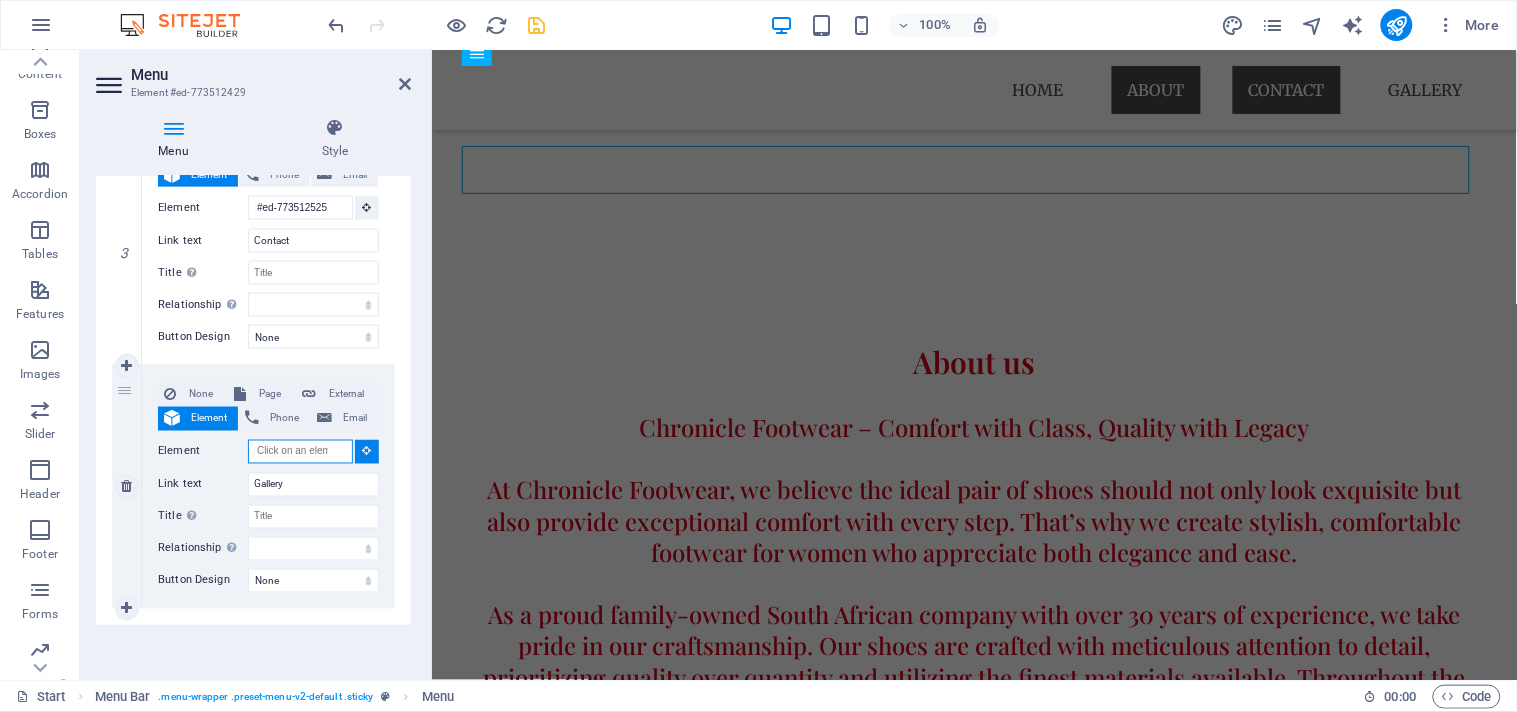 paste on "#ed-new-185" 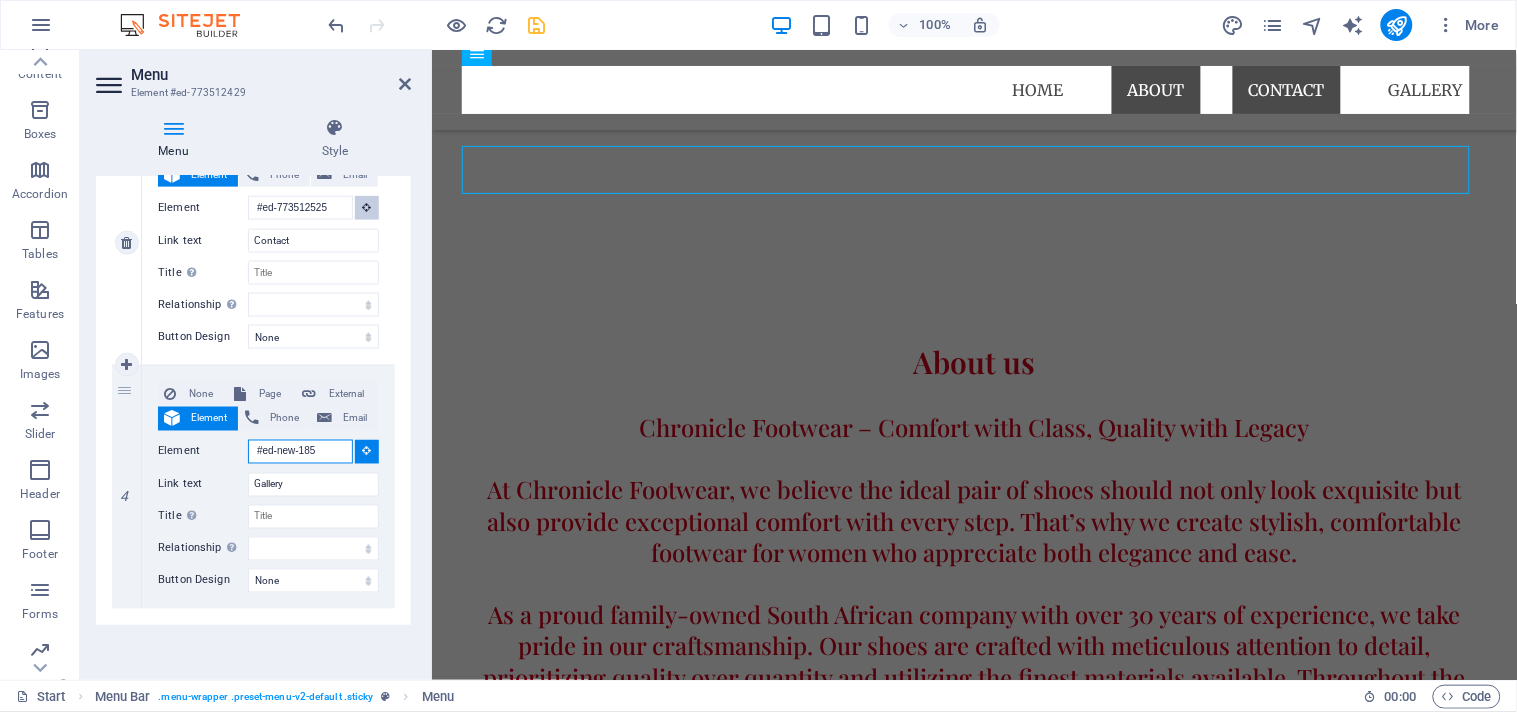 scroll, scrollTop: 1490, scrollLeft: 0, axis: vertical 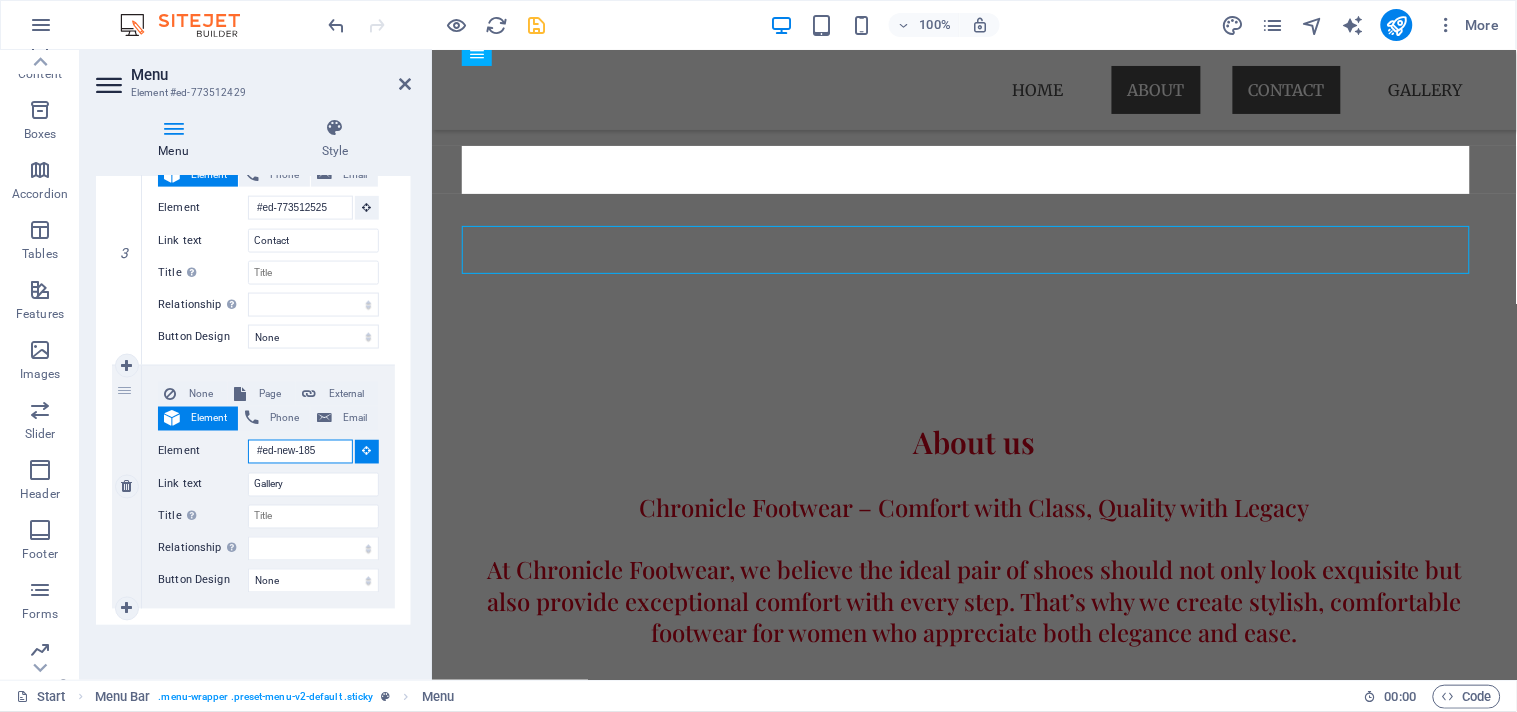 type on "#ed-new-185" 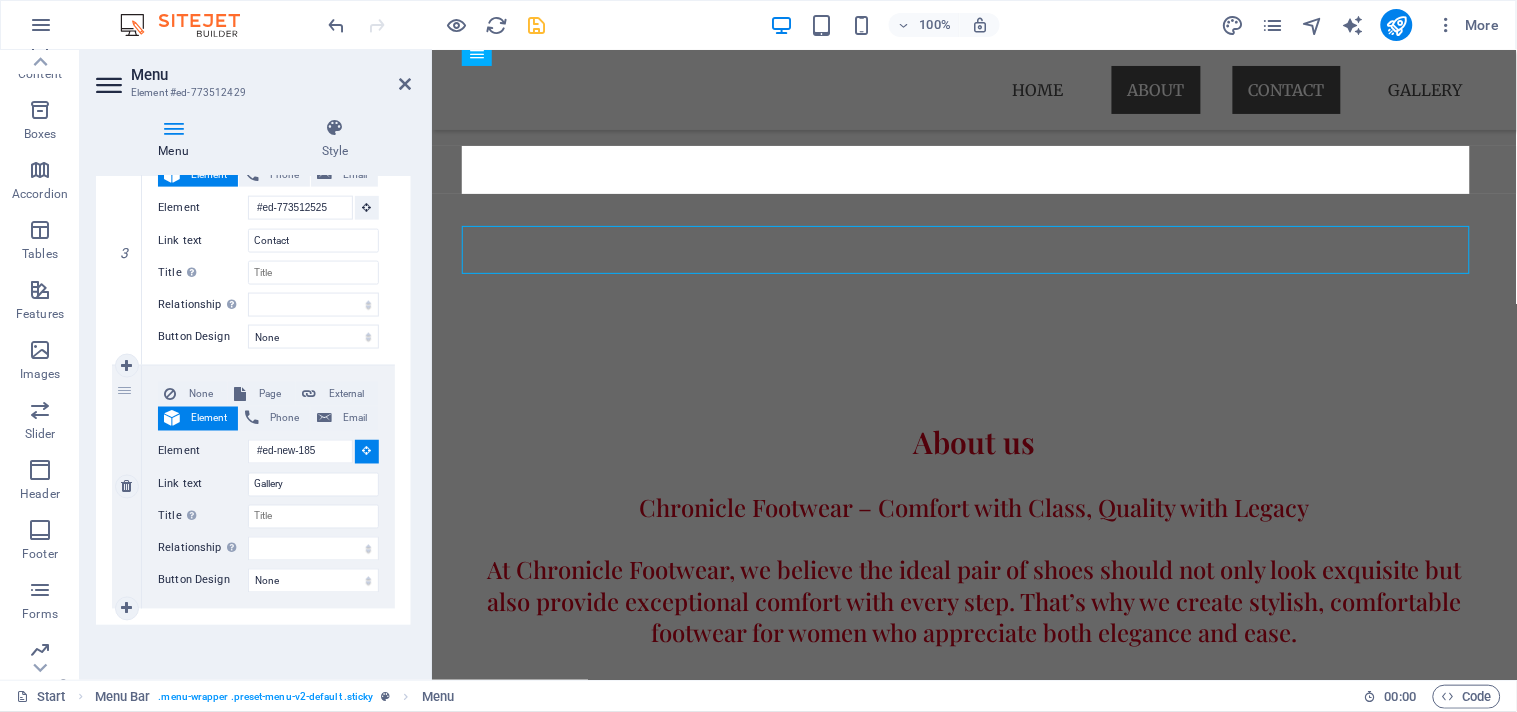 select 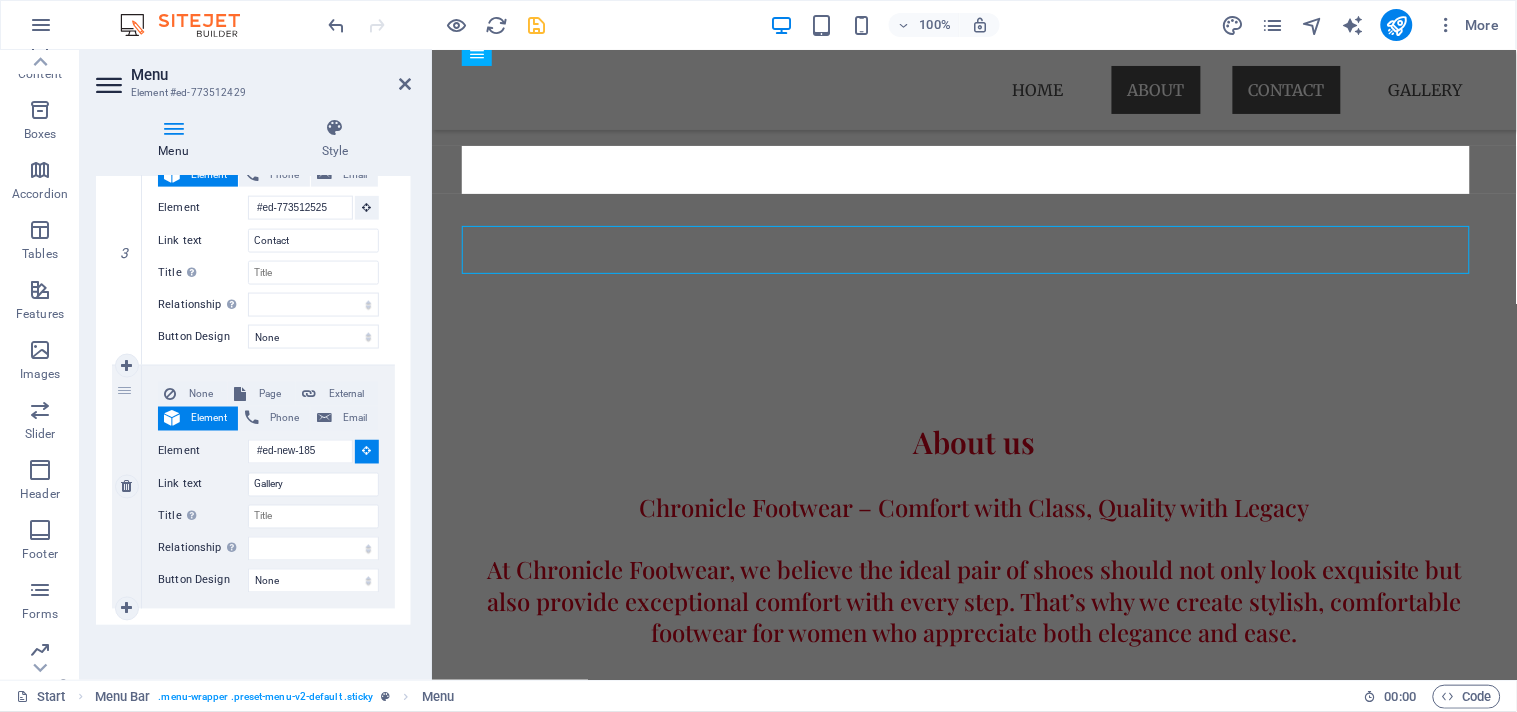 click on "None Page External Element Phone Email Page New page Start Legal Notice Privacy Element #ed-new-185
URL Phone Email Link text Gallery Link target New tab Same tab Overlay Title Additional link description, should not be the same as the link text. The title is most often shown as a tooltip text when the mouse moves over the element. Leave empty if uncertain. Relationship Sets the  relationship of this link to the link target . For example, the value "nofollow" instructs search engines not to follow the link. Can be left empty. alternate author bookmark external help license next nofollow noreferrer noopener prev search tag Button Design None Default Primary Secondary" at bounding box center [268, 487] 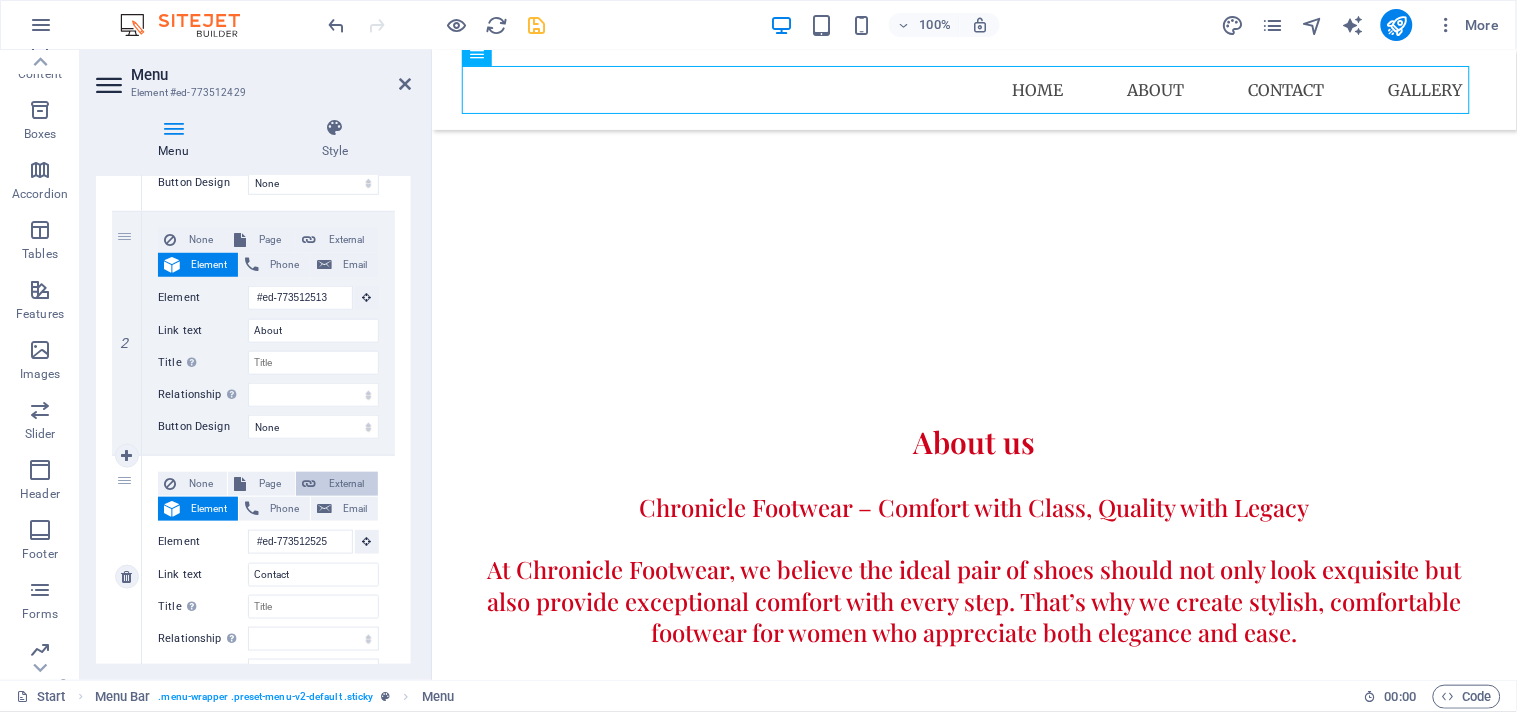 scroll, scrollTop: 65, scrollLeft: 0, axis: vertical 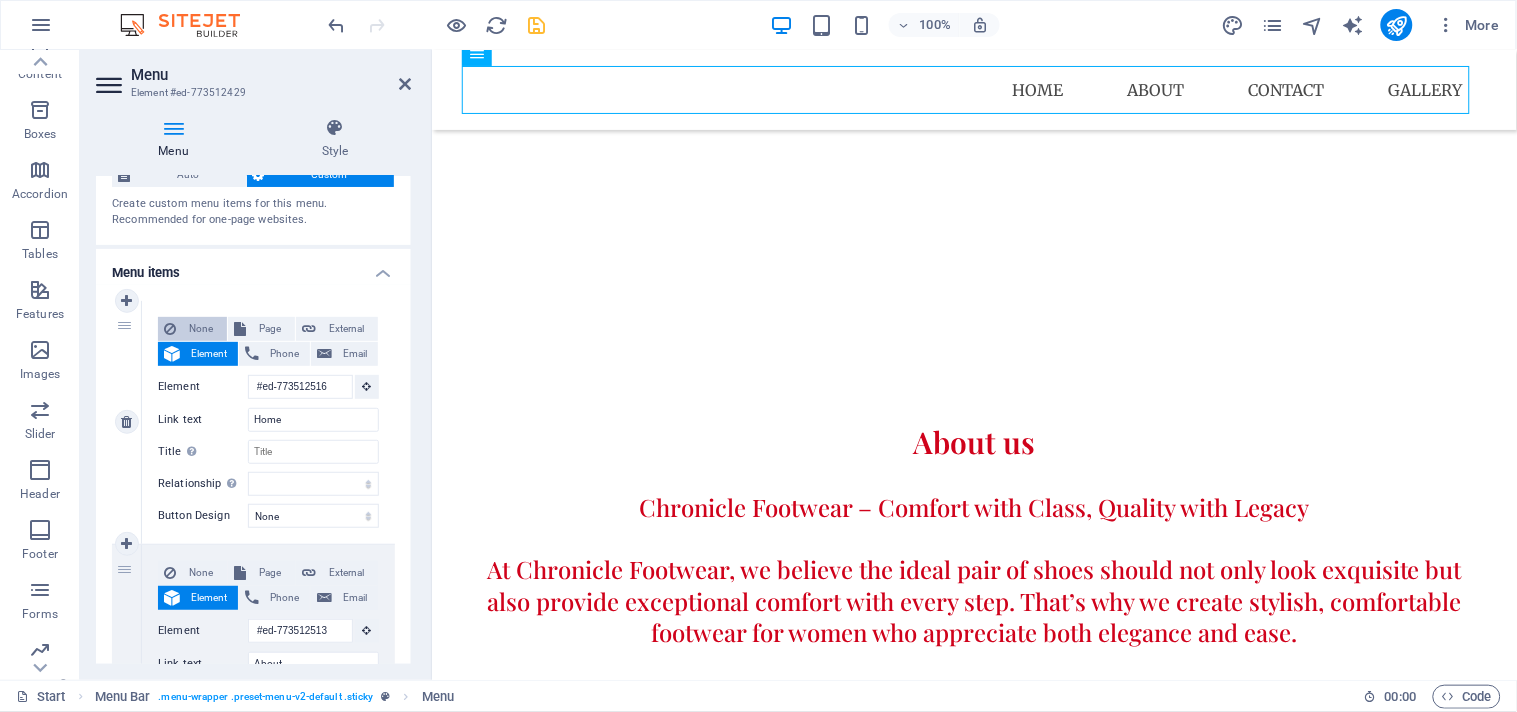 click on "None" at bounding box center [201, 329] 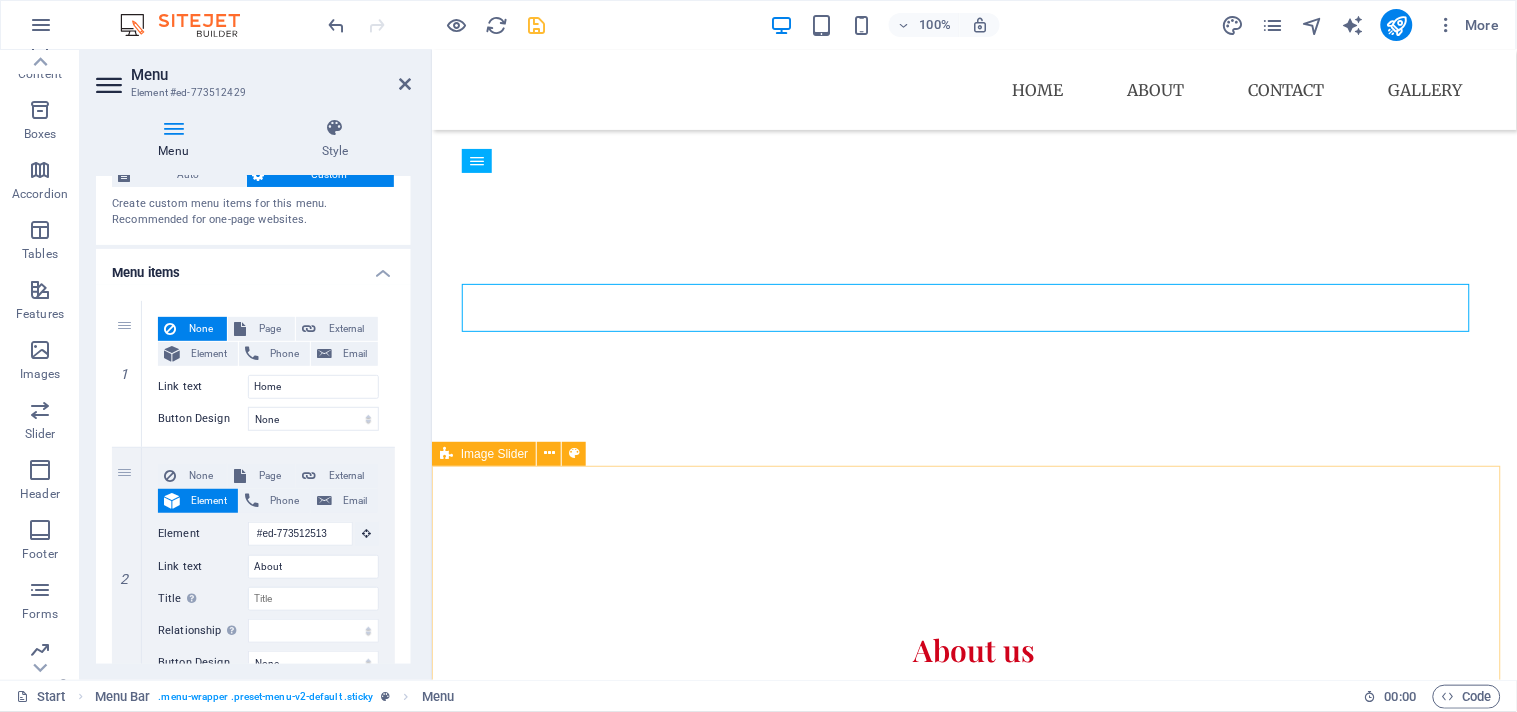 scroll, scrollTop: 1267, scrollLeft: 0, axis: vertical 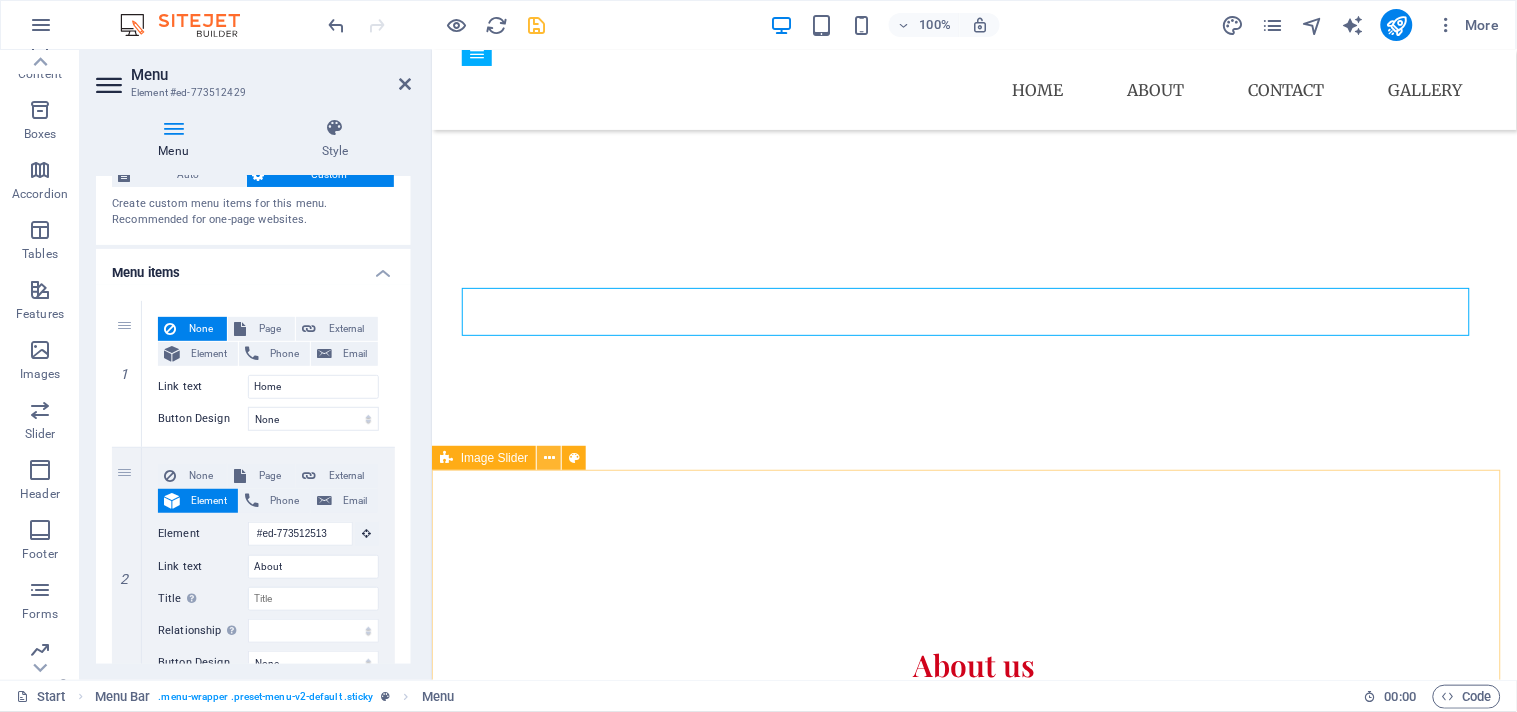 click at bounding box center (549, 458) 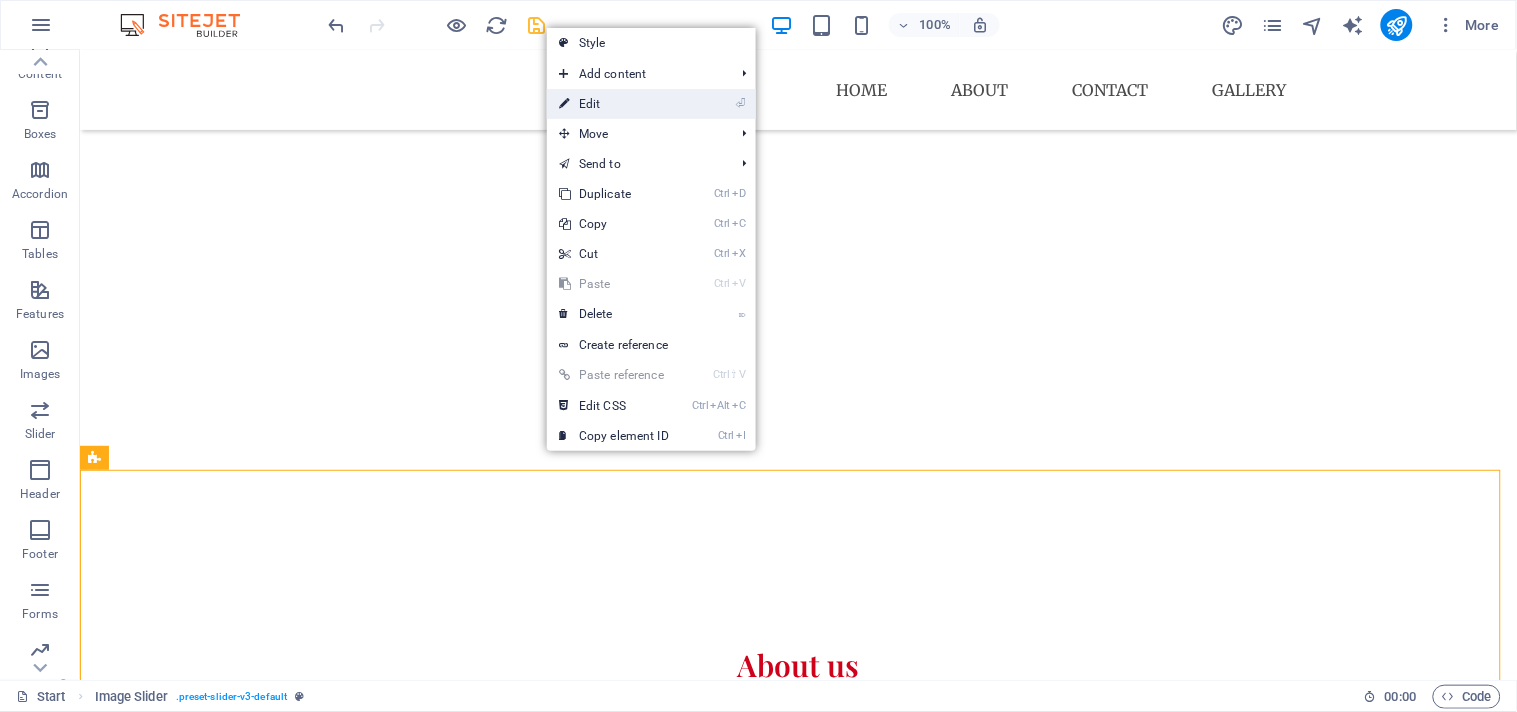 click on "⏎  Edit" at bounding box center (614, 104) 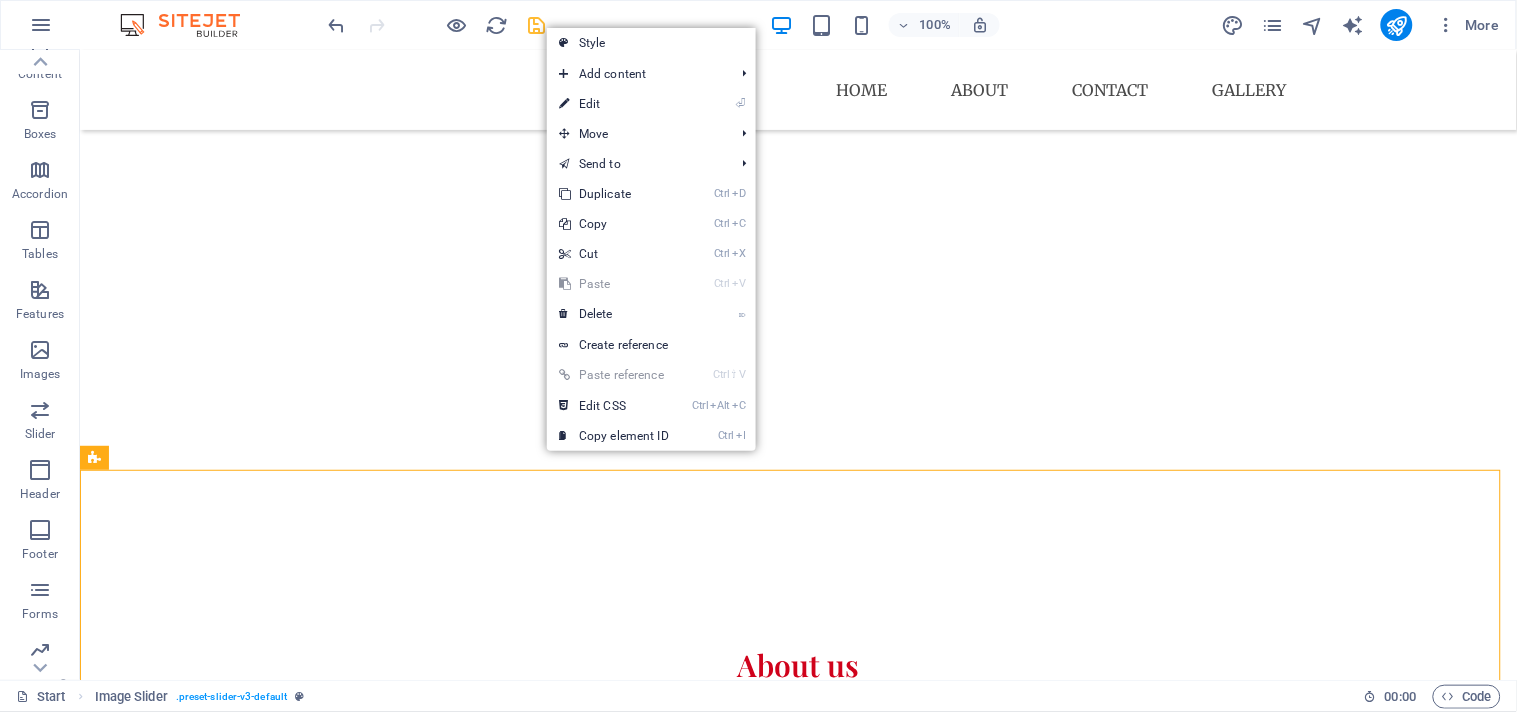 select on "rem" 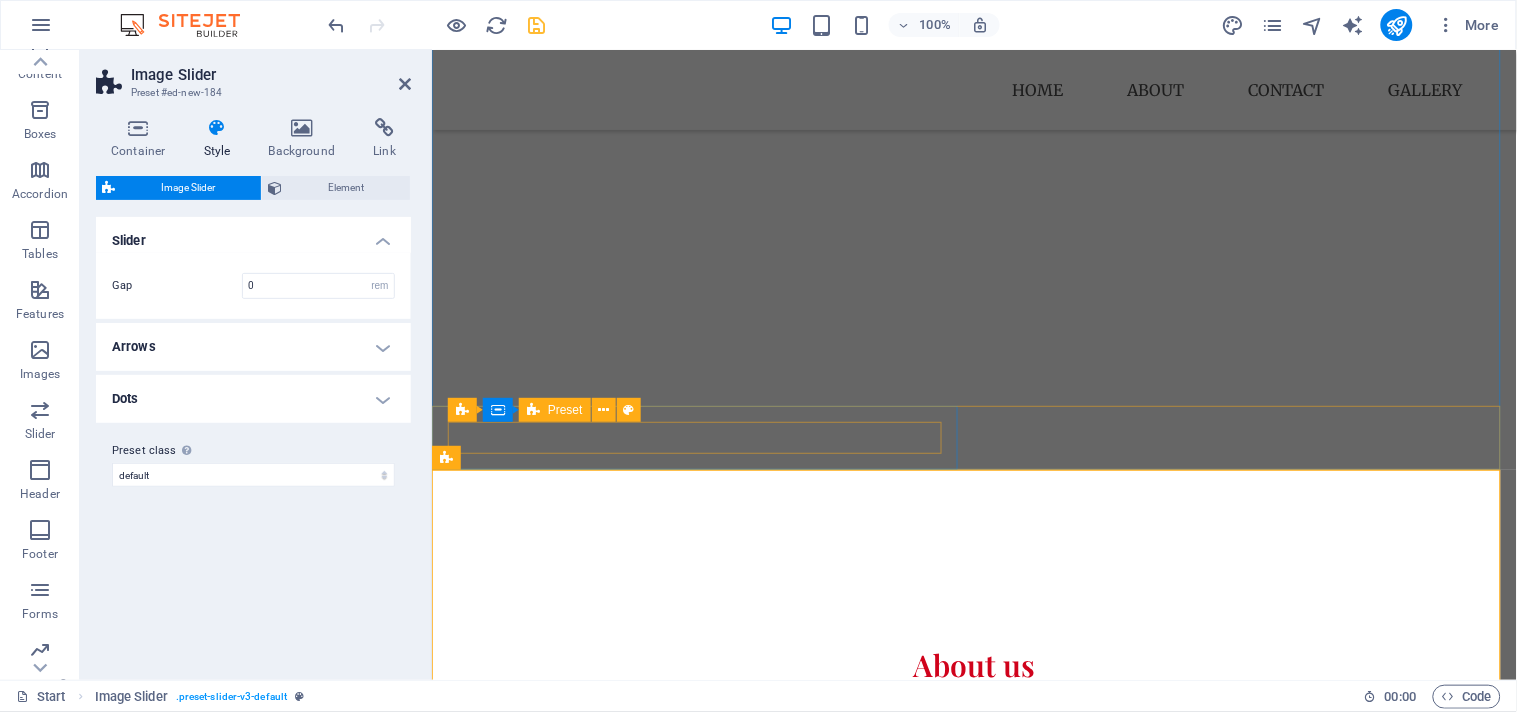click at bounding box center (973, 2347) 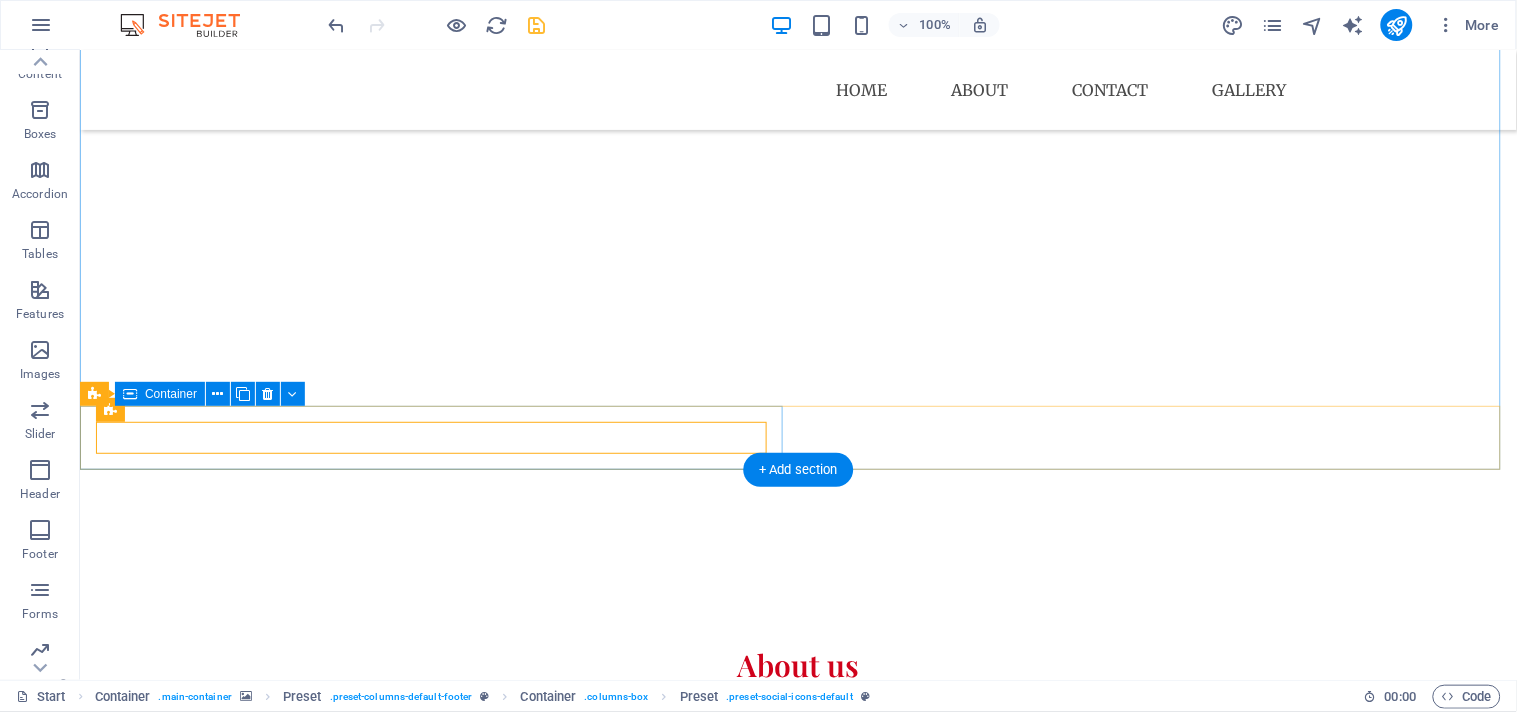 click at bounding box center (797, 2347) 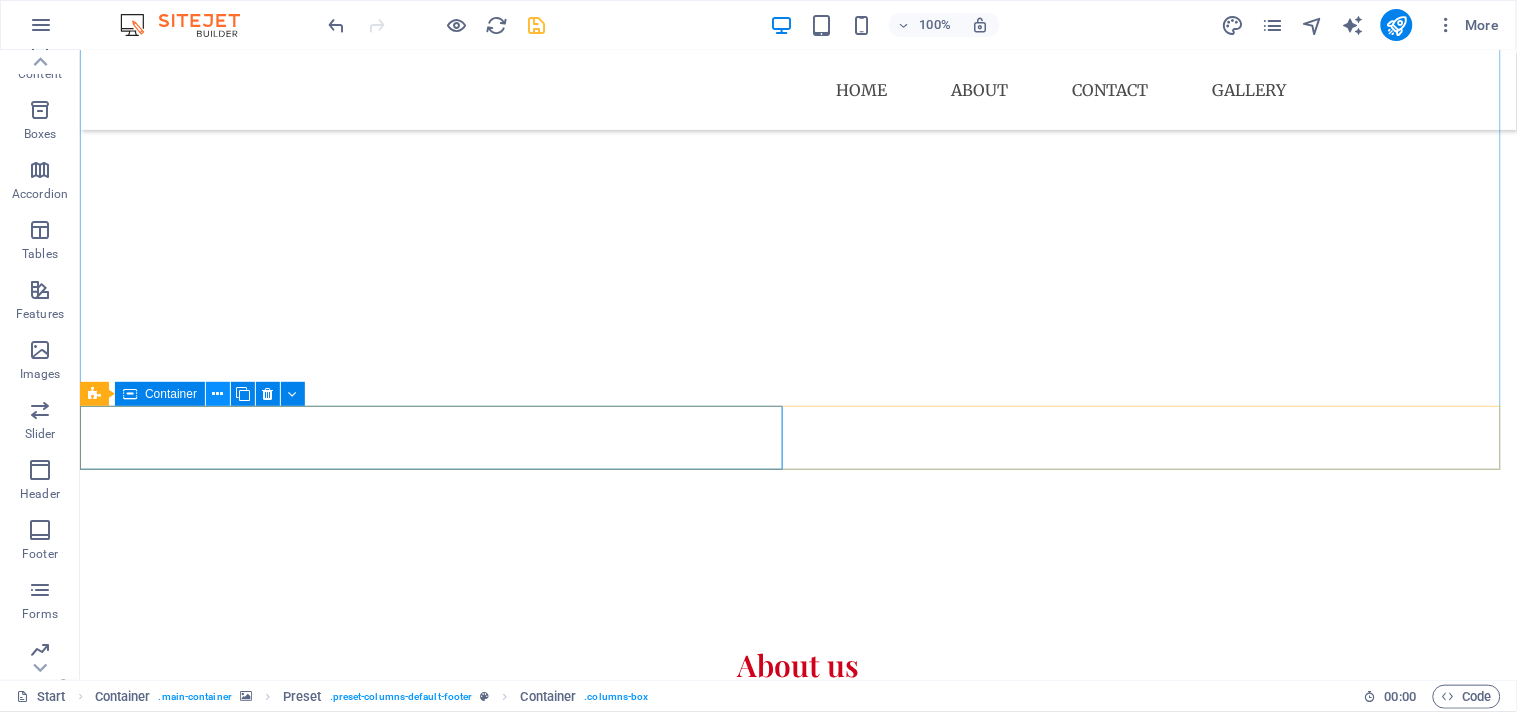 click at bounding box center [218, 394] 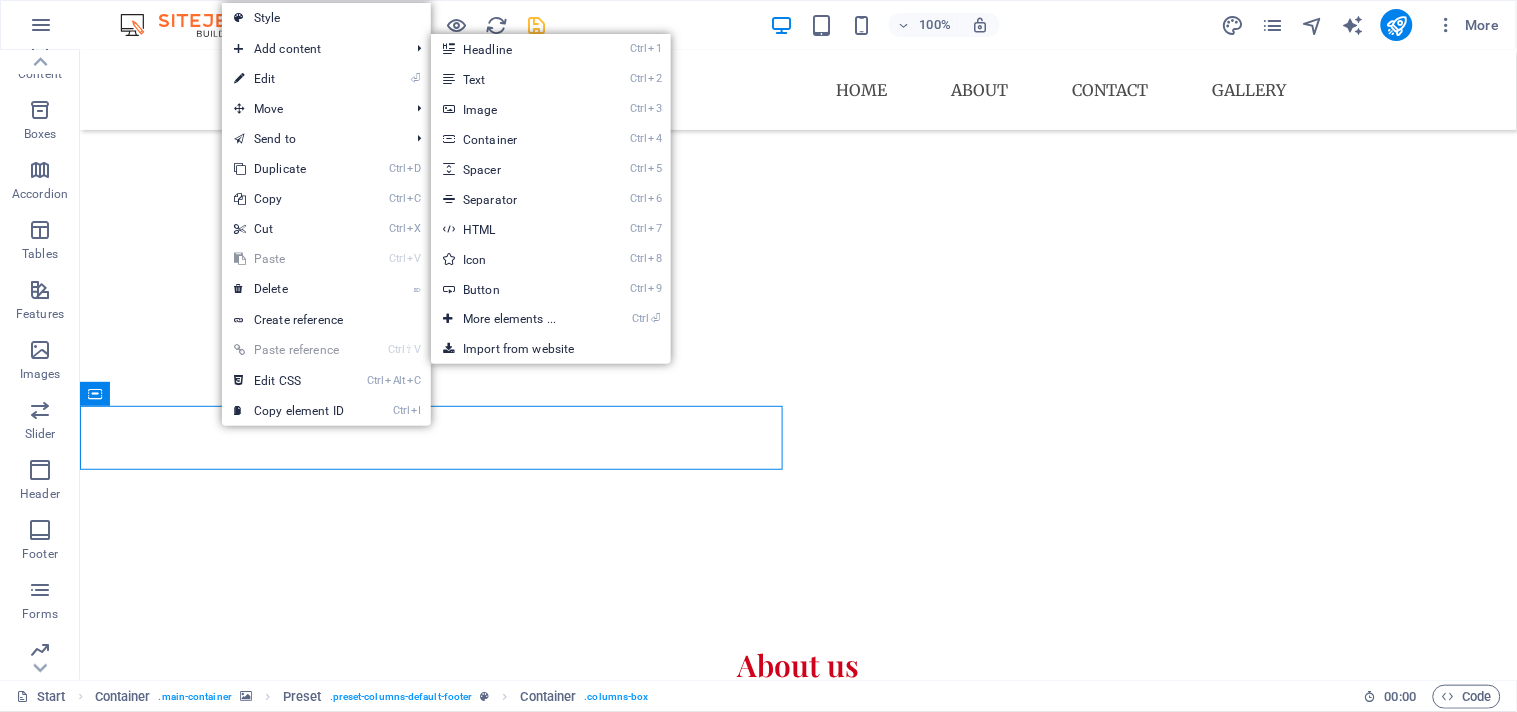 click on "⏎  Edit" at bounding box center [289, 79] 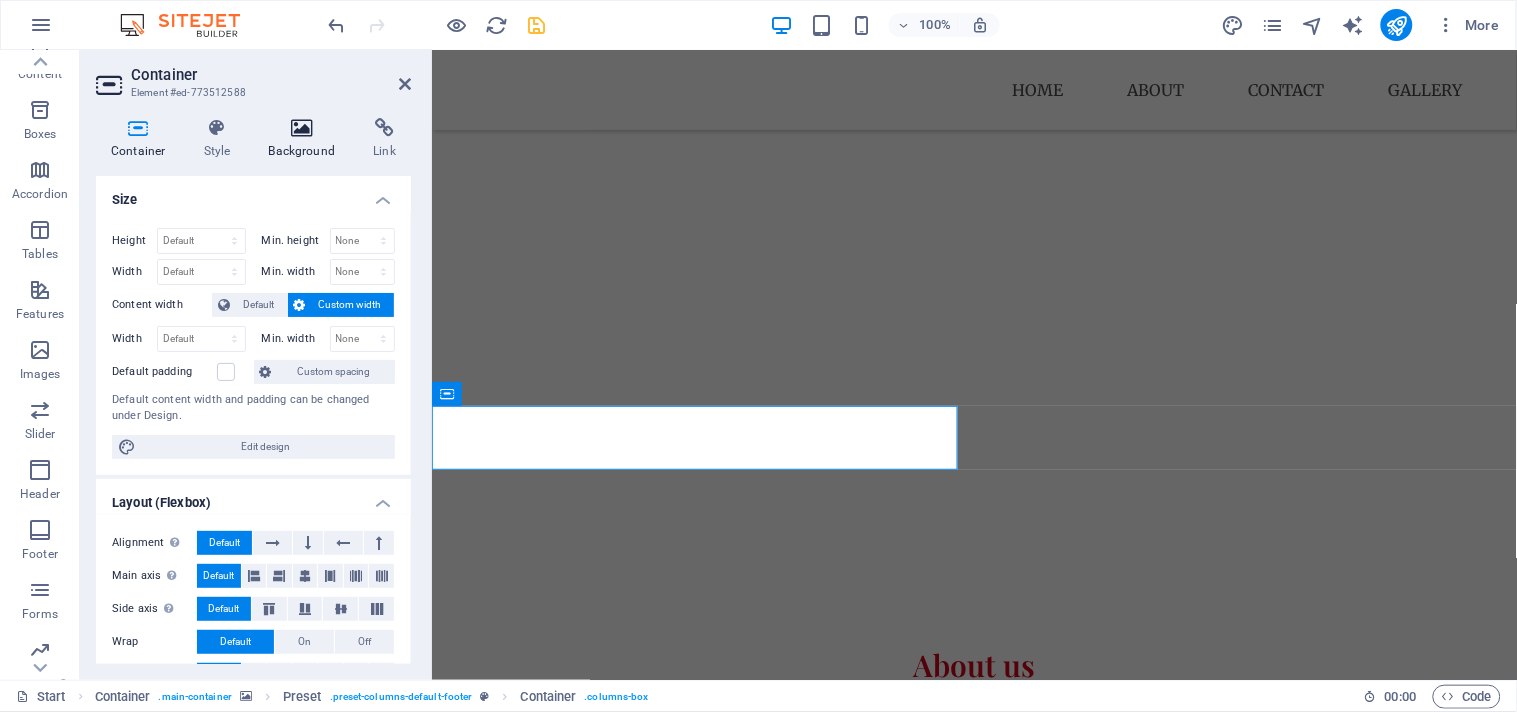 click at bounding box center [302, 128] 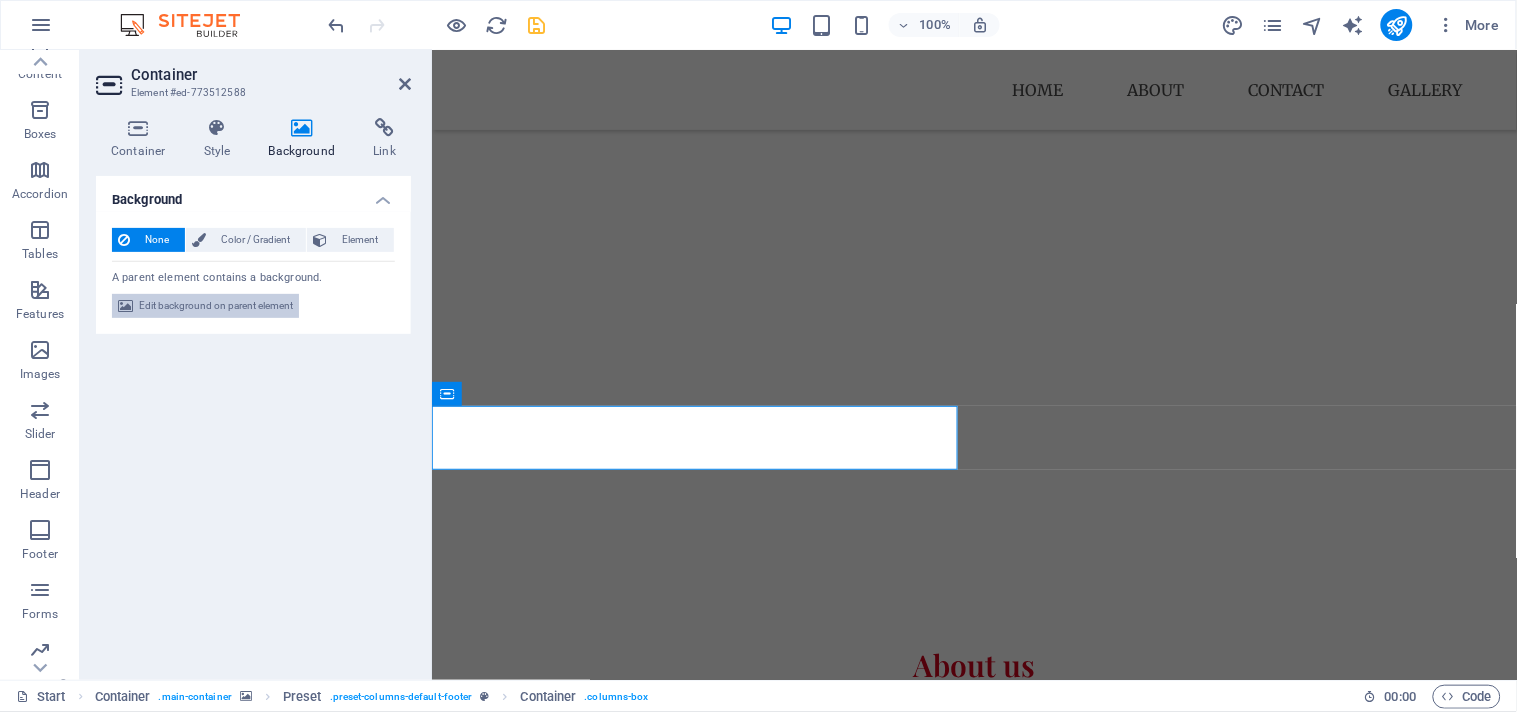 click on "Edit background on parent element" at bounding box center [216, 306] 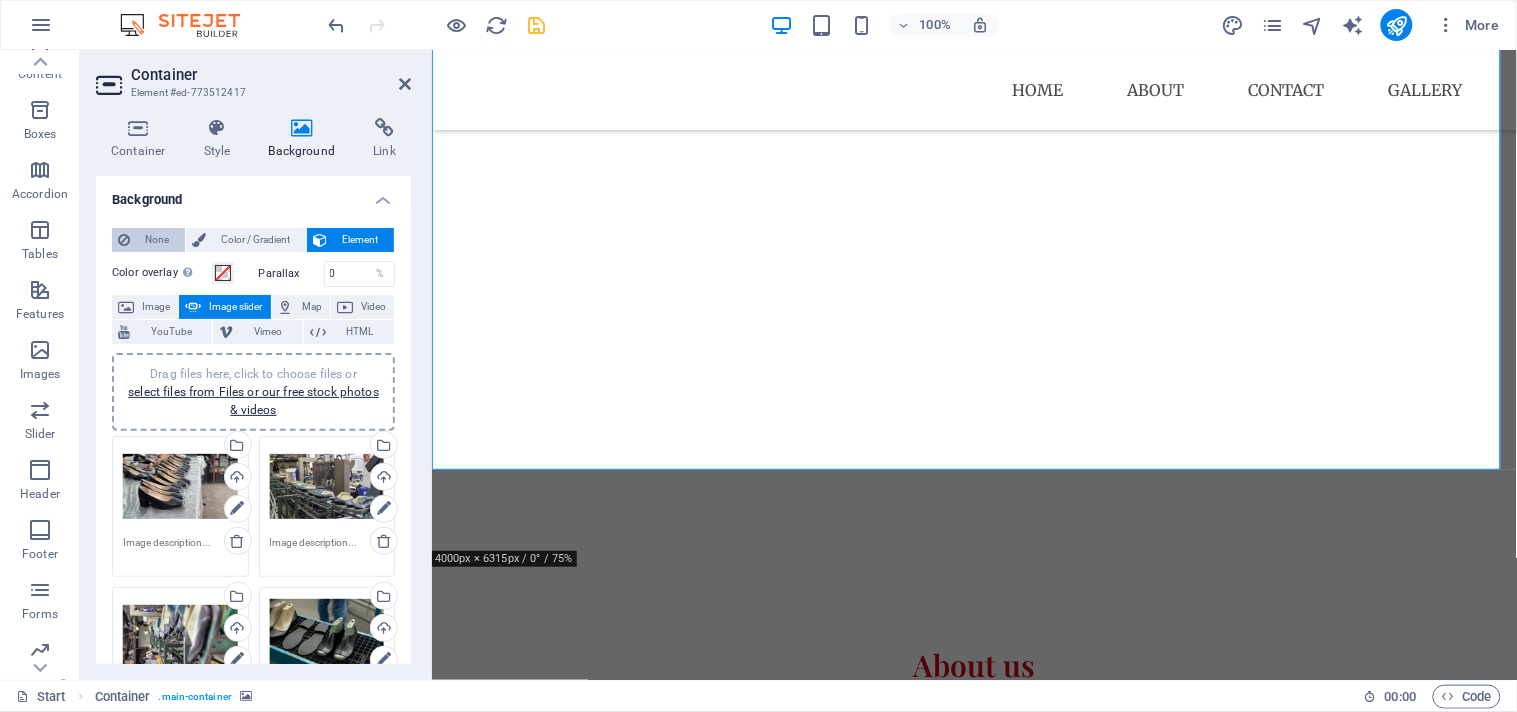 click on "None" at bounding box center [157, 240] 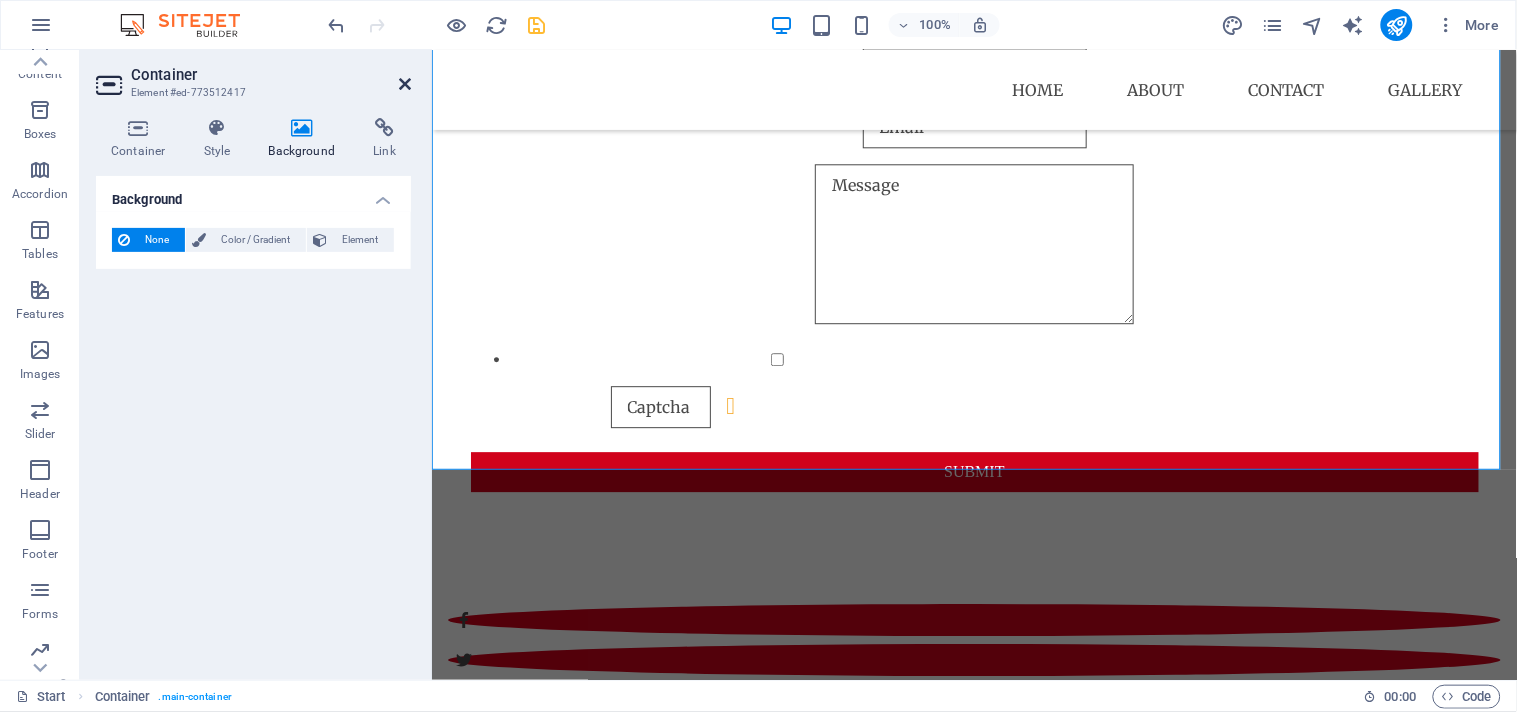 click at bounding box center (405, 84) 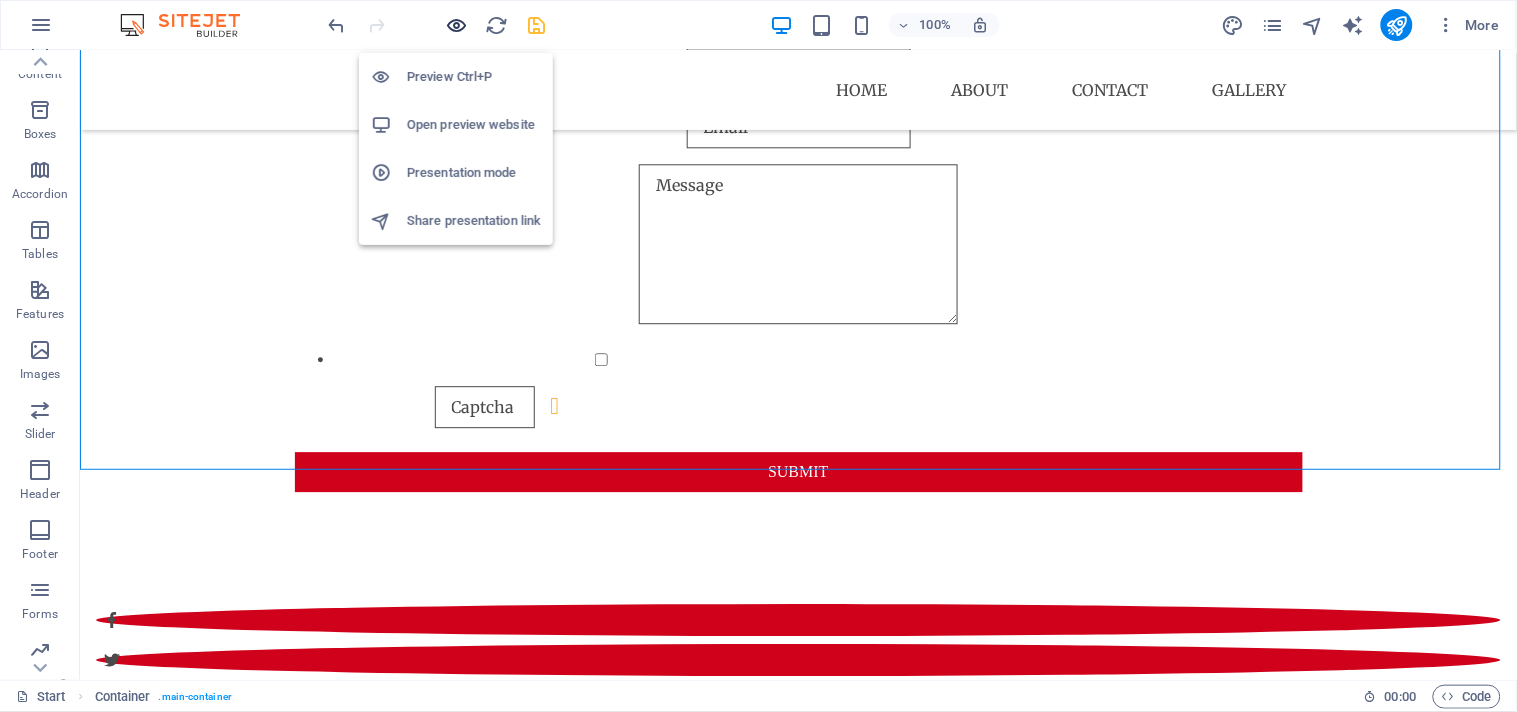 click at bounding box center [457, 25] 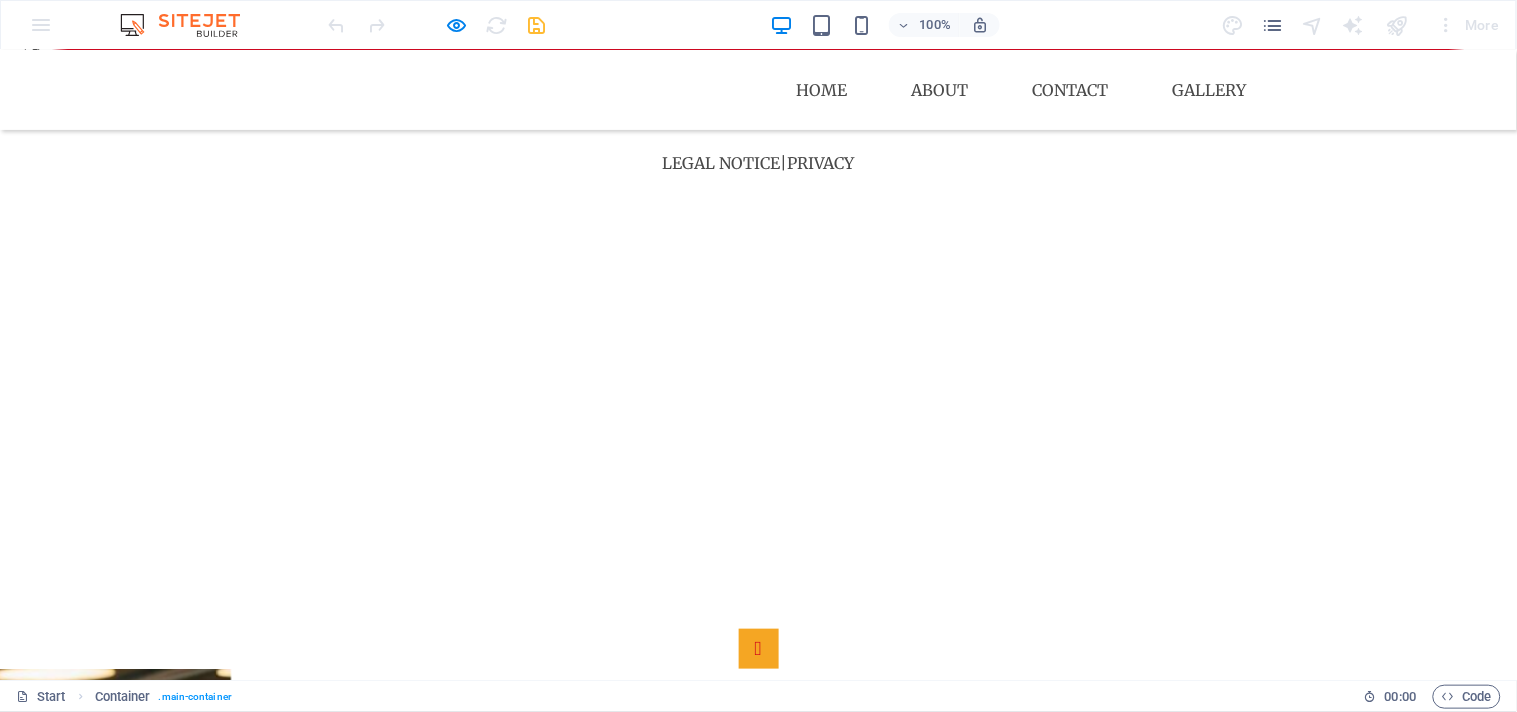 scroll, scrollTop: 0, scrollLeft: 0, axis: both 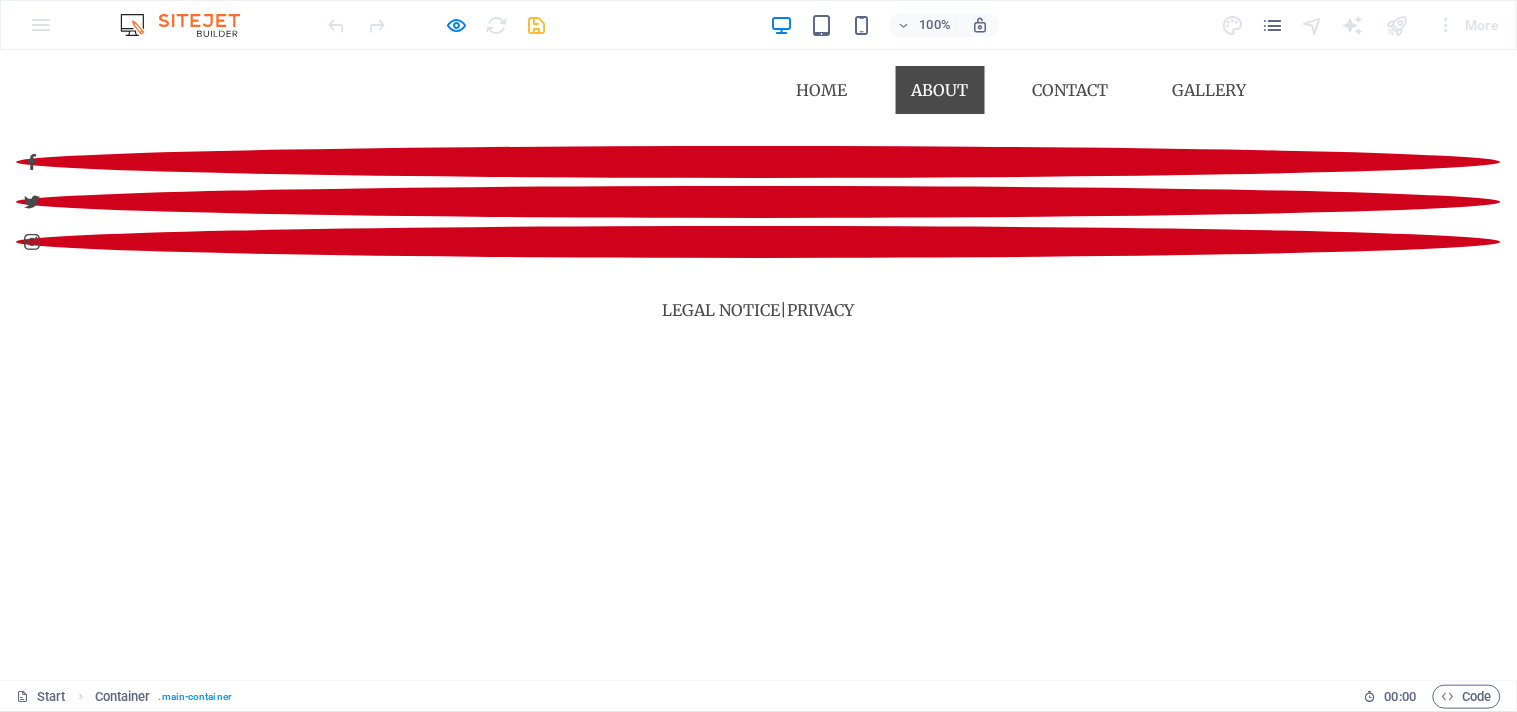 click on "About" at bounding box center (940, 89) 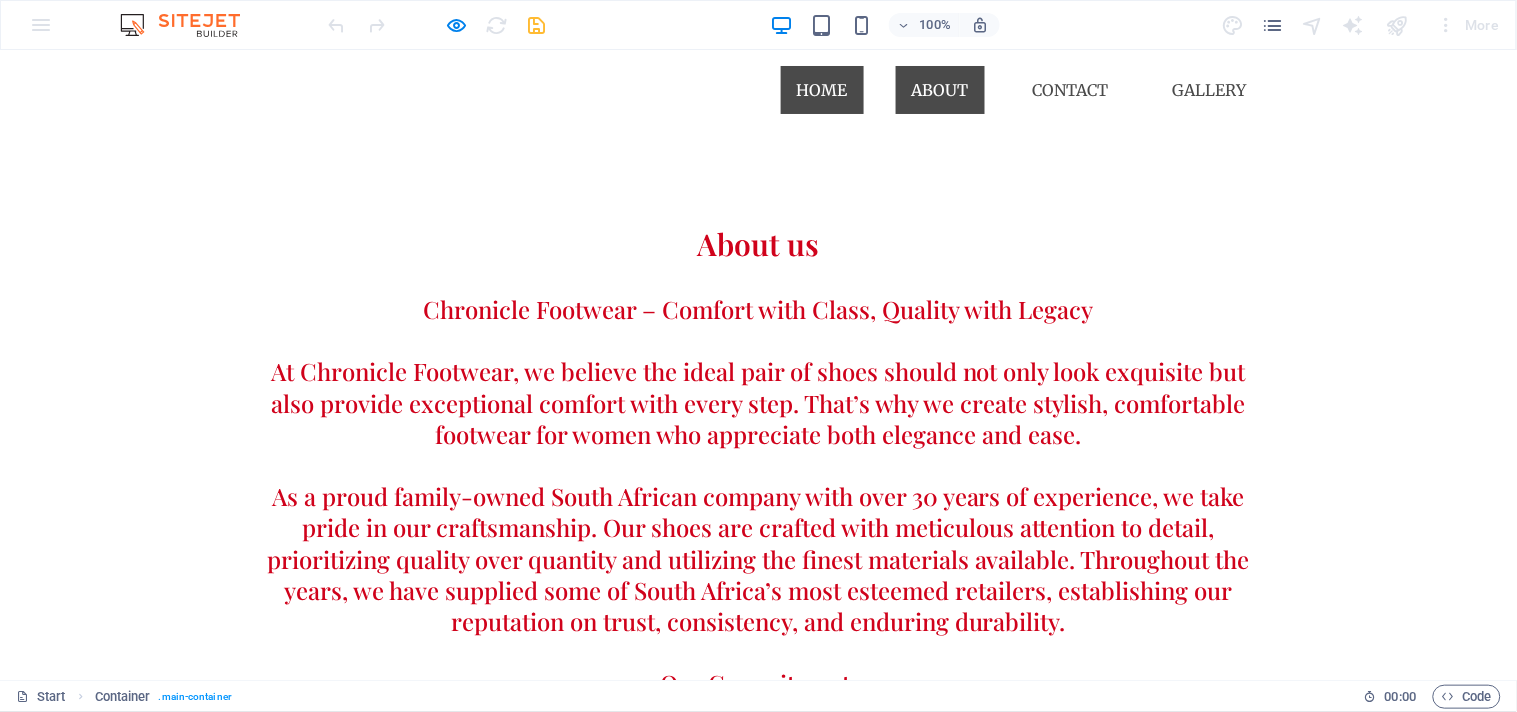 click on "Home" at bounding box center (822, 89) 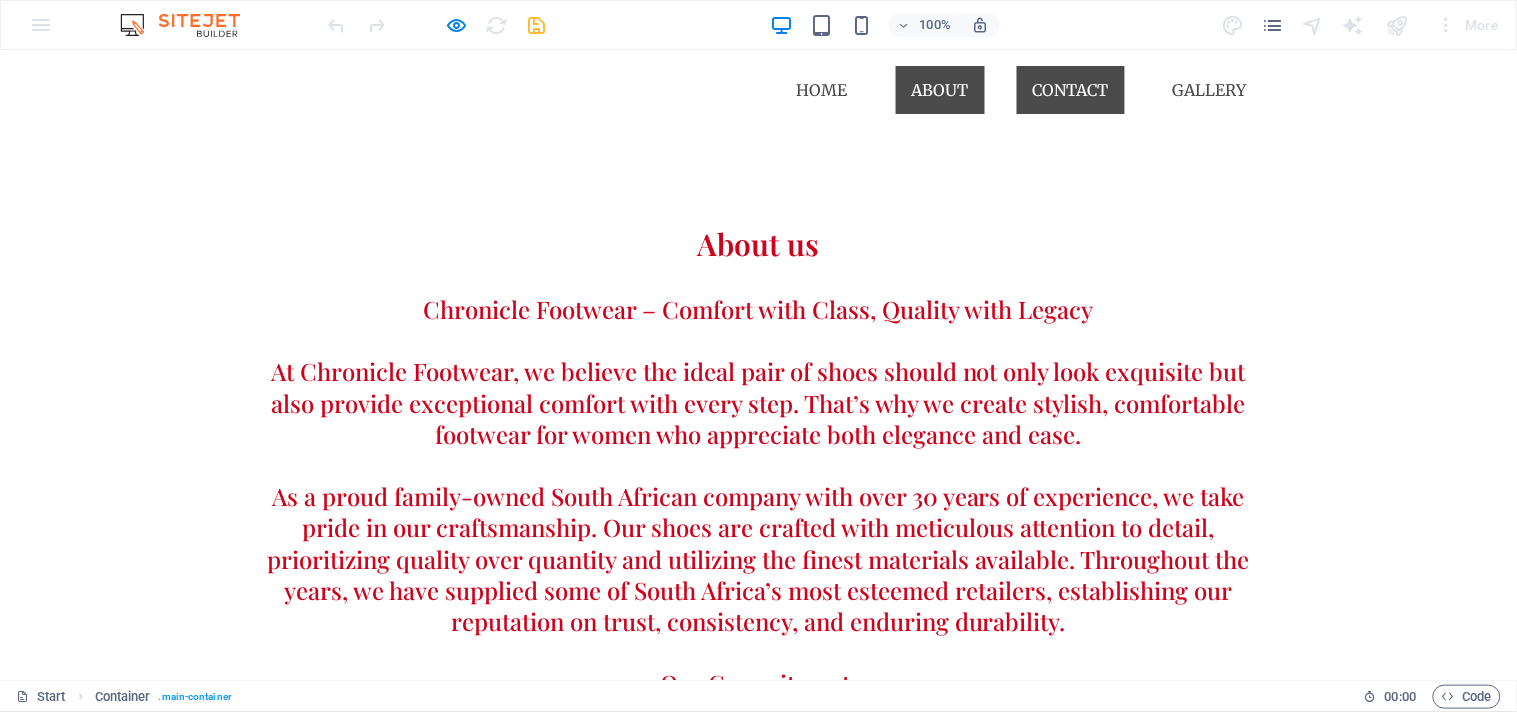 click on "Contact" at bounding box center [1071, 89] 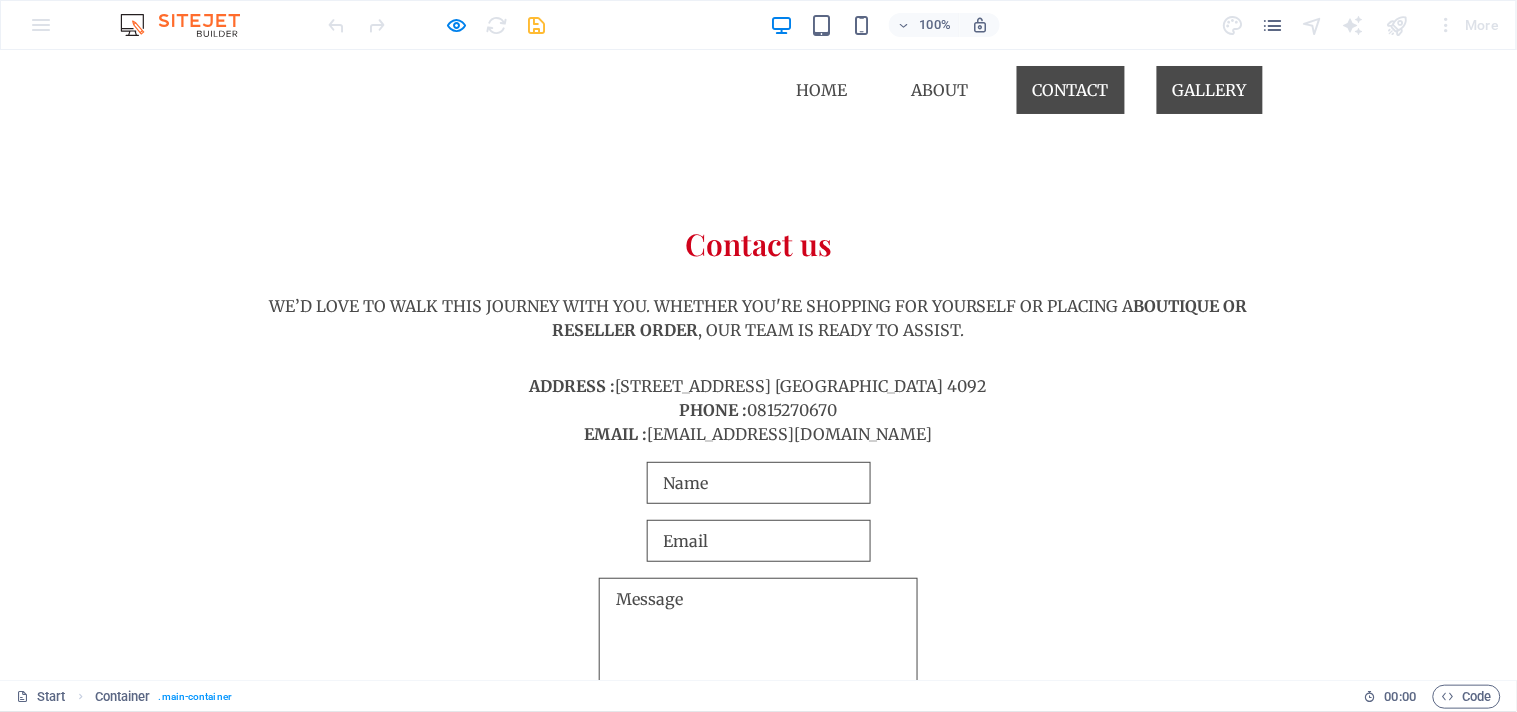 click on "Gallery" at bounding box center (1210, 89) 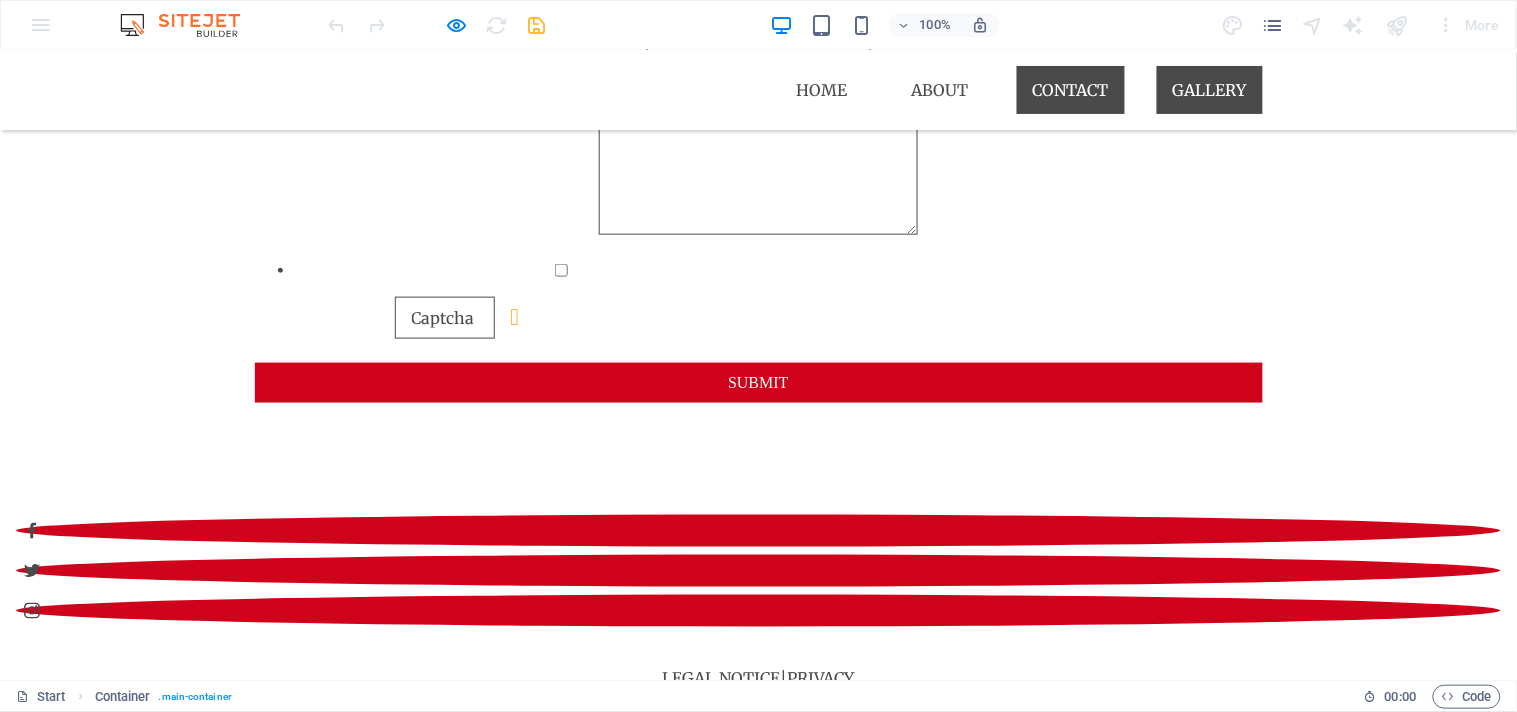 scroll, scrollTop: 797, scrollLeft: 0, axis: vertical 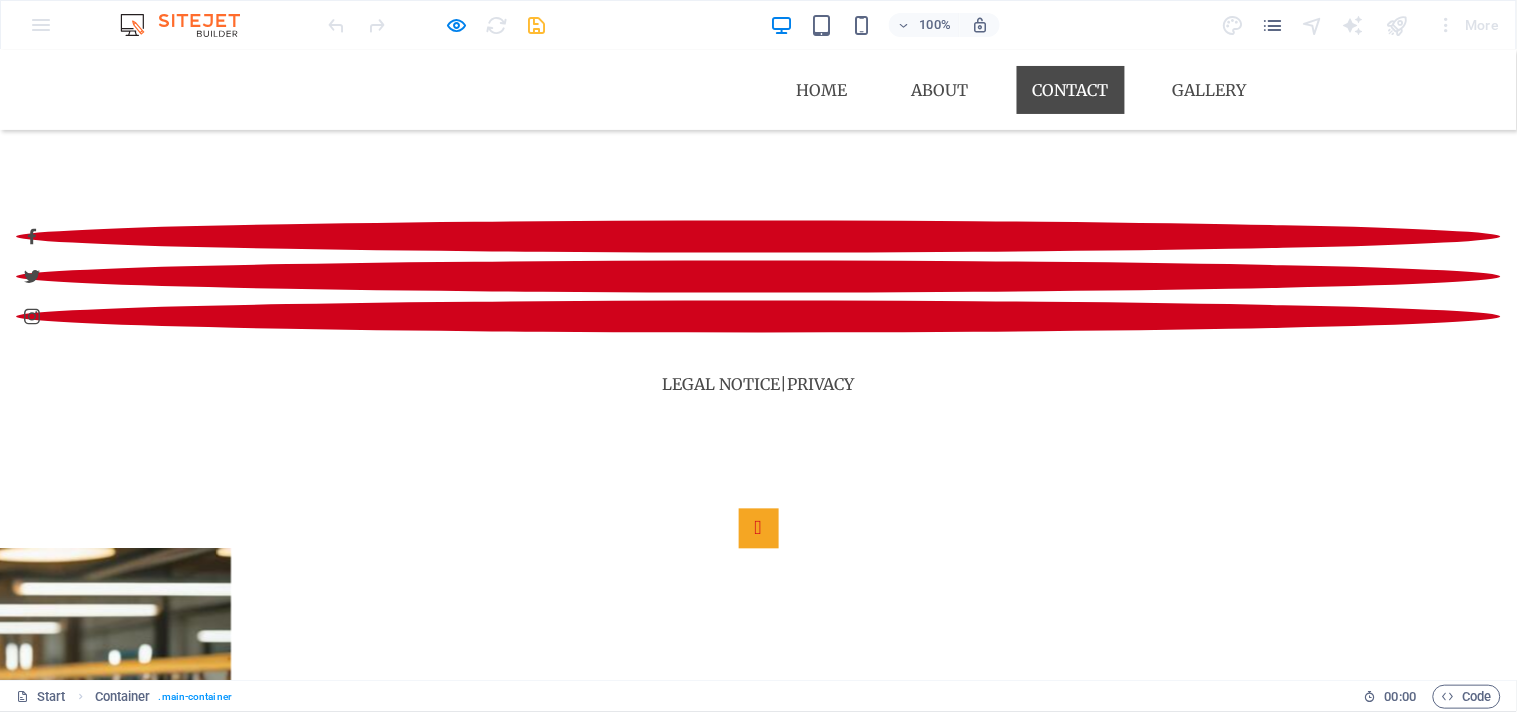 click at bounding box center [759, 3326] 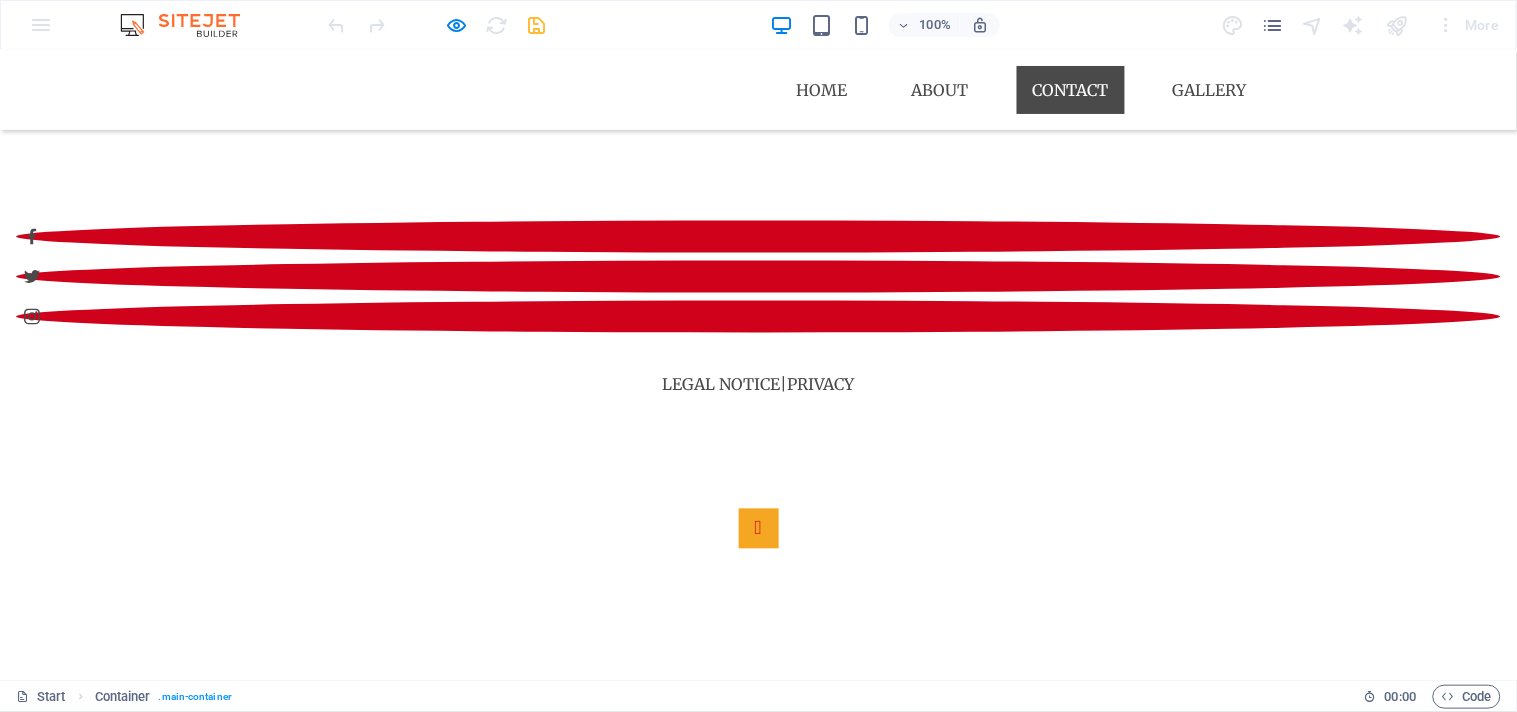 click at bounding box center (759, 3326) 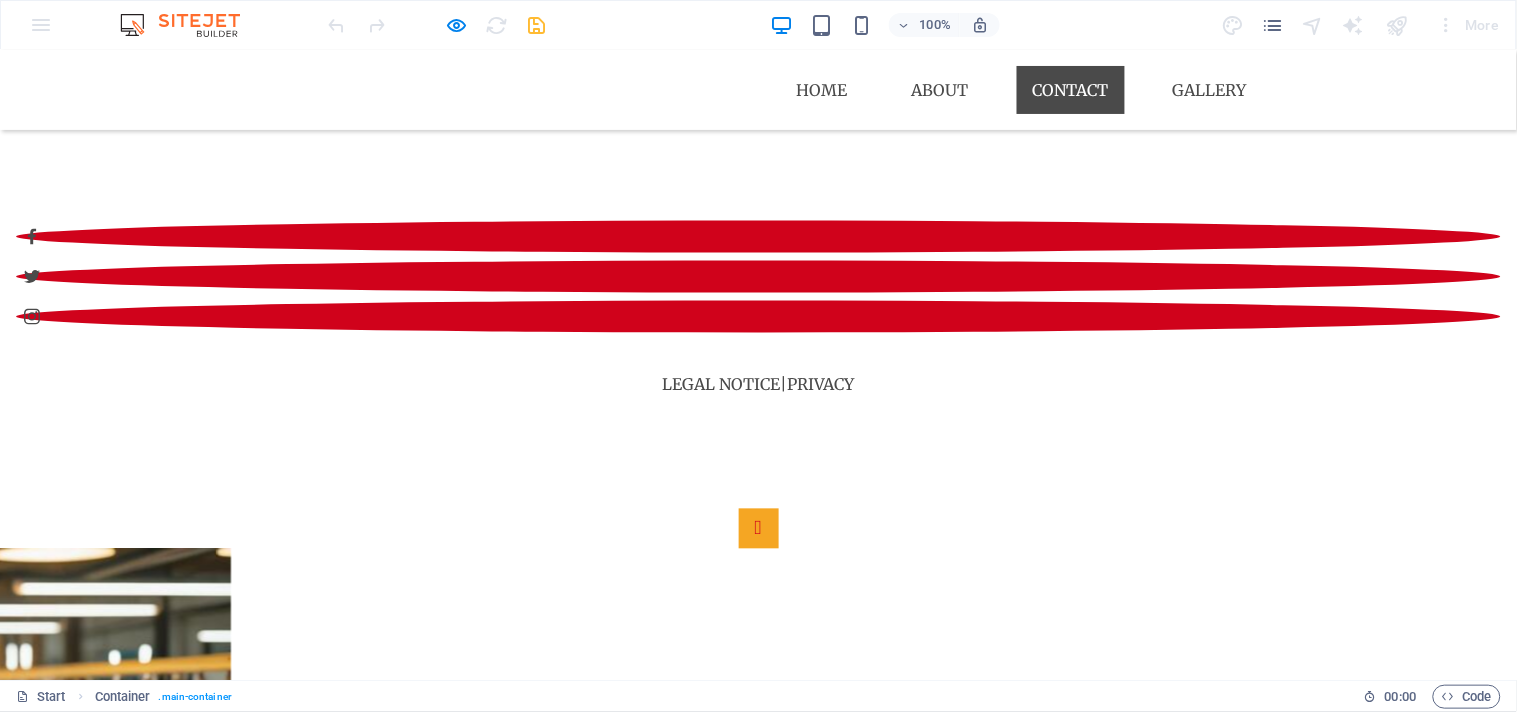 click at bounding box center [759, 3326] 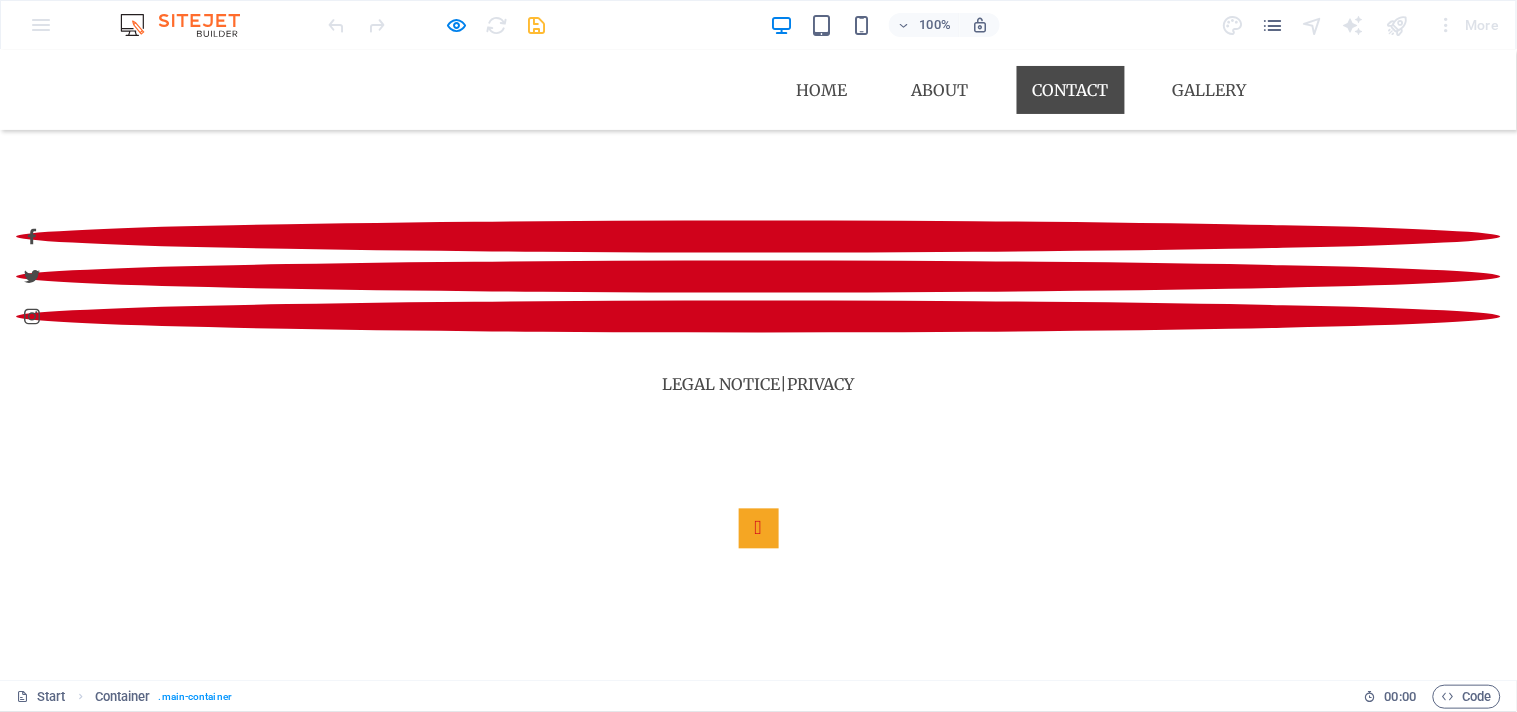 click at bounding box center (759, 3326) 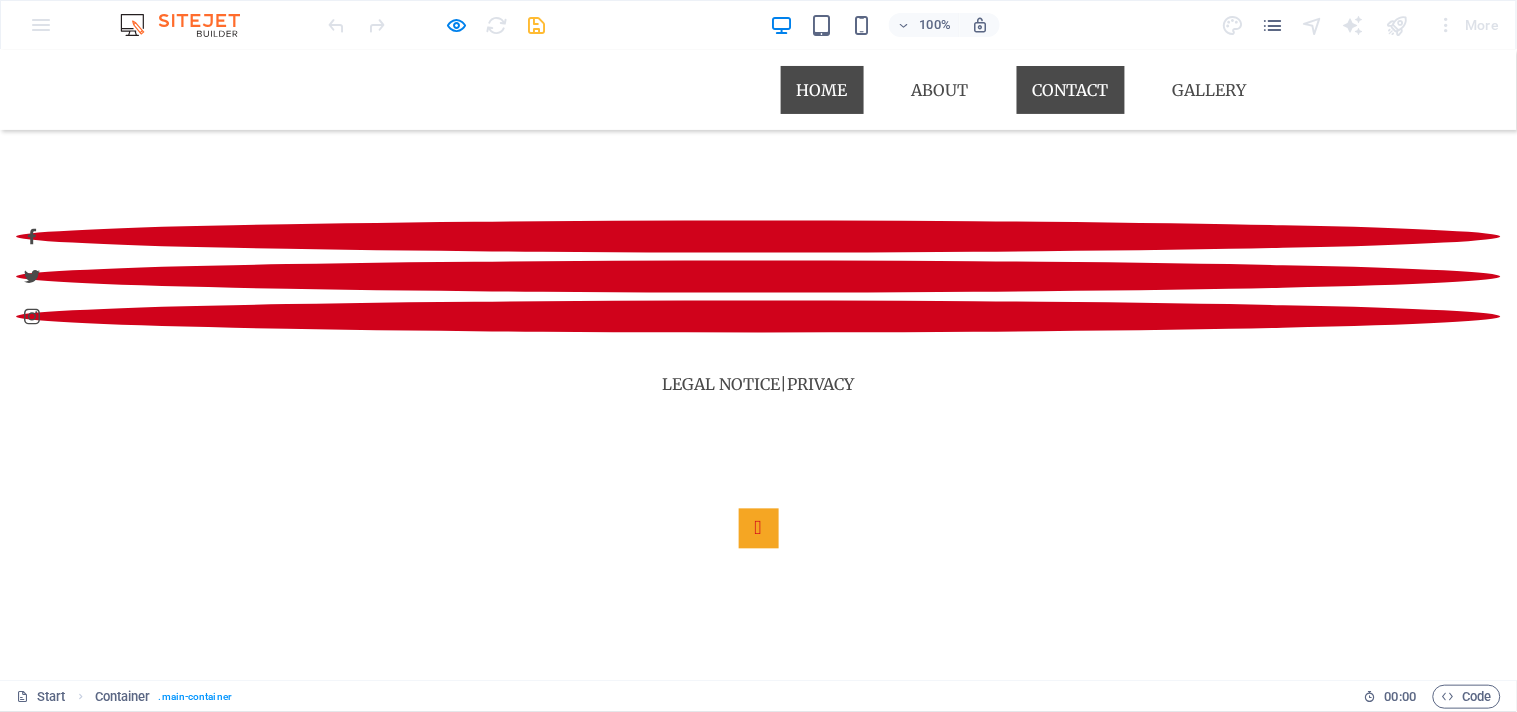 click on "Home" at bounding box center (822, 89) 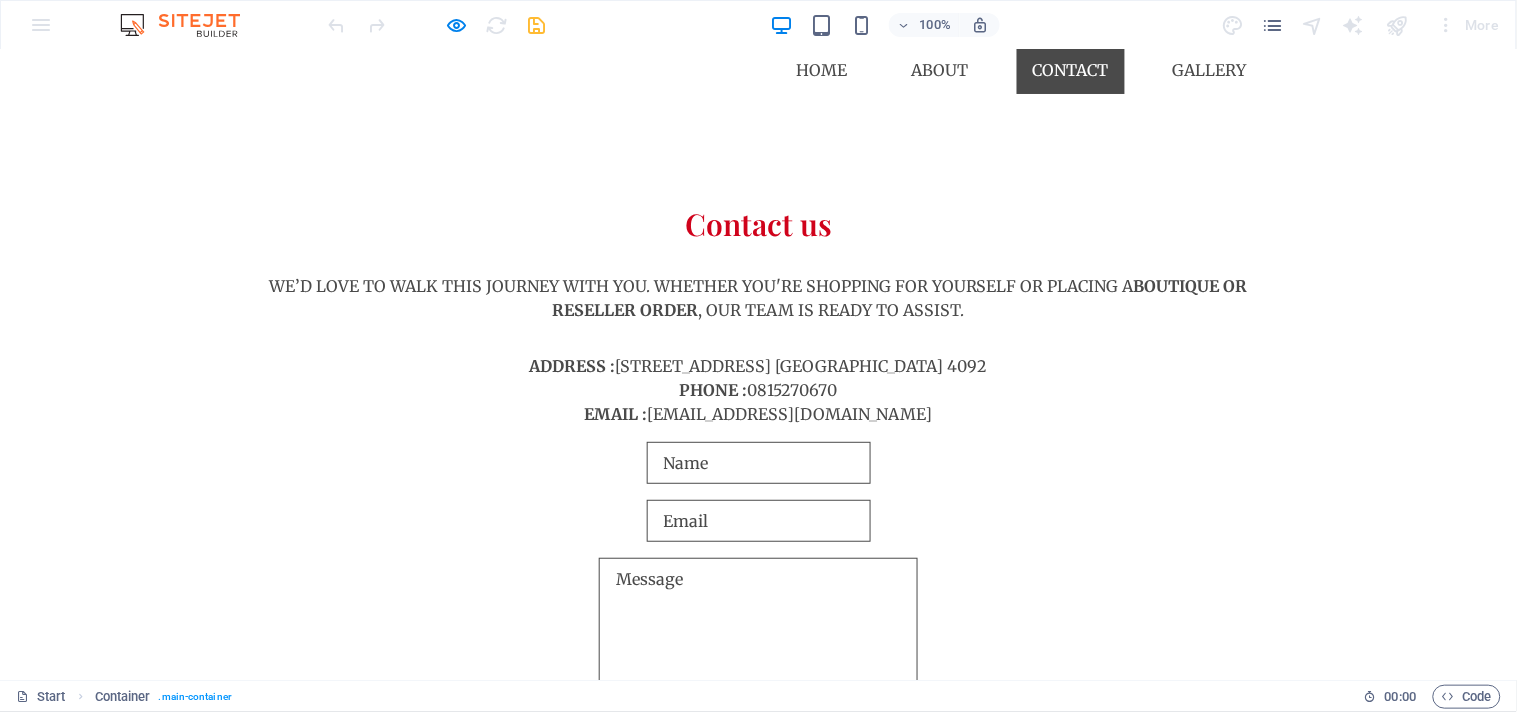 scroll, scrollTop: 0, scrollLeft: 0, axis: both 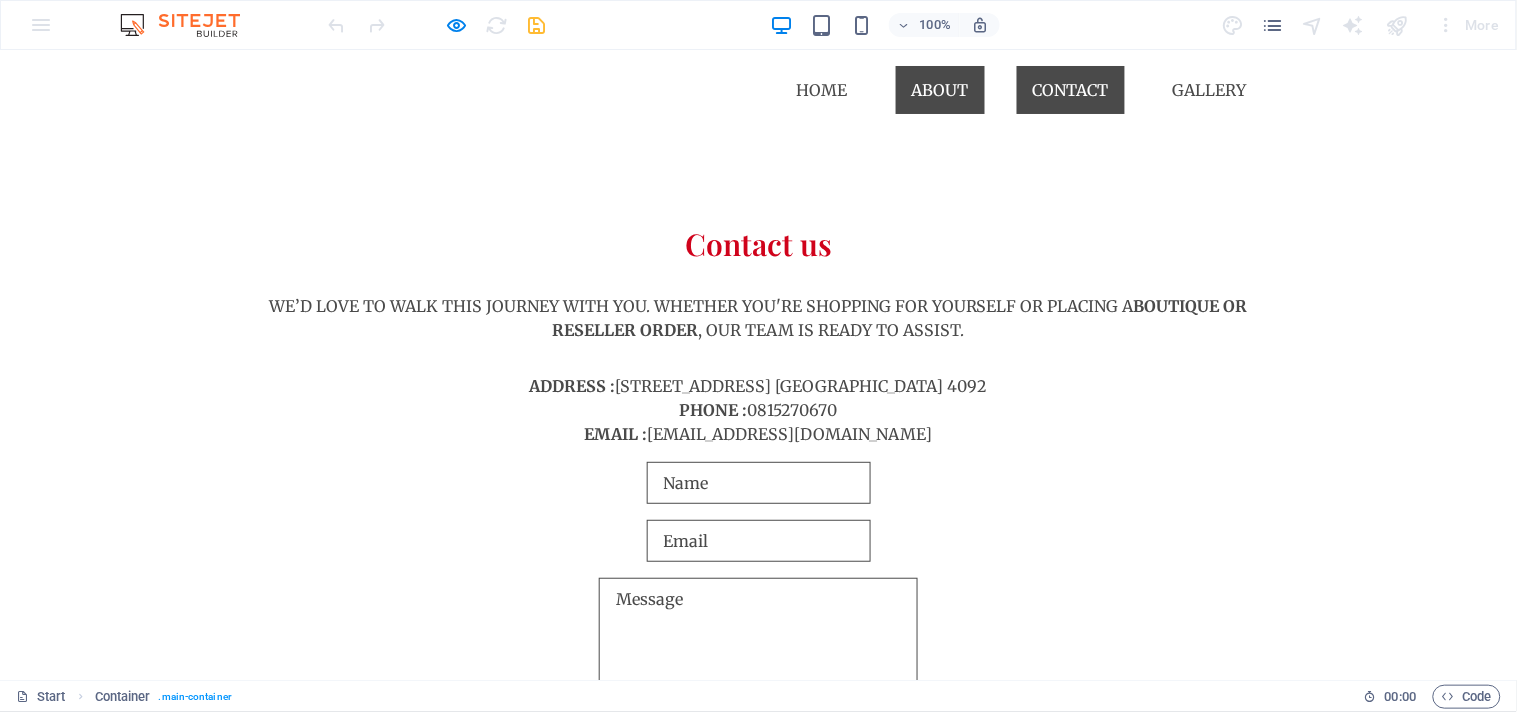 click on "About" at bounding box center (940, 89) 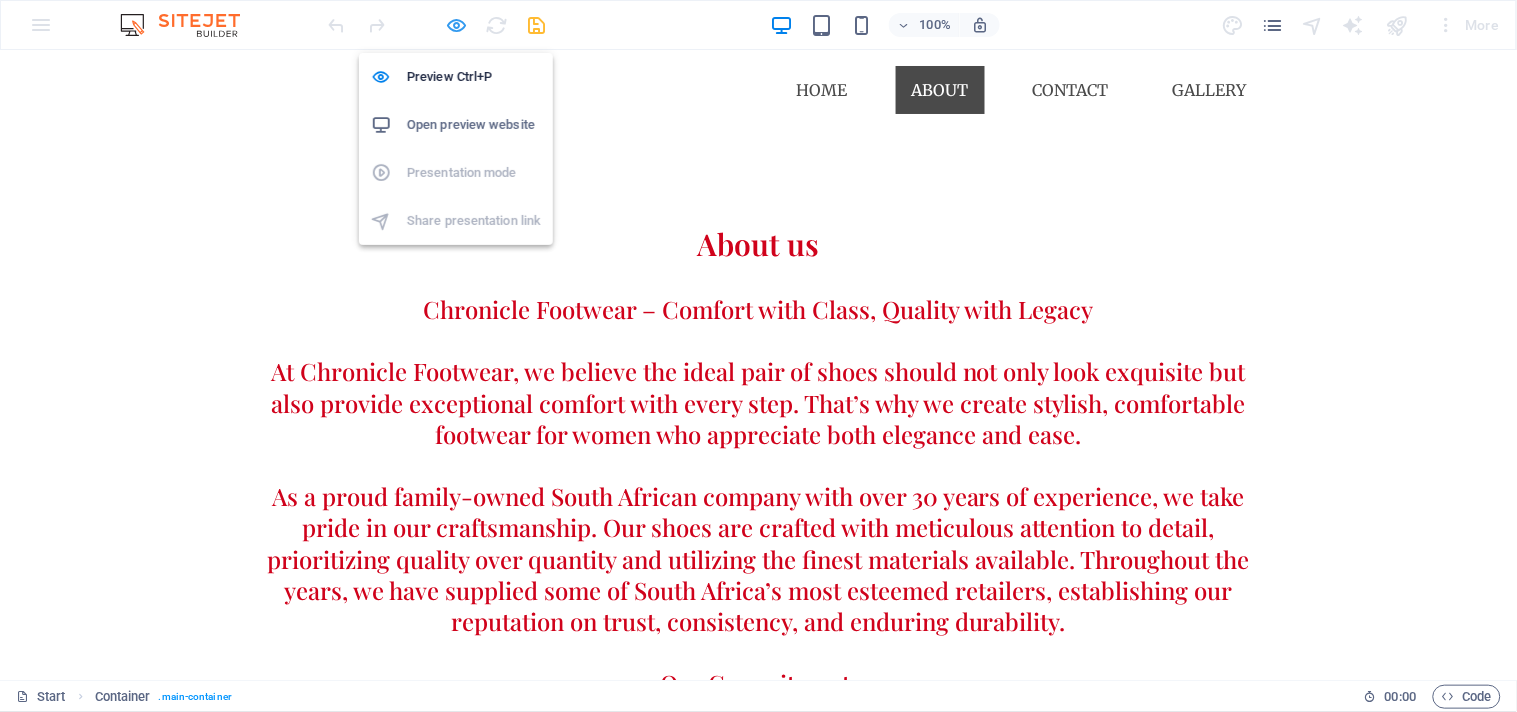 click at bounding box center [457, 25] 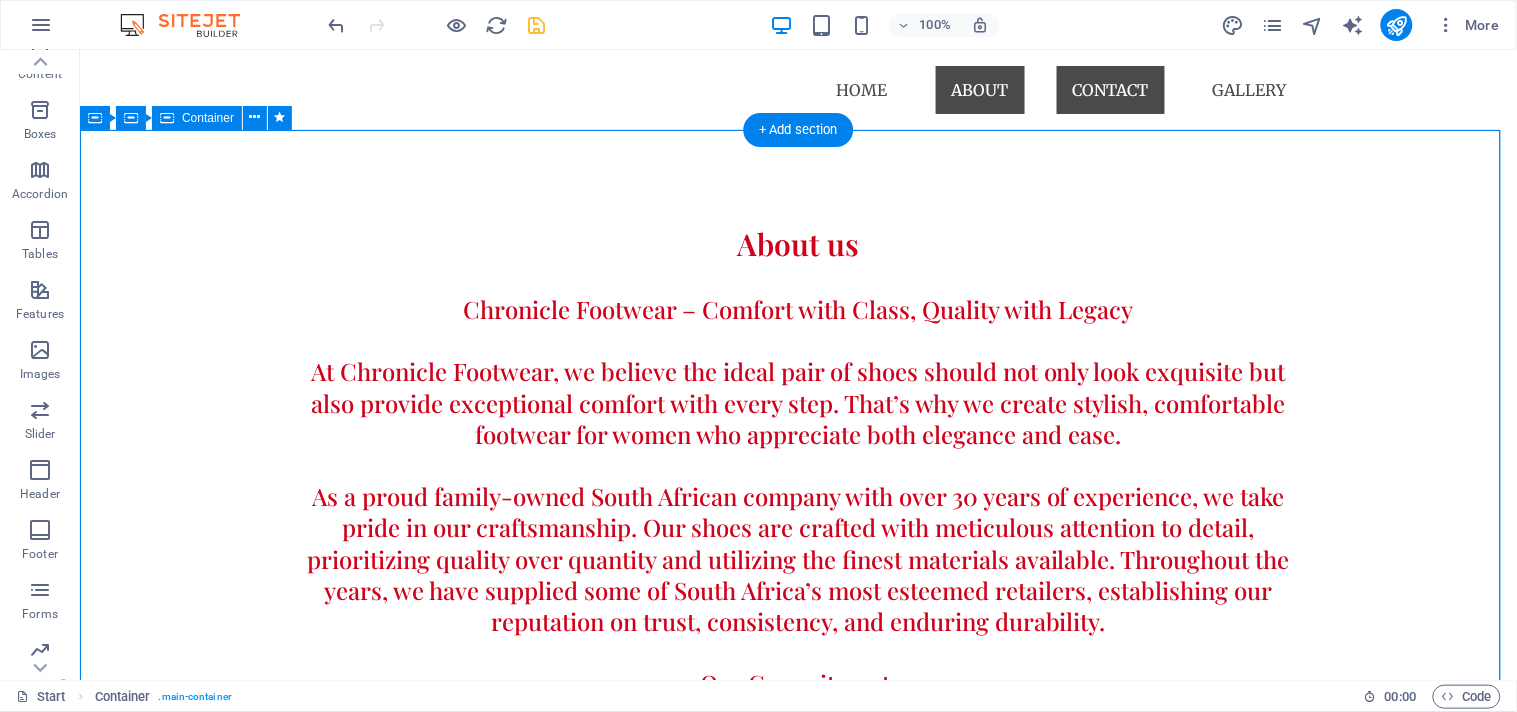 click on "About us Chronicle Footwear – Comfort with Class, Quality with Legacy At Chronicle Footwear, we believe the ideal pair of shoes should not only look exquisite but also provide exceptional comfort with every step. That’s why we create stylish, comfortable footwear for women who appreciate both elegance and ease. As a proud family-owned South African company with over 30 years of experience, we take pride in our craftsmanship. Our shoes are crafted with meticulous attention to detail, prioritizing quality over quantity and utilizing the finest materials available. Throughout the years, we have supplied some of South Africa’s most esteemed retailers, establishing our reputation on trust, consistency, and enduring durability. Our Commitment: - Unmatched comfort and wearability - Elegant styles inspired by the timeless court shoe - A family legacy of craftsmanship and care - Shoes made with quality materials at accessible prices - Designed and manufactured locally in [GEOGRAPHIC_DATA]" at bounding box center (797, 555) 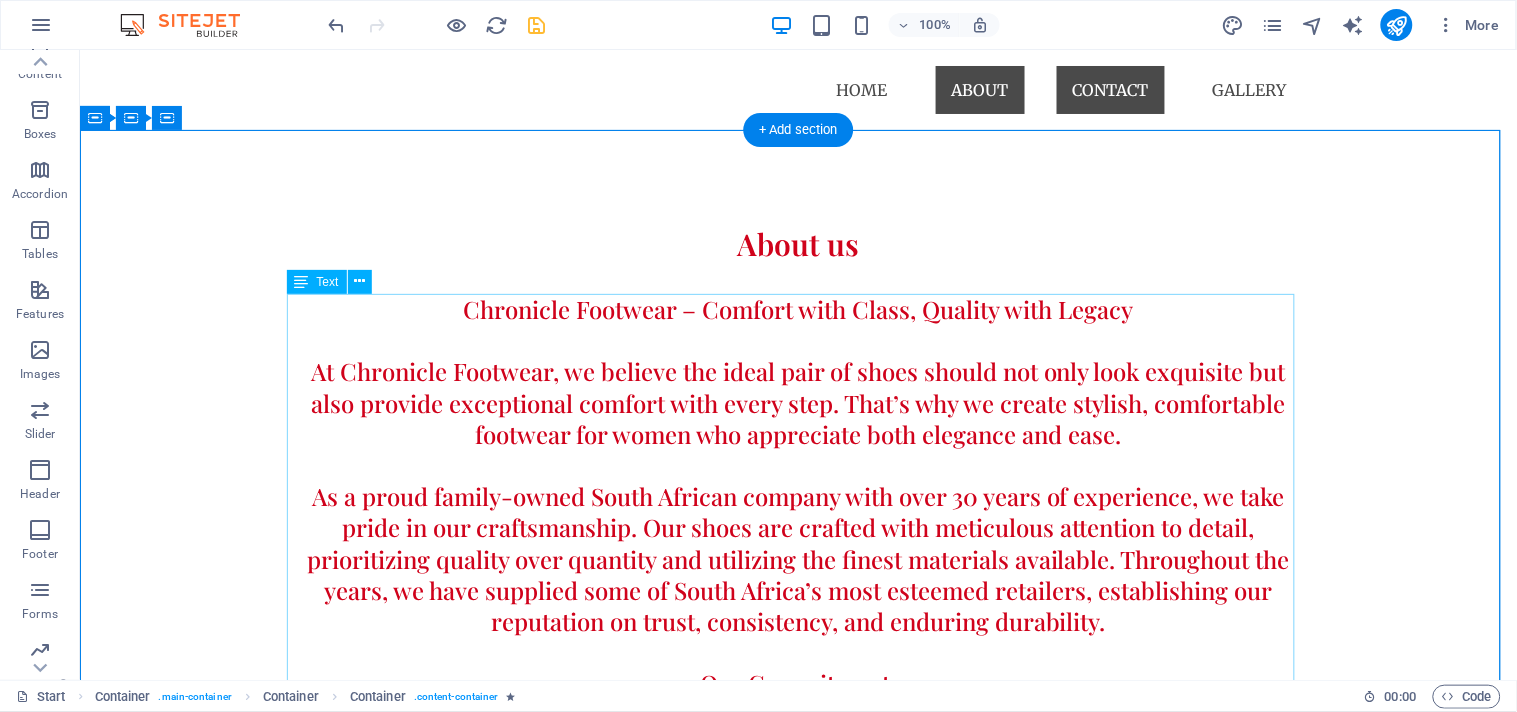 click on "Chronicle Footwear – Comfort with Class, Quality with Legacy At Chronicle Footwear, we believe the ideal pair of shoes should not only look exquisite but also provide exceptional comfort with every step. That’s why we create stylish, comfortable footwear for women who appreciate both elegance and ease. As a proud family-owned South African company with over 30 years of experience, we take pride in our craftsmanship. Our shoes are crafted with meticulous attention to detail, prioritizing quality over quantity and utilizing the finest materials available. Throughout the years, we have supplied some of South Africa’s most esteemed retailers, establishing our reputation on trust, consistency, and enduring durability. Our Commitment: - Unmatched comfort and wearability - Elegant styles inspired by the timeless court shoe - A family legacy of craftsmanship and care - Shoes made with quality materials at accessible prices - Designed and manufactured locally in [GEOGRAPHIC_DATA]" at bounding box center (798, 589) 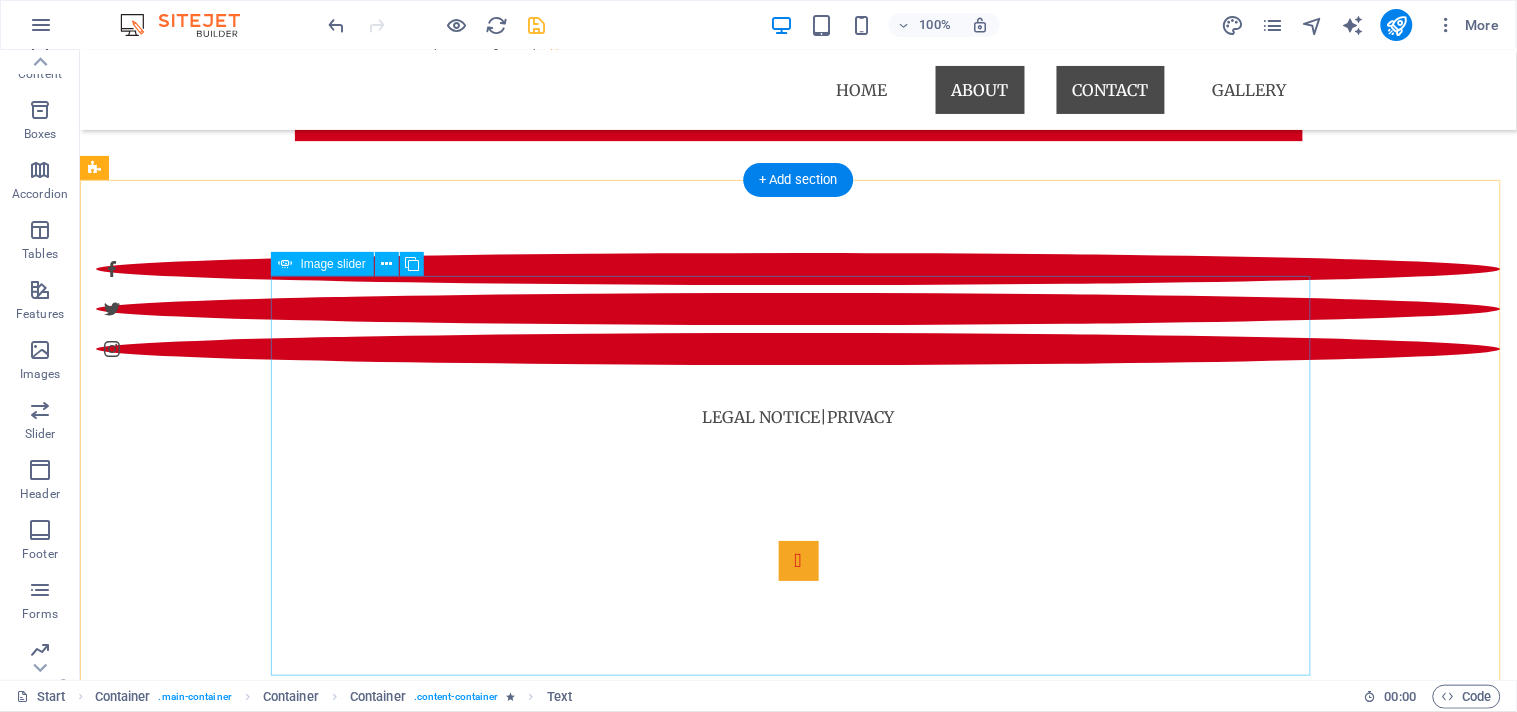 scroll, scrollTop: 1650, scrollLeft: 0, axis: vertical 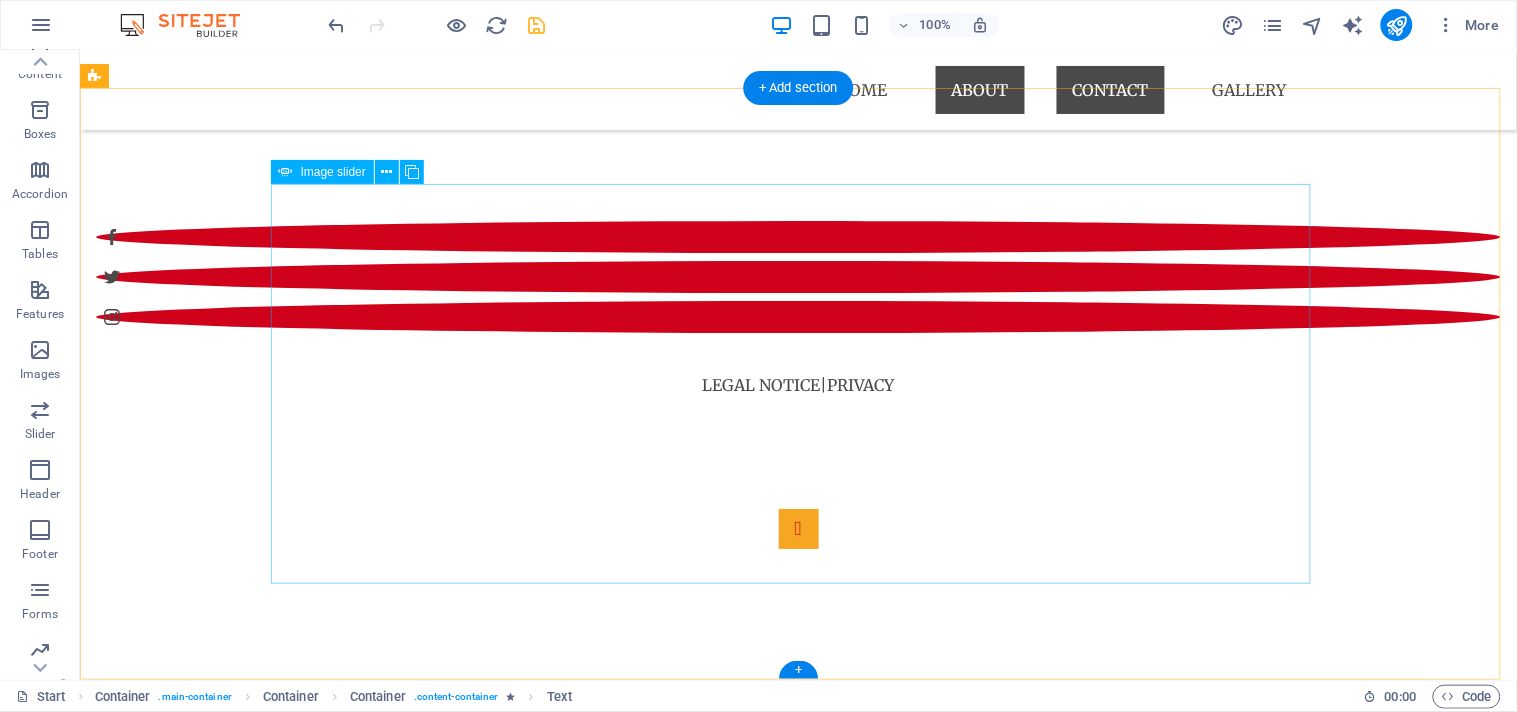 click at bounding box center (-2322, 1927) 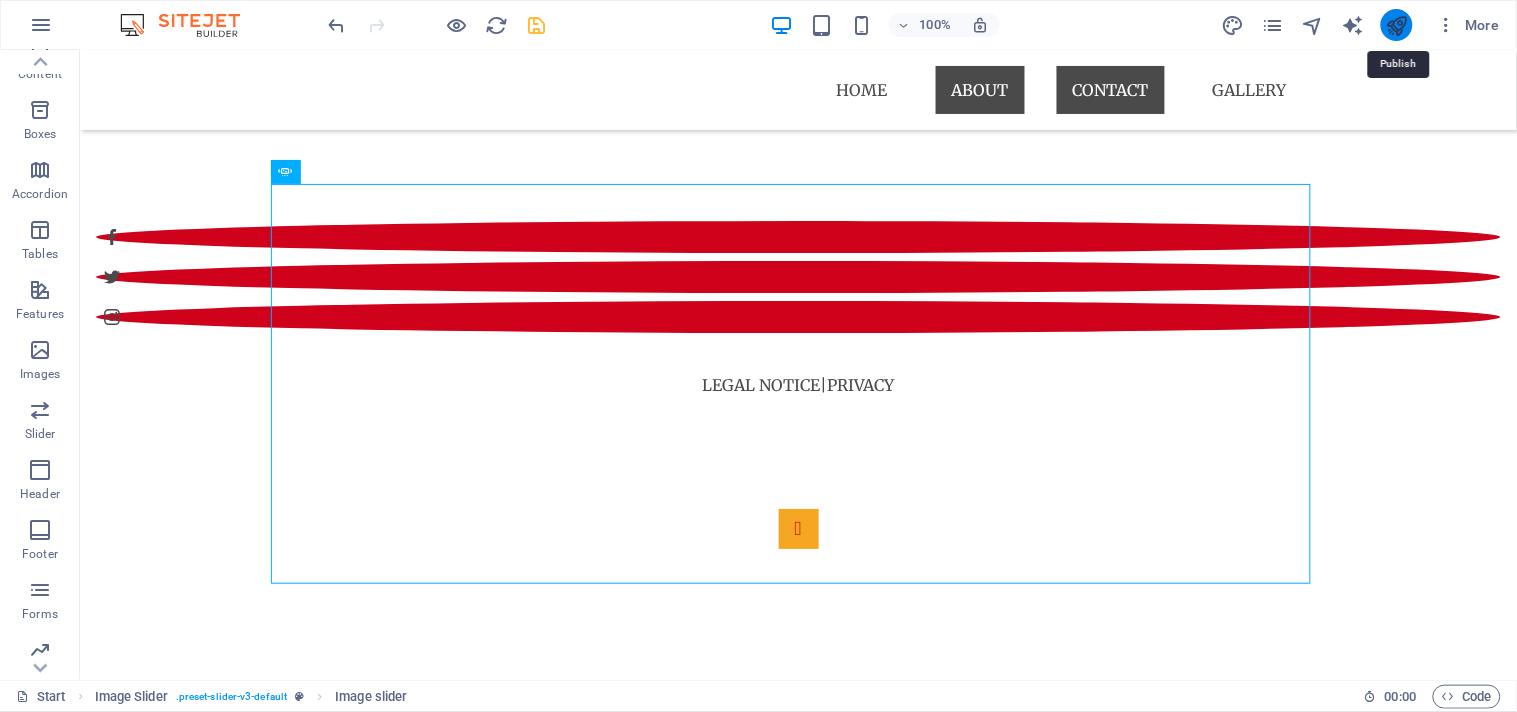 click at bounding box center [1396, 25] 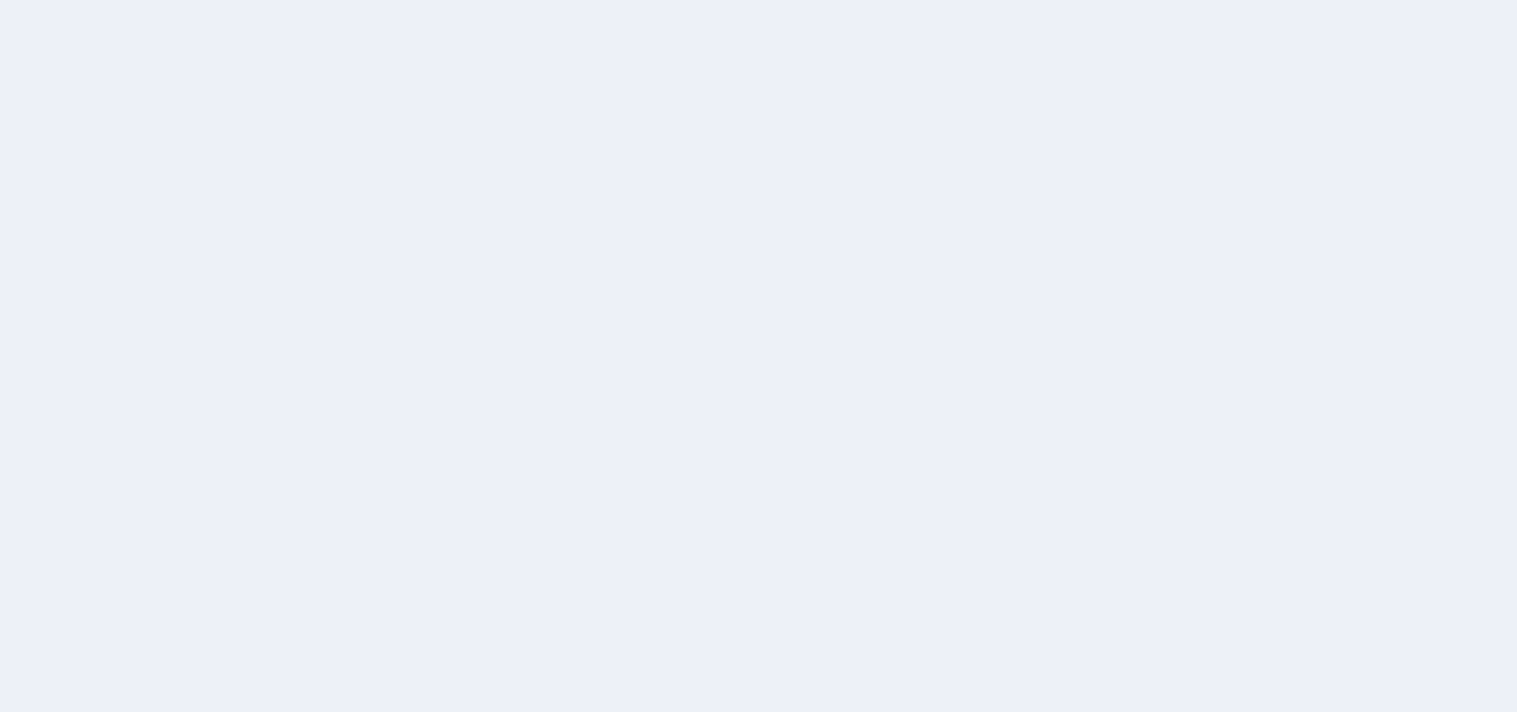 scroll, scrollTop: 0, scrollLeft: 0, axis: both 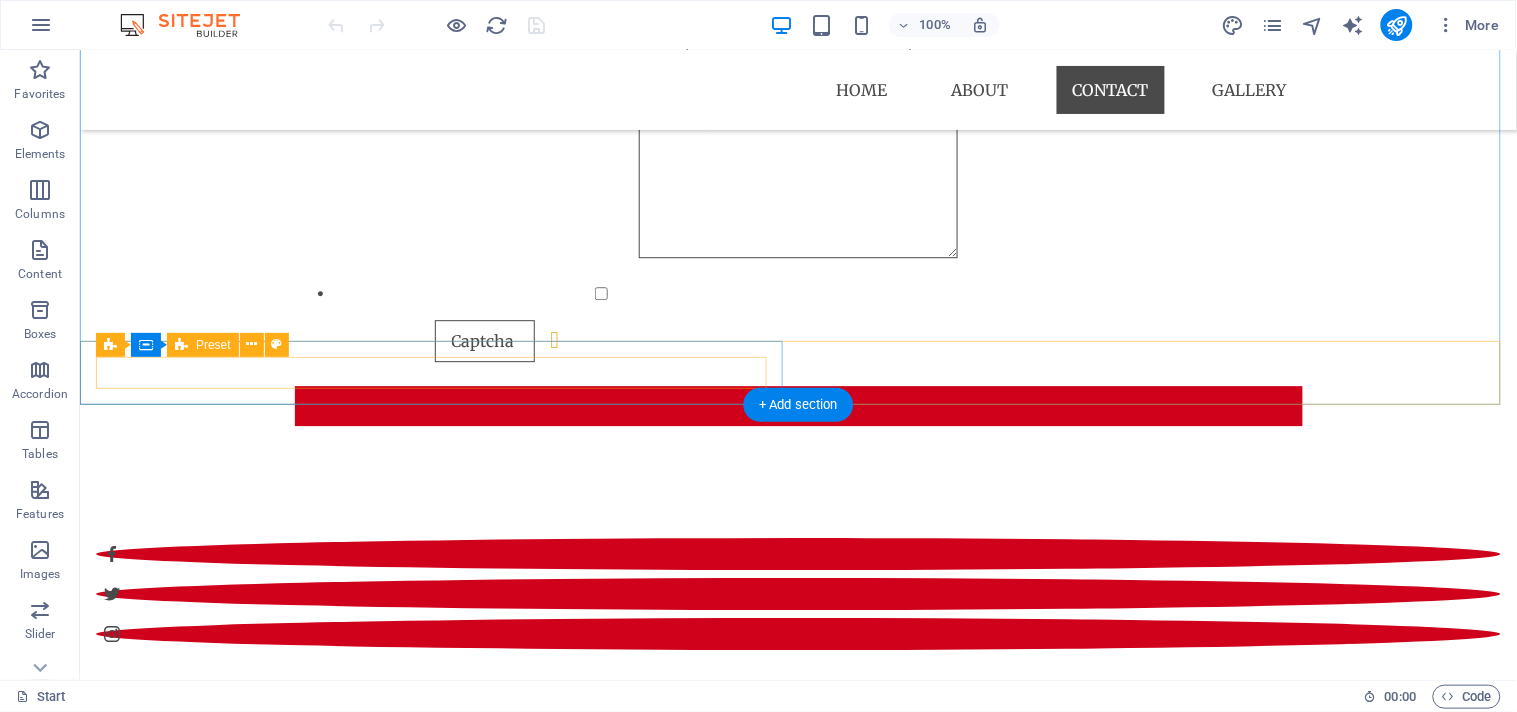 click at bounding box center [797, 593] 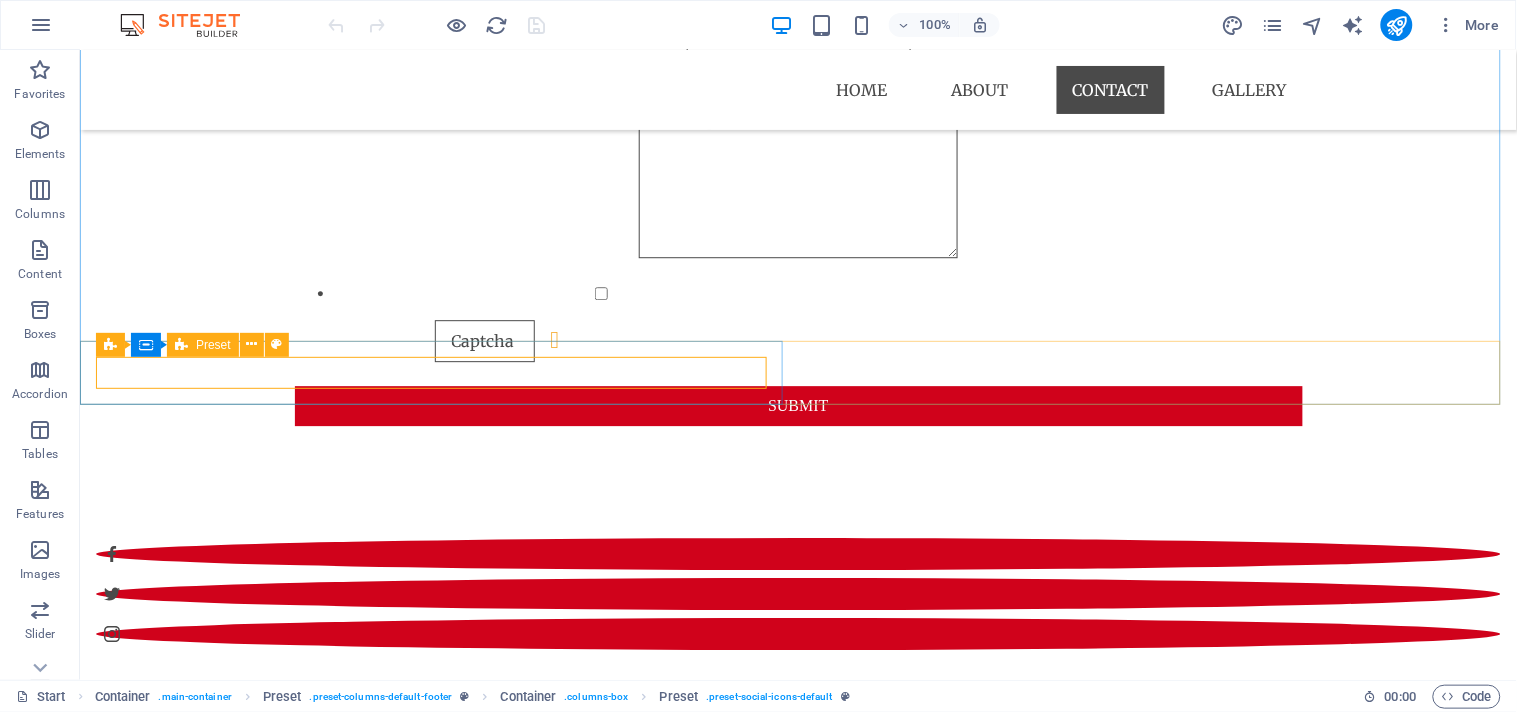 click on "Preset" at bounding box center (203, 345) 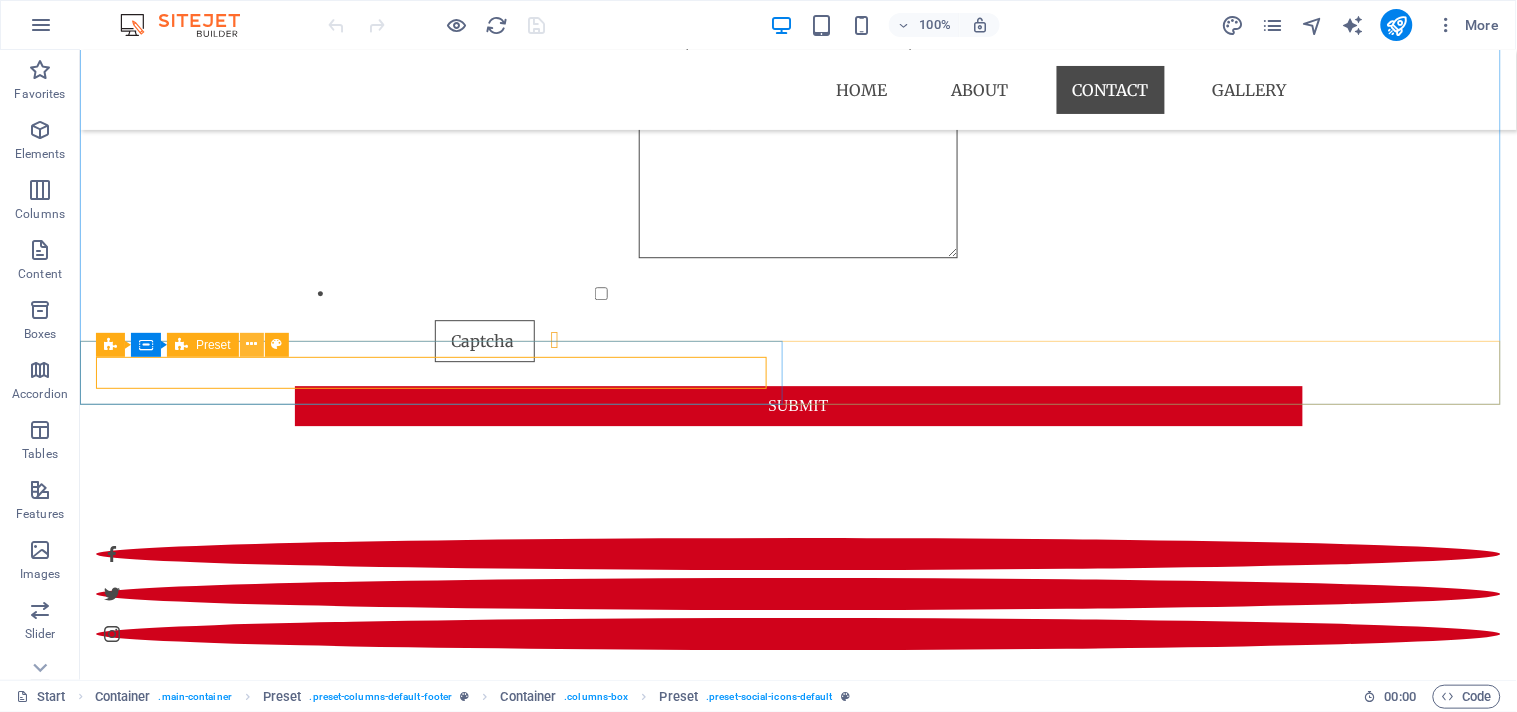 click at bounding box center [252, 345] 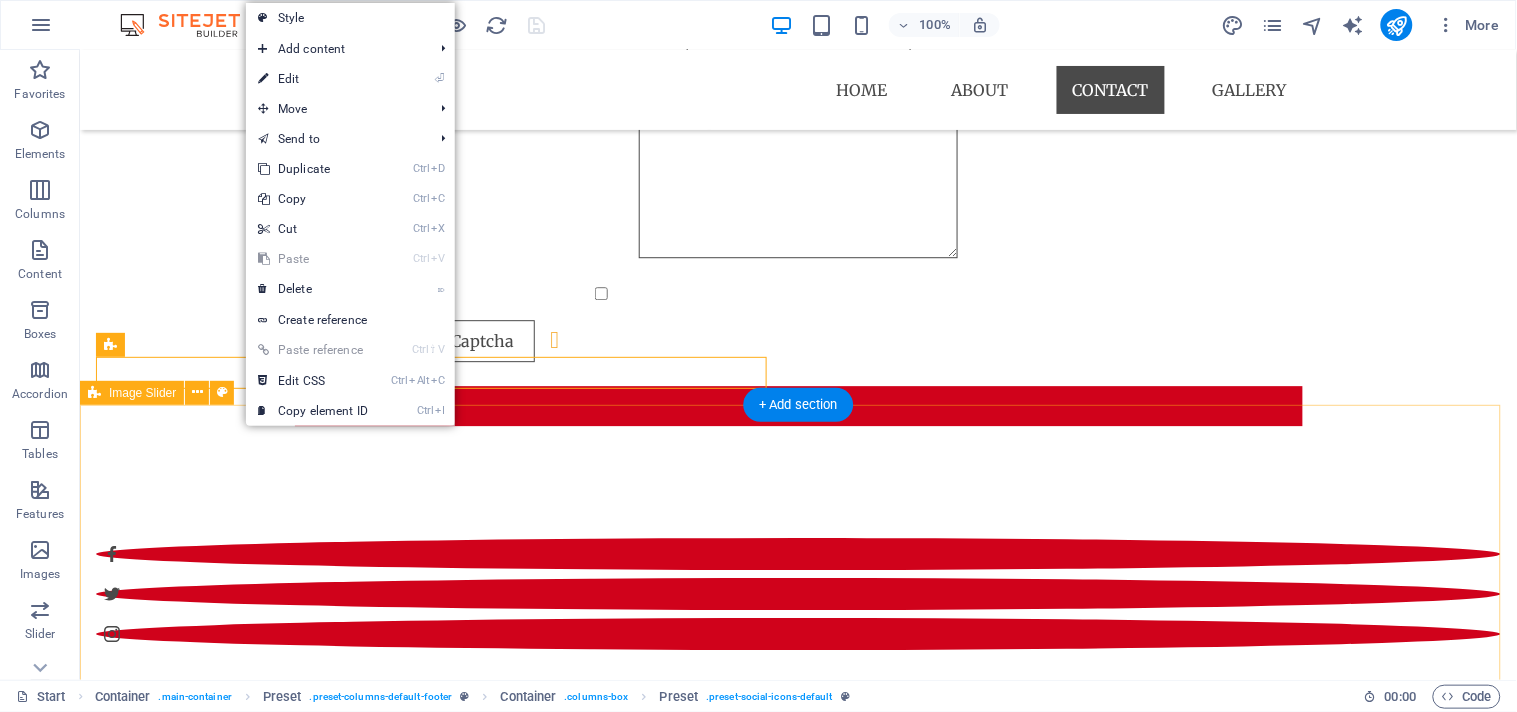 drag, startPoint x: 185, startPoint y: 386, endPoint x: 143, endPoint y: 651, distance: 268.30765 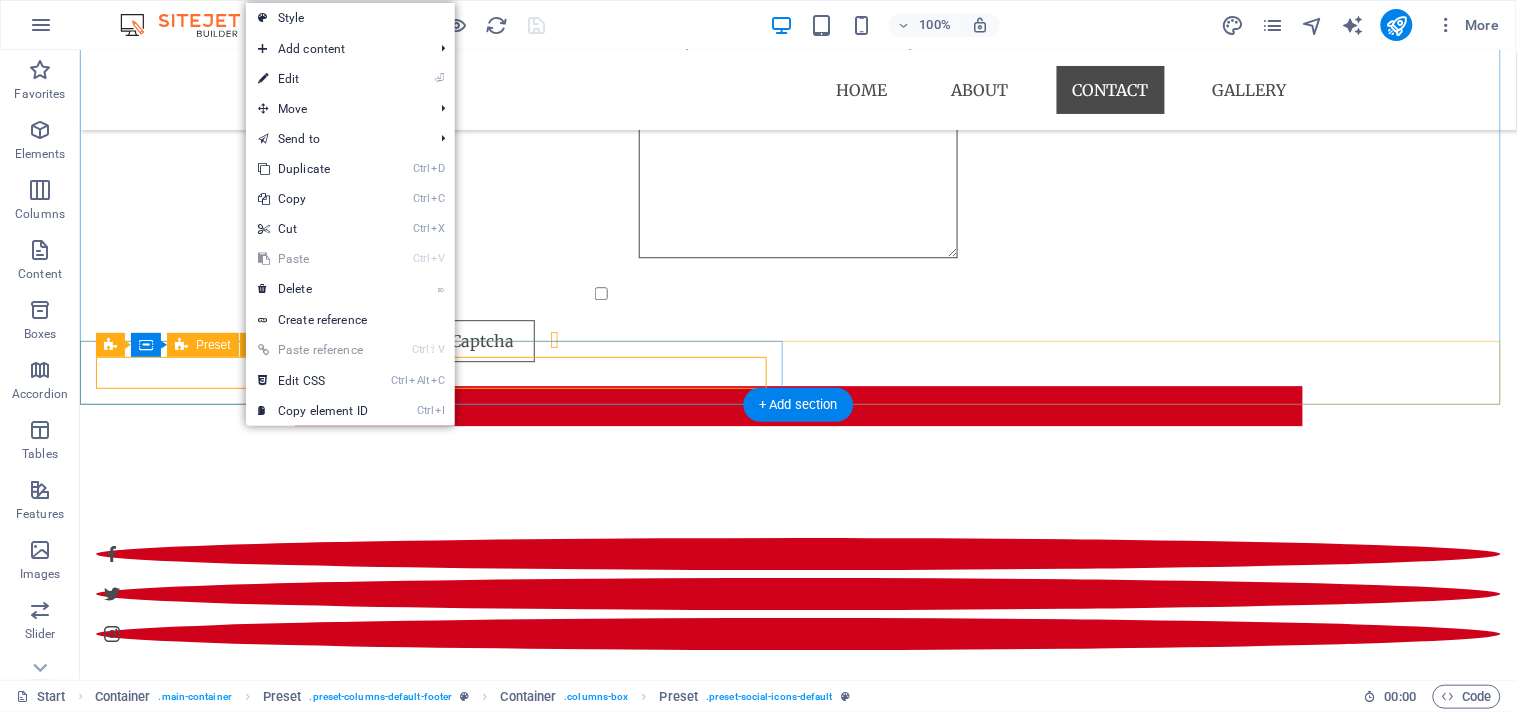 click at bounding box center (797, 593) 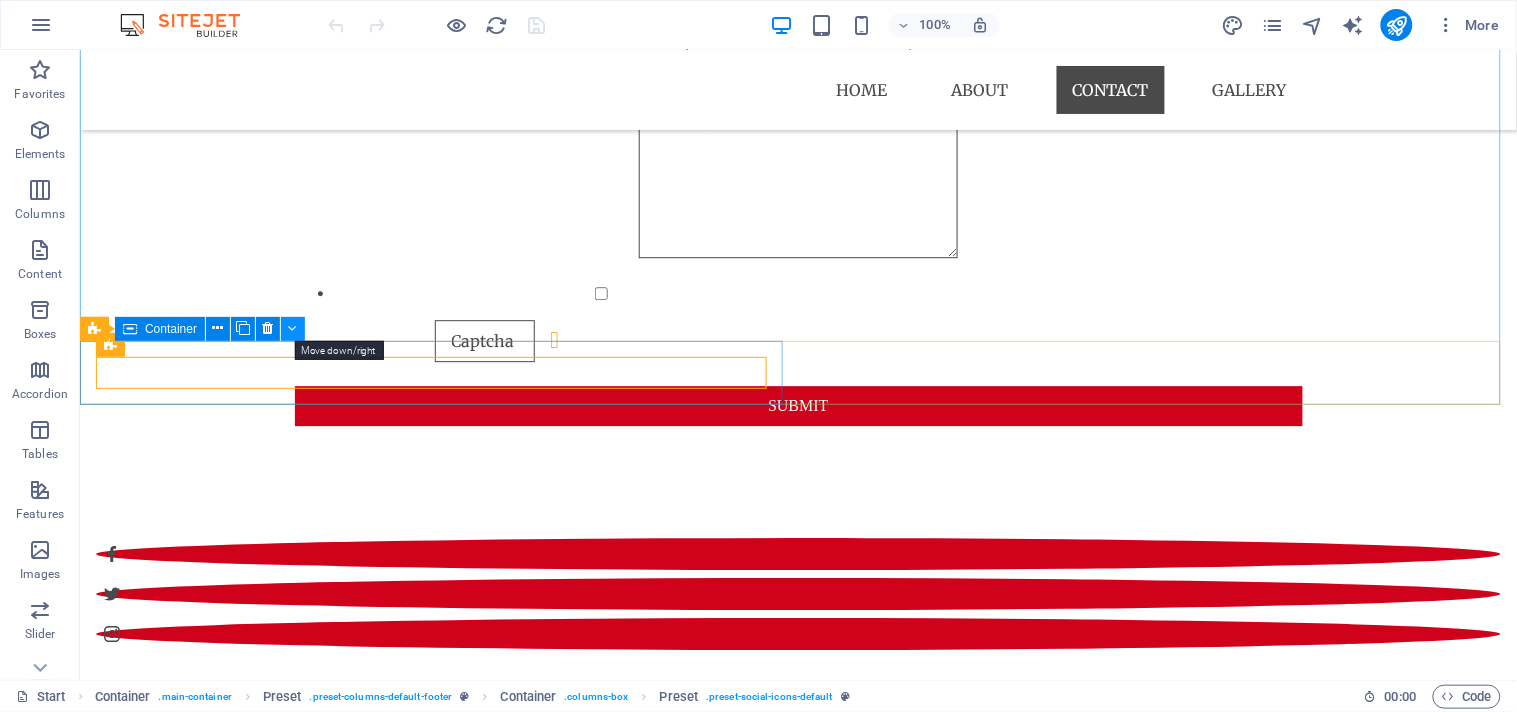 click at bounding box center [293, 328] 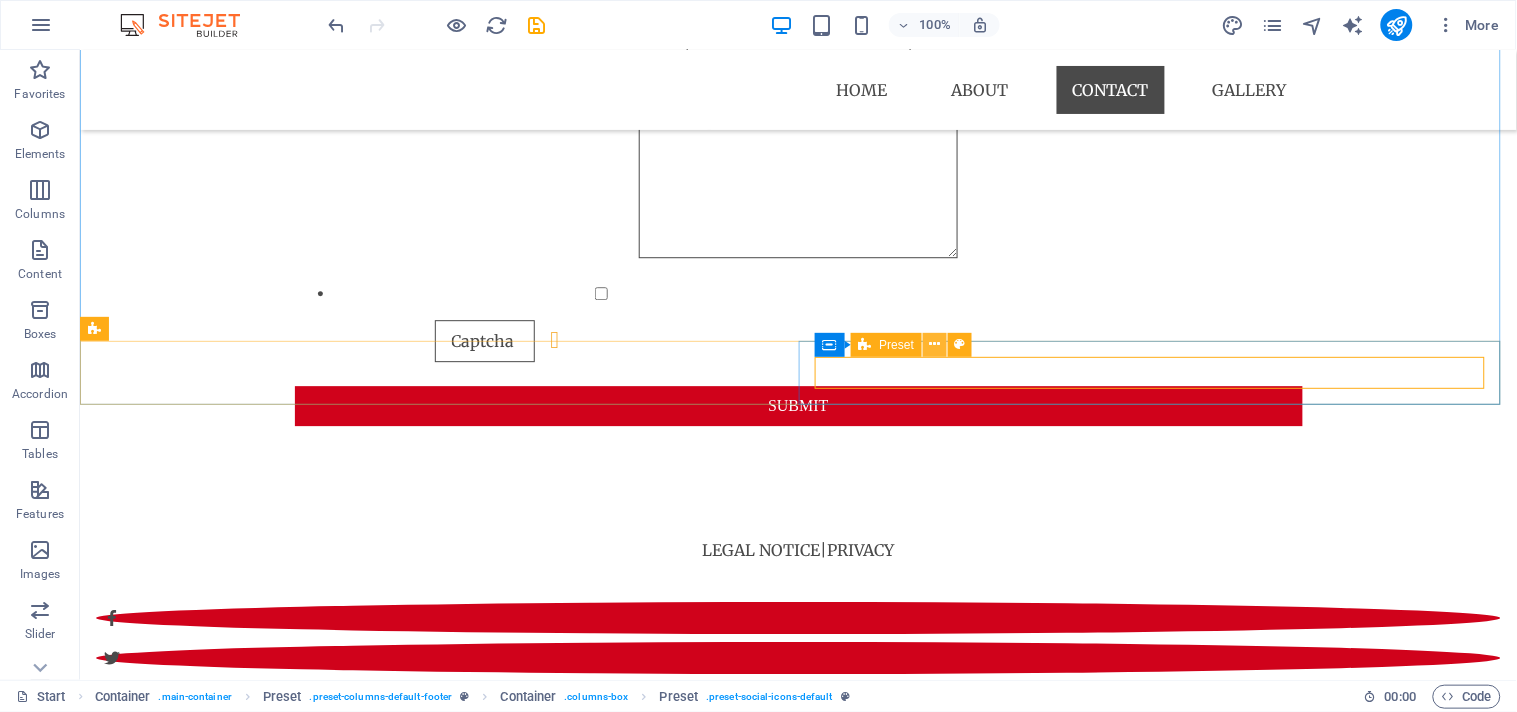 click at bounding box center [935, 345] 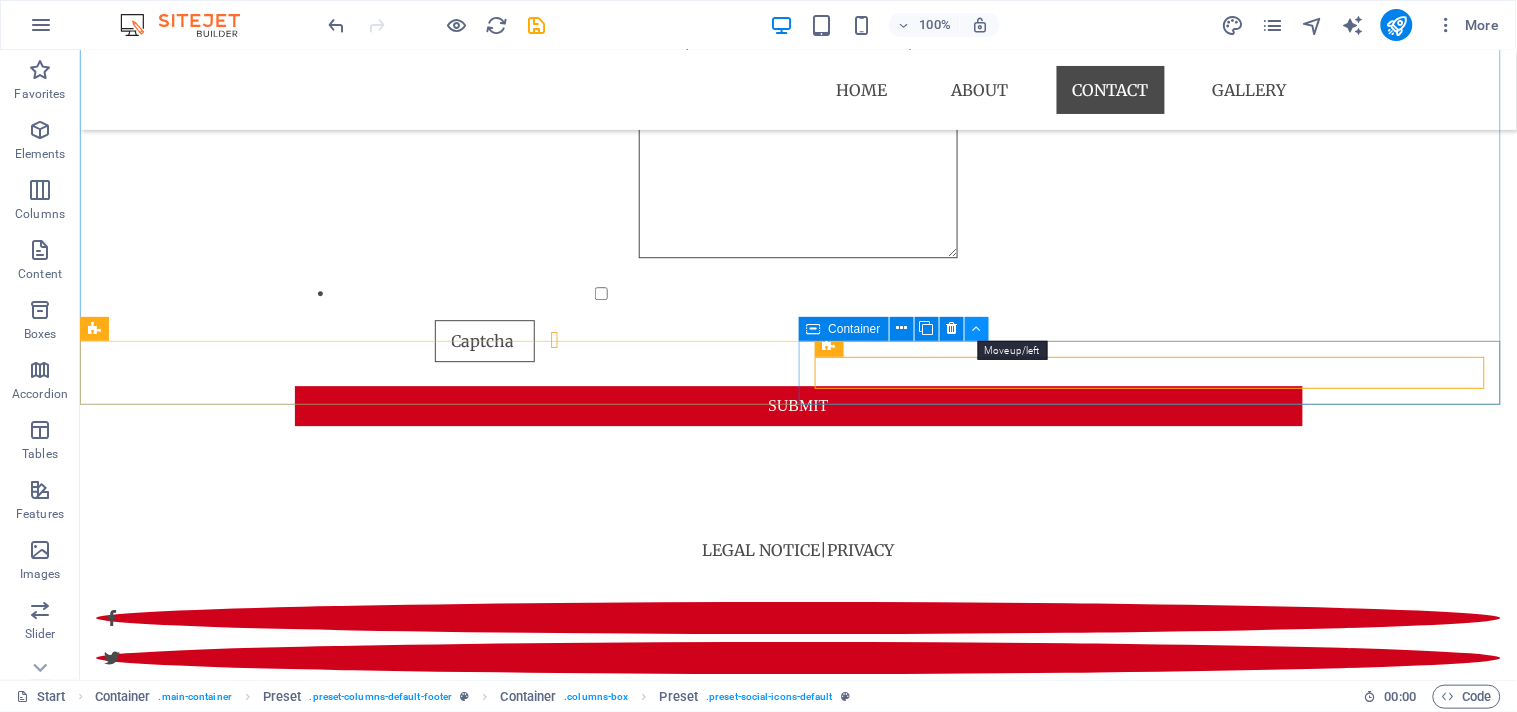 click at bounding box center [977, 329] 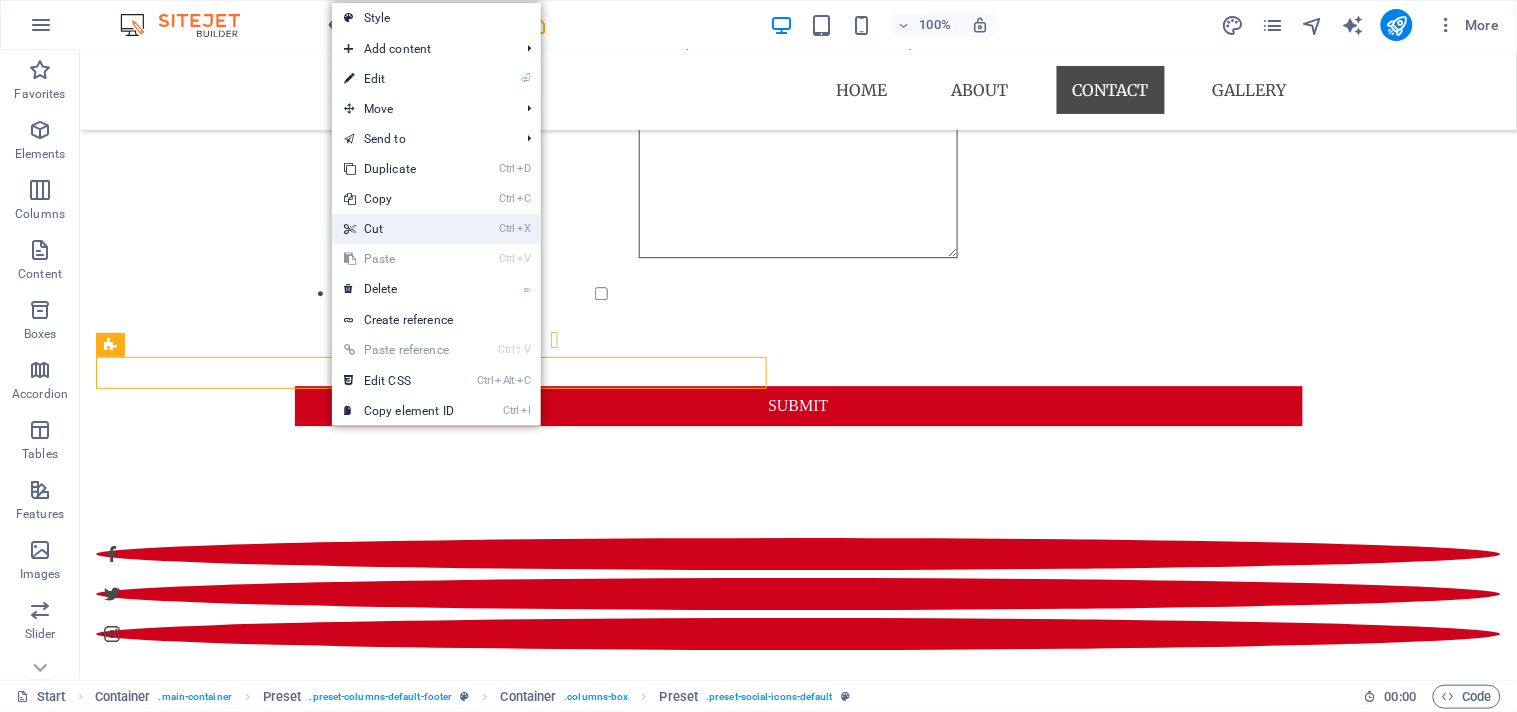click on "Ctrl X  Cut" at bounding box center [399, 229] 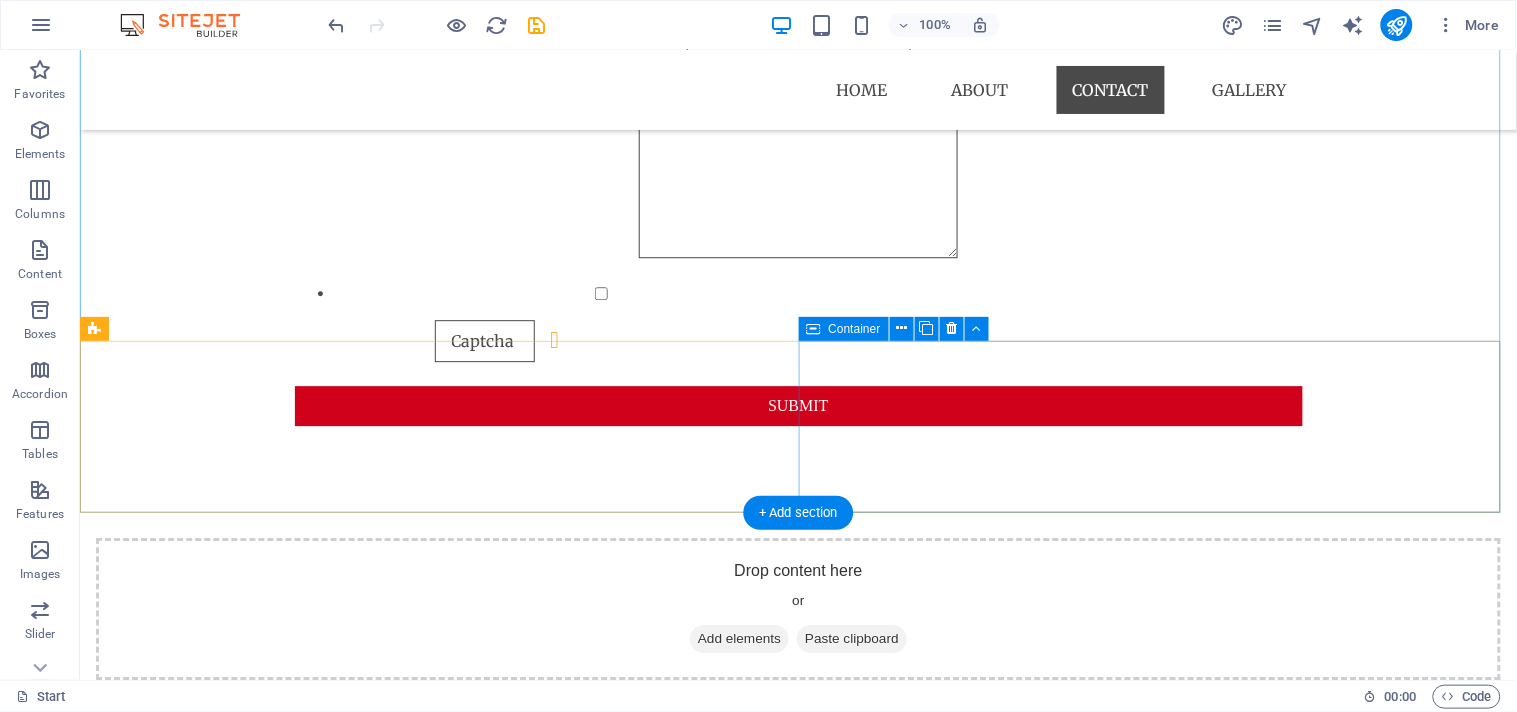 click on "Legal notice  |  Privacy" at bounding box center [797, 731] 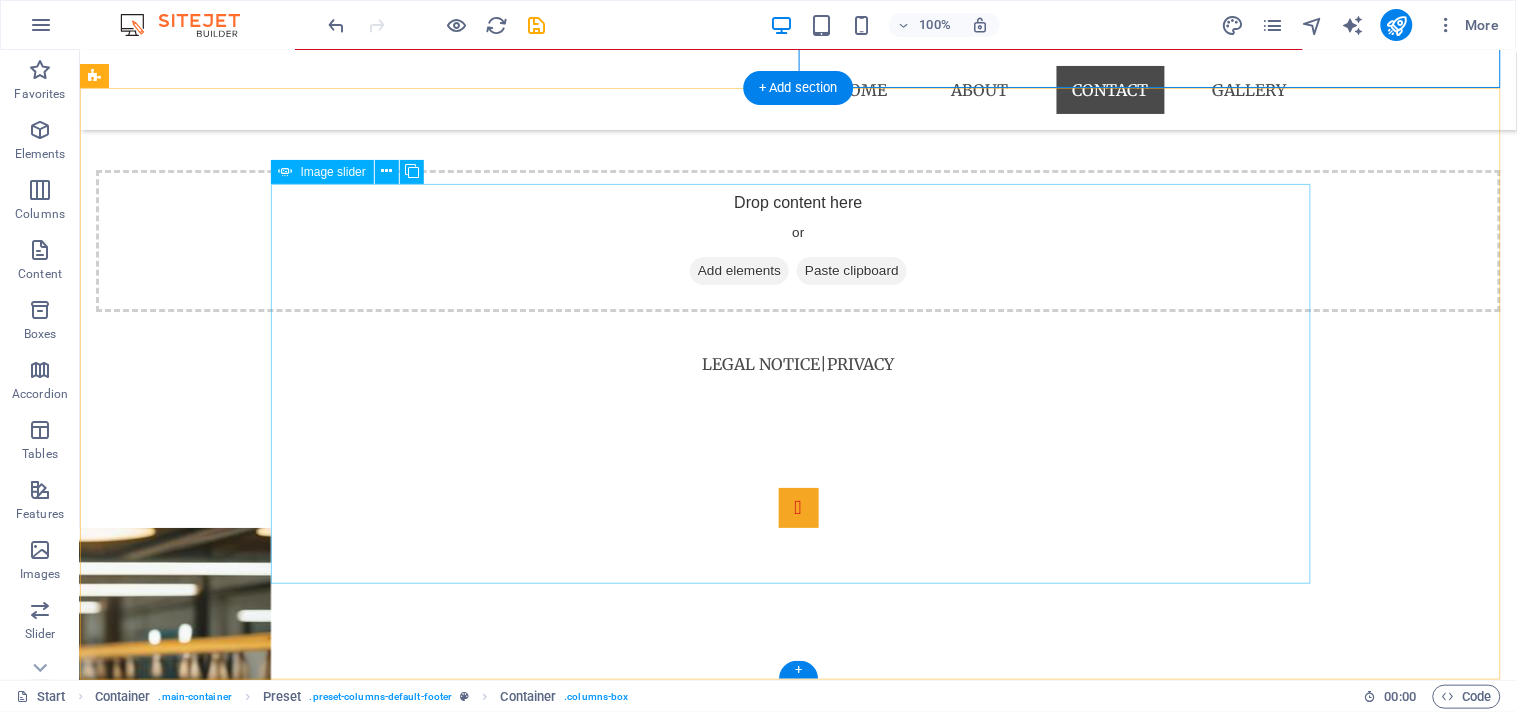 scroll, scrollTop: 1758, scrollLeft: 0, axis: vertical 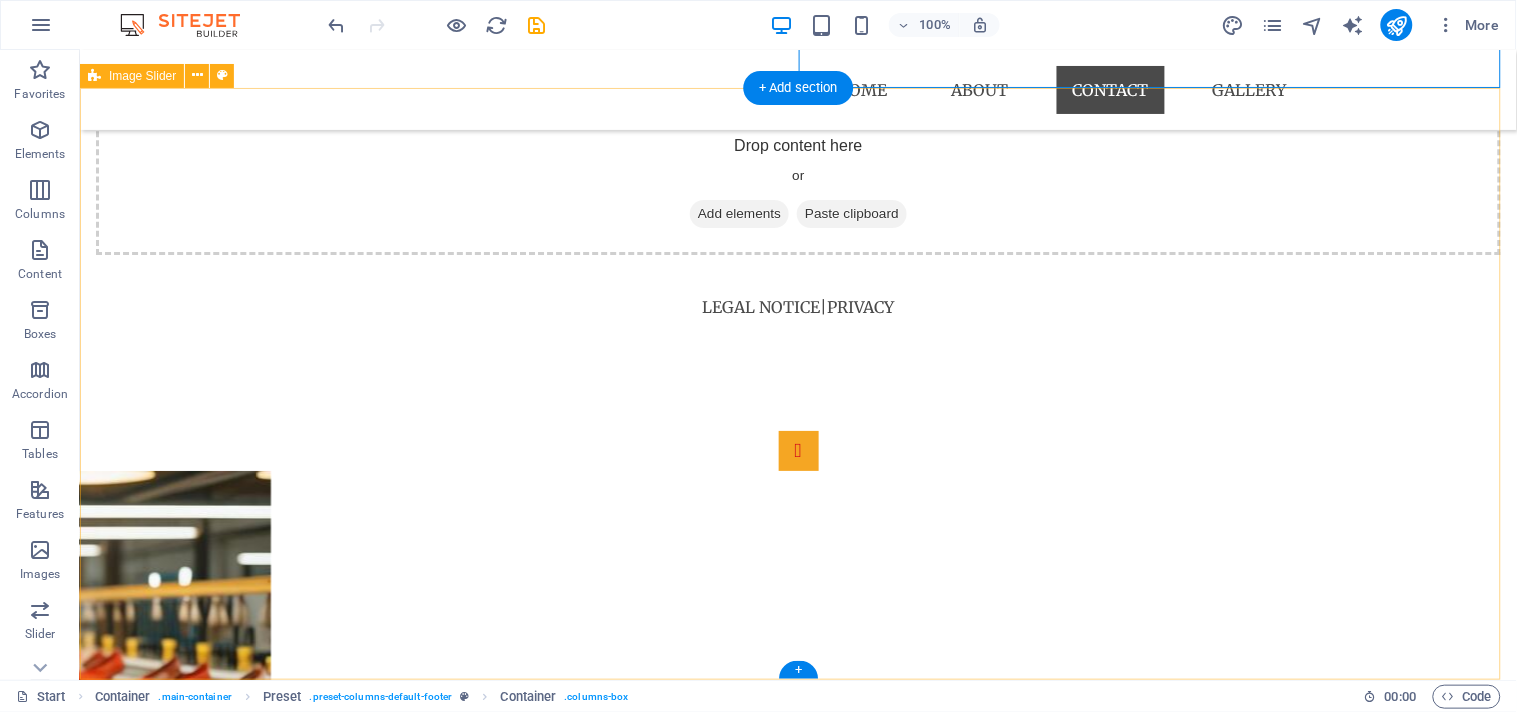 click on "1 2 3 4 5" at bounding box center [797, 630] 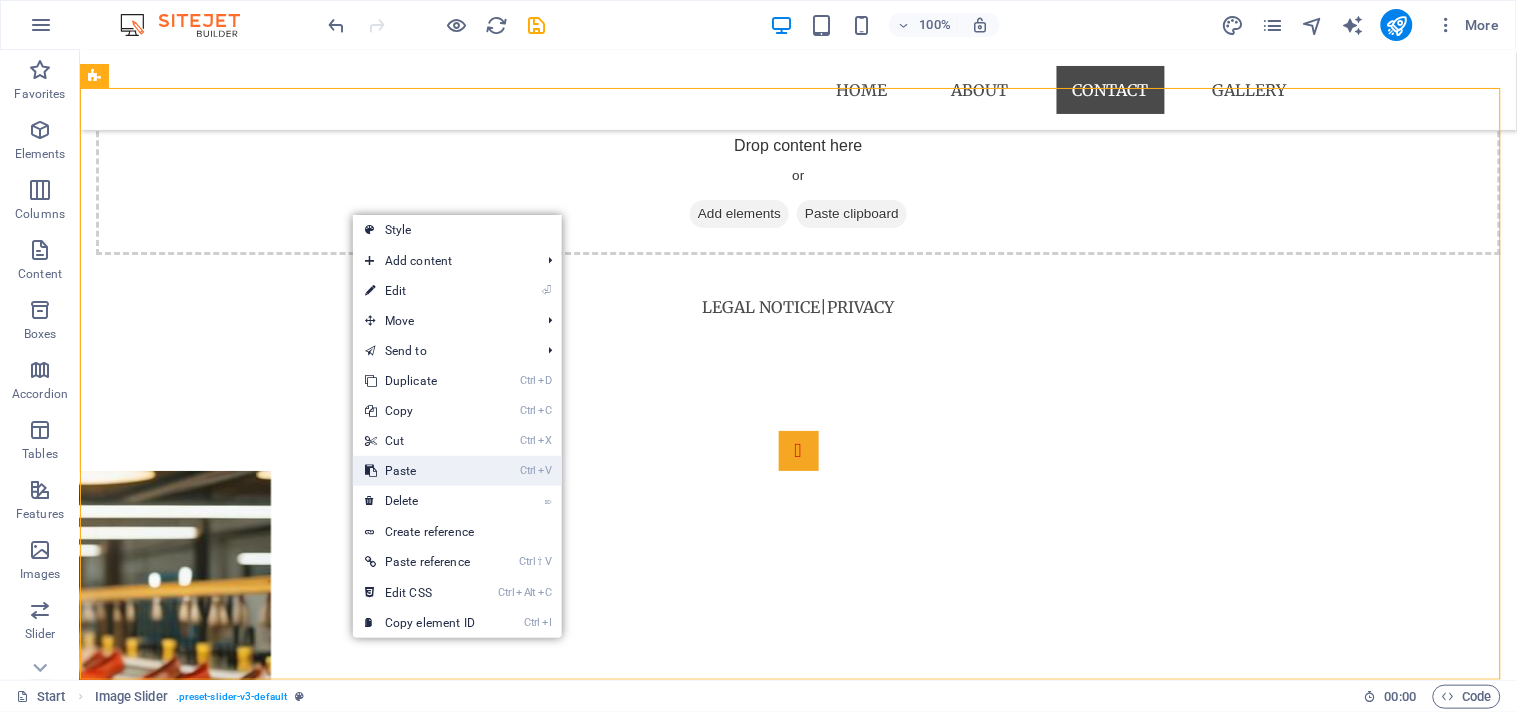 click on "Ctrl V  Paste" at bounding box center (420, 471) 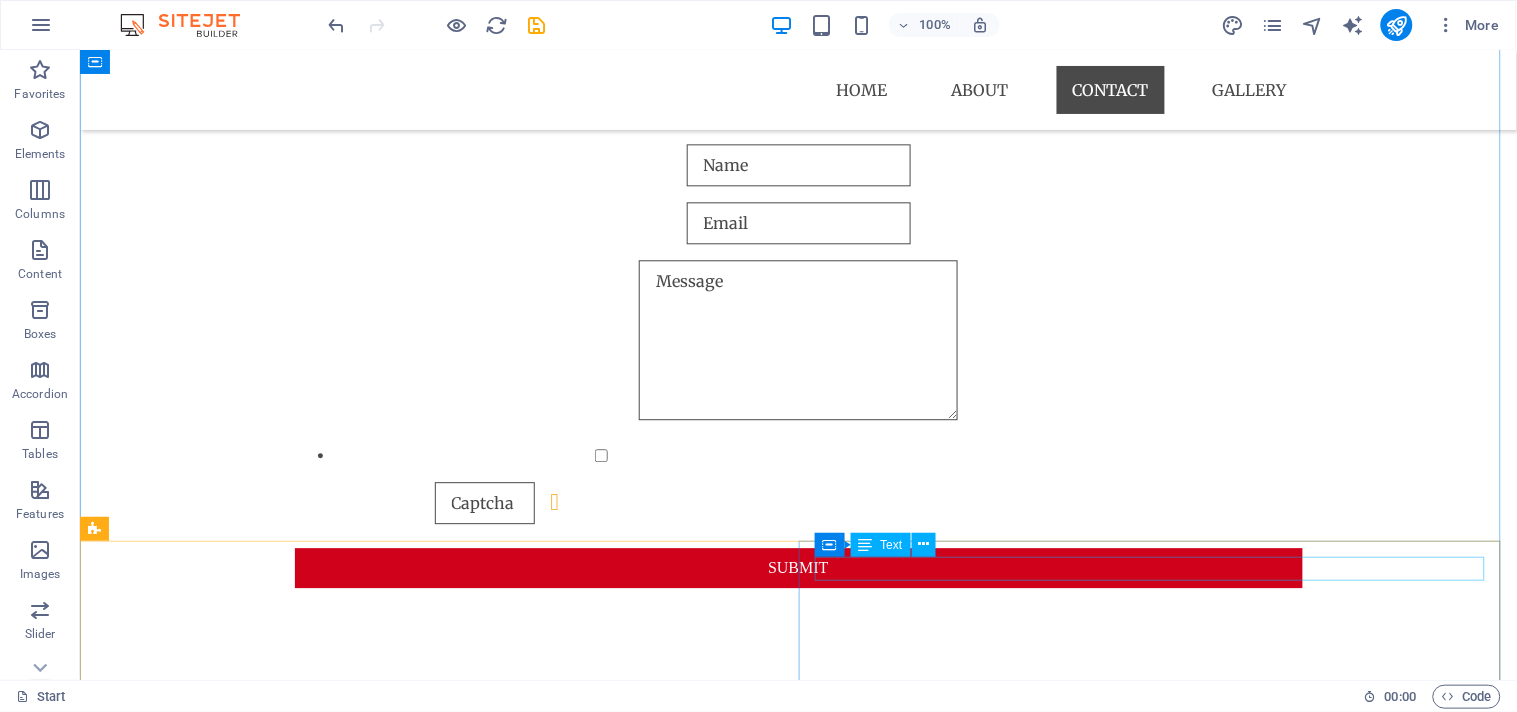 scroll, scrollTop: 1345, scrollLeft: 0, axis: vertical 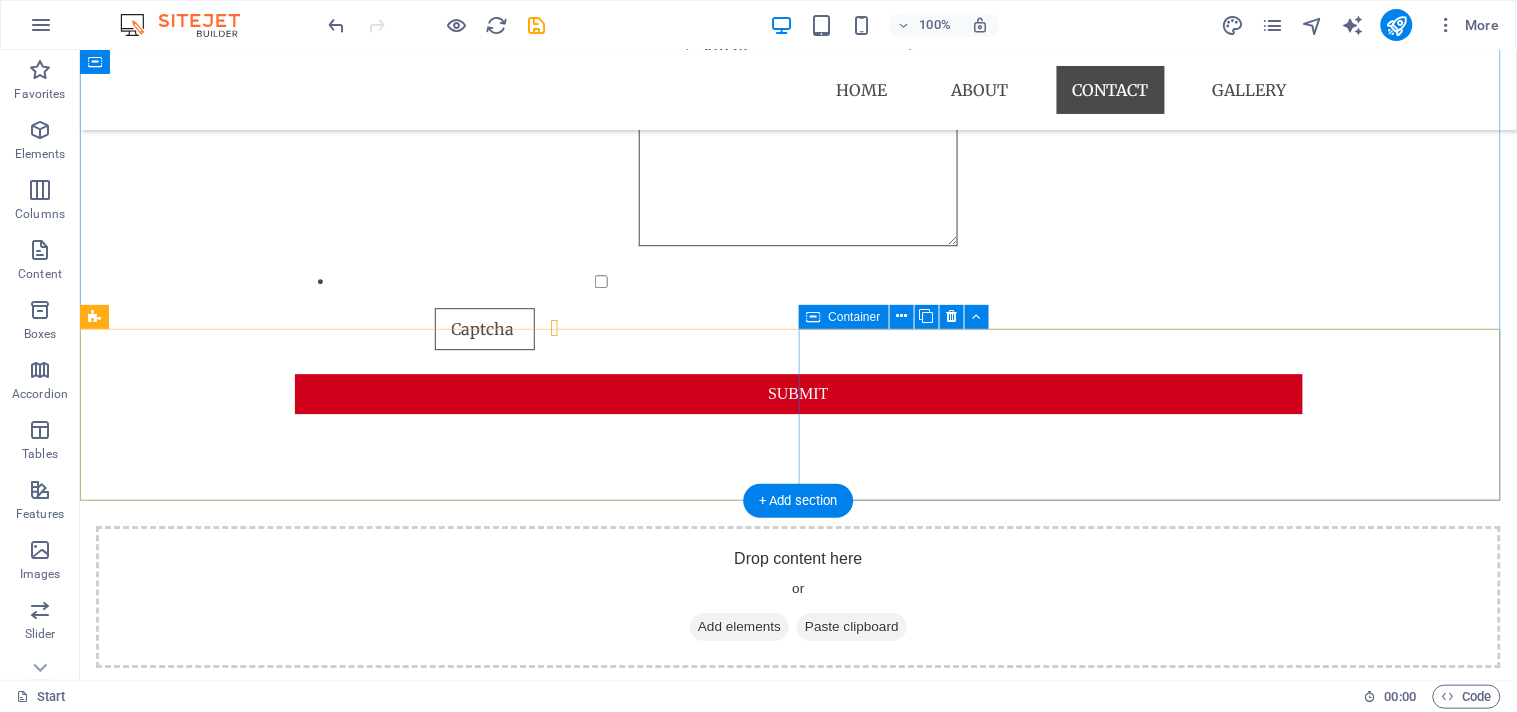 click on "Legal notice  |  Privacy" at bounding box center (797, 719) 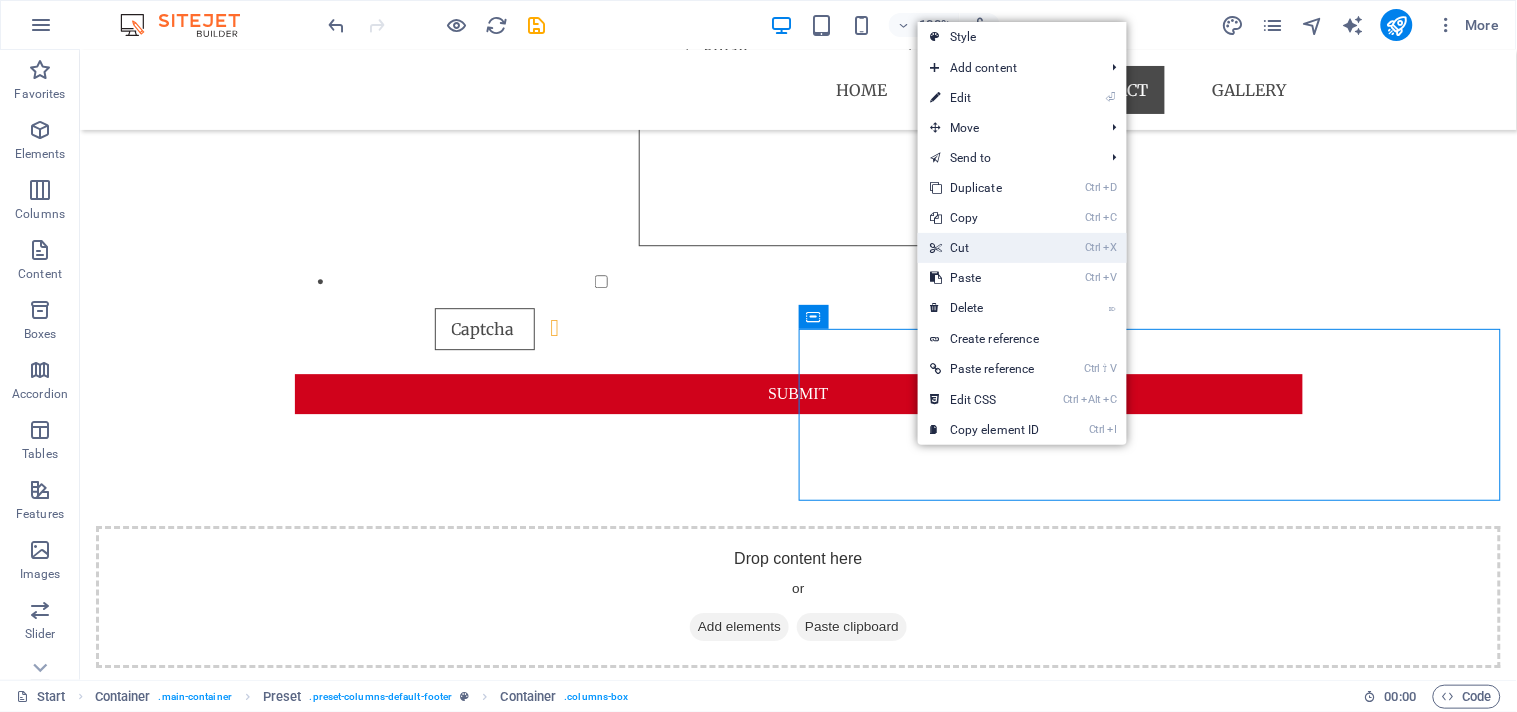 drag, startPoint x: 955, startPoint y: 246, endPoint x: 865, endPoint y: 230, distance: 91.411156 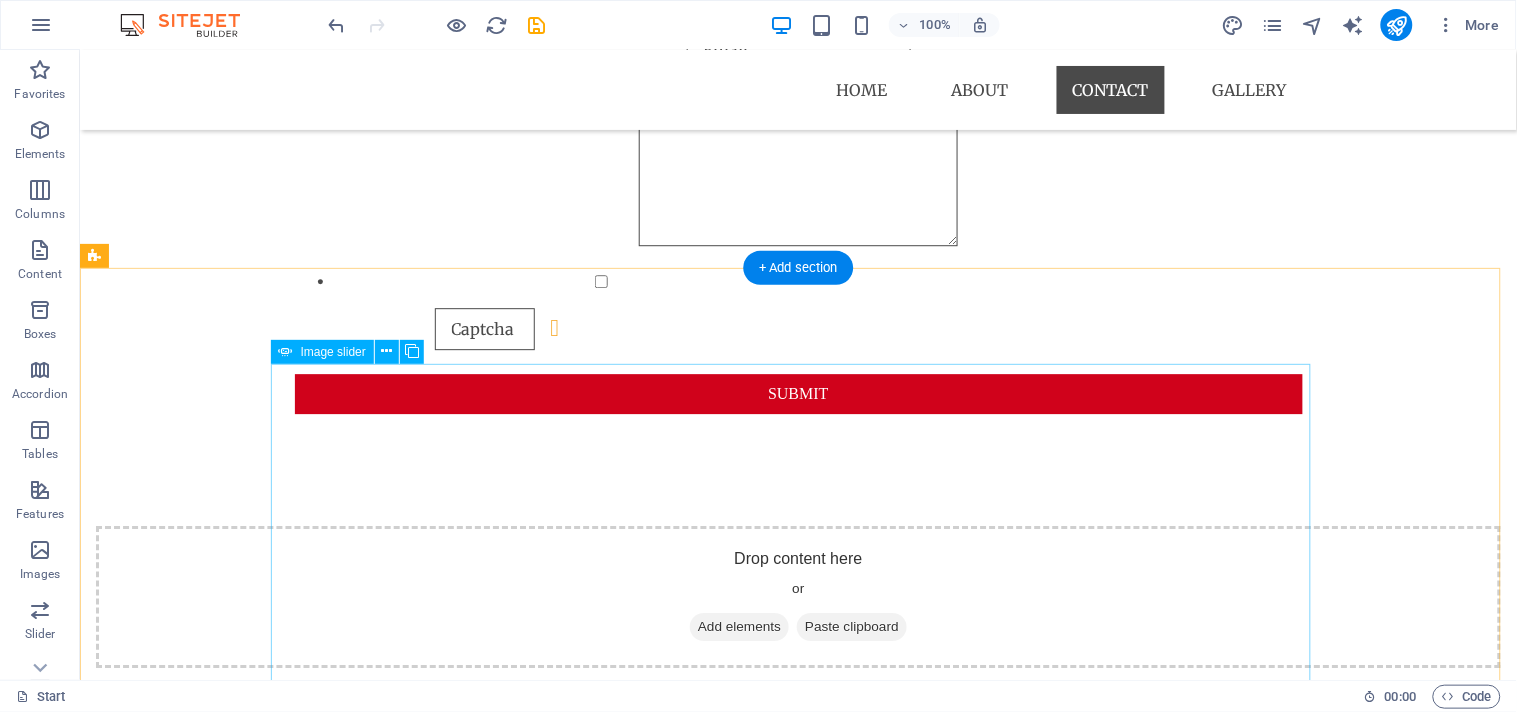 scroll, scrollTop: 1790, scrollLeft: 0, axis: vertical 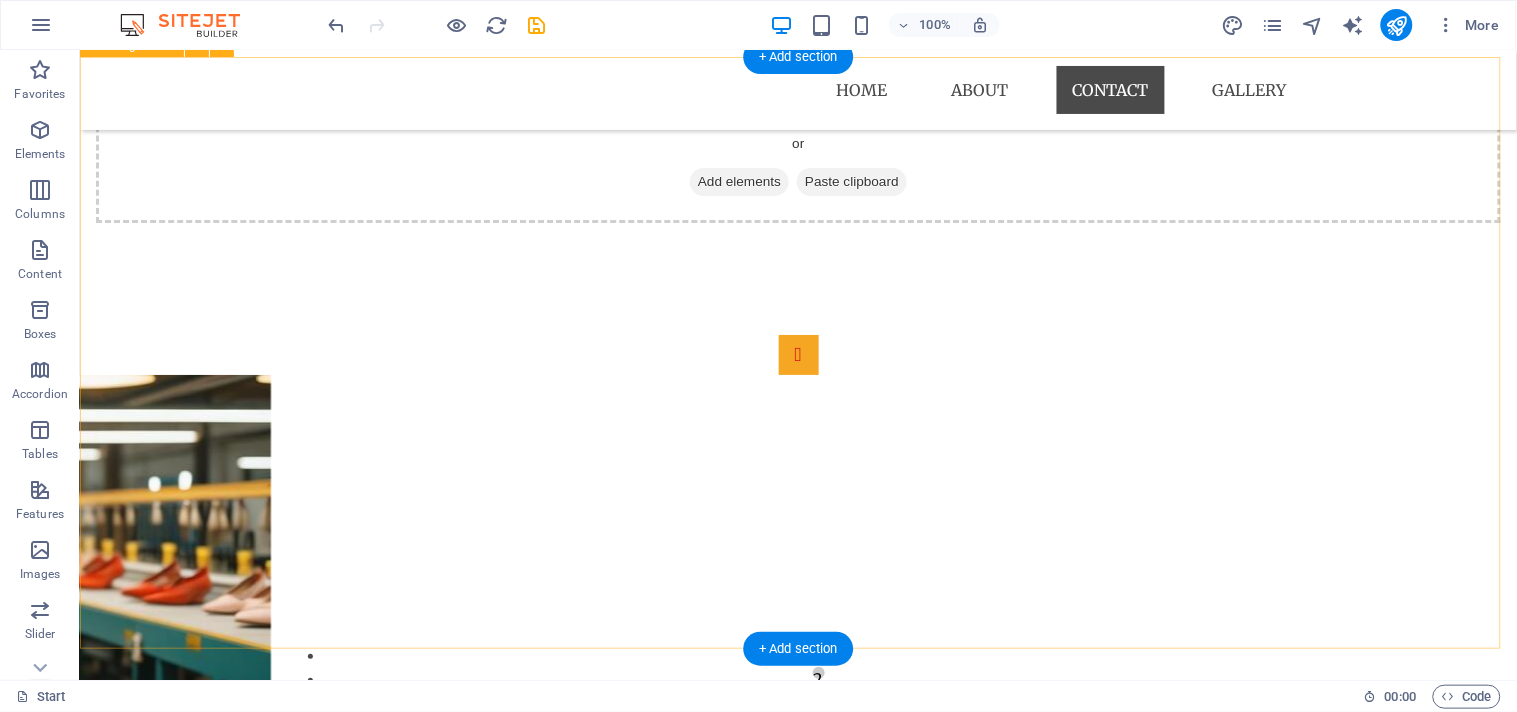 click on "1 2 3 4 5" at bounding box center [797, 534] 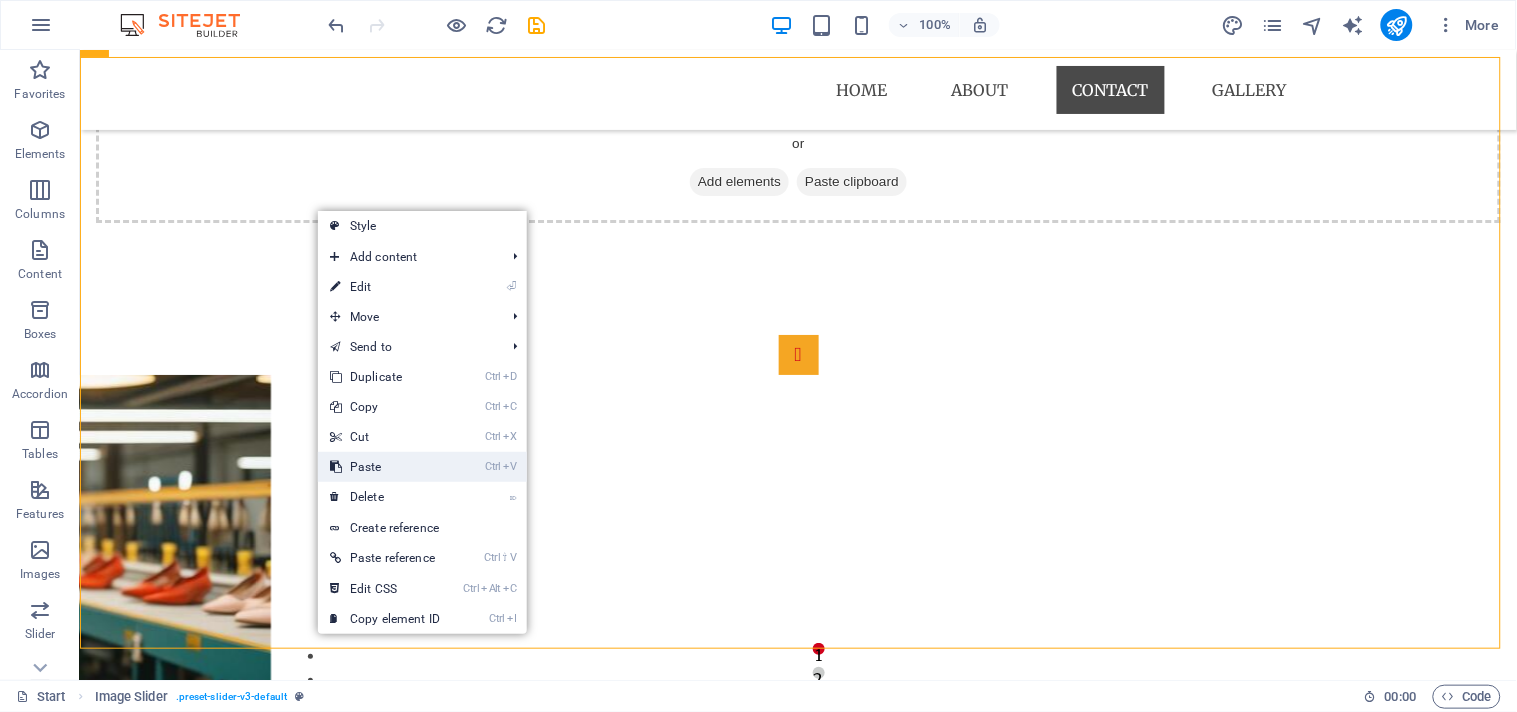 click on "Ctrl V  Paste" at bounding box center [385, 467] 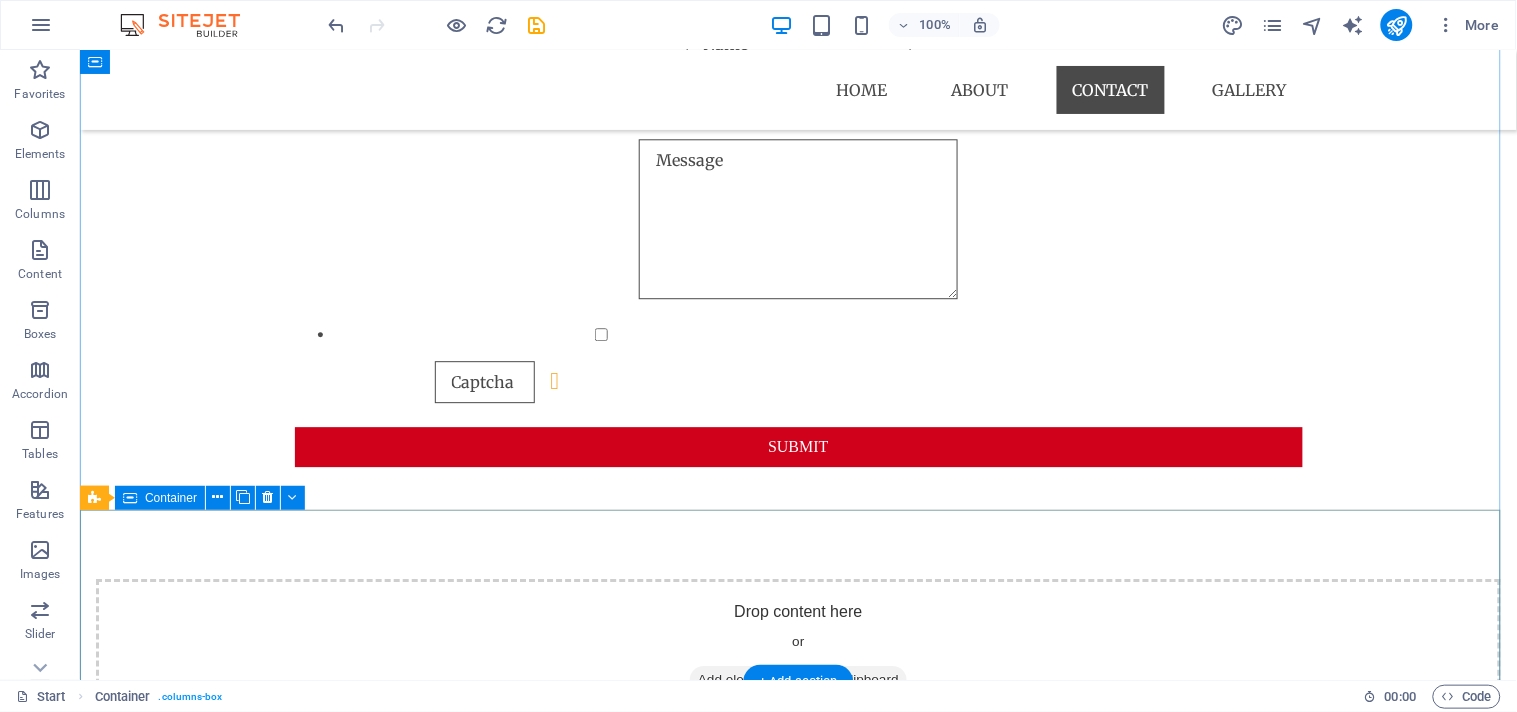 scroll, scrollTop: 1147, scrollLeft: 0, axis: vertical 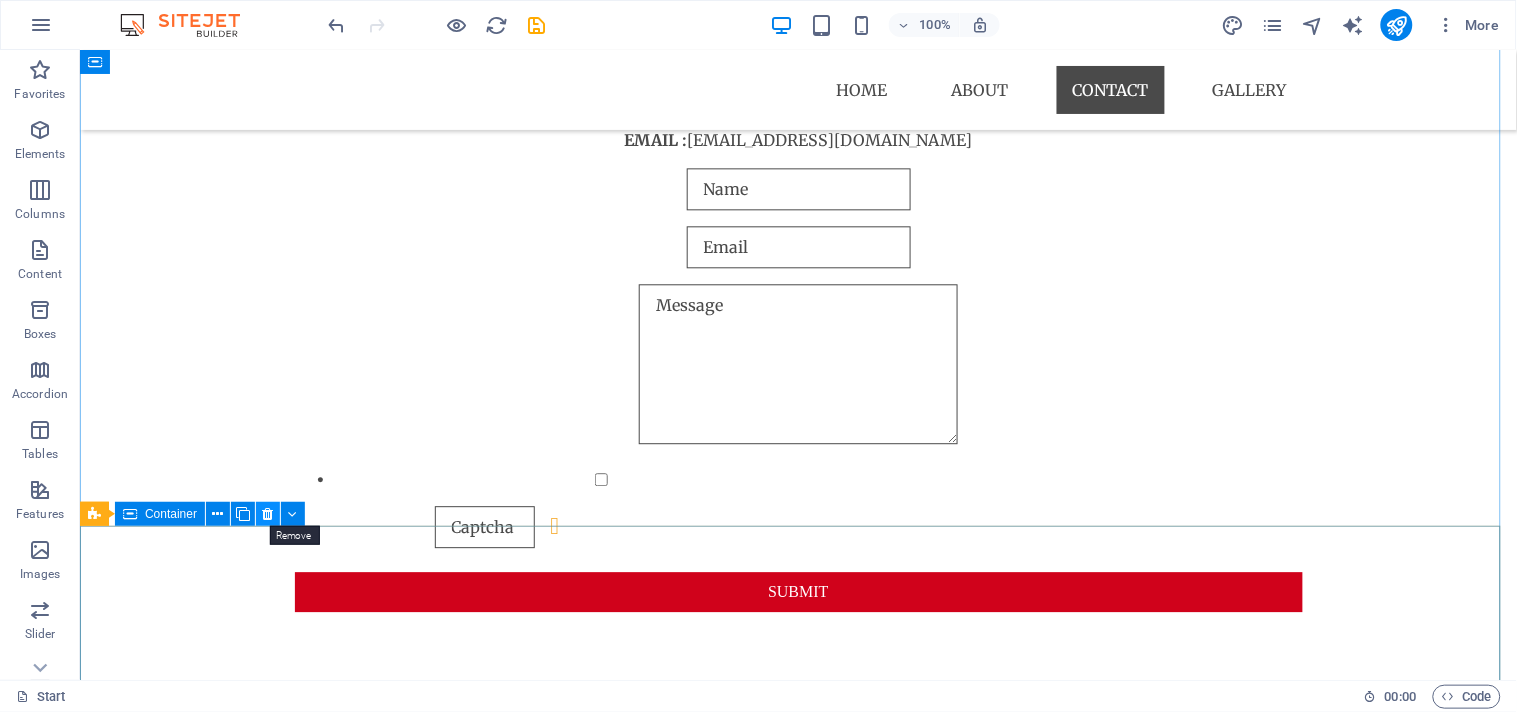 click at bounding box center [268, 514] 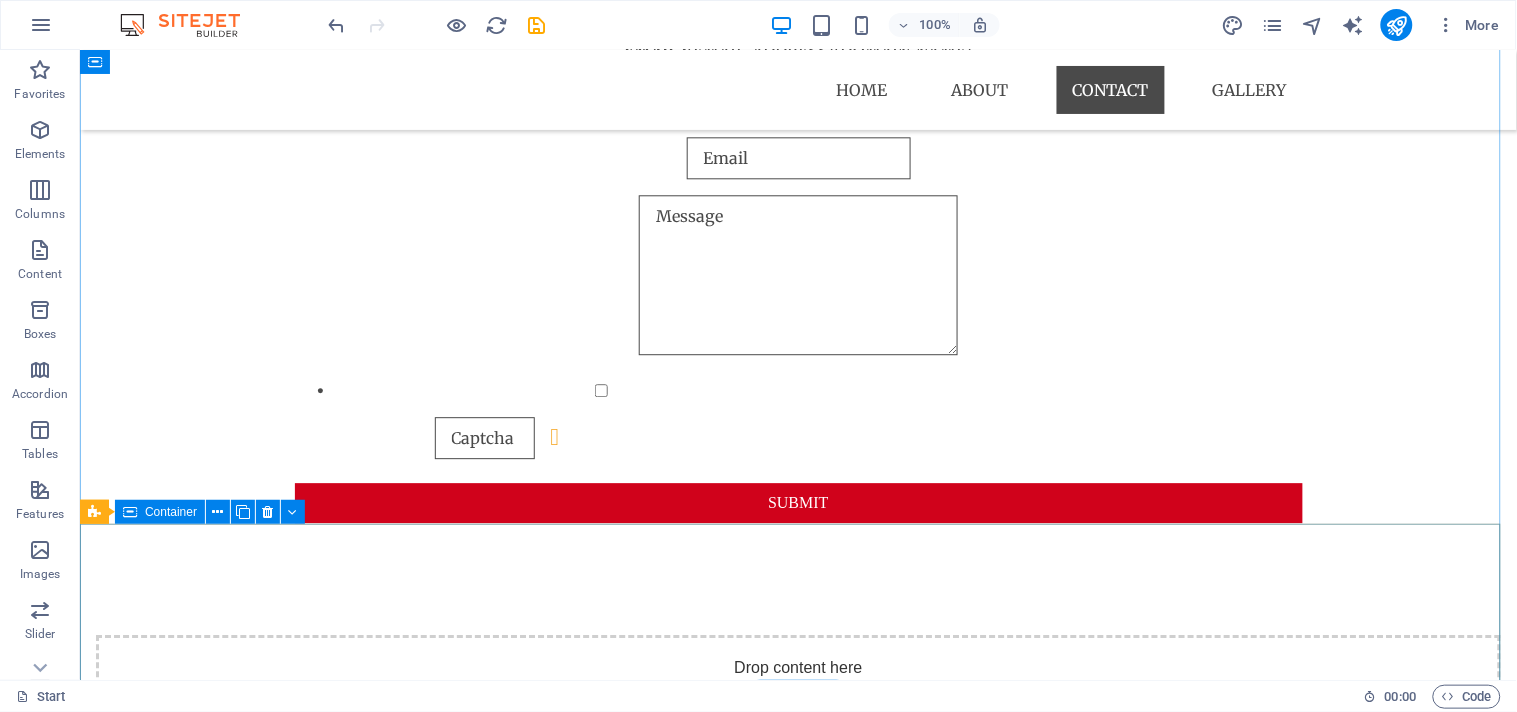scroll, scrollTop: 1258, scrollLeft: 0, axis: vertical 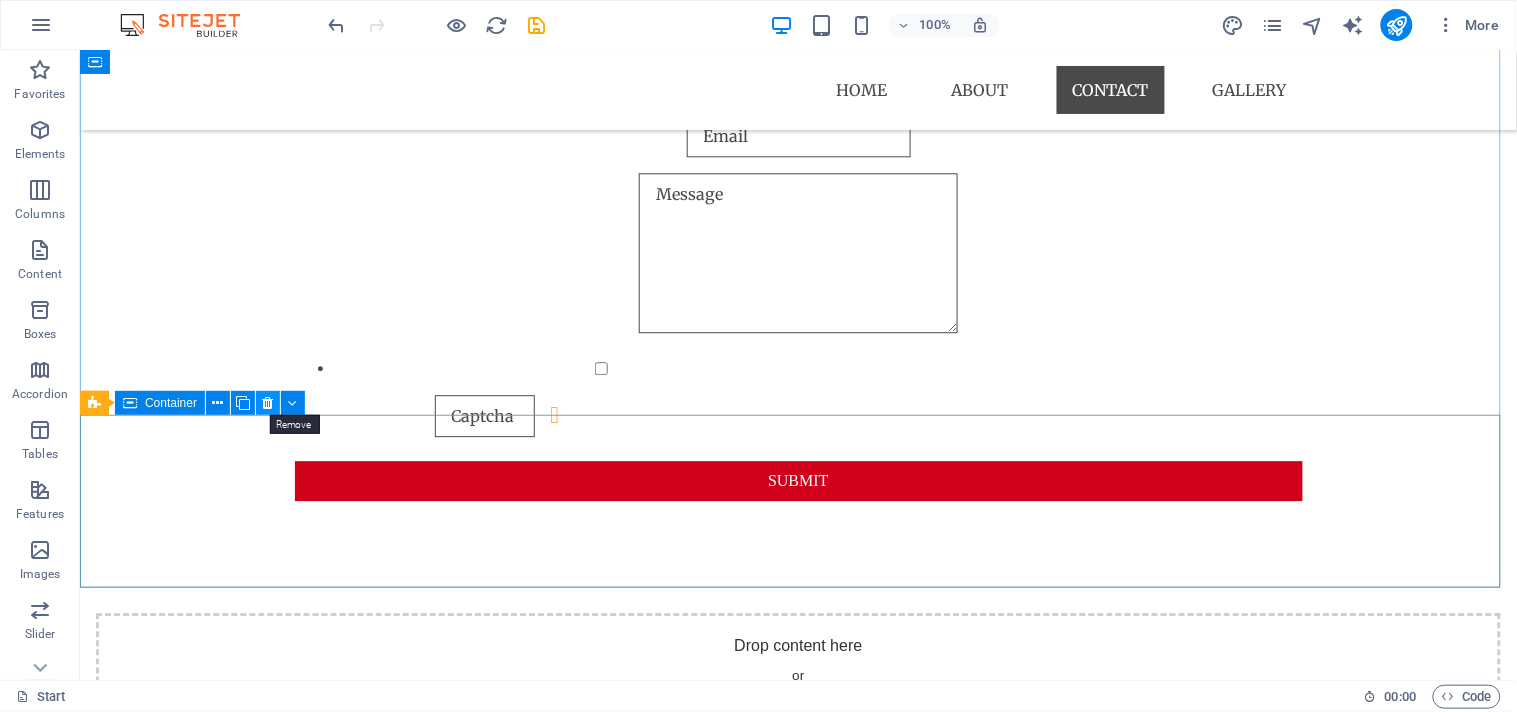 click at bounding box center (268, 403) 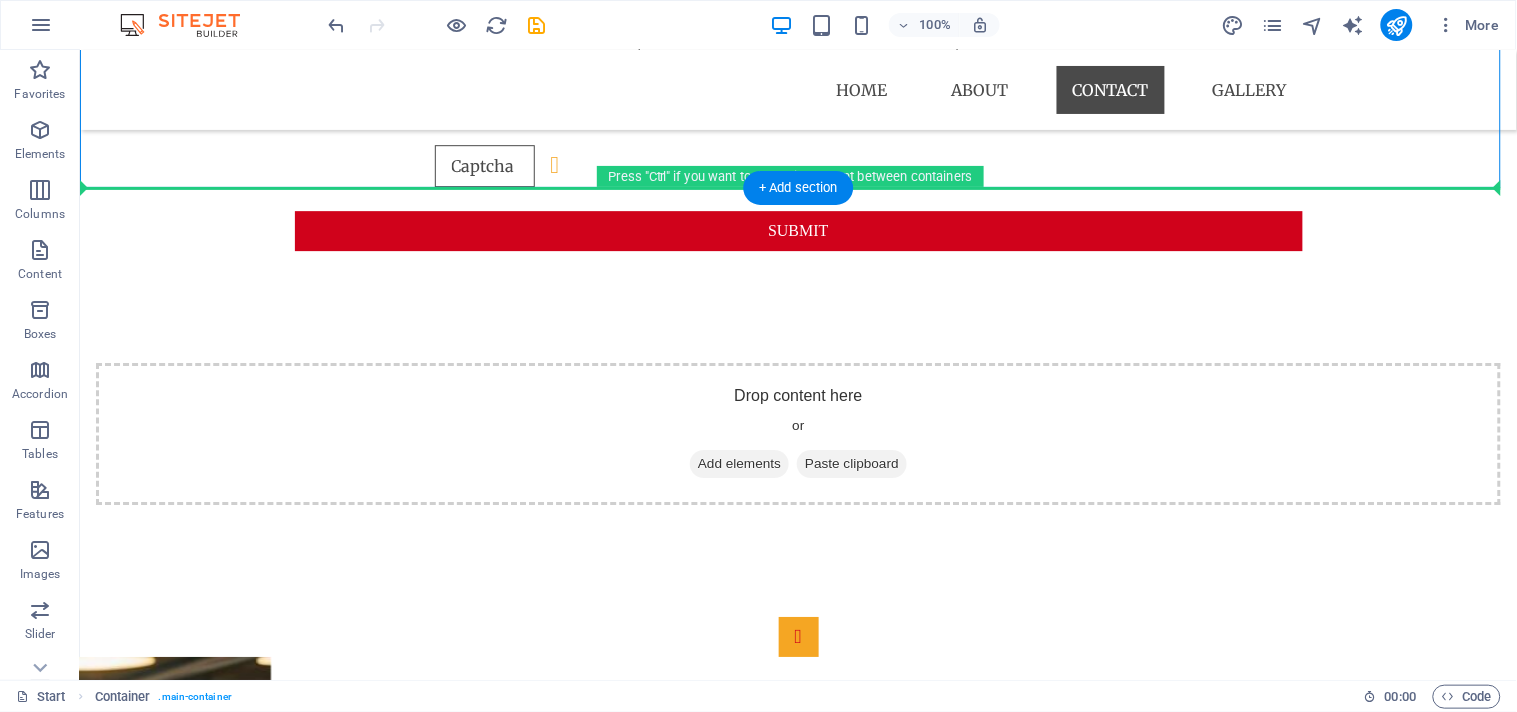 scroll, scrollTop: 1814, scrollLeft: 0, axis: vertical 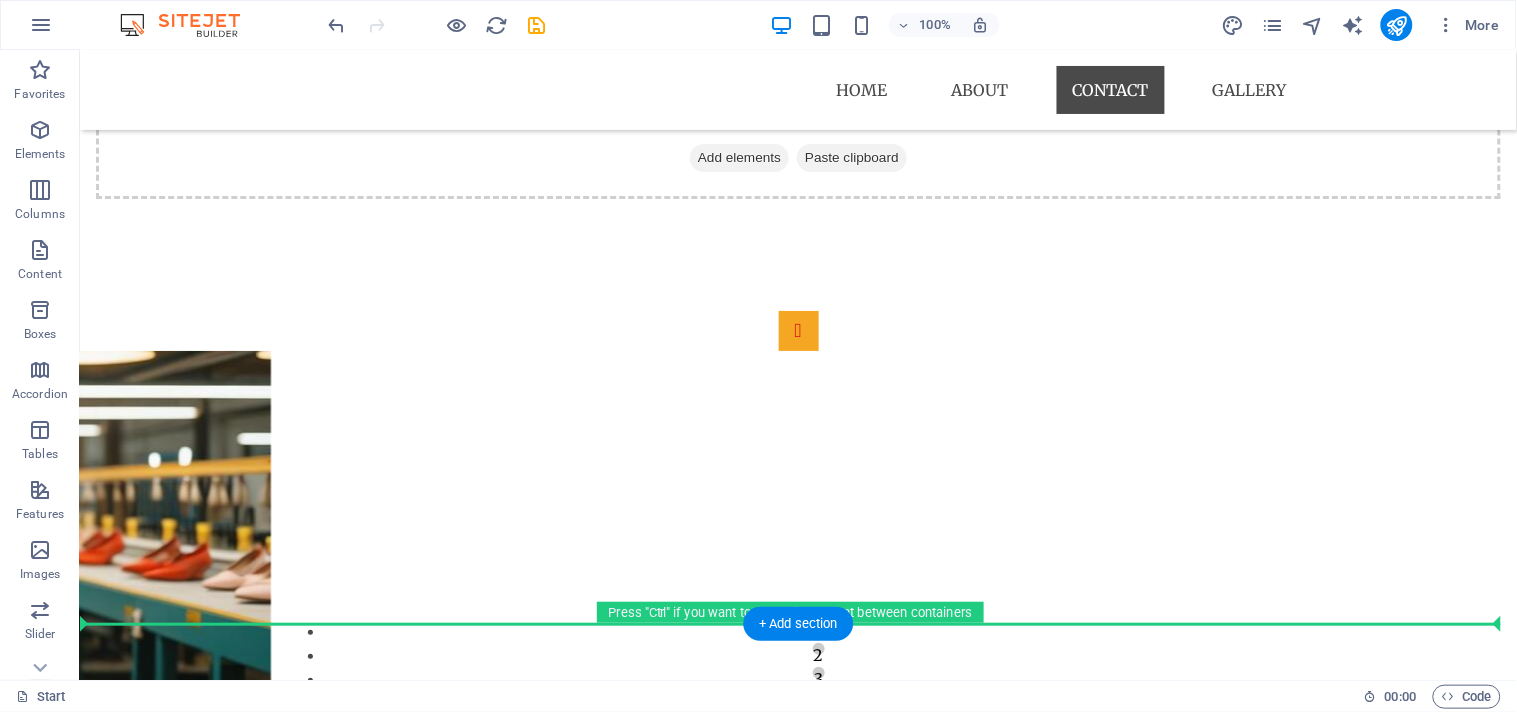 drag, startPoint x: 235, startPoint y: 454, endPoint x: 130, endPoint y: 604, distance: 183.09833 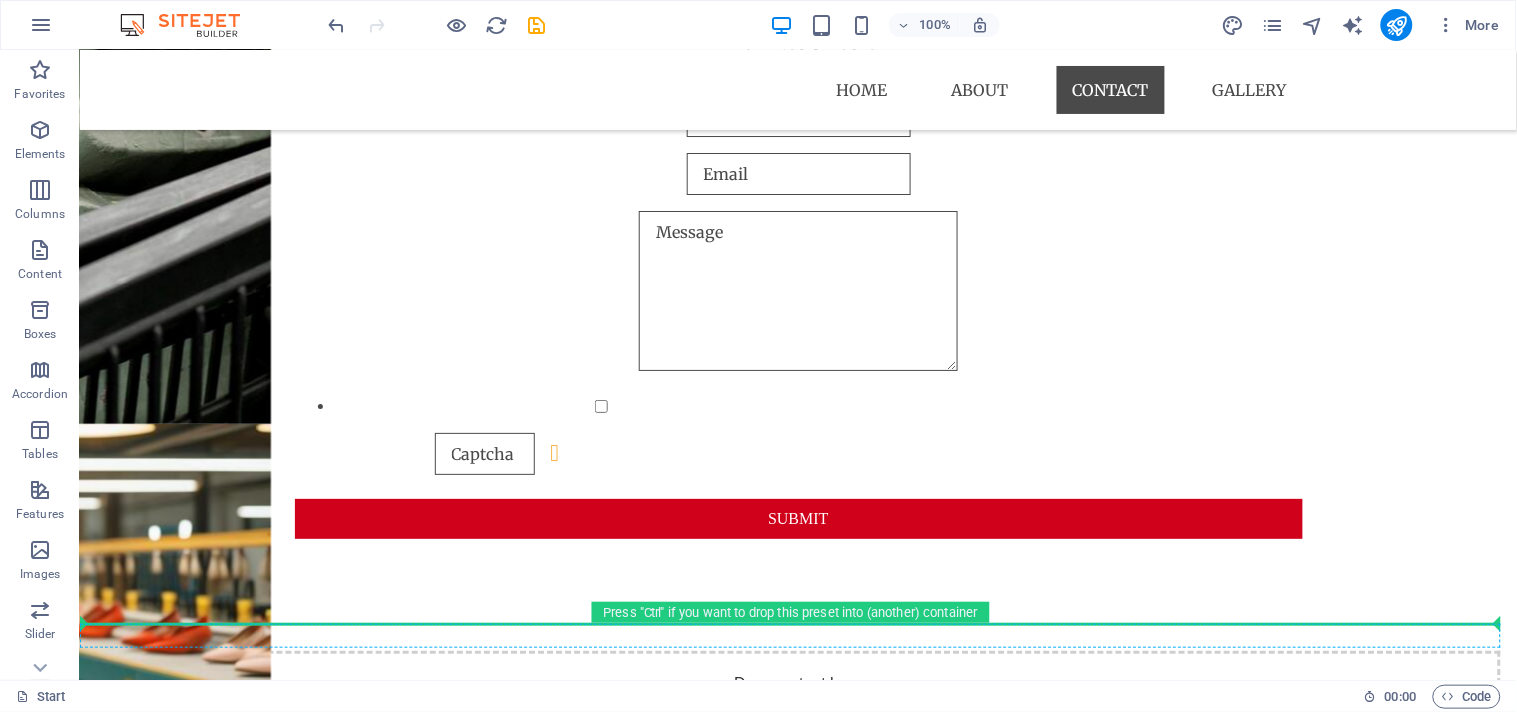 scroll, scrollTop: 1814, scrollLeft: 0, axis: vertical 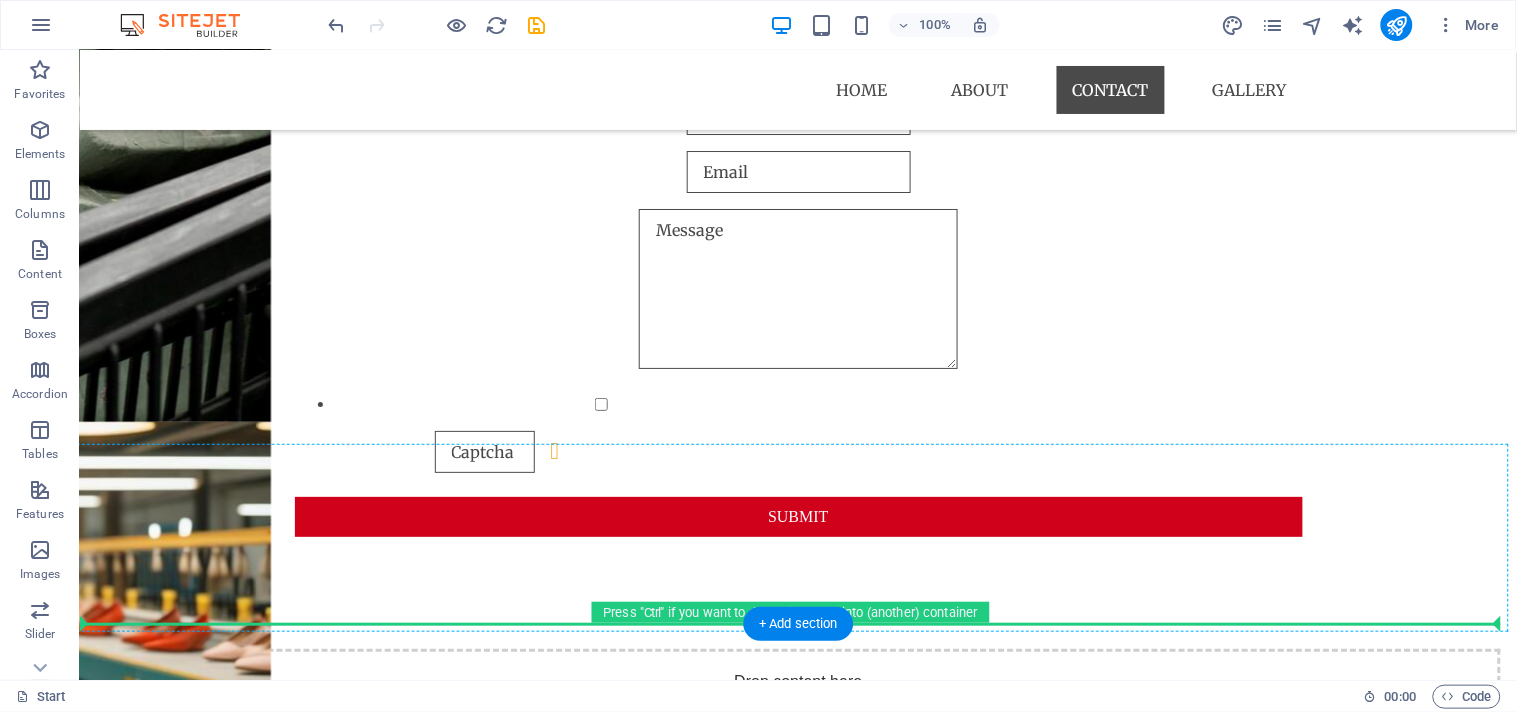 drag, startPoint x: 239, startPoint y: 167, endPoint x: 163, endPoint y: 450, distance: 293.0273 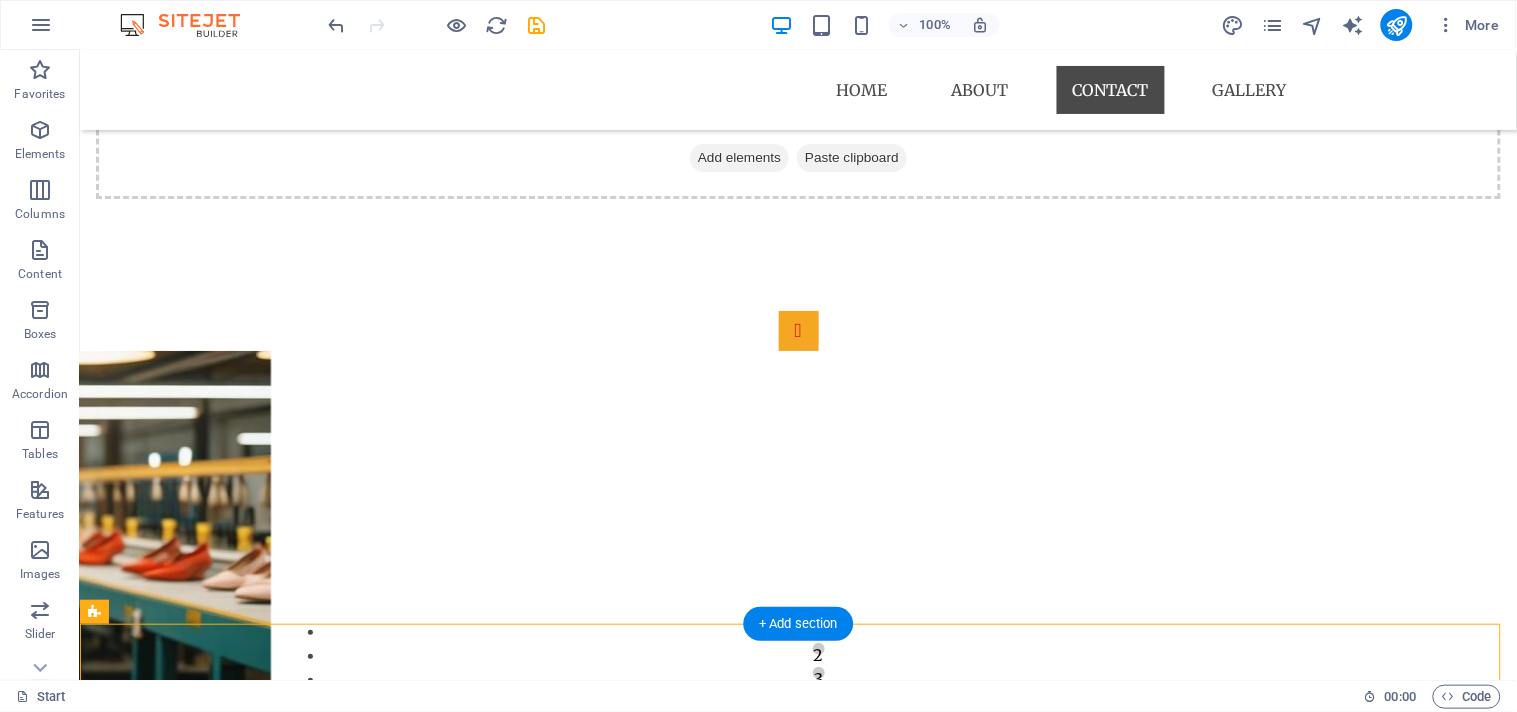scroll, scrollTop: 1222, scrollLeft: 0, axis: vertical 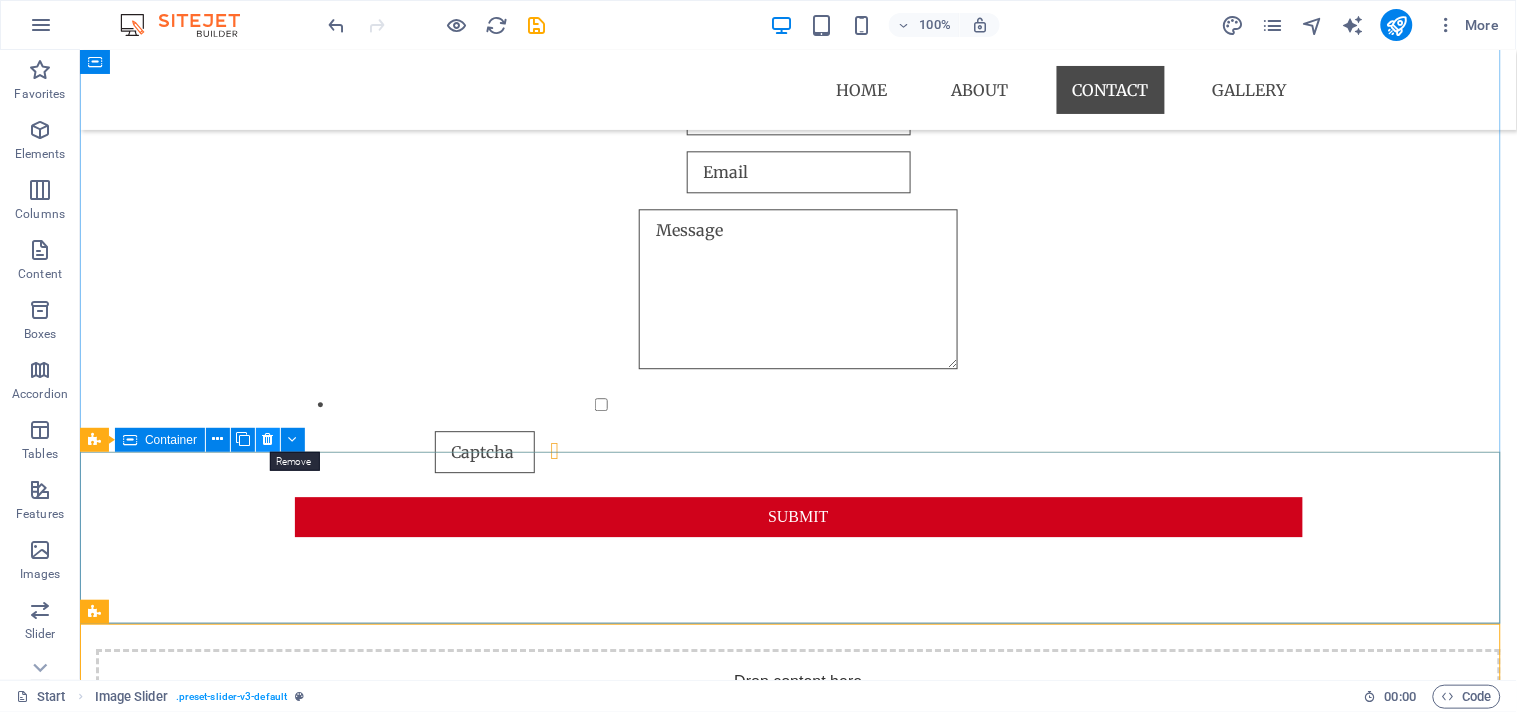 click at bounding box center [268, 439] 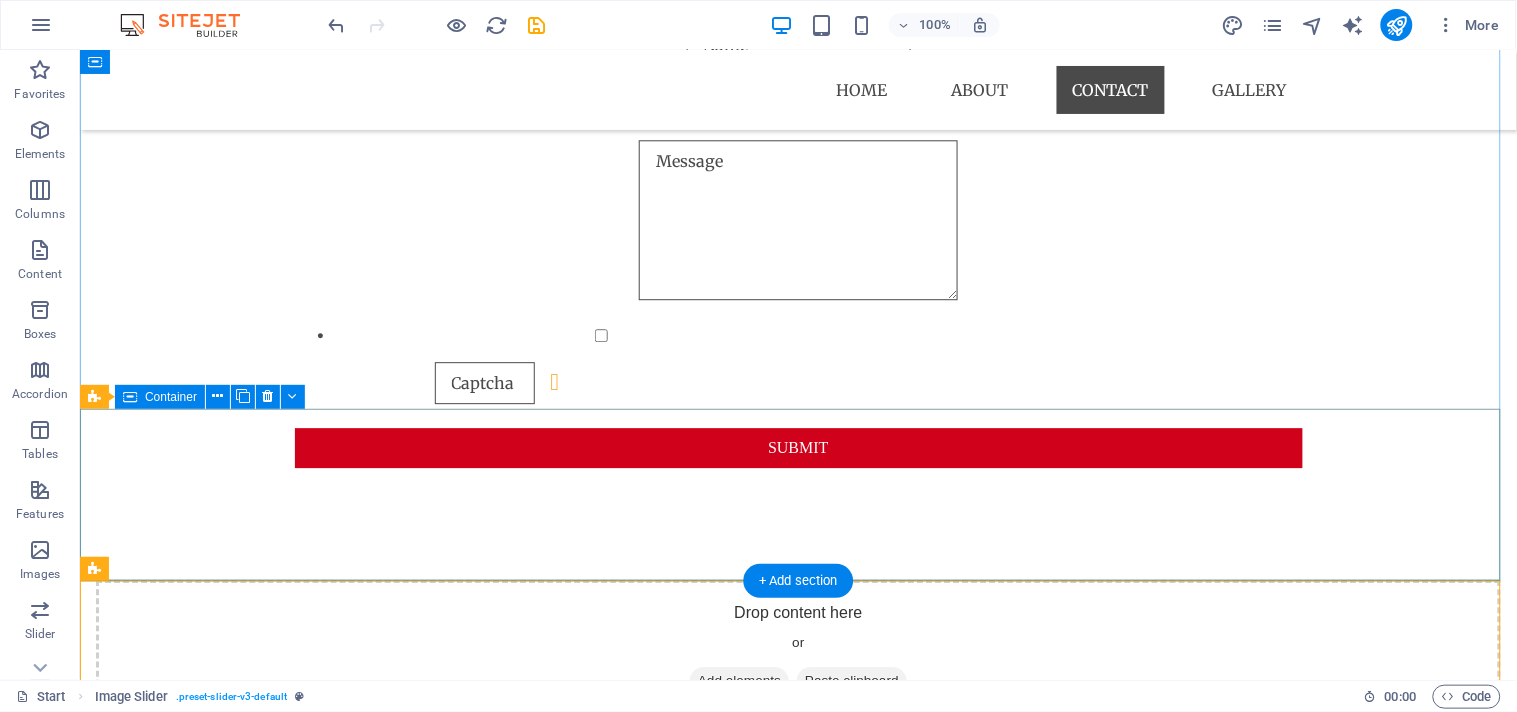 scroll, scrollTop: 1258, scrollLeft: 0, axis: vertical 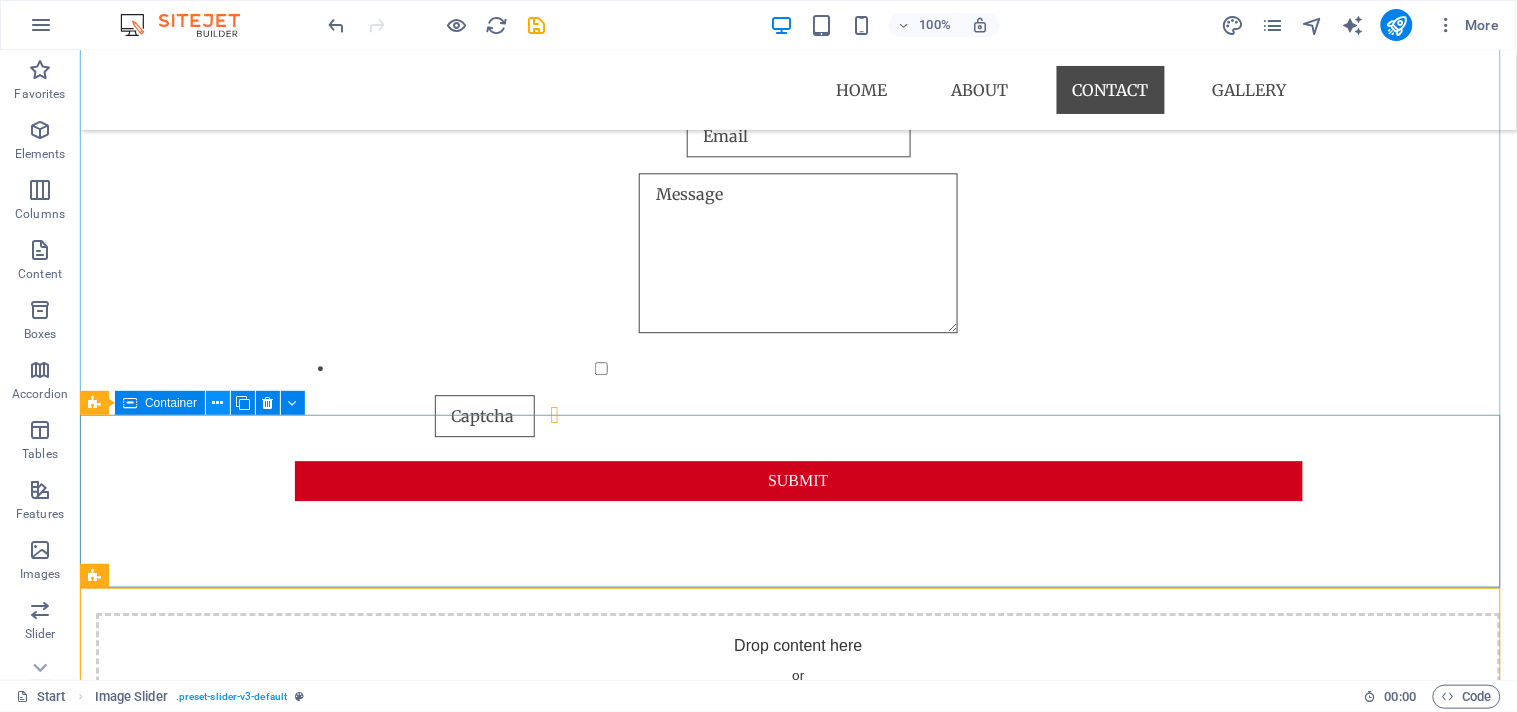 click at bounding box center (218, 403) 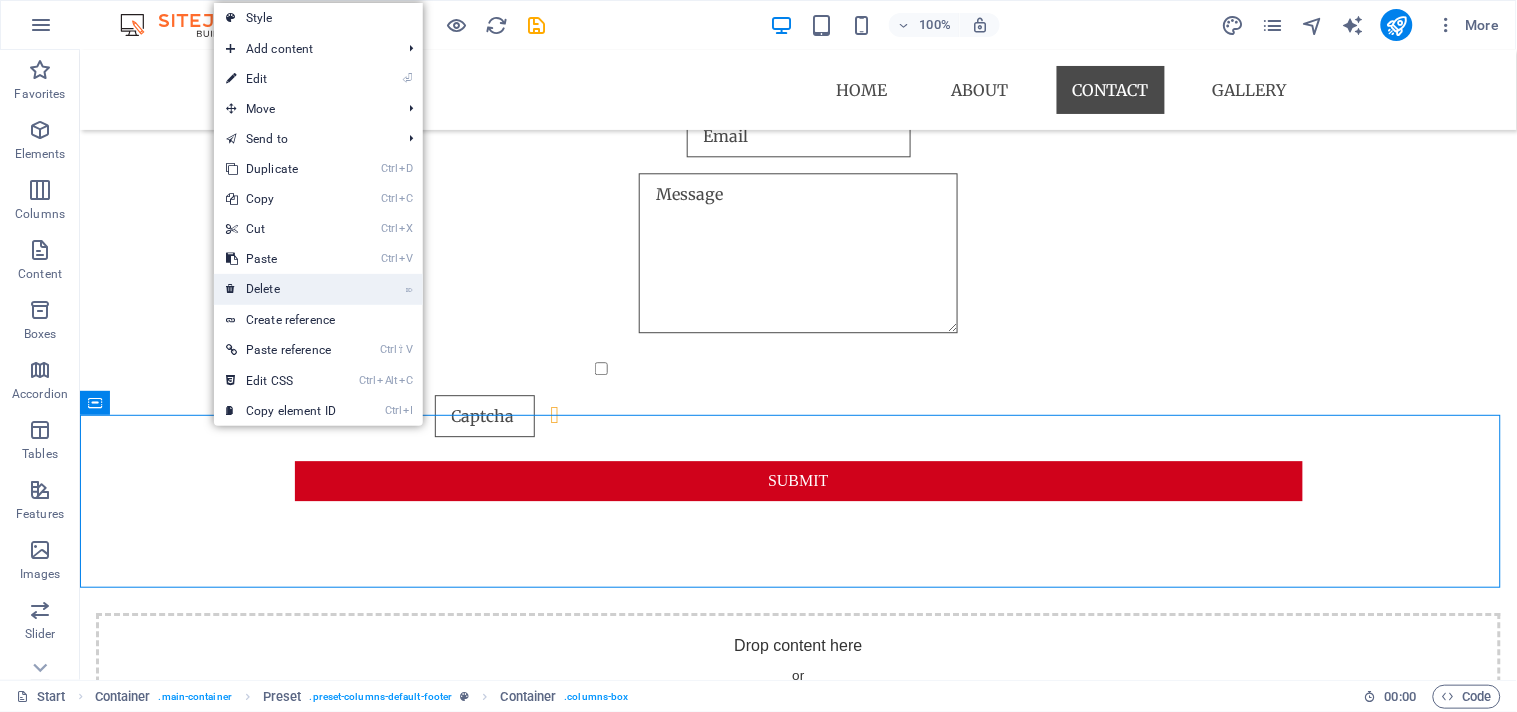 click on "⌦  Delete" at bounding box center (281, 289) 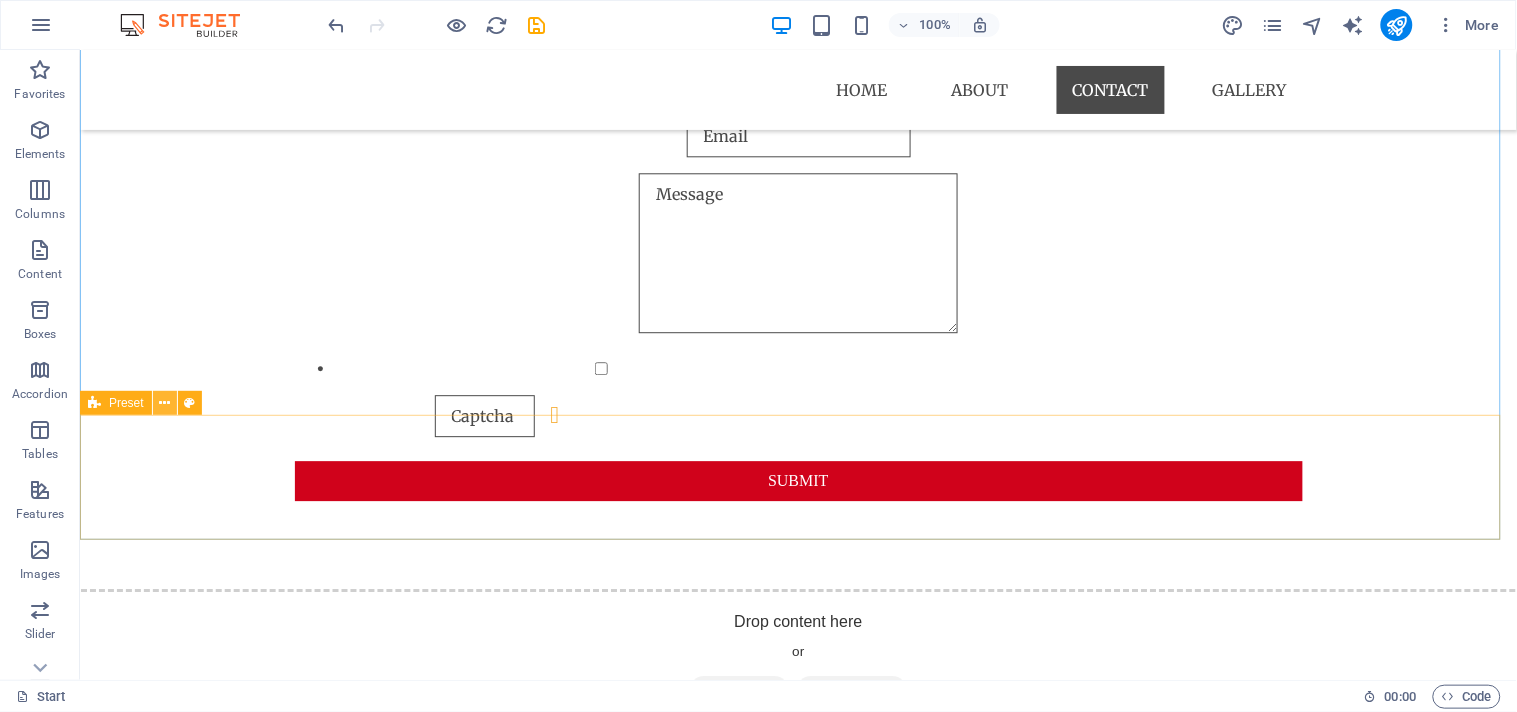 click at bounding box center (164, 403) 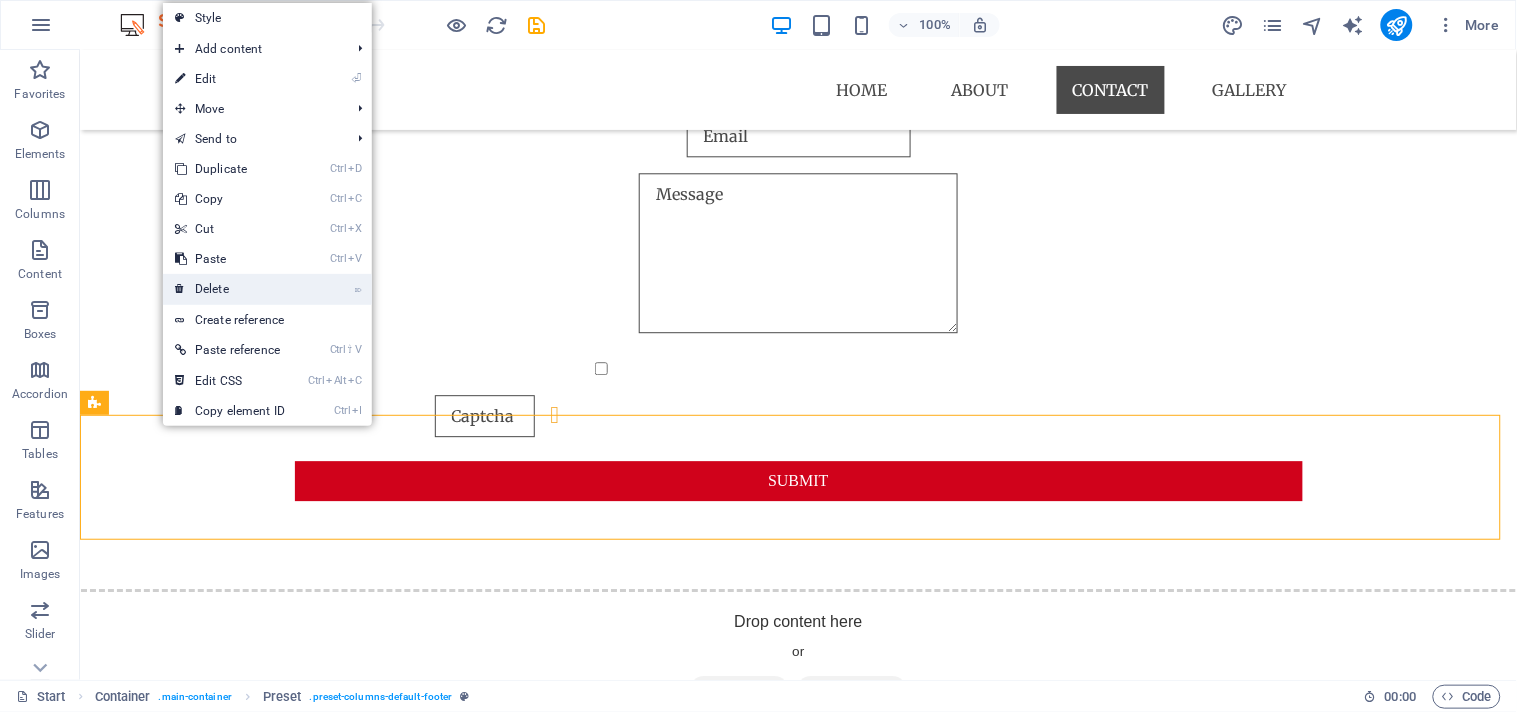 click on "⌦  Delete" at bounding box center [230, 289] 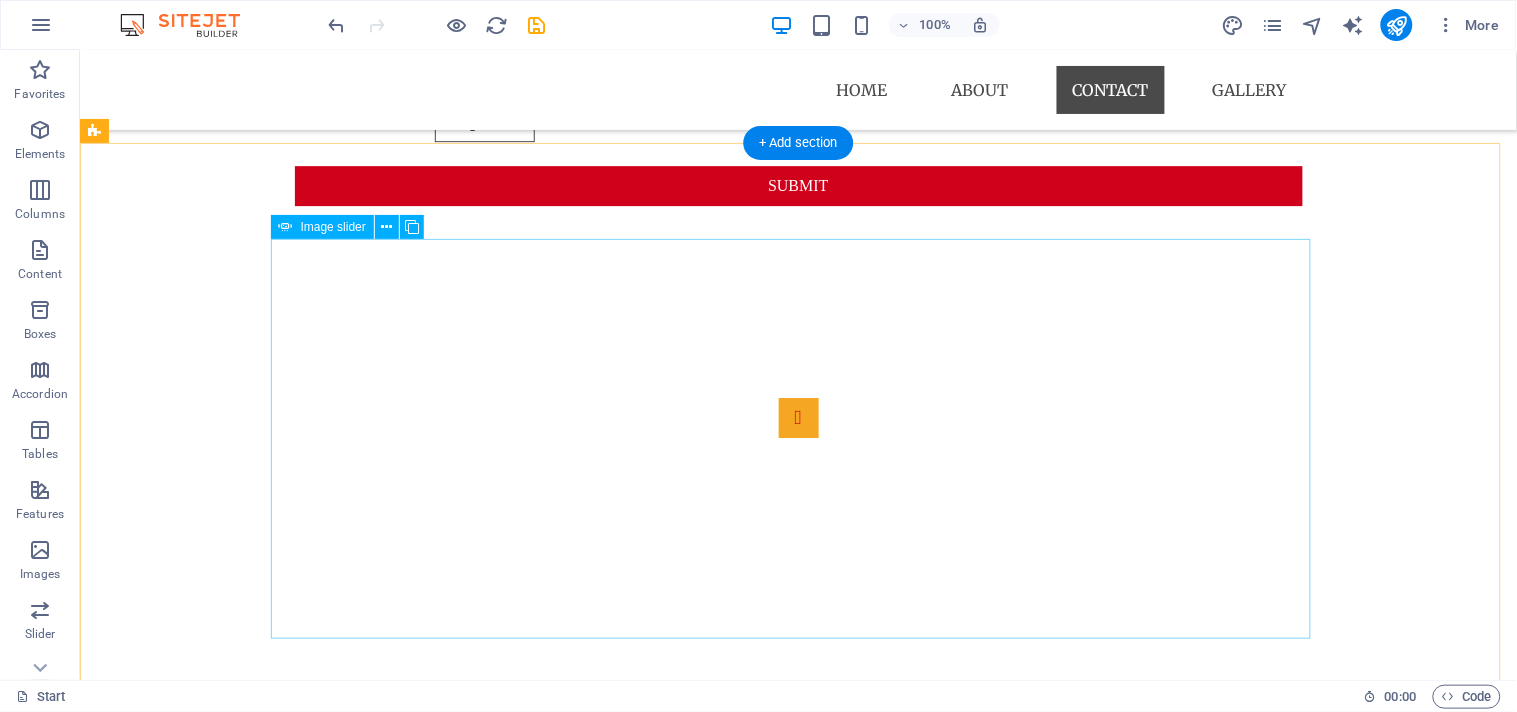 scroll, scrollTop: 1531, scrollLeft: 0, axis: vertical 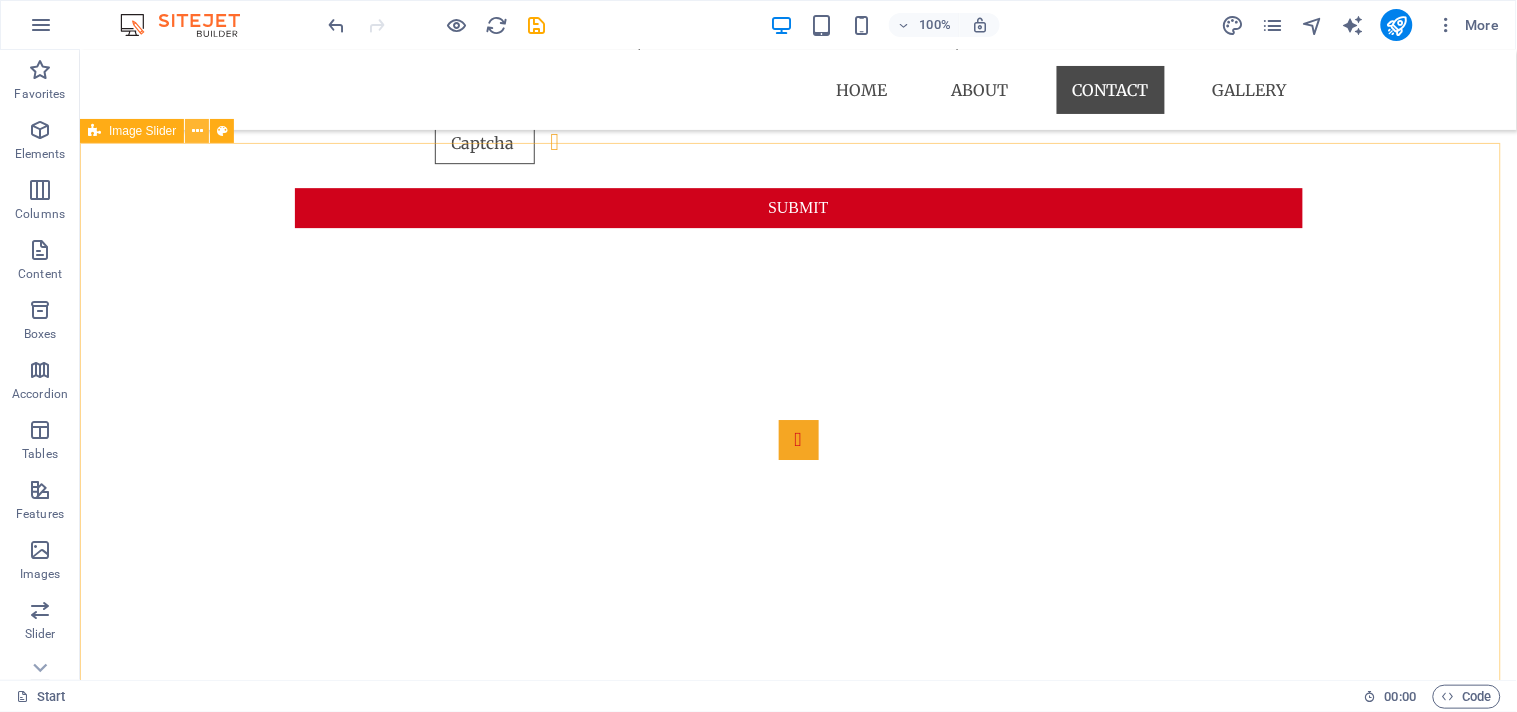 click at bounding box center (197, 131) 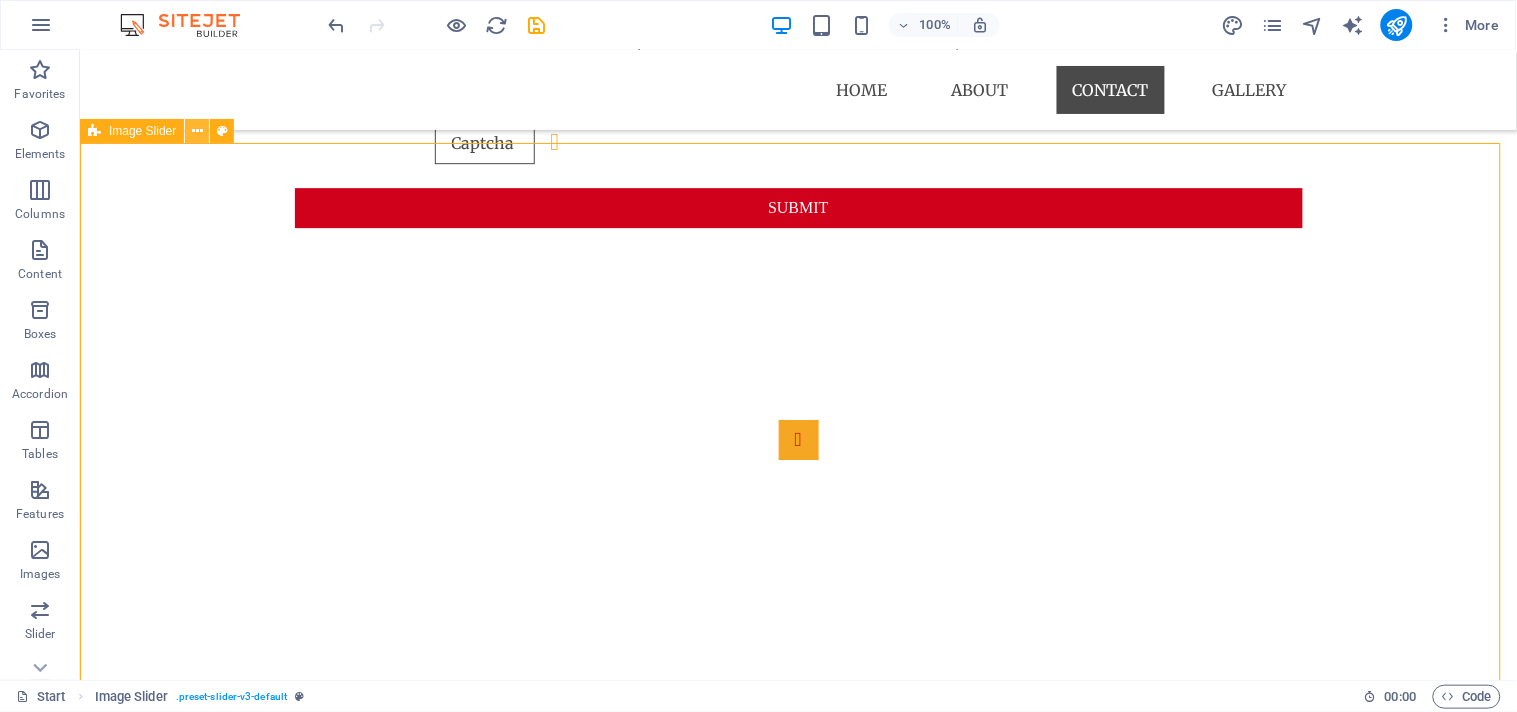 click at bounding box center (197, 131) 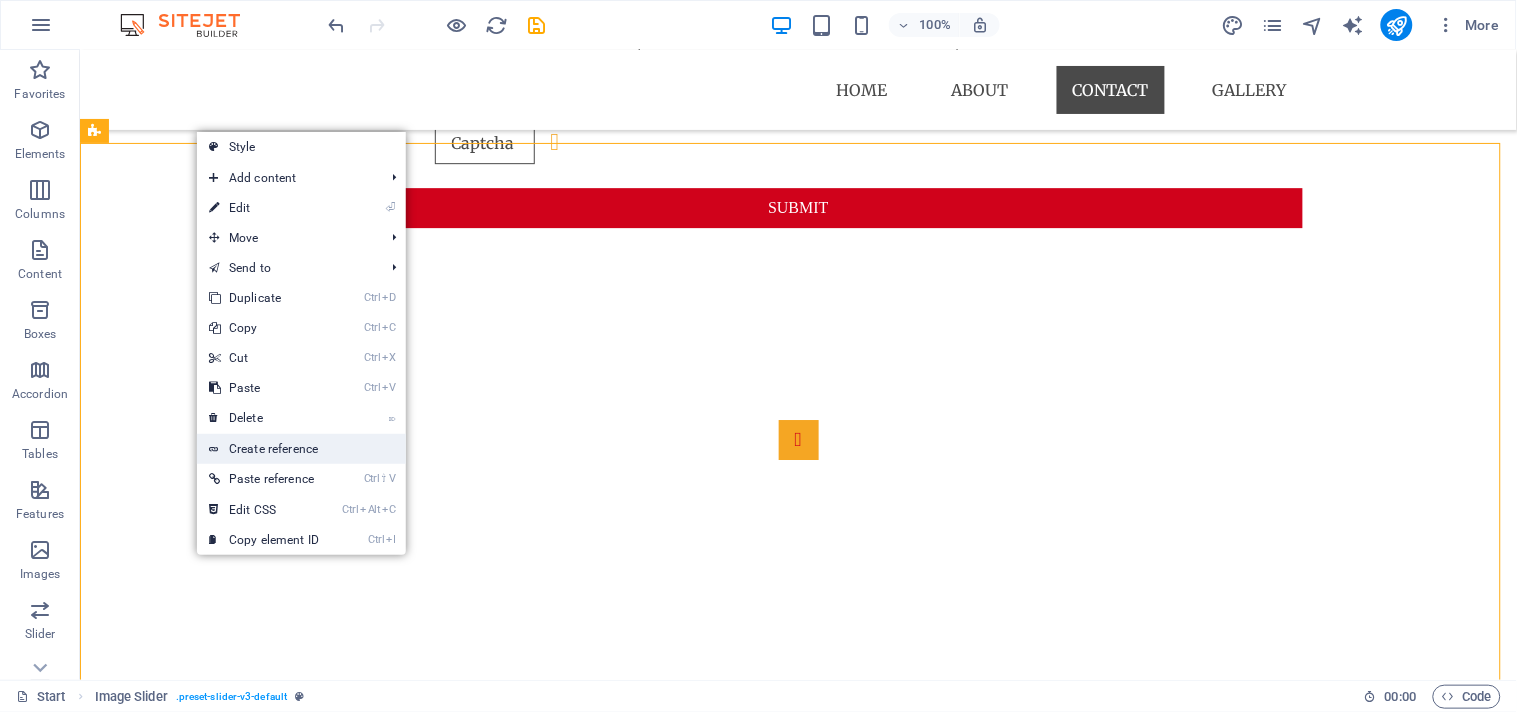 click on "Create reference" at bounding box center (301, 449) 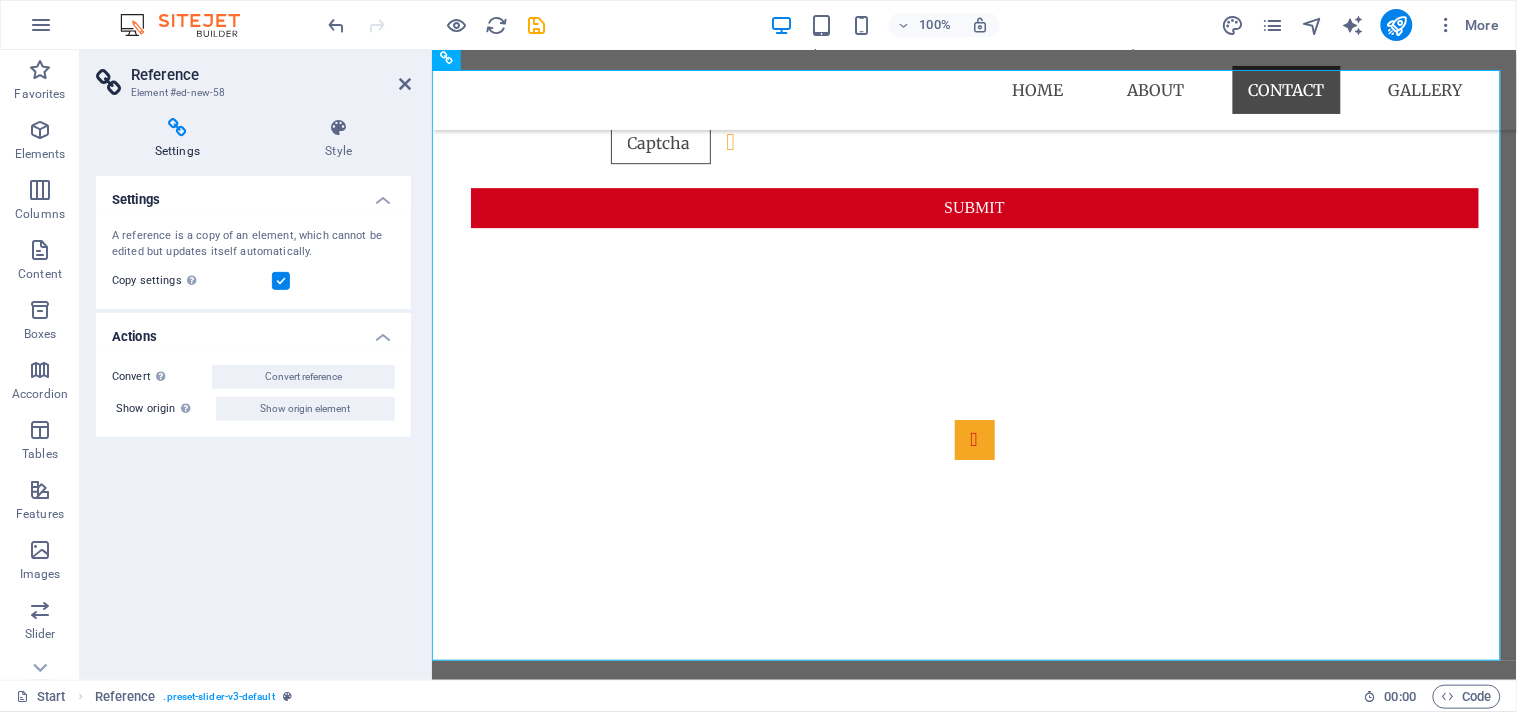 scroll, scrollTop: 2196, scrollLeft: 0, axis: vertical 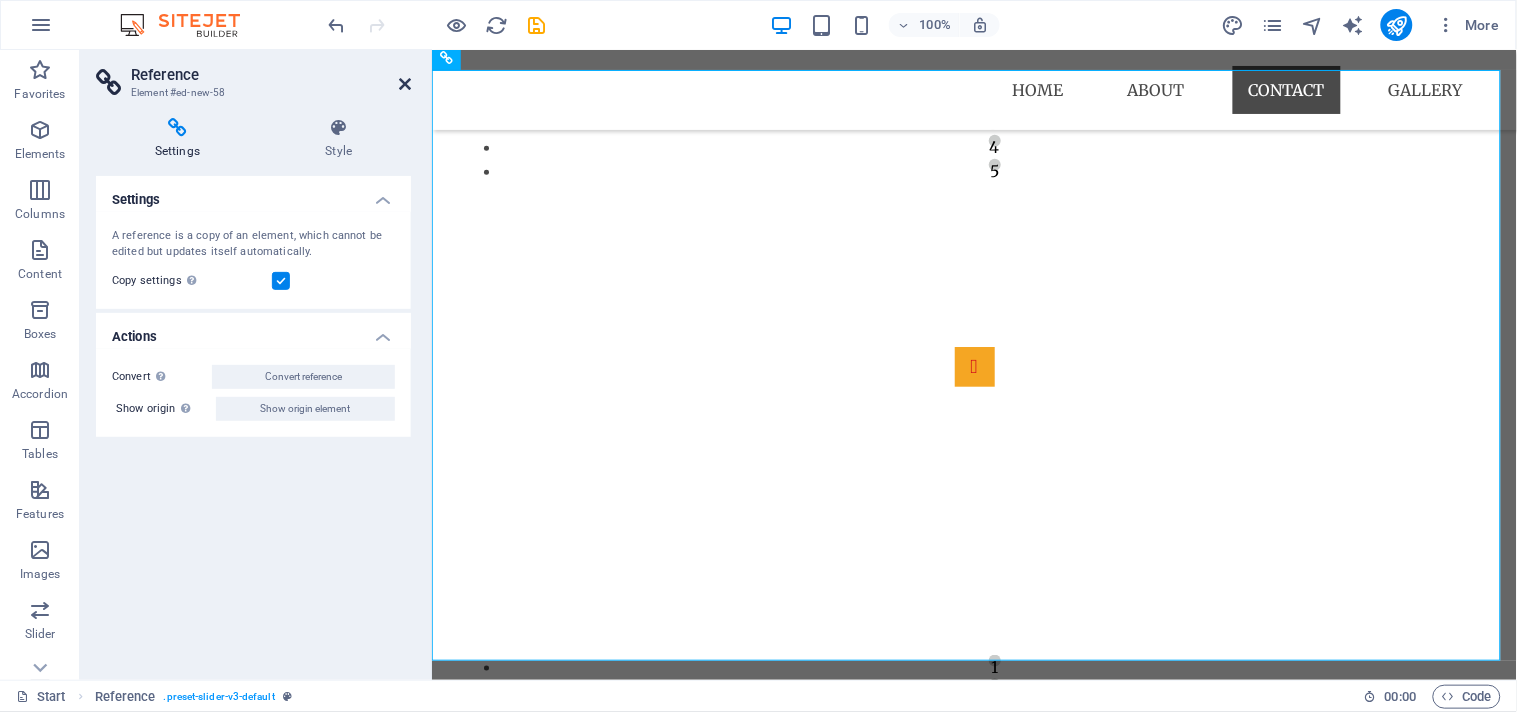 click at bounding box center (405, 84) 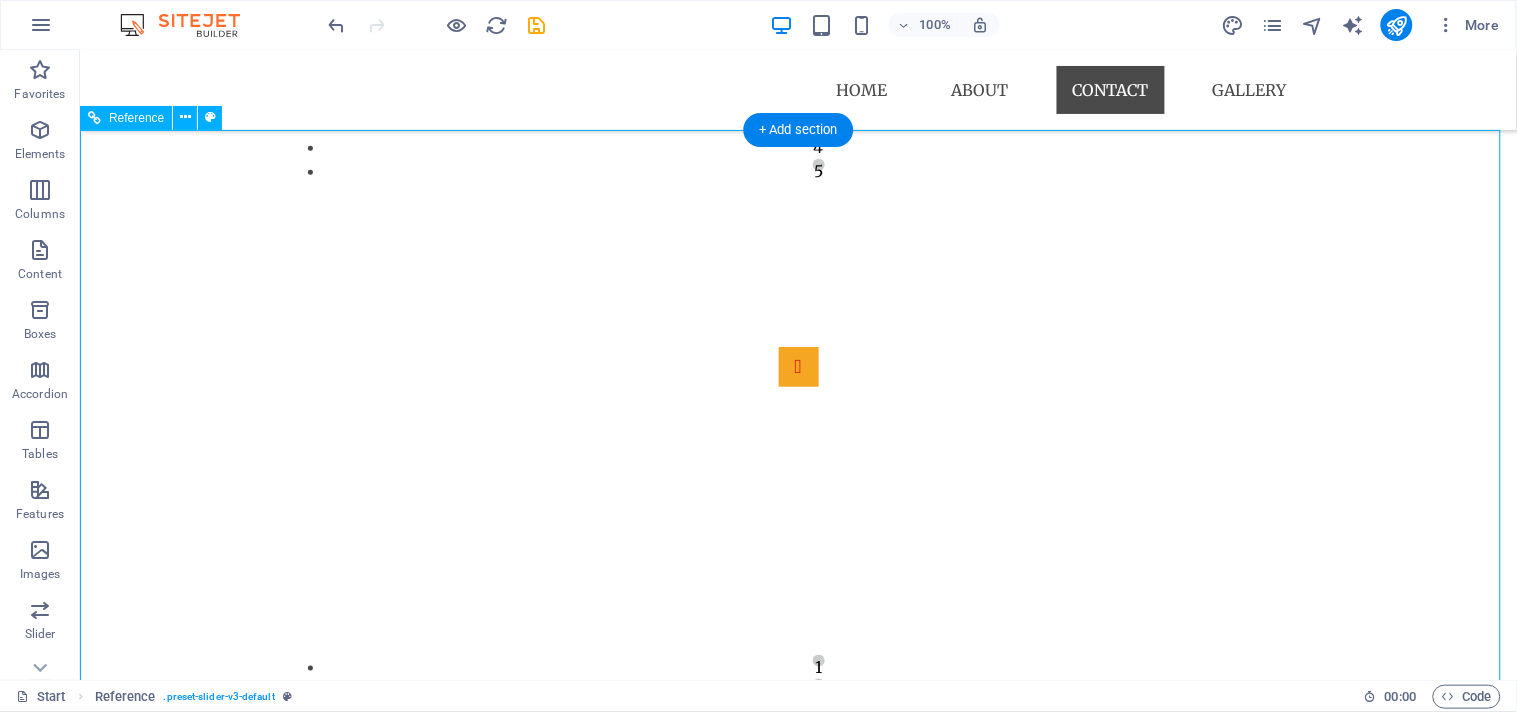 scroll, scrollTop: 2085, scrollLeft: 0, axis: vertical 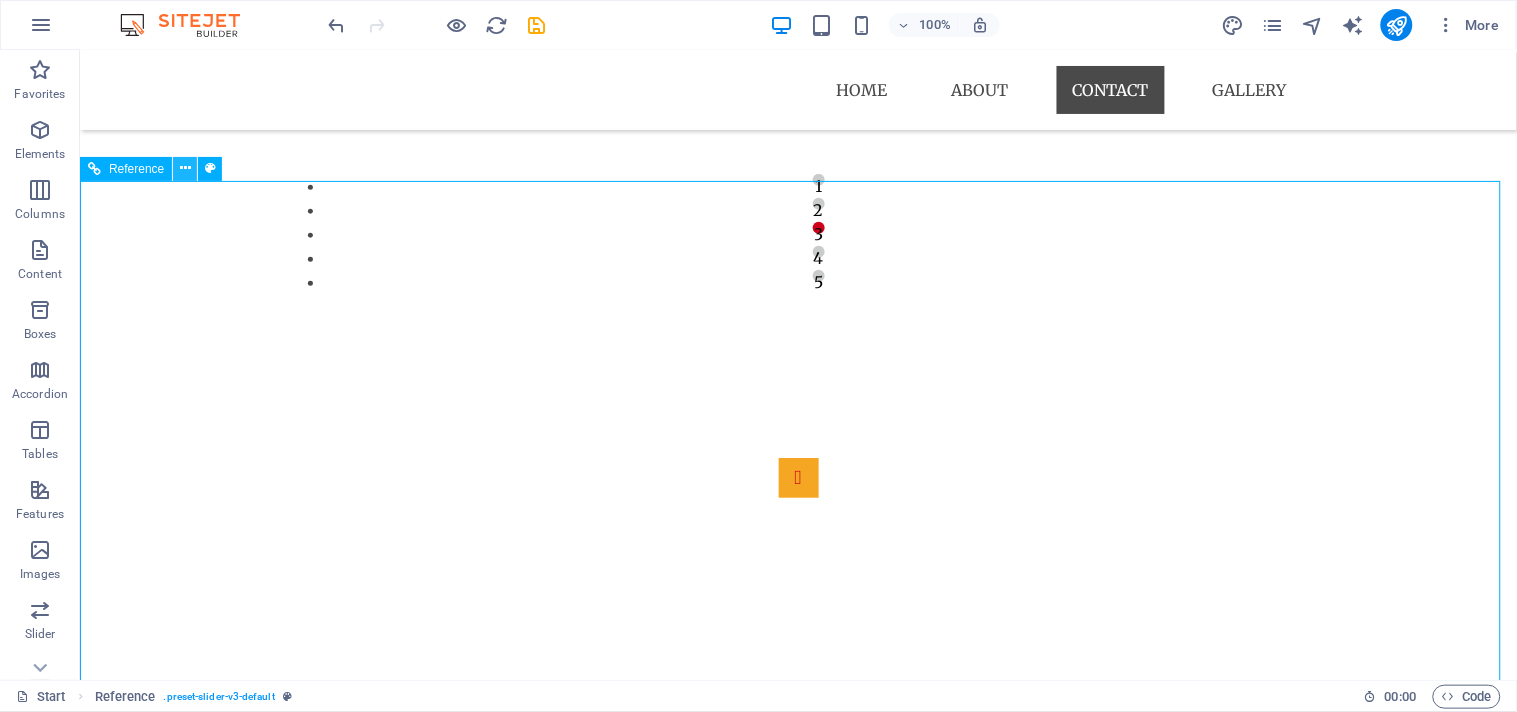 click at bounding box center [185, 168] 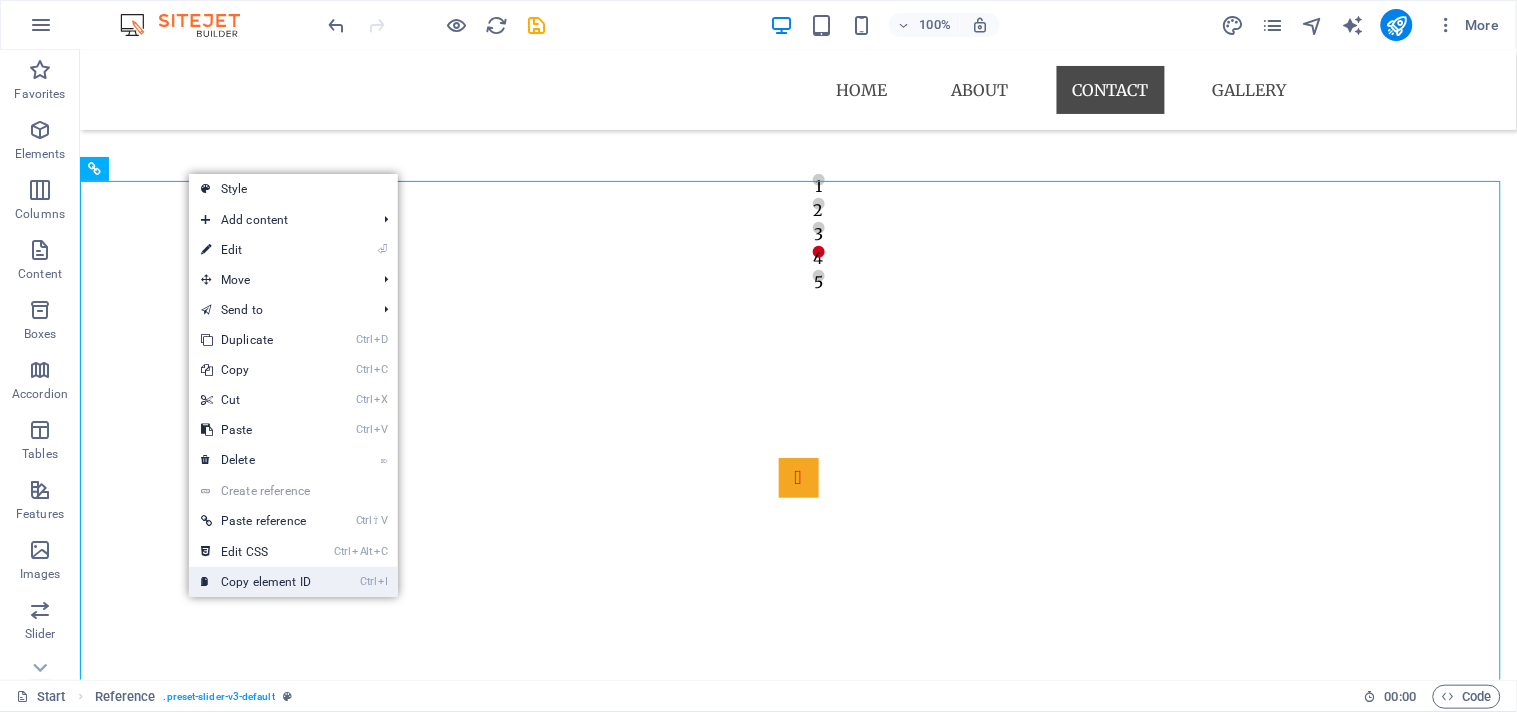click on "Ctrl I  Copy element ID" at bounding box center (256, 582) 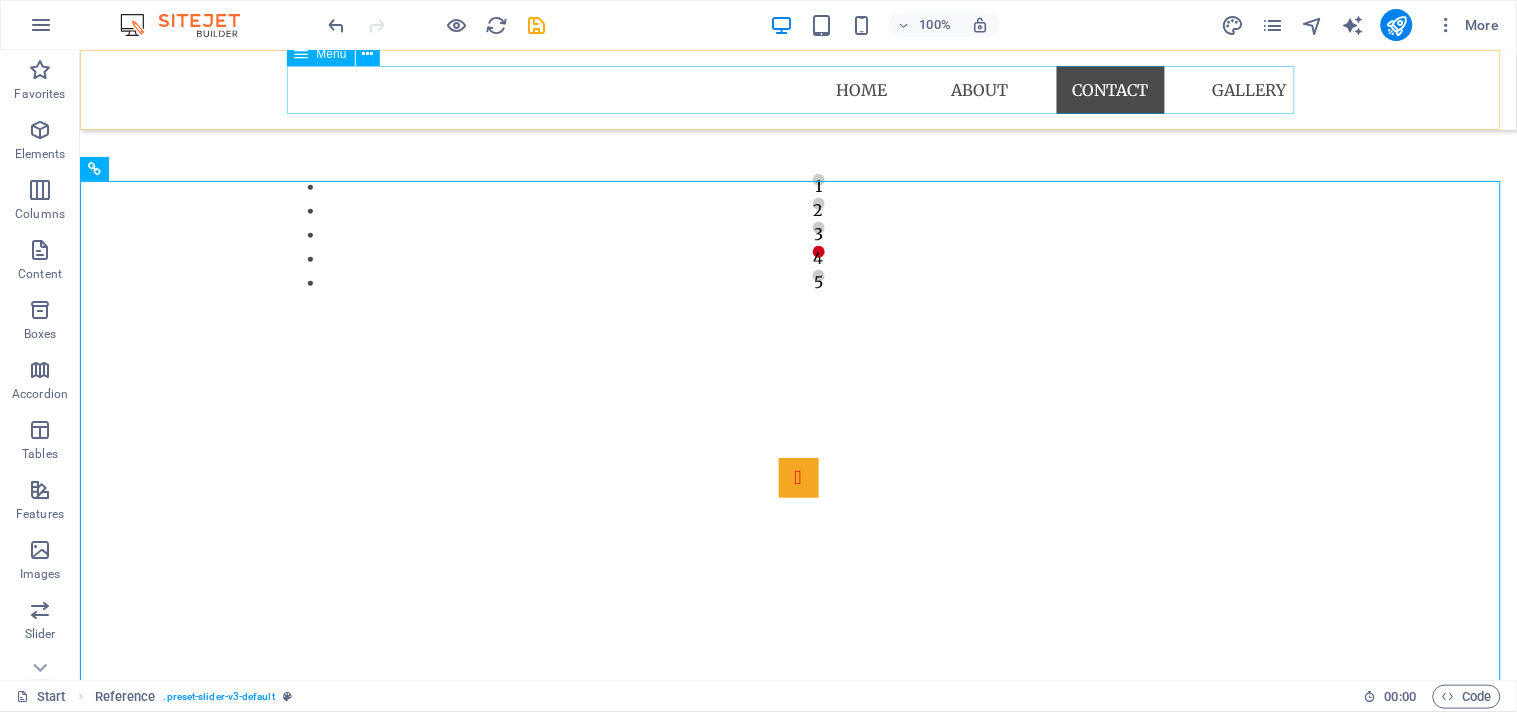 click on "Home About Contact Gallery" at bounding box center (798, 89) 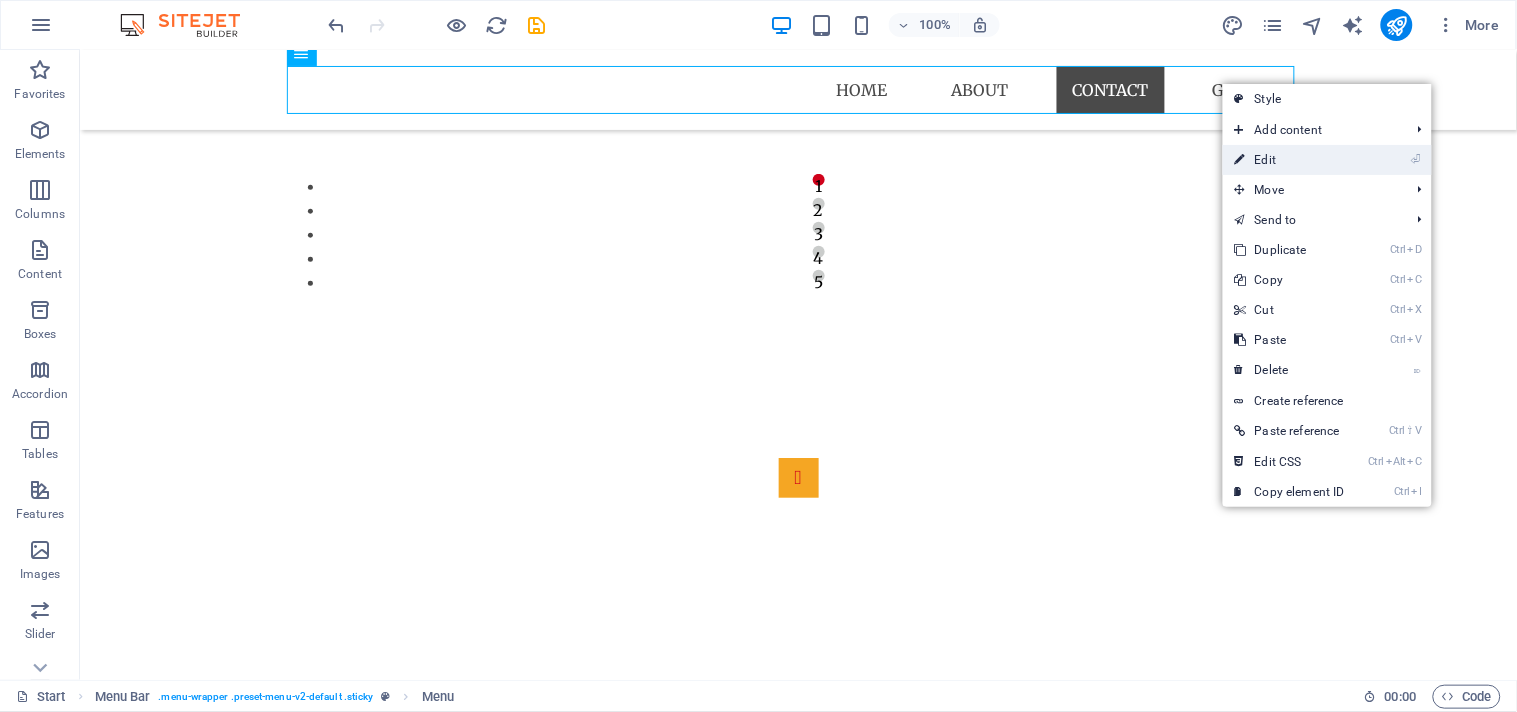 click on "⏎  Edit" at bounding box center [1290, 160] 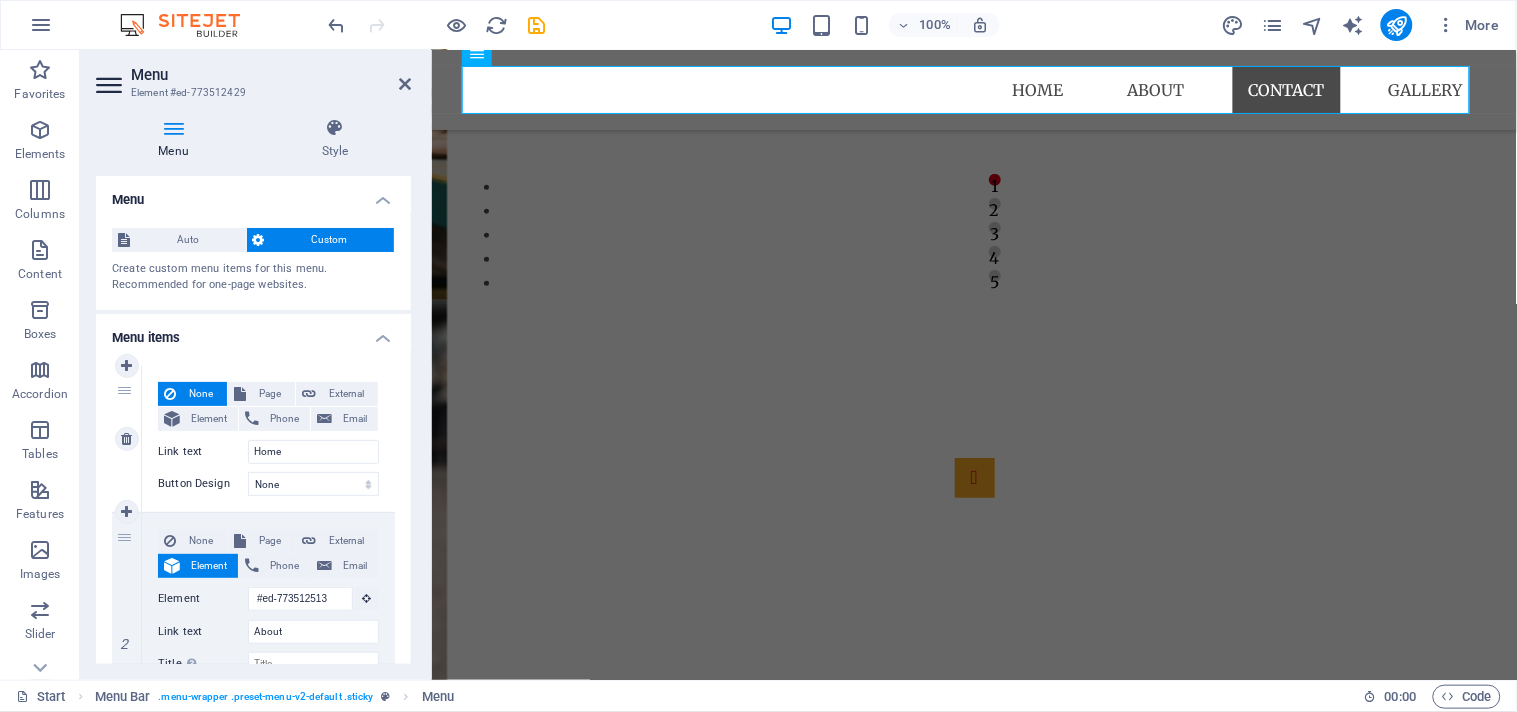scroll, scrollTop: 111, scrollLeft: 0, axis: vertical 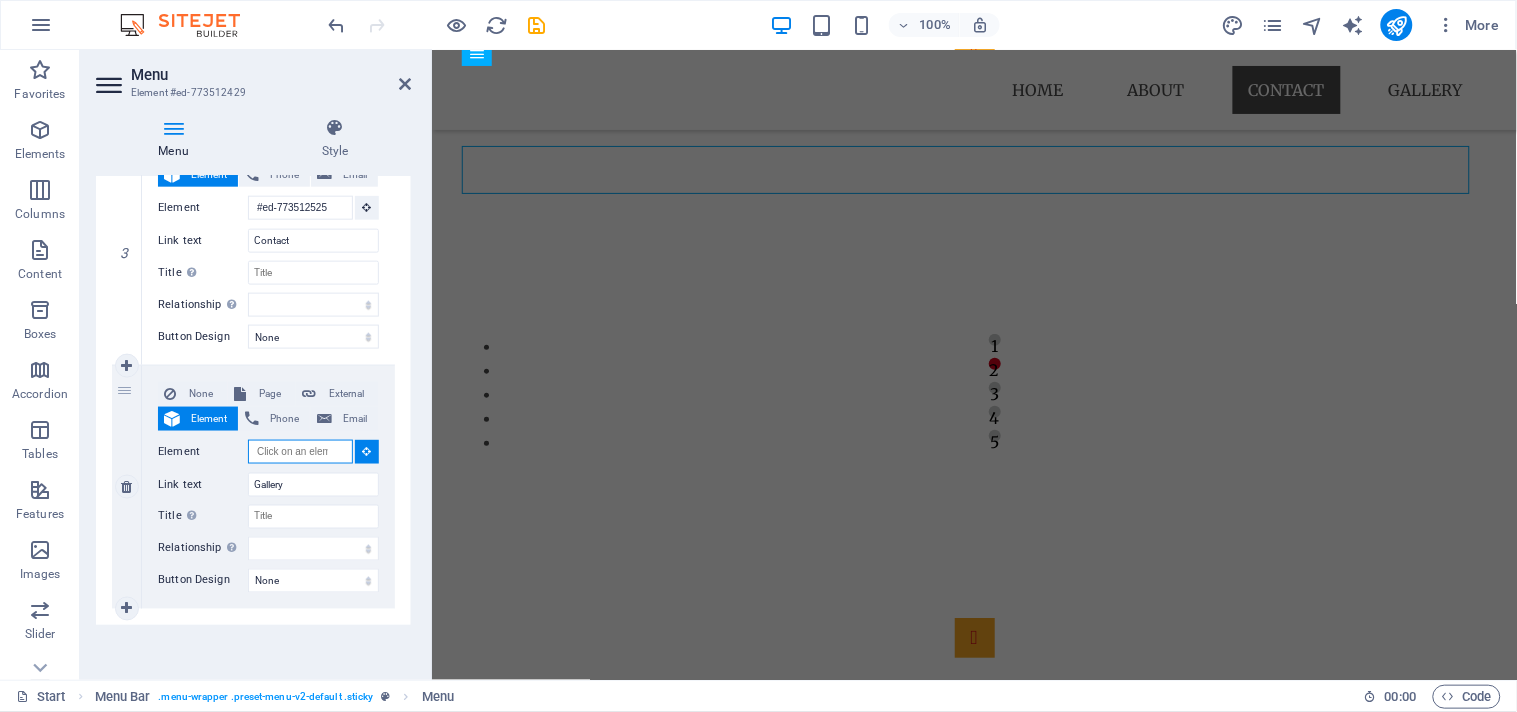 click on "Element" at bounding box center (300, 452) 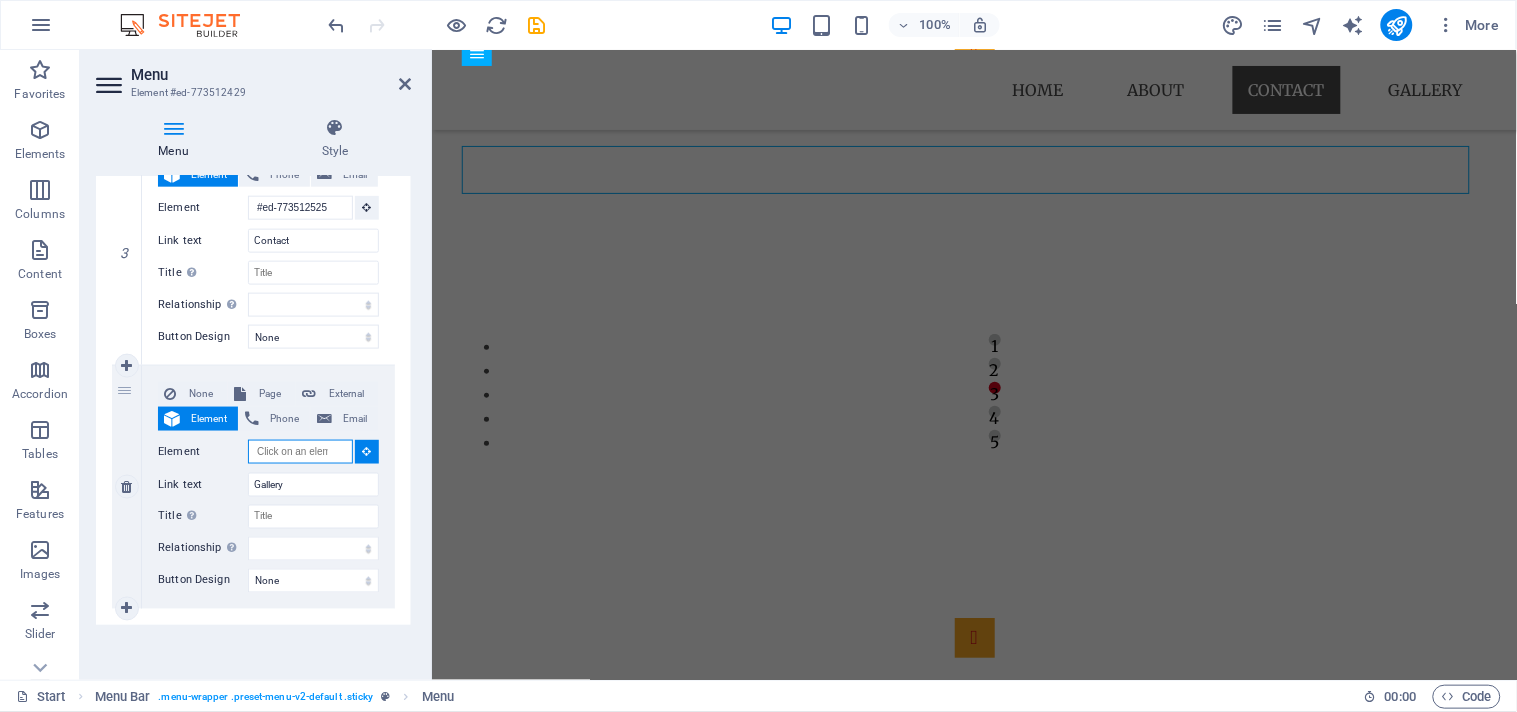 paste on "#ed-new-58" 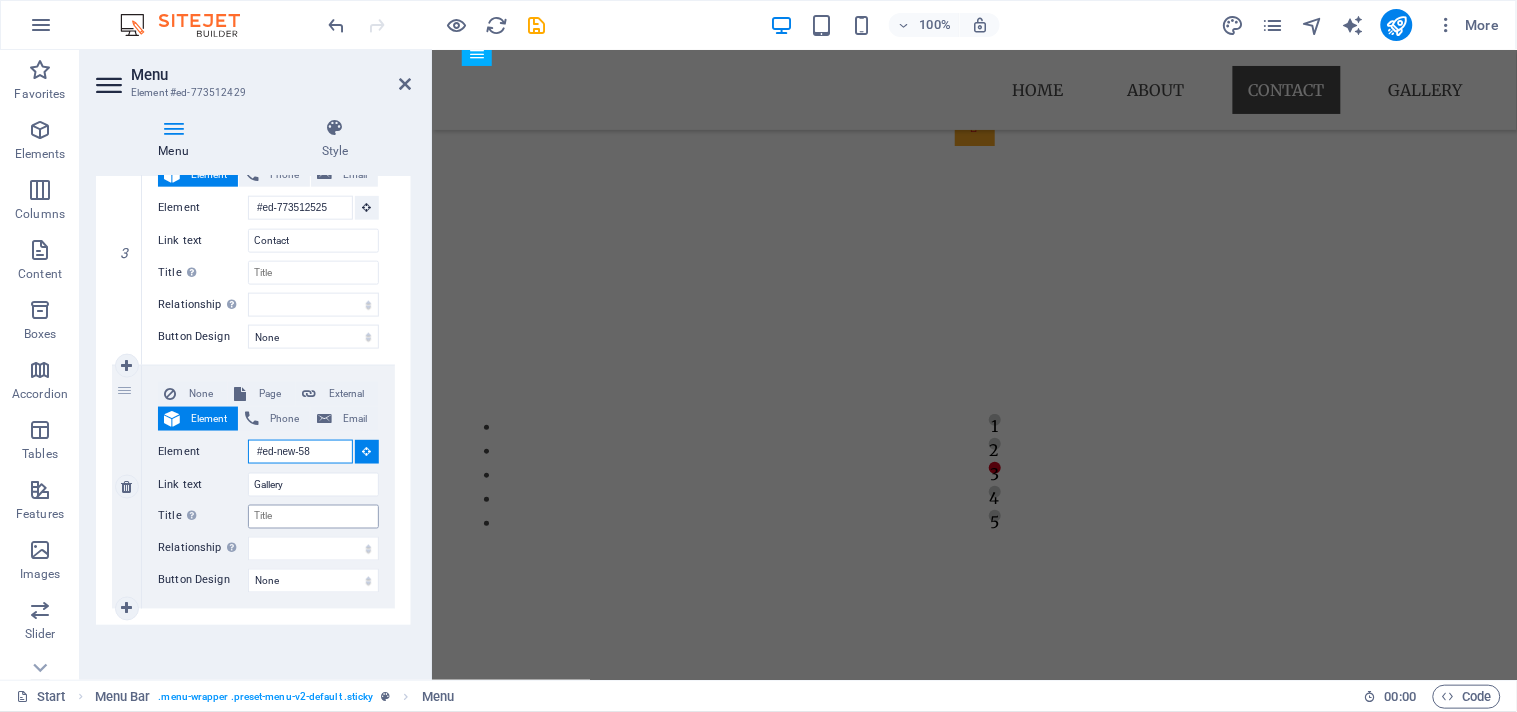 scroll, scrollTop: 1765, scrollLeft: 0, axis: vertical 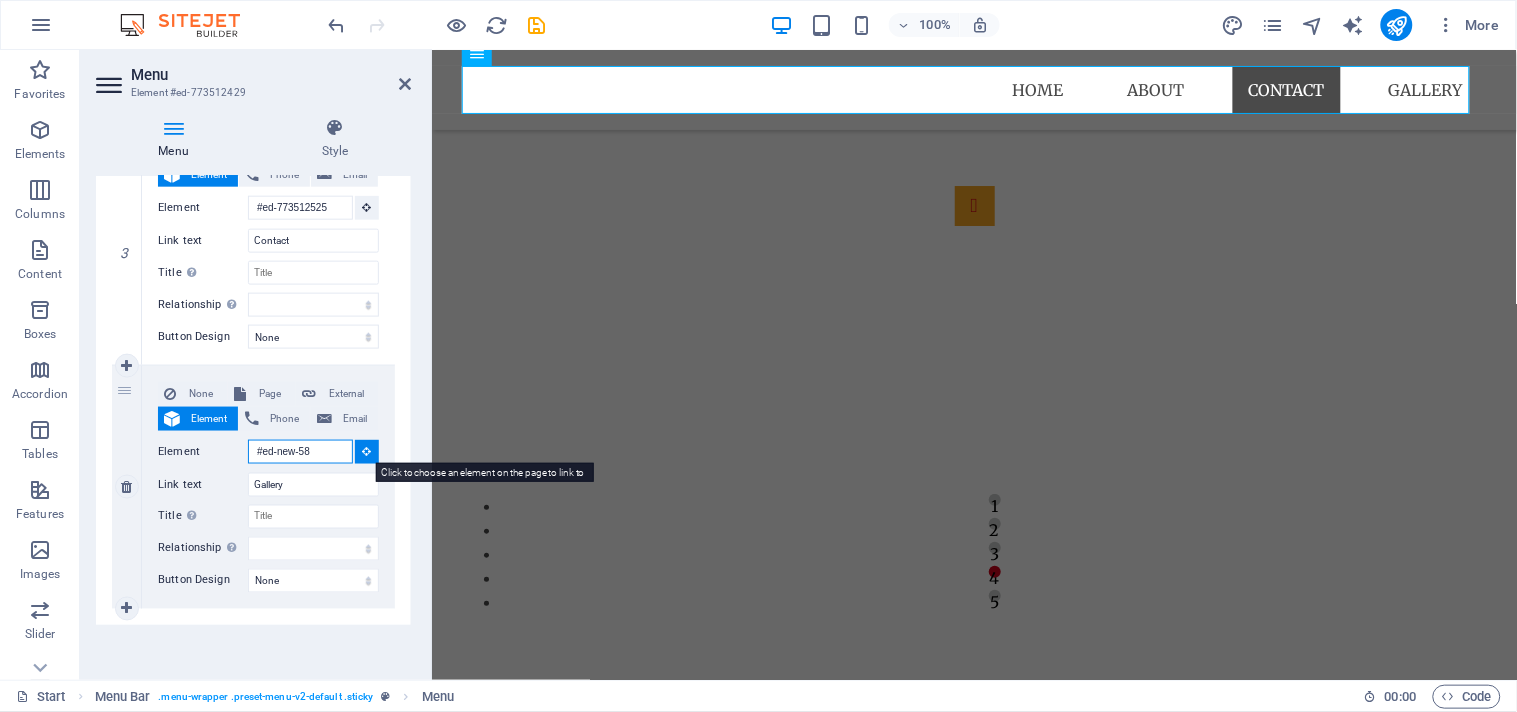 type on "#ed-new-58" 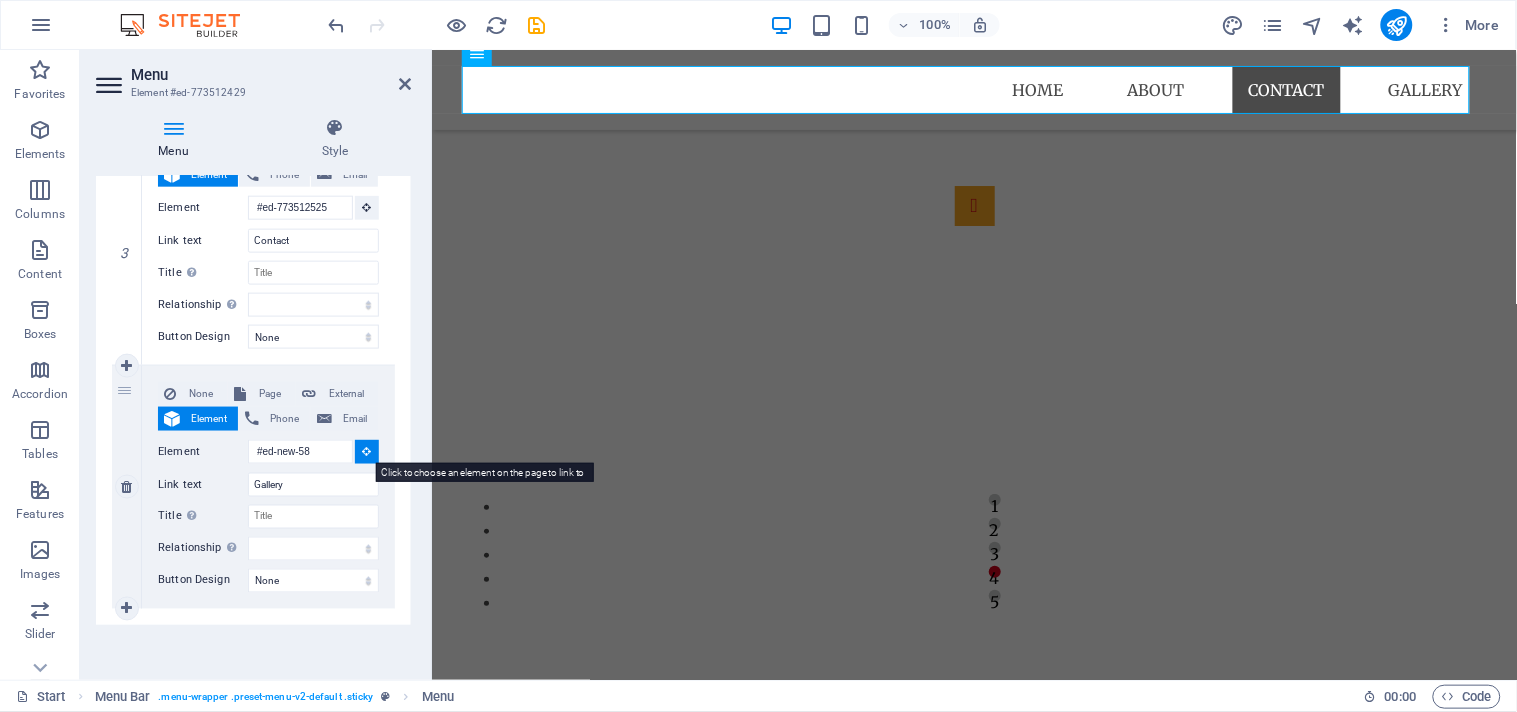 select 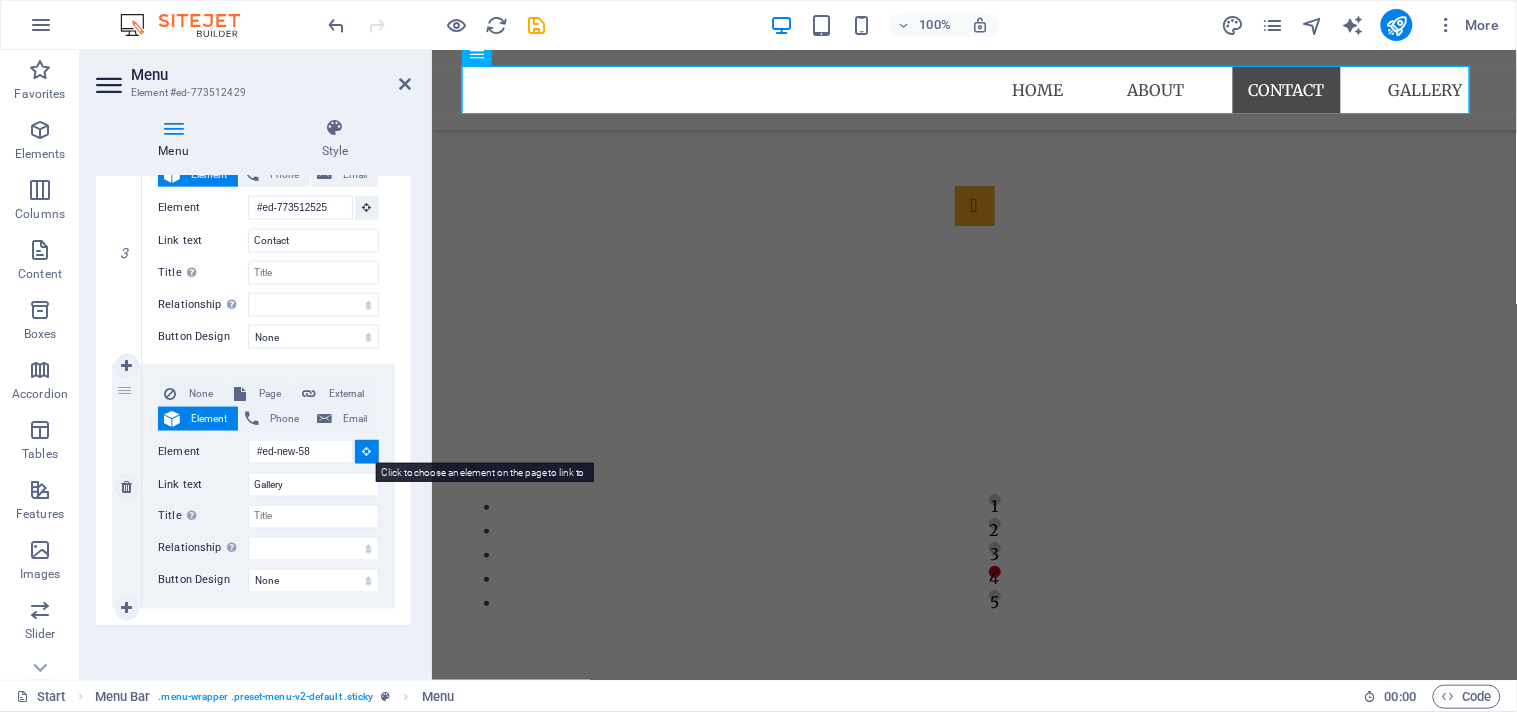 click at bounding box center (367, 452) 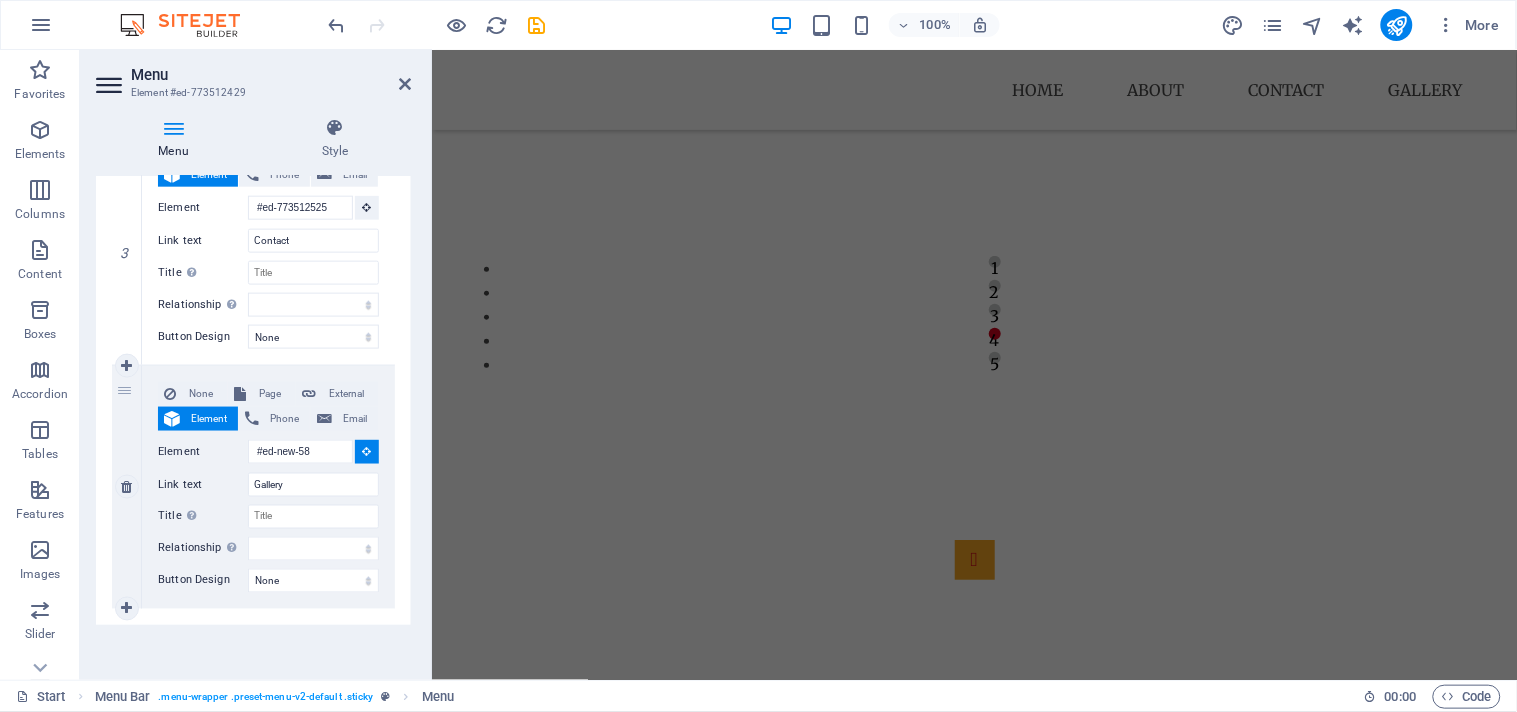 scroll, scrollTop: 1761, scrollLeft: 0, axis: vertical 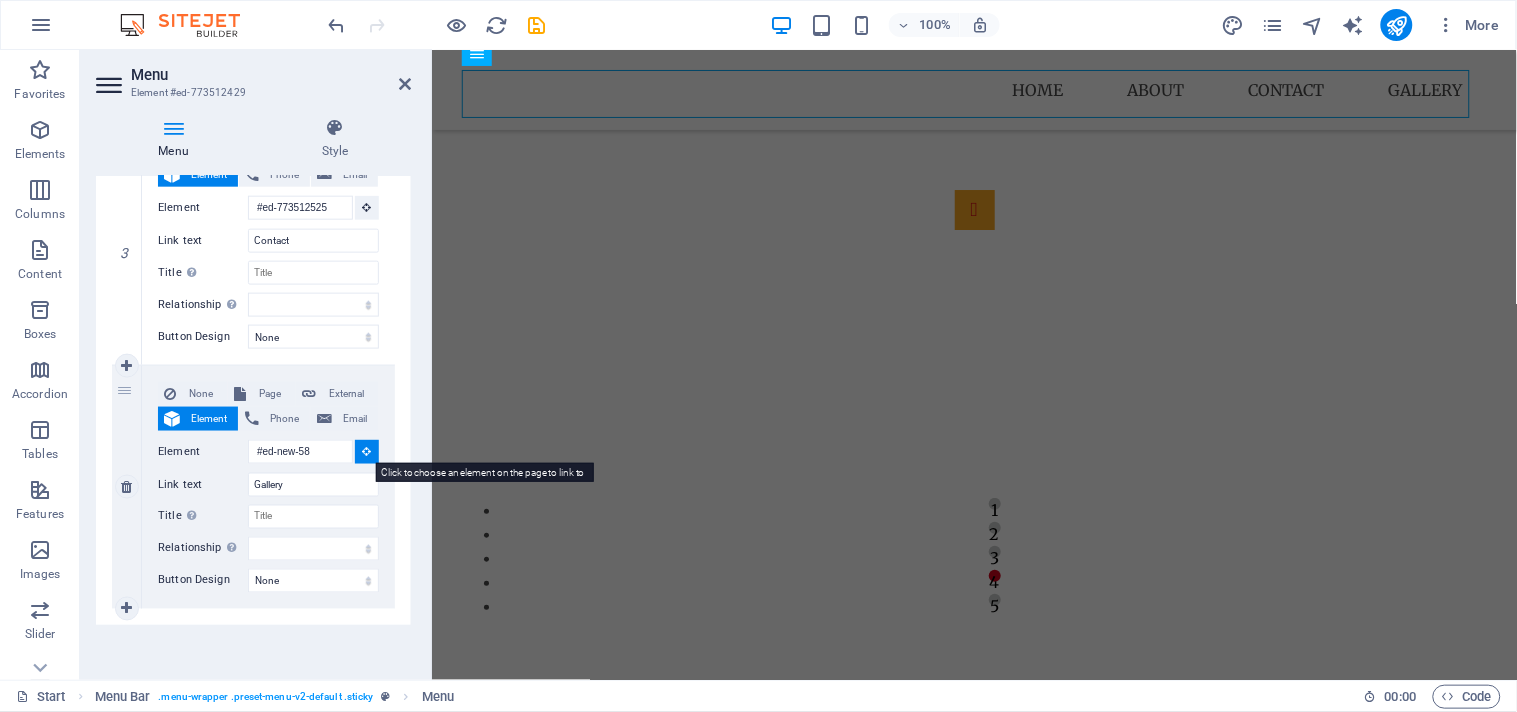 click at bounding box center (367, 451) 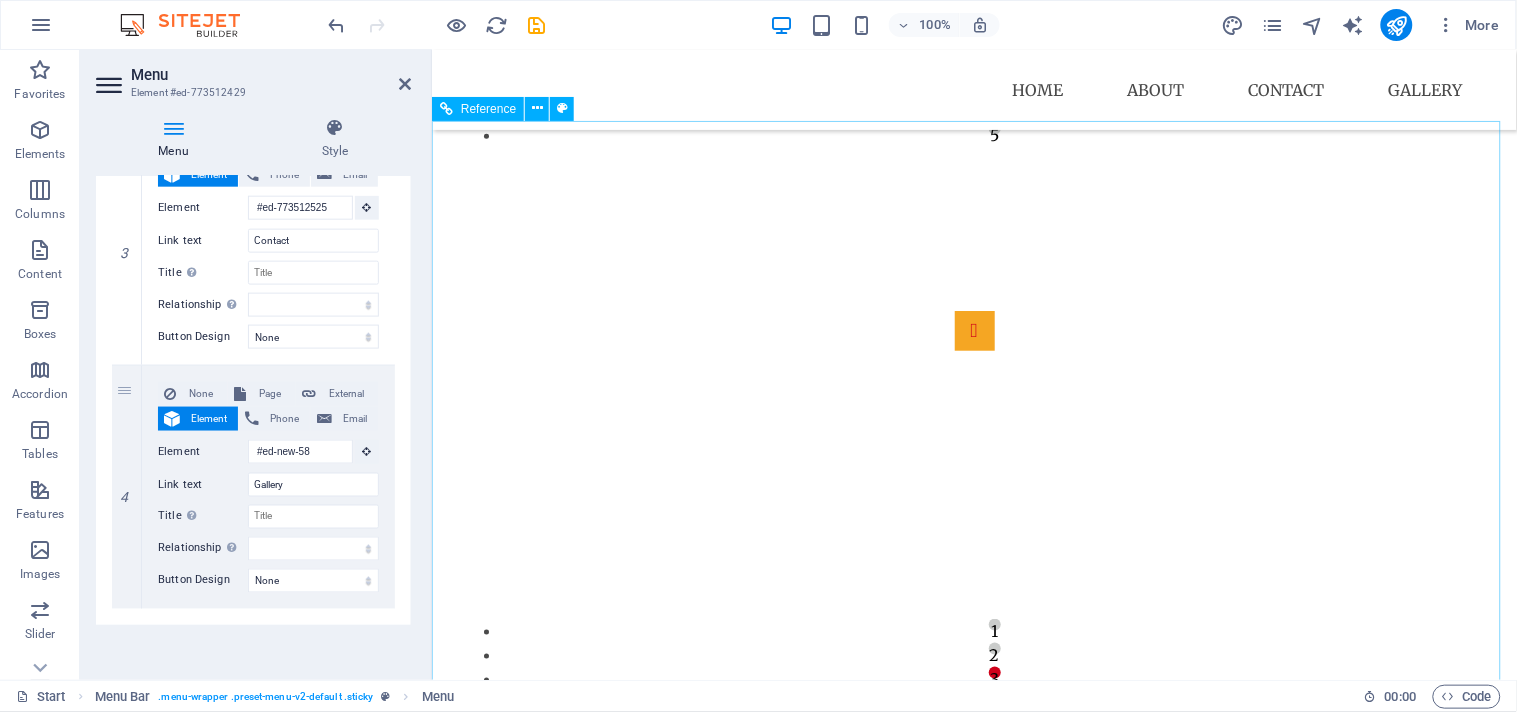 scroll, scrollTop: 2234, scrollLeft: 0, axis: vertical 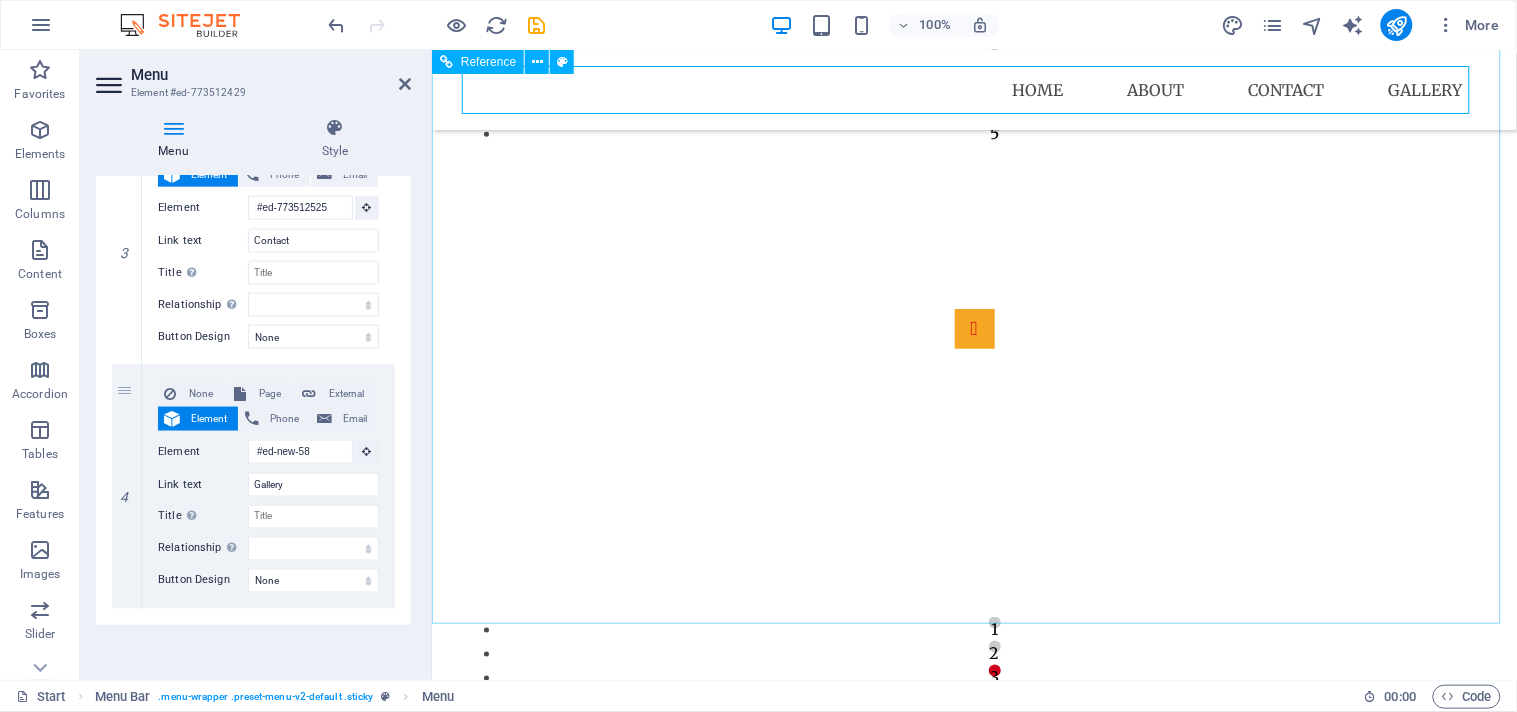 click at bounding box center (974, 3126) 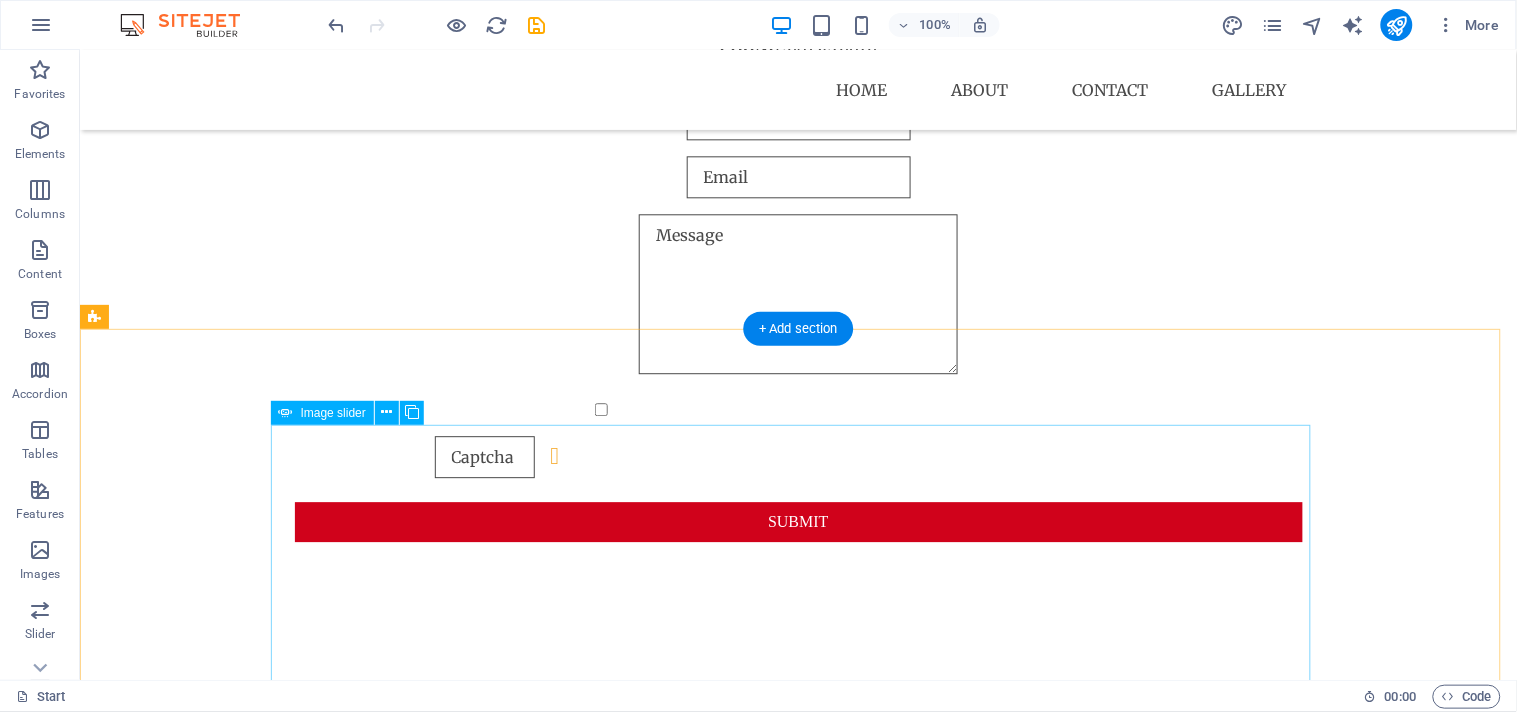 scroll, scrollTop: 1345, scrollLeft: 0, axis: vertical 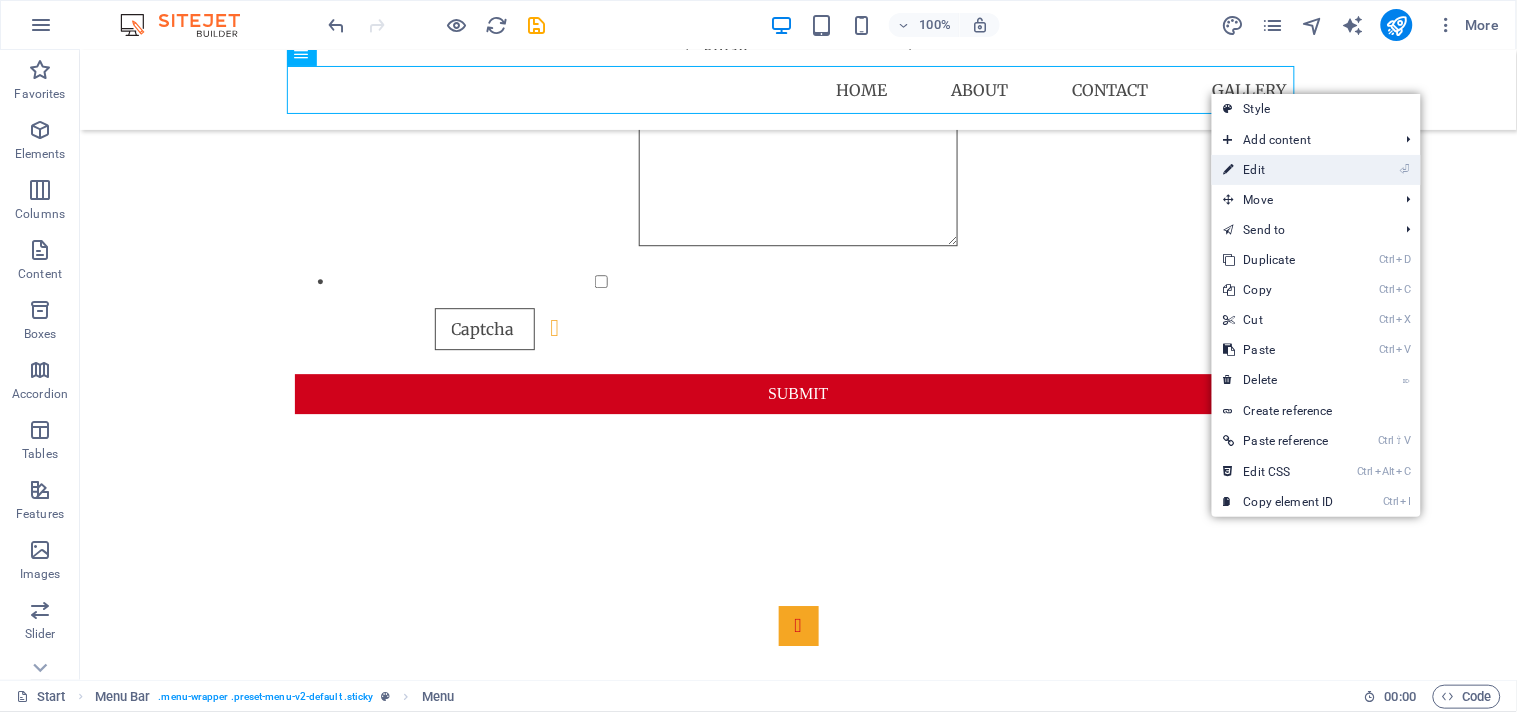 drag, startPoint x: 1307, startPoint y: 160, endPoint x: 875, endPoint y: 120, distance: 433.8479 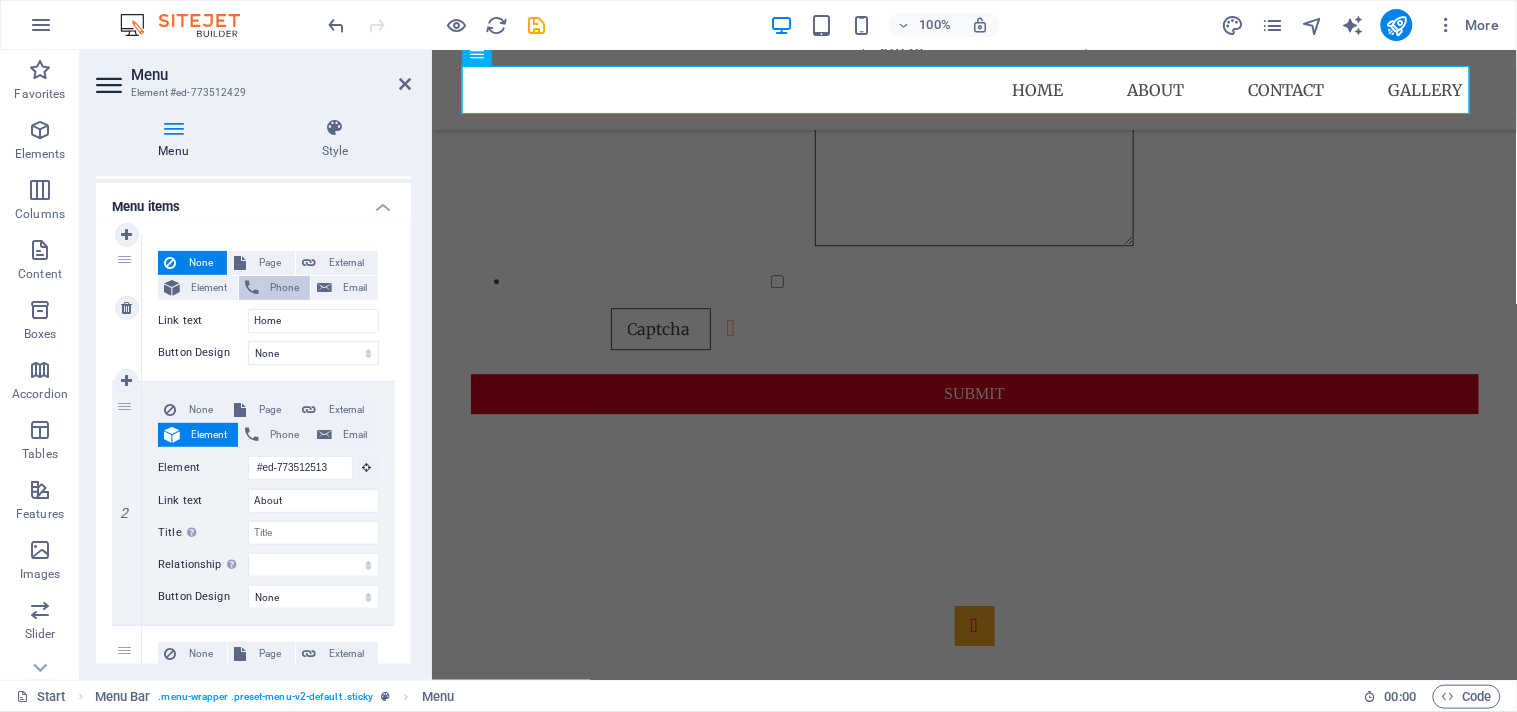 scroll, scrollTop: 222, scrollLeft: 0, axis: vertical 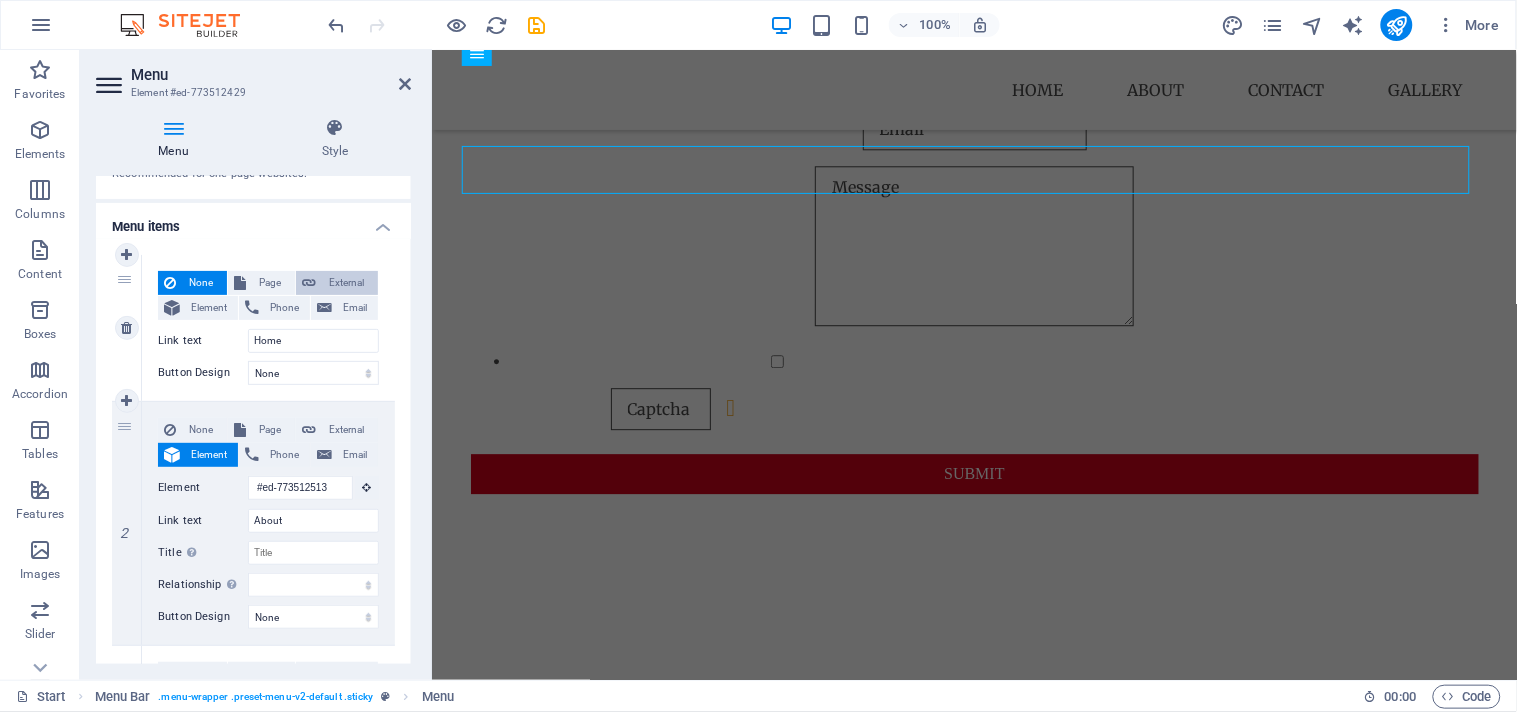 click on "External" at bounding box center (347, 283) 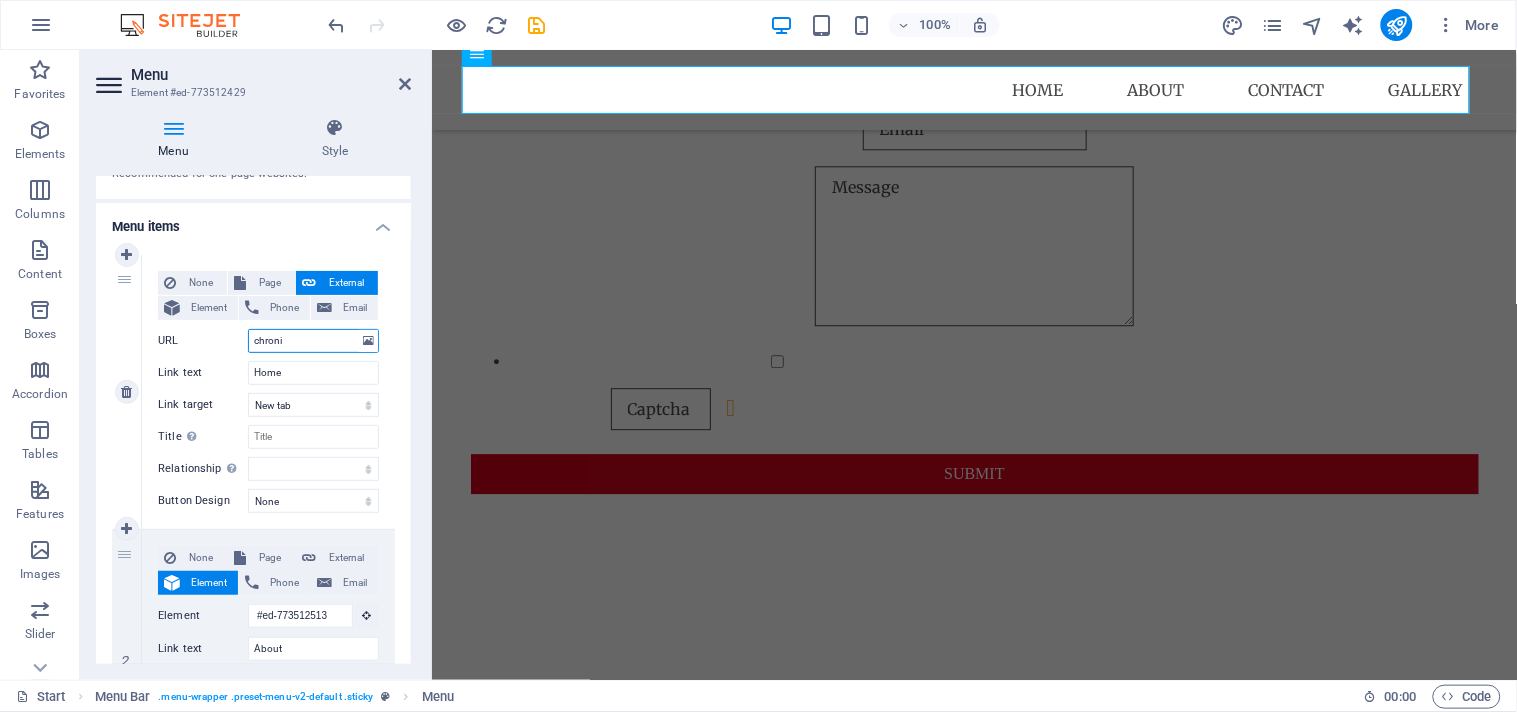 type on "chronic" 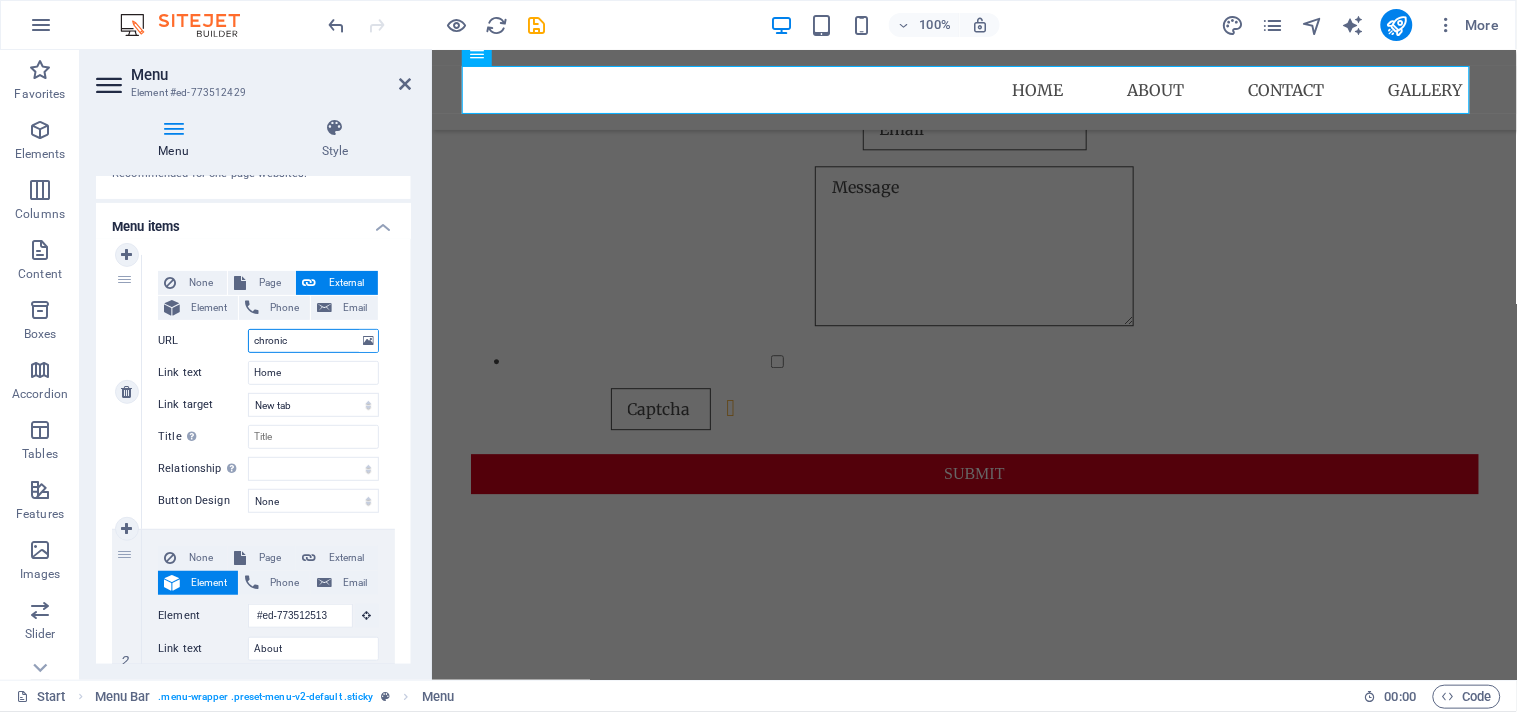 select 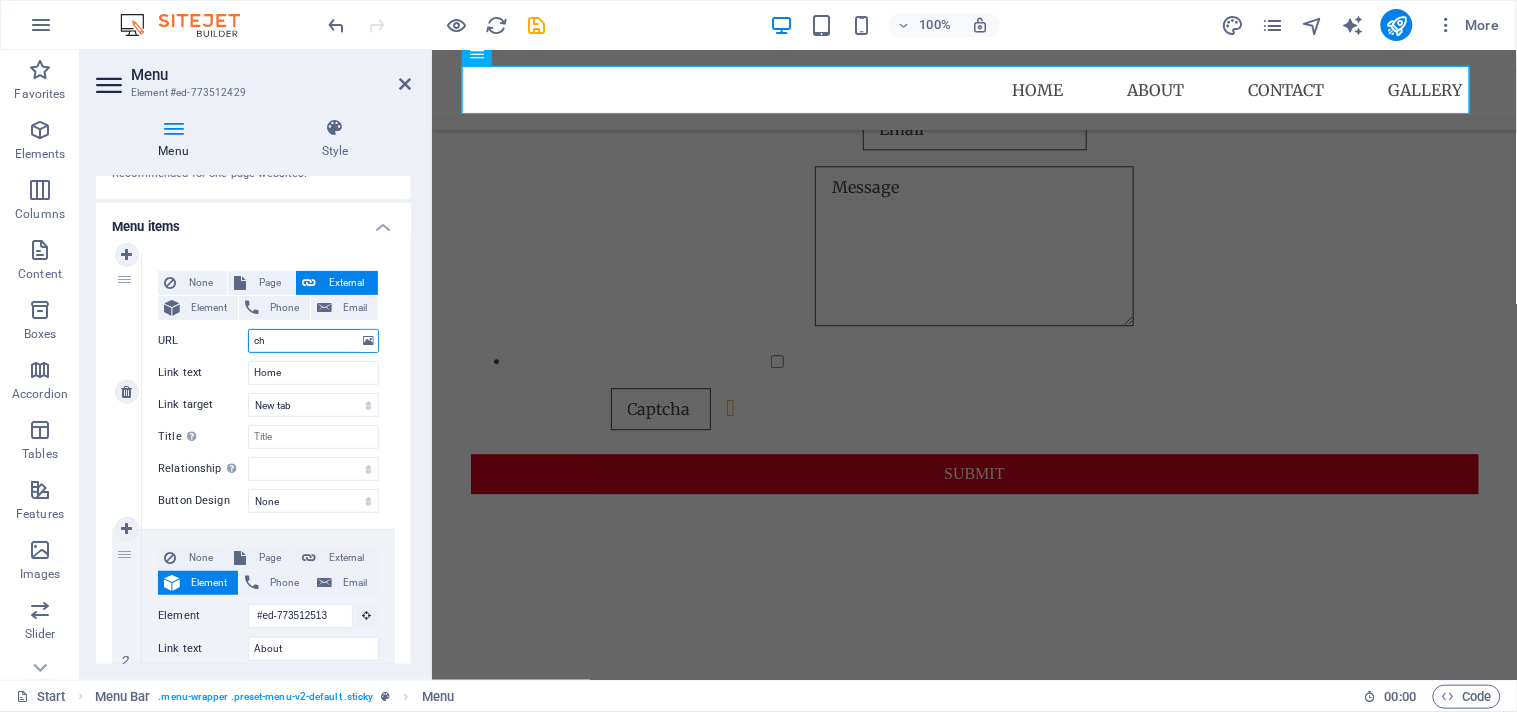 type on "c" 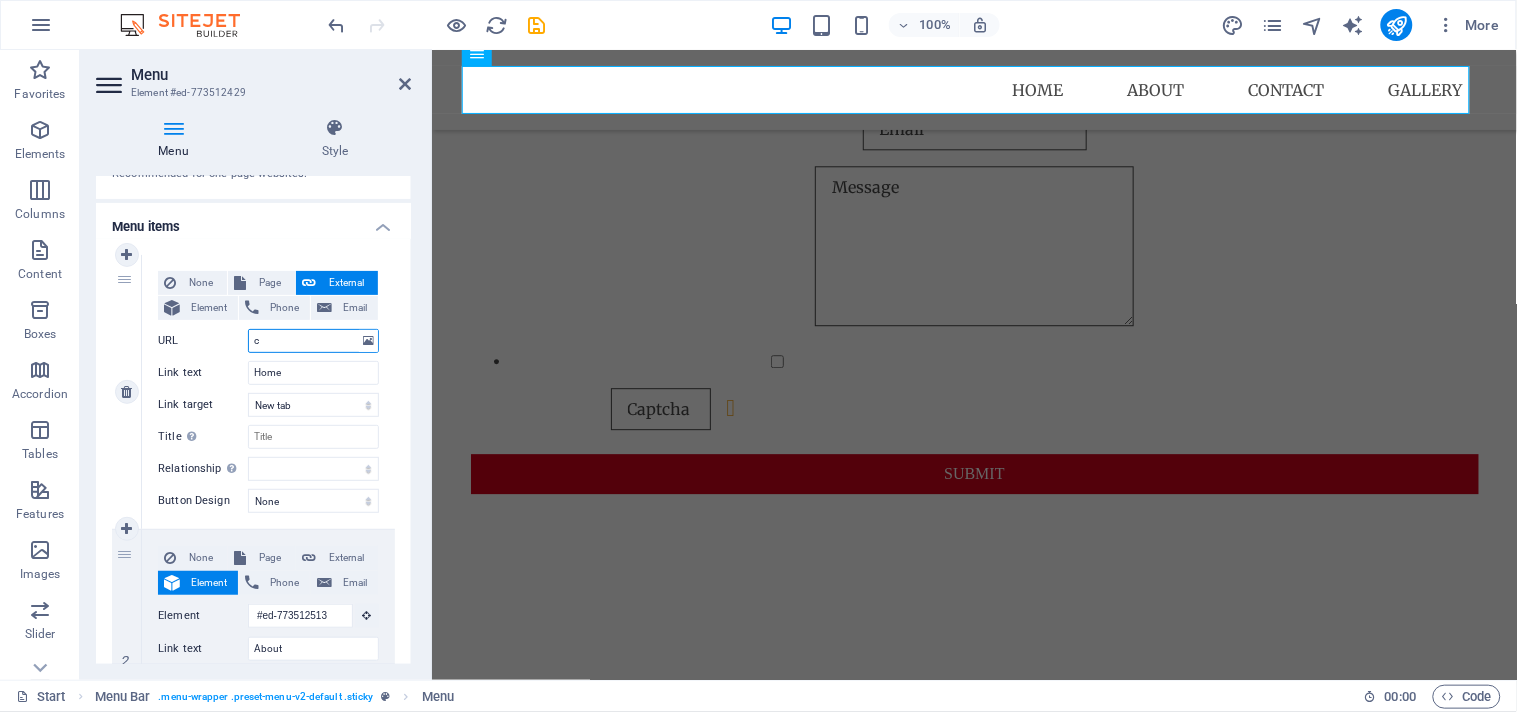 type 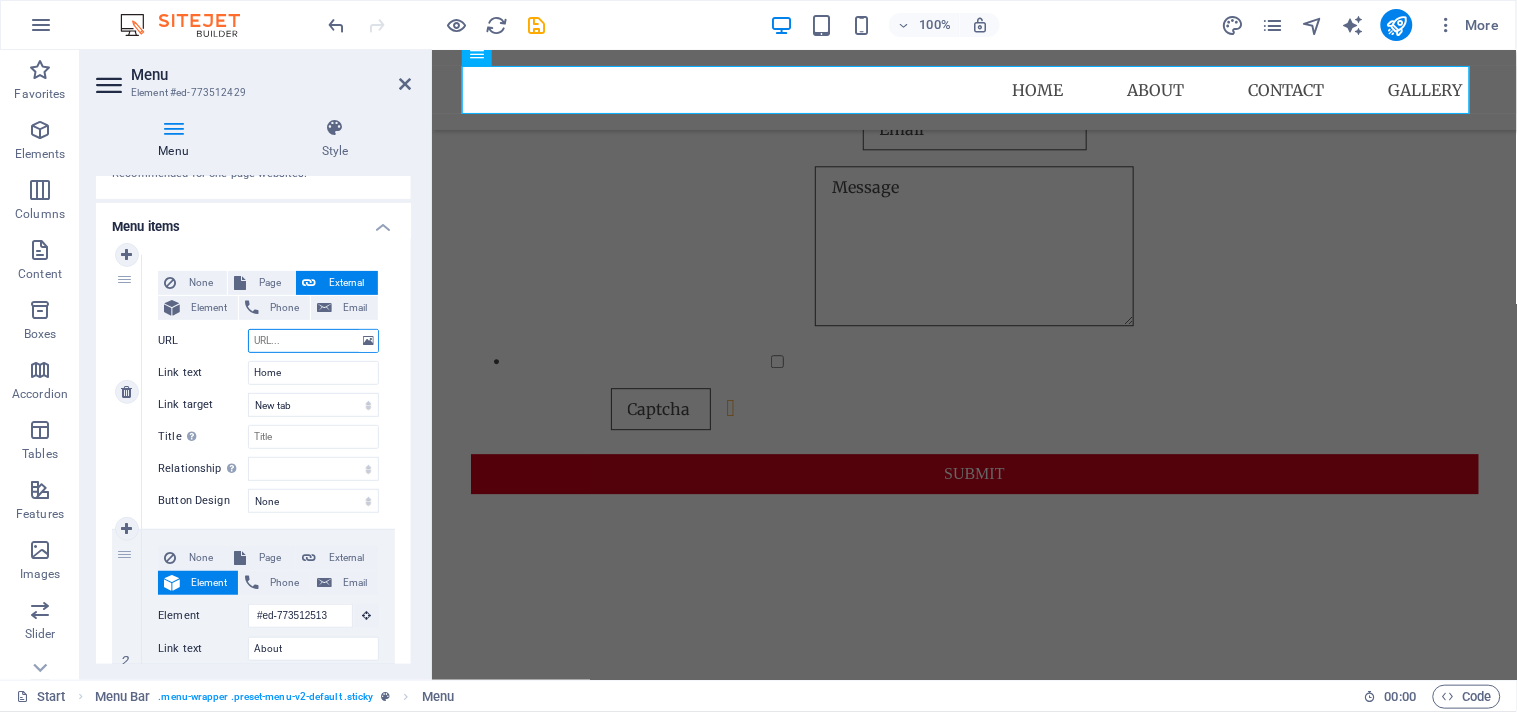 select 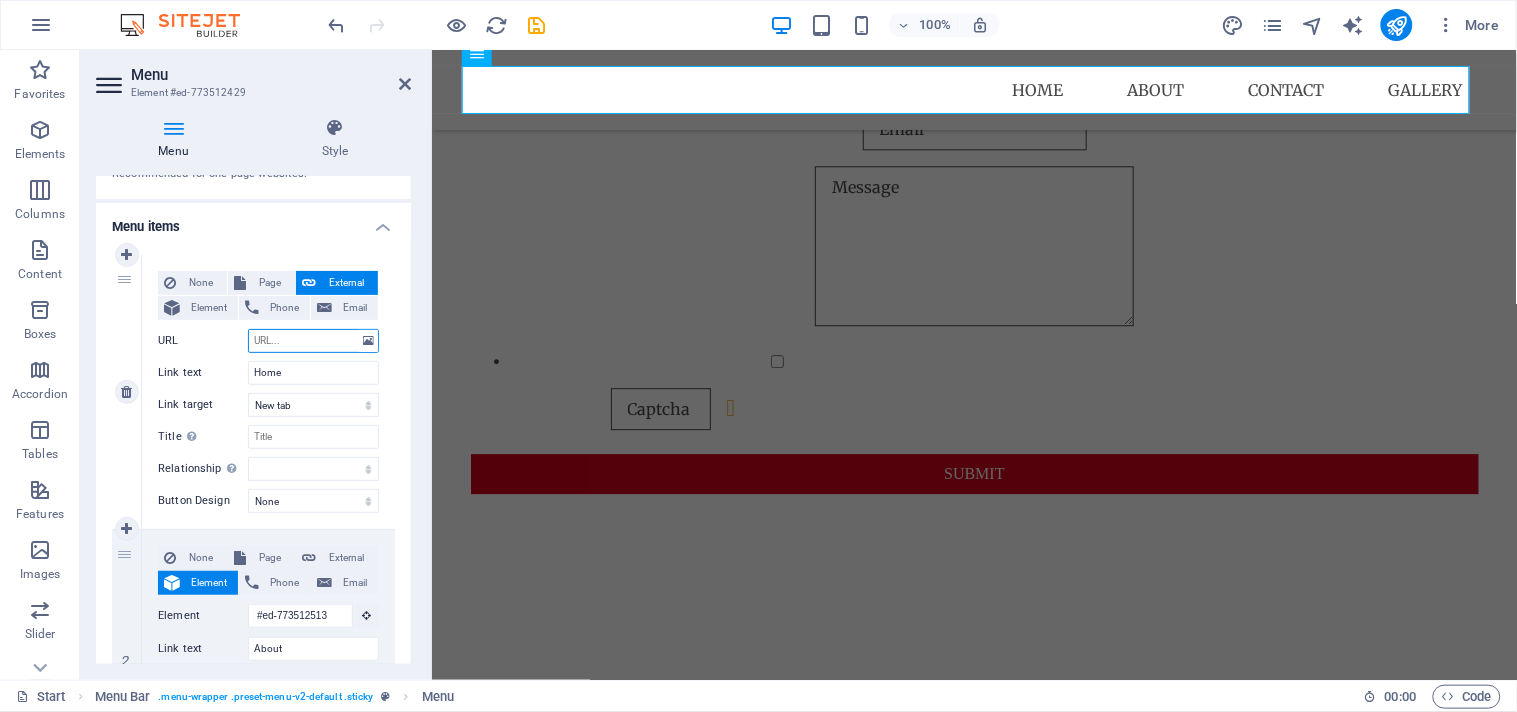 paste on "https://www.chroniclefootwear.co.za/" 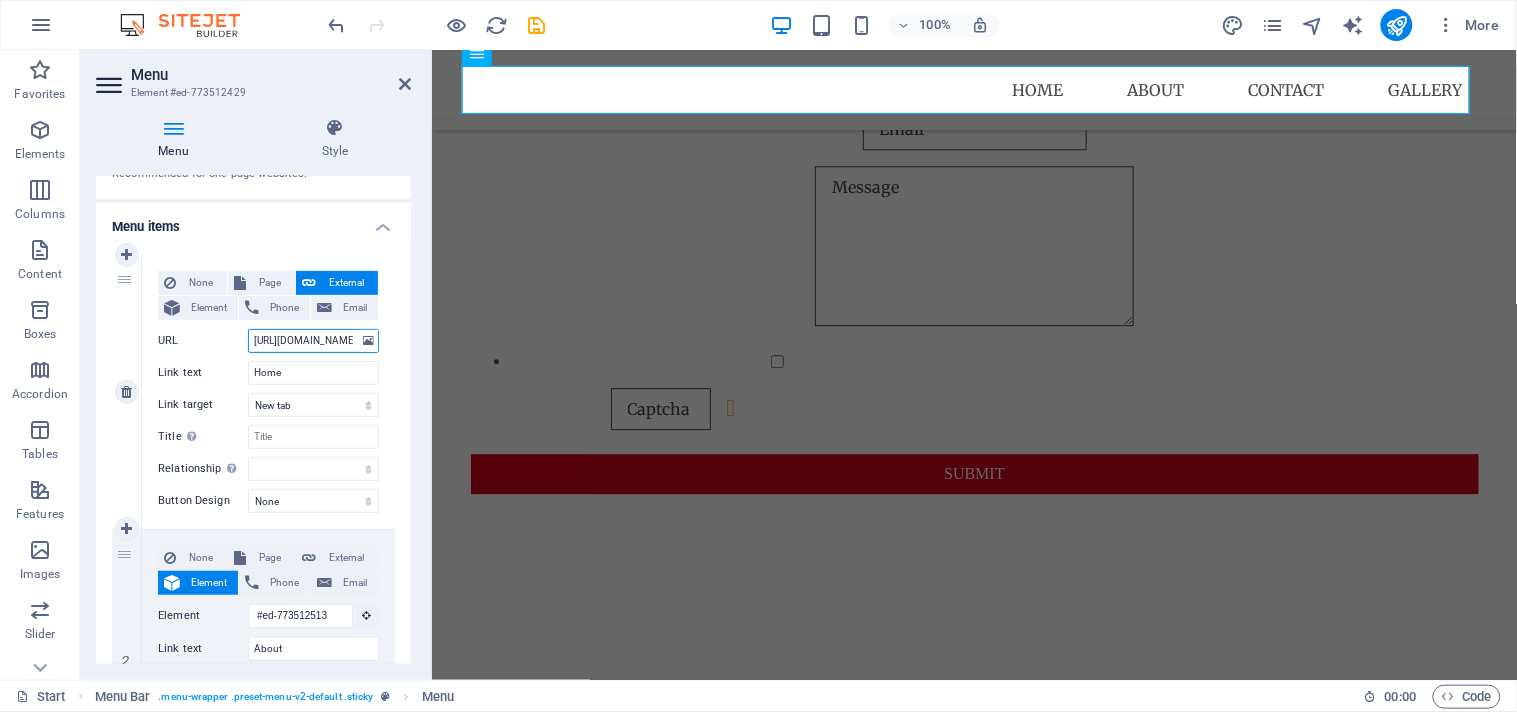 scroll, scrollTop: 0, scrollLeft: 71, axis: horizontal 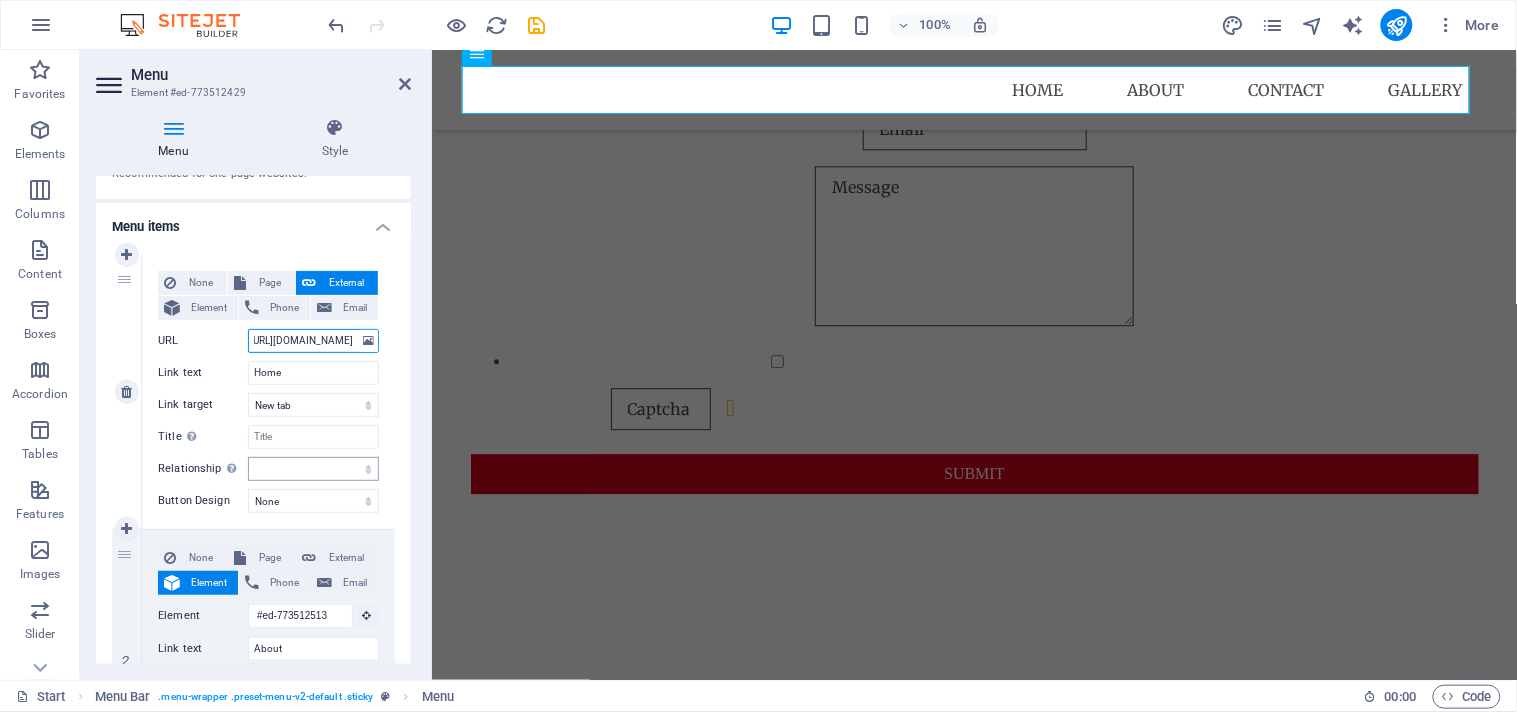 select 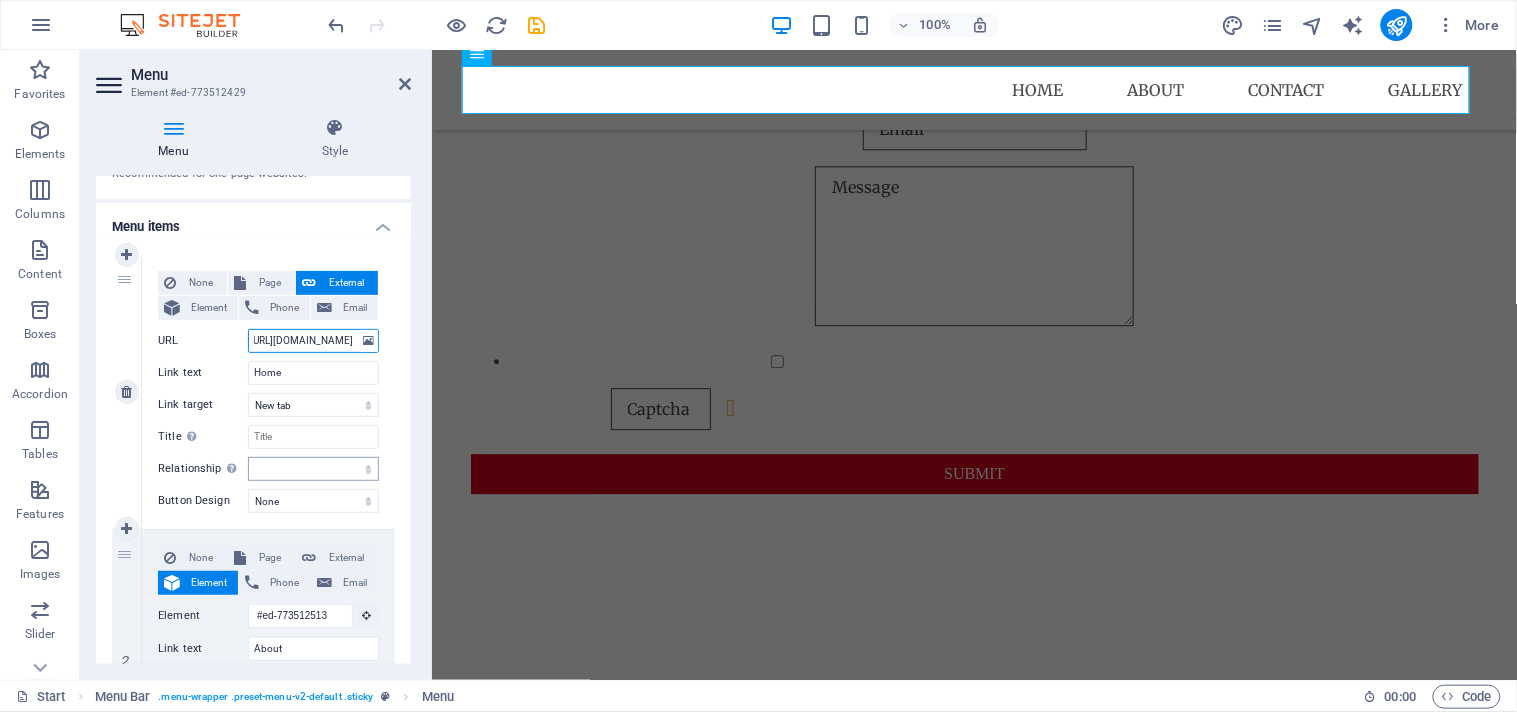 select 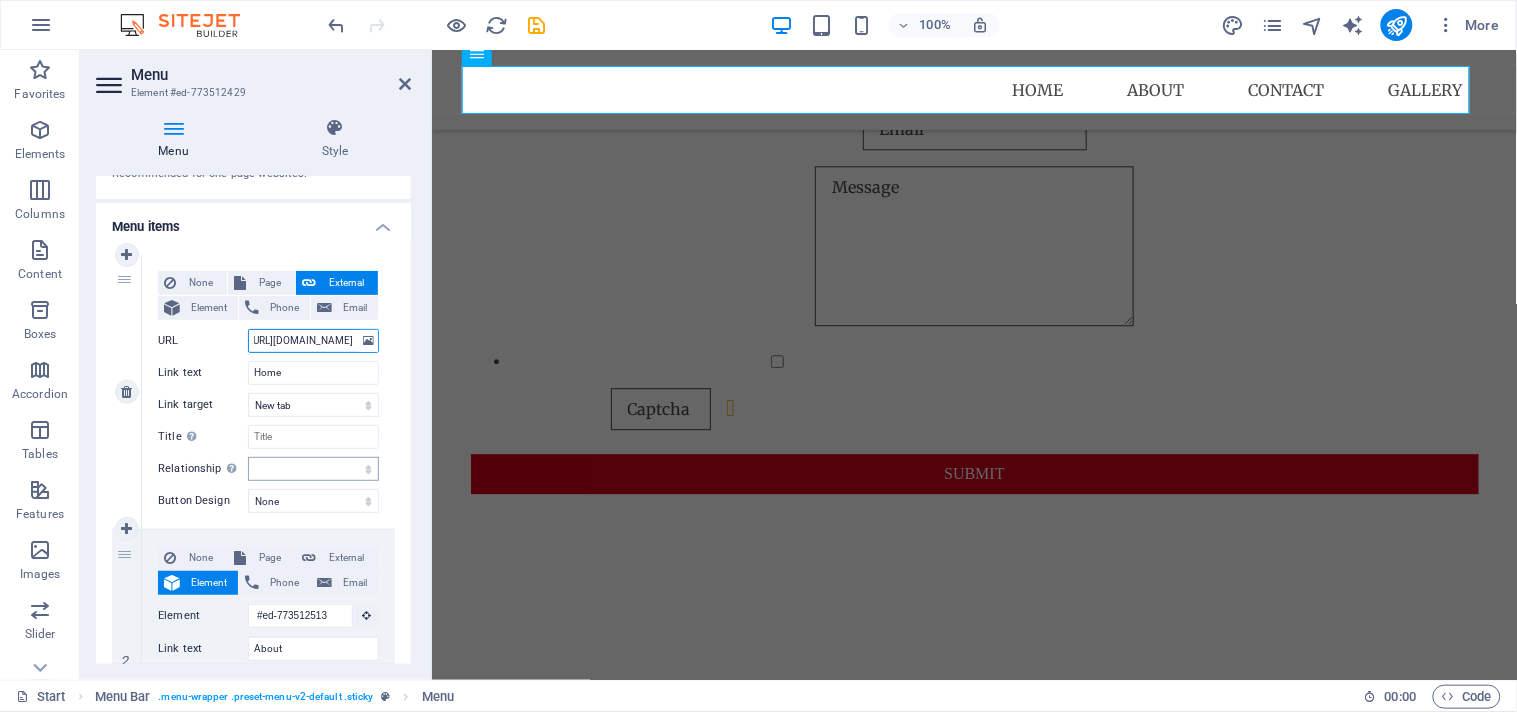 scroll, scrollTop: 222, scrollLeft: 0, axis: vertical 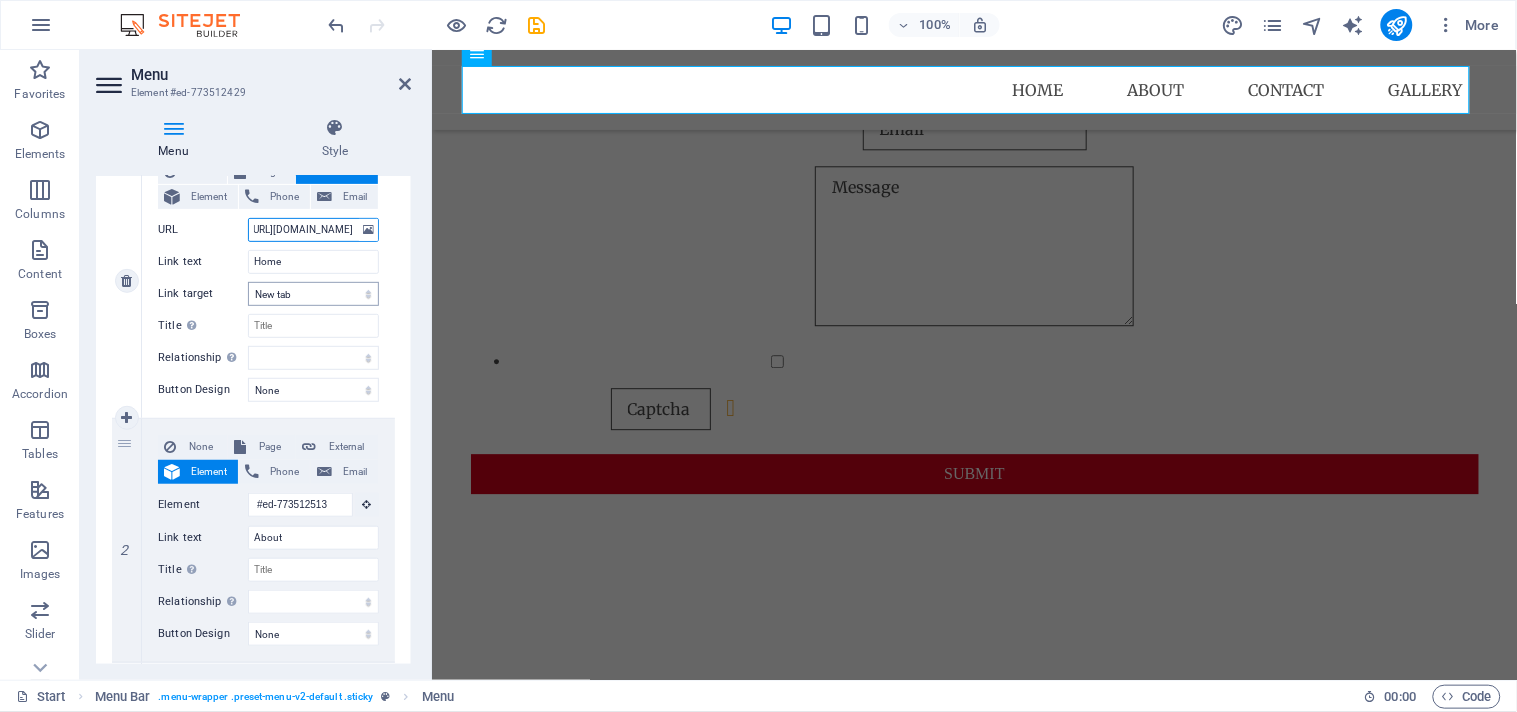 type on "https://www.chroniclefootwear.co.za/" 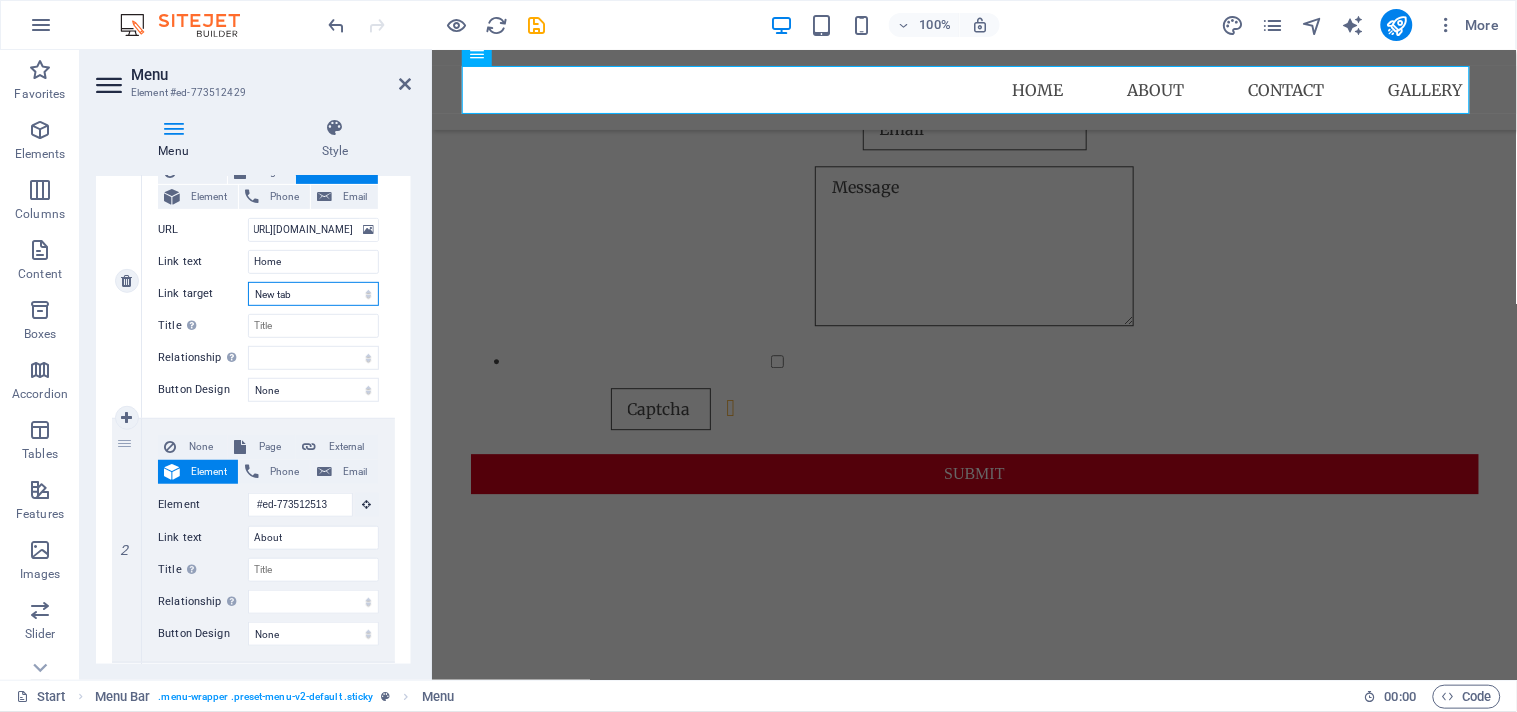 click on "New tab Same tab Overlay" at bounding box center (313, 294) 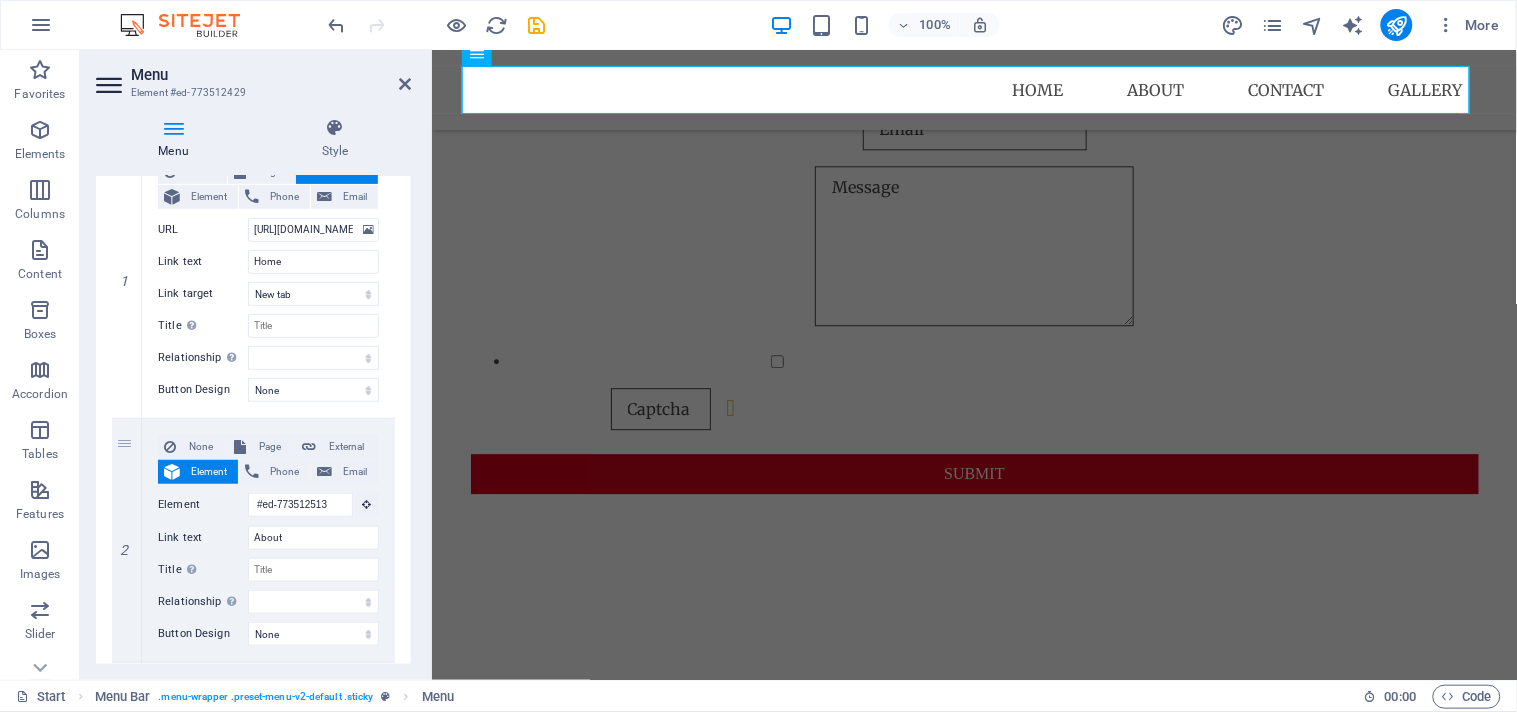 click on "1 None Page External Element Phone Email Page New page Start Legal Notice Privacy Element
URL https://www.chroniclefootwear.co.za/ Phone Email Link text Home Link target New tab Same tab Overlay Title Additional link description, should not be the same as the link text. The title is most often shown as a tooltip text when the mouse moves over the element. Leave empty if uncertain. Relationship Sets the  relationship of this link to the link target . For example, the value "nofollow" instructs search engines not to follow the link. Can be left empty. alternate author bookmark external help license next nofollow noreferrer noopener prev search tag Button Design None Default Primary Secondary 2 None Page External Element Phone Email Page New page Start Legal Notice Privacy Element #ed-773512513
URL Phone Email Link text About Link target New tab Same tab Overlay Title Relationship Sets the  relationship of this link to the link target alternate author bookmark help" at bounding box center [253, 647] 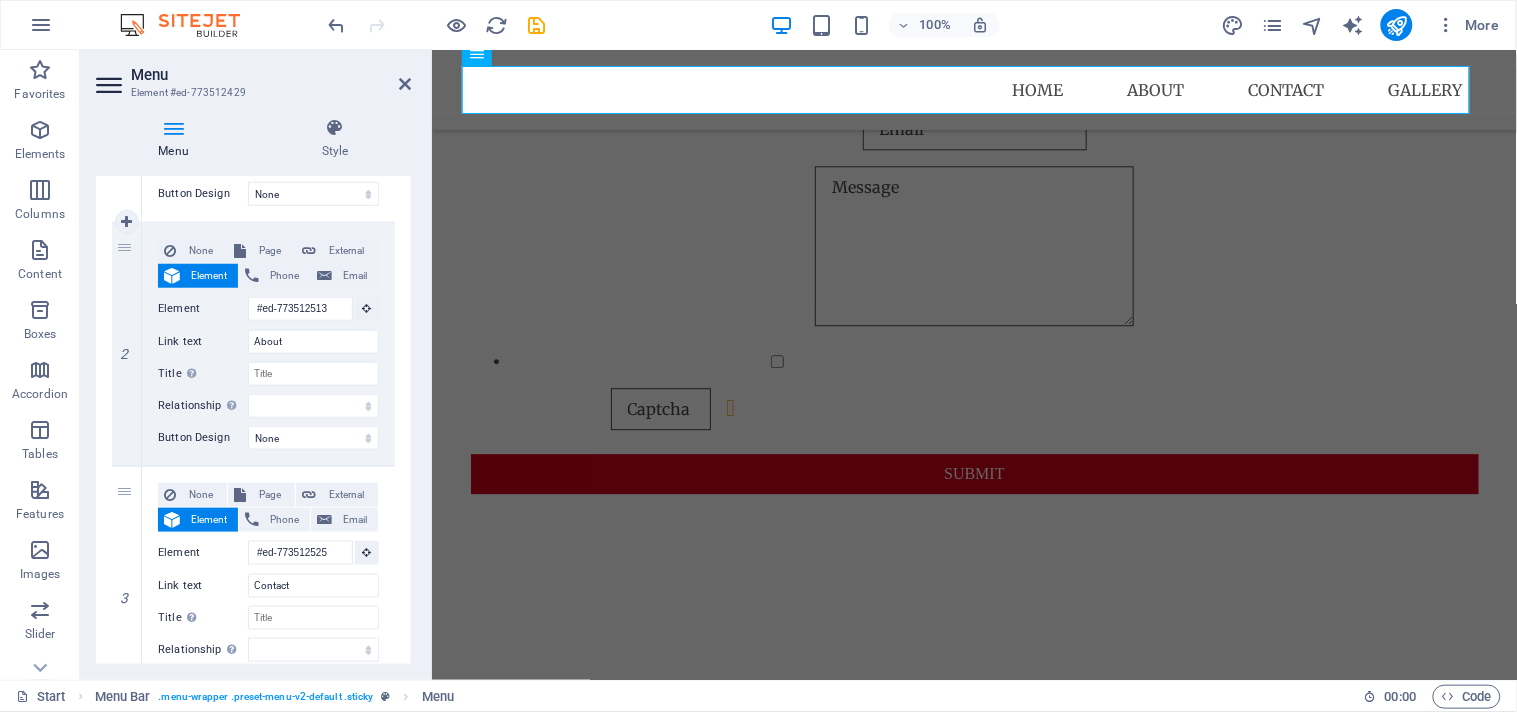 scroll, scrollTop: 444, scrollLeft: 0, axis: vertical 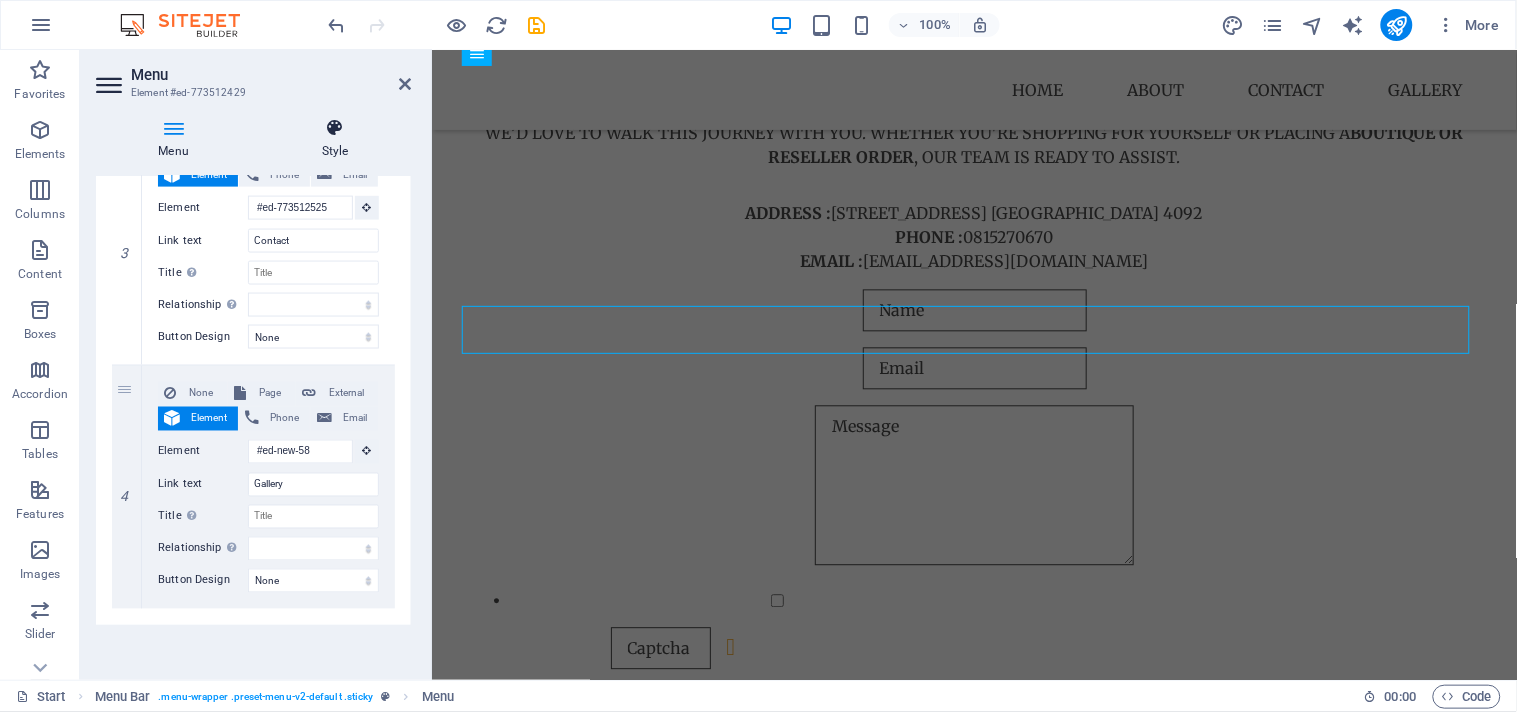 click on "Style" at bounding box center [335, 139] 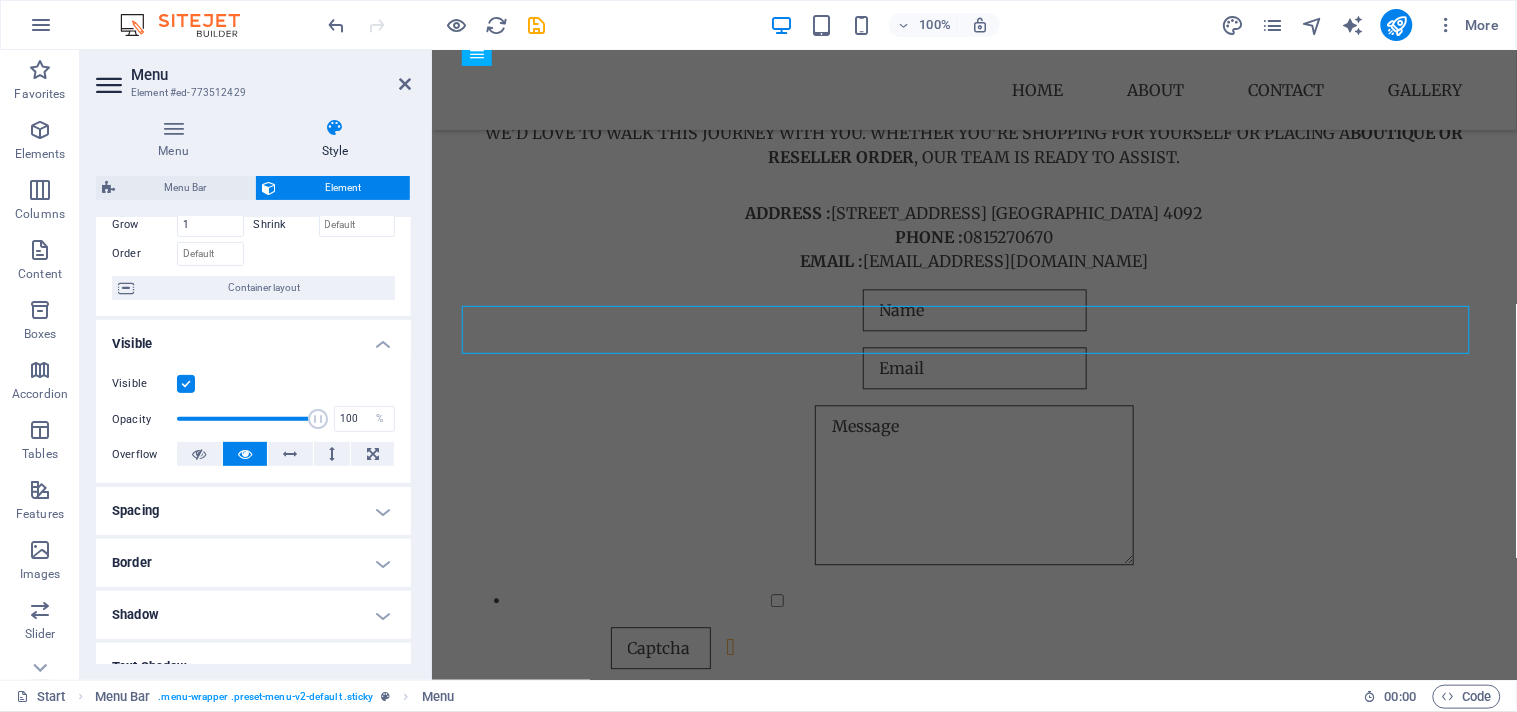 scroll, scrollTop: 0, scrollLeft: 0, axis: both 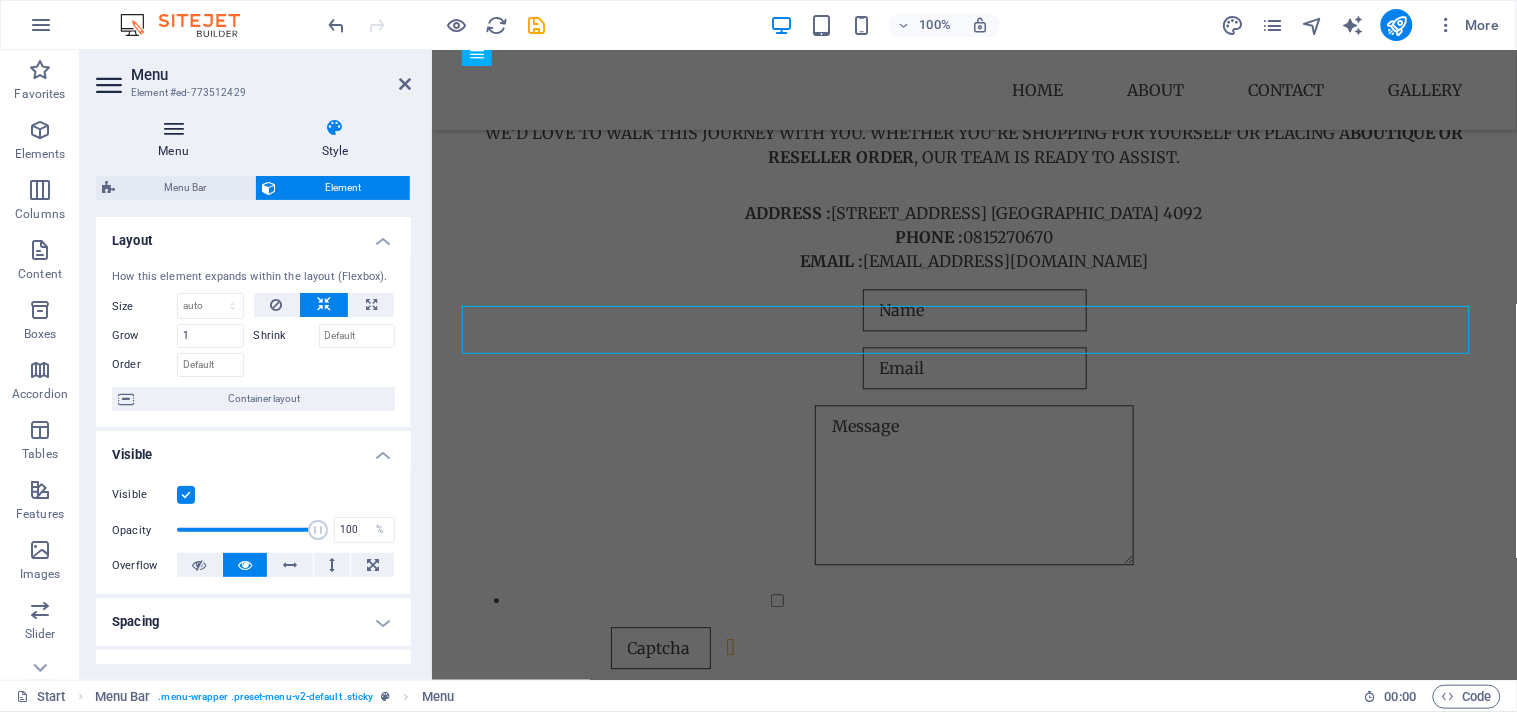 click at bounding box center [173, 128] 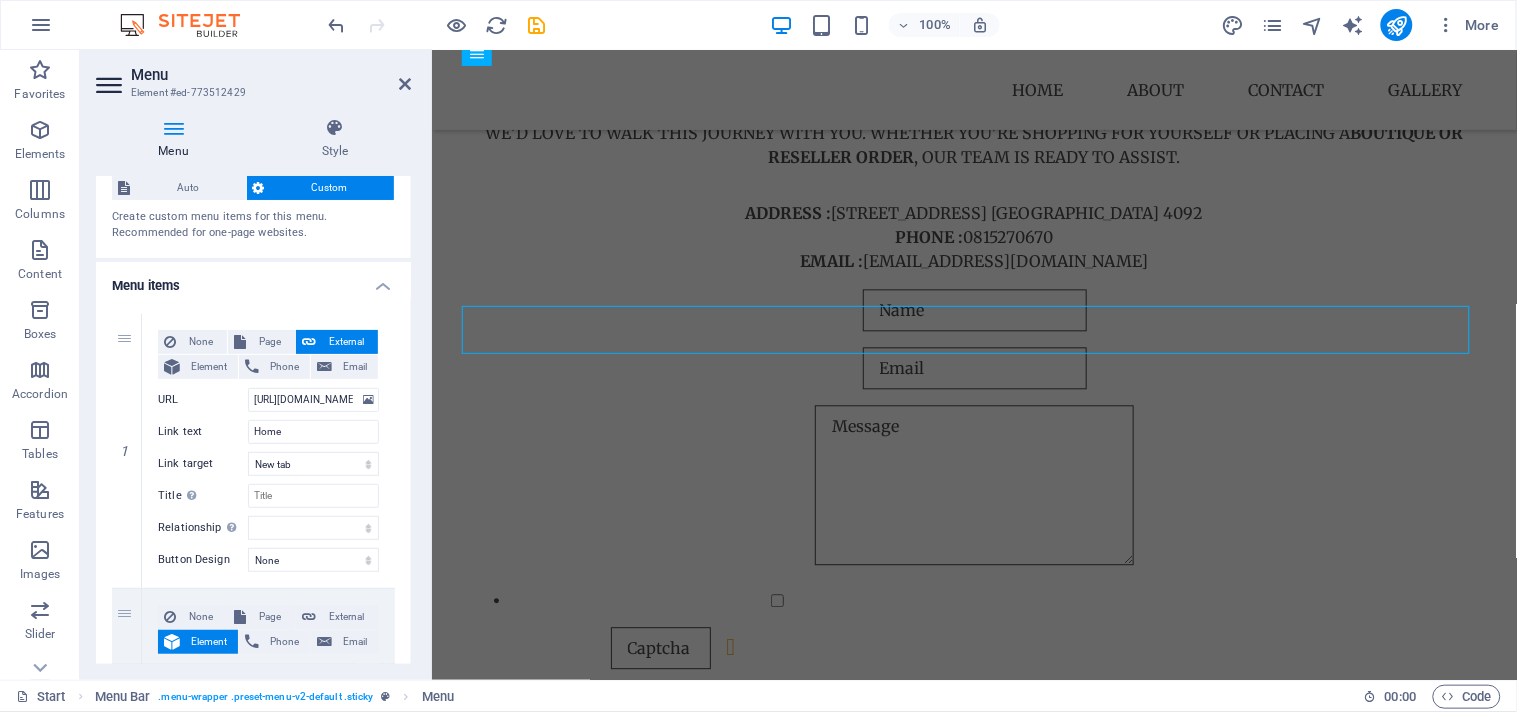 scroll, scrollTop: 0, scrollLeft: 0, axis: both 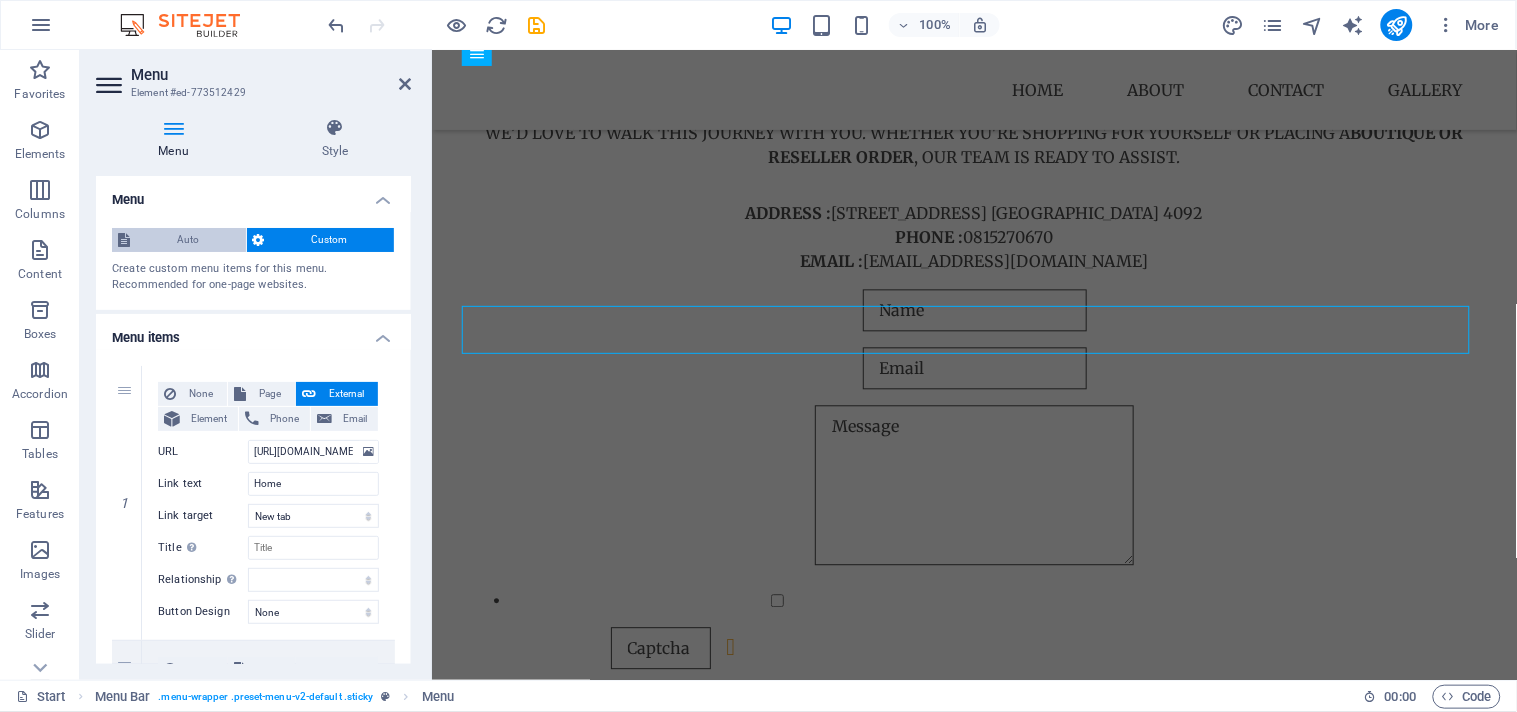 click on "Auto" at bounding box center [188, 240] 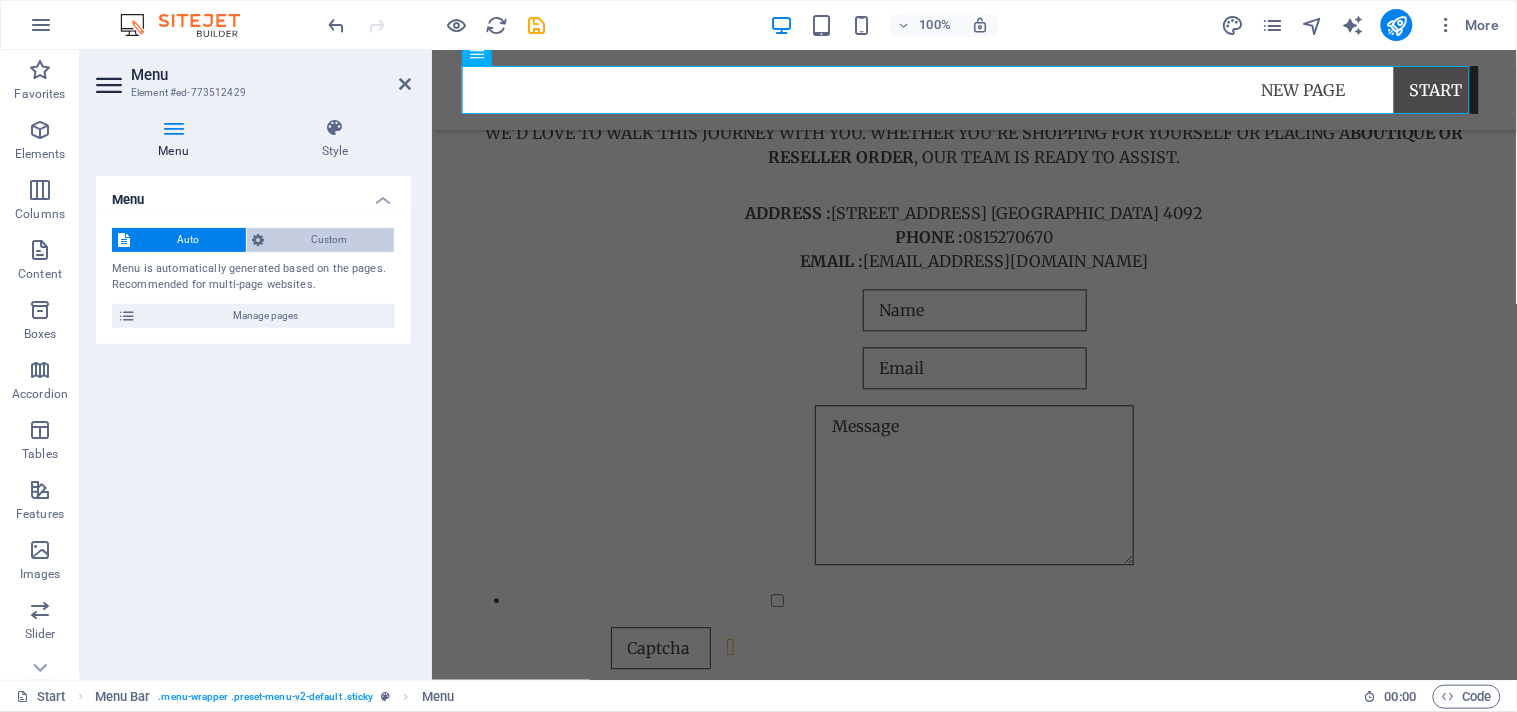 click on "Custom" at bounding box center (330, 240) 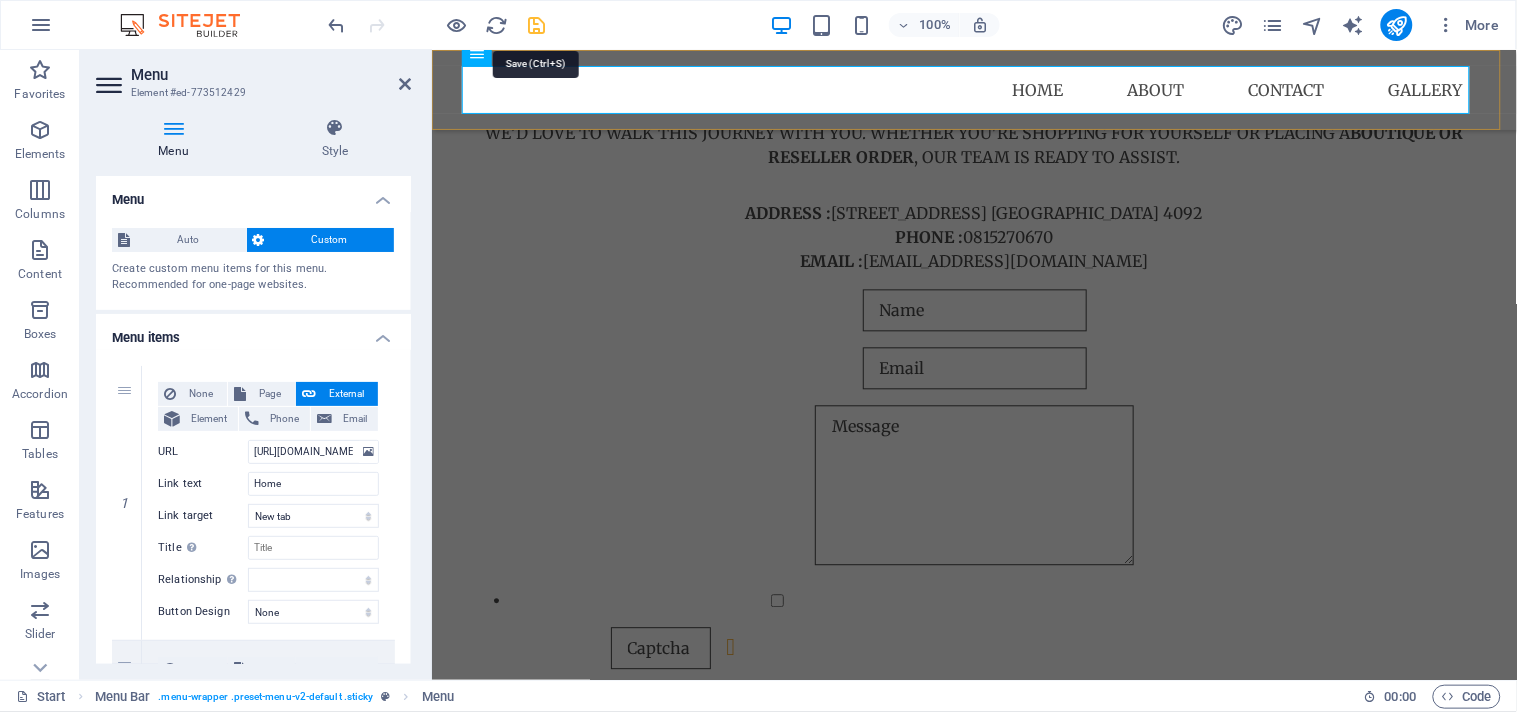 click at bounding box center [537, 25] 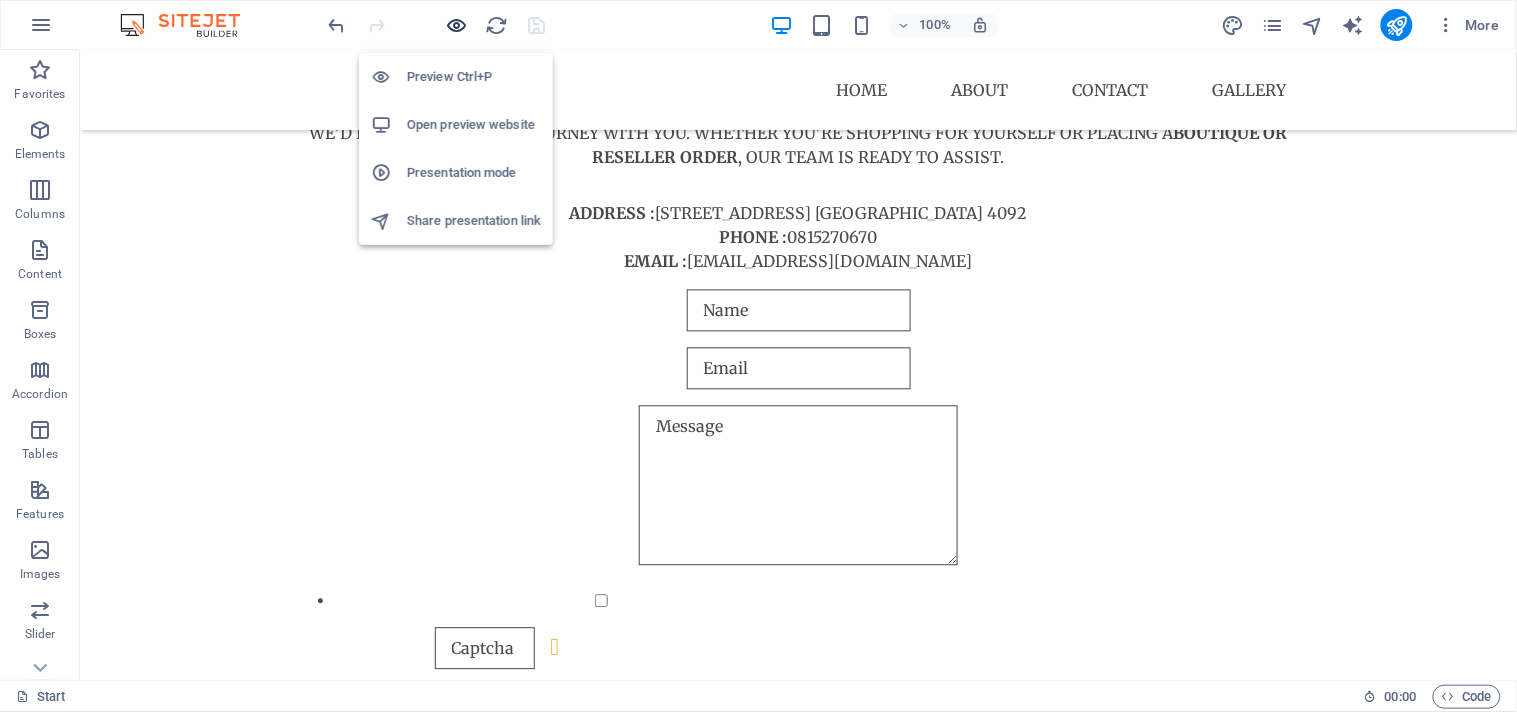 click at bounding box center (457, 25) 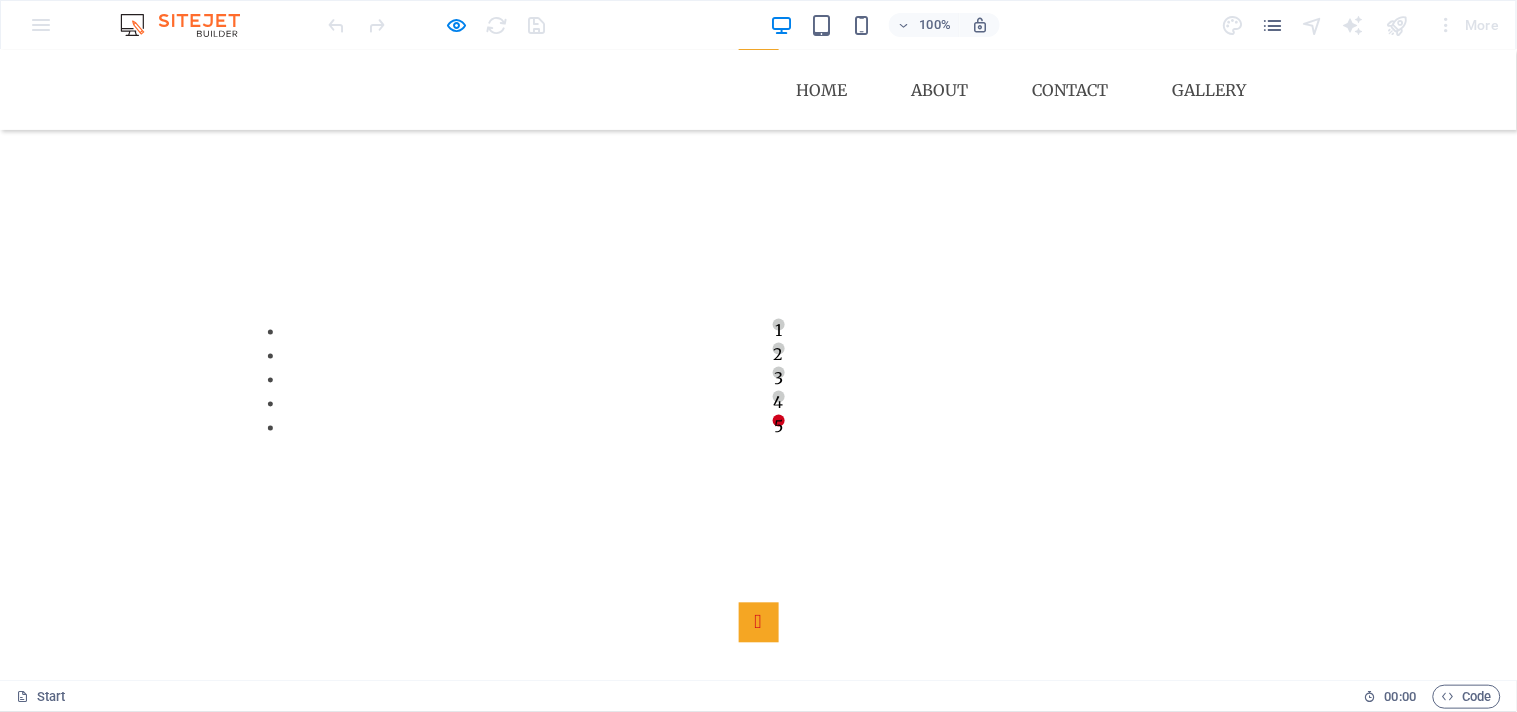 scroll, scrollTop: 1111, scrollLeft: 0, axis: vertical 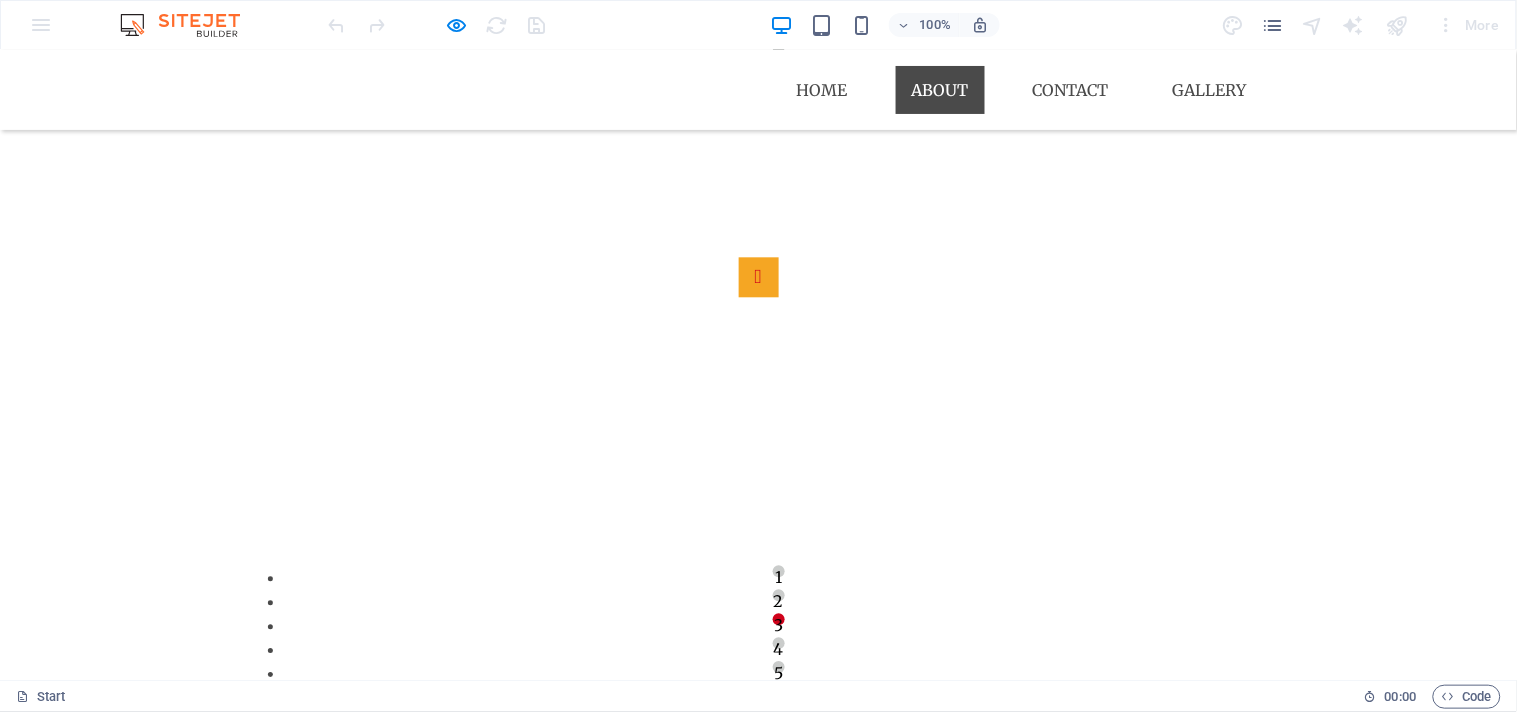 click on "About" at bounding box center [940, 89] 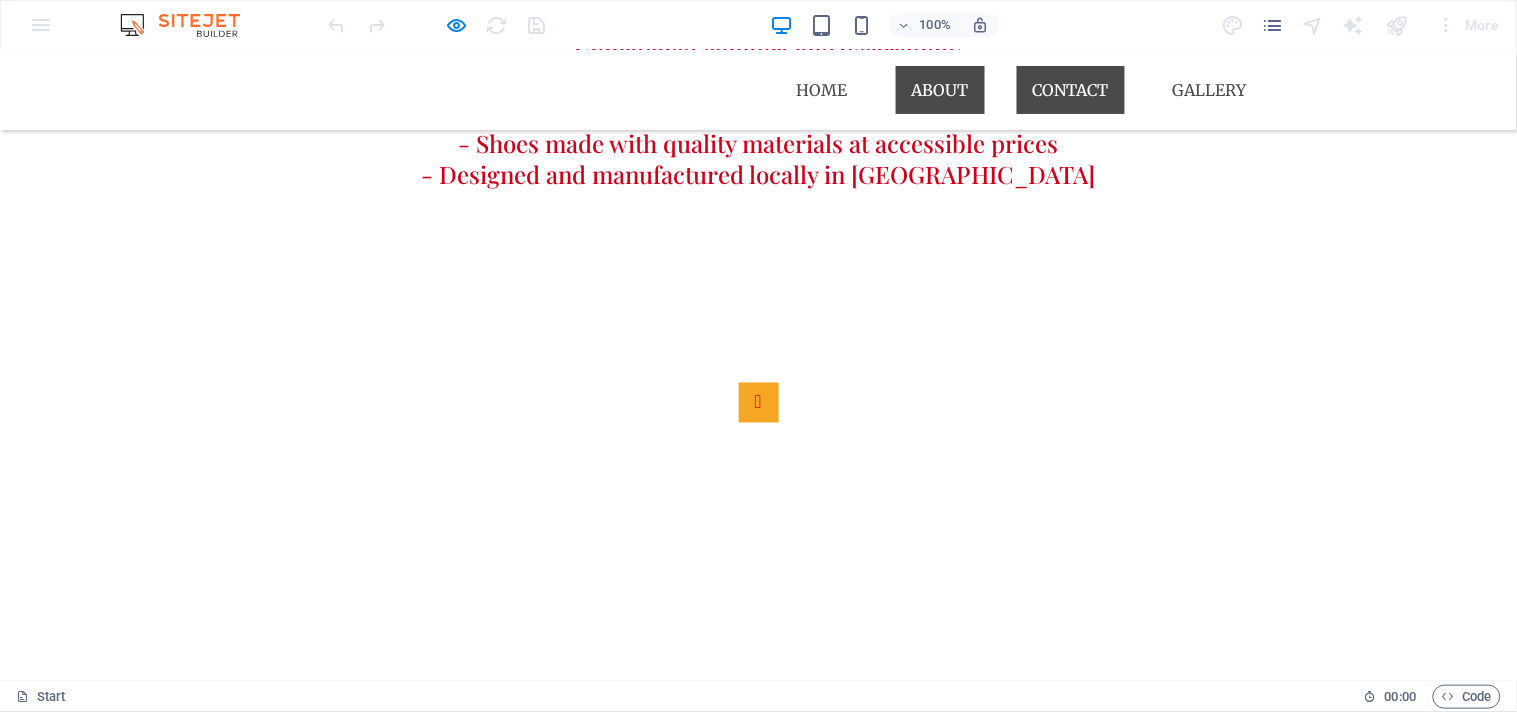 scroll, scrollTop: 254, scrollLeft: 0, axis: vertical 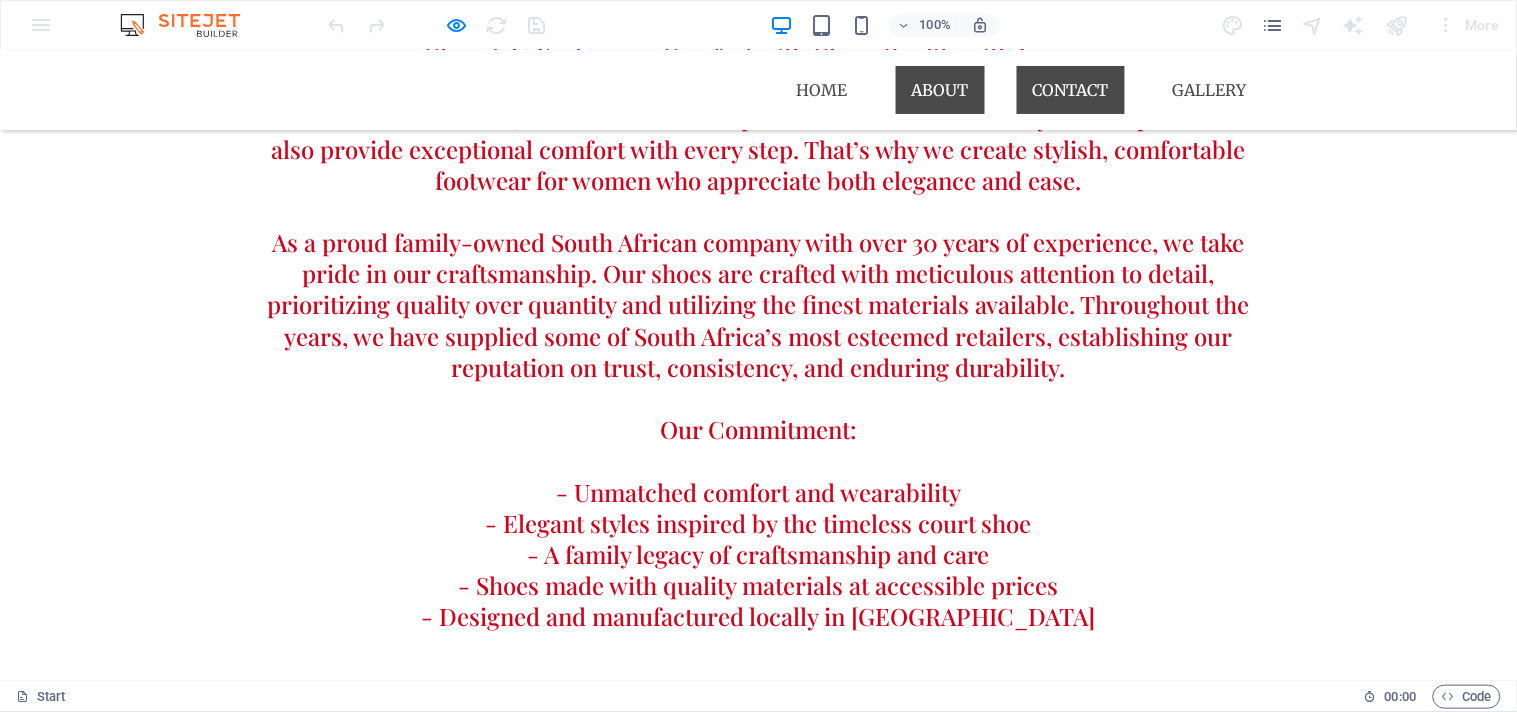 click on "Contact" at bounding box center (1071, 89) 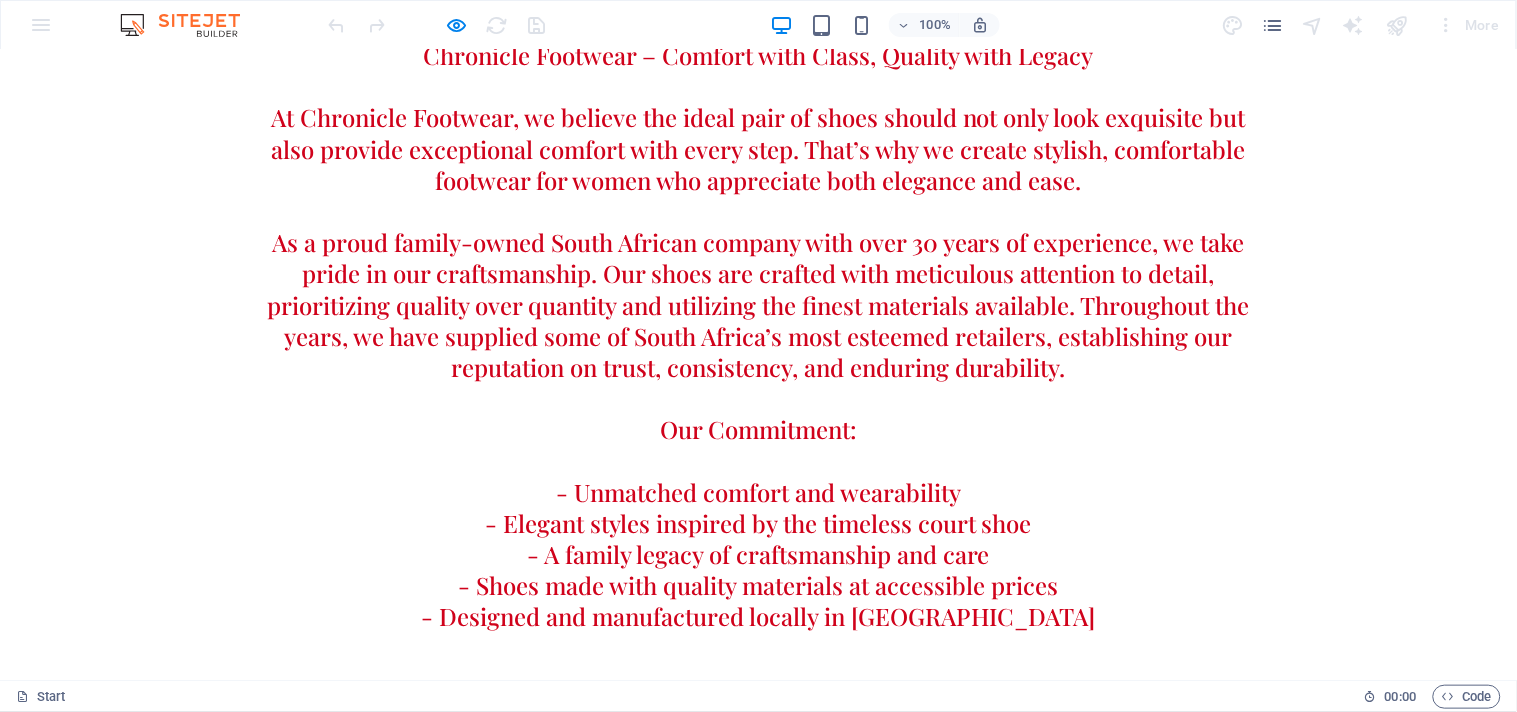 scroll, scrollTop: 0, scrollLeft: 0, axis: both 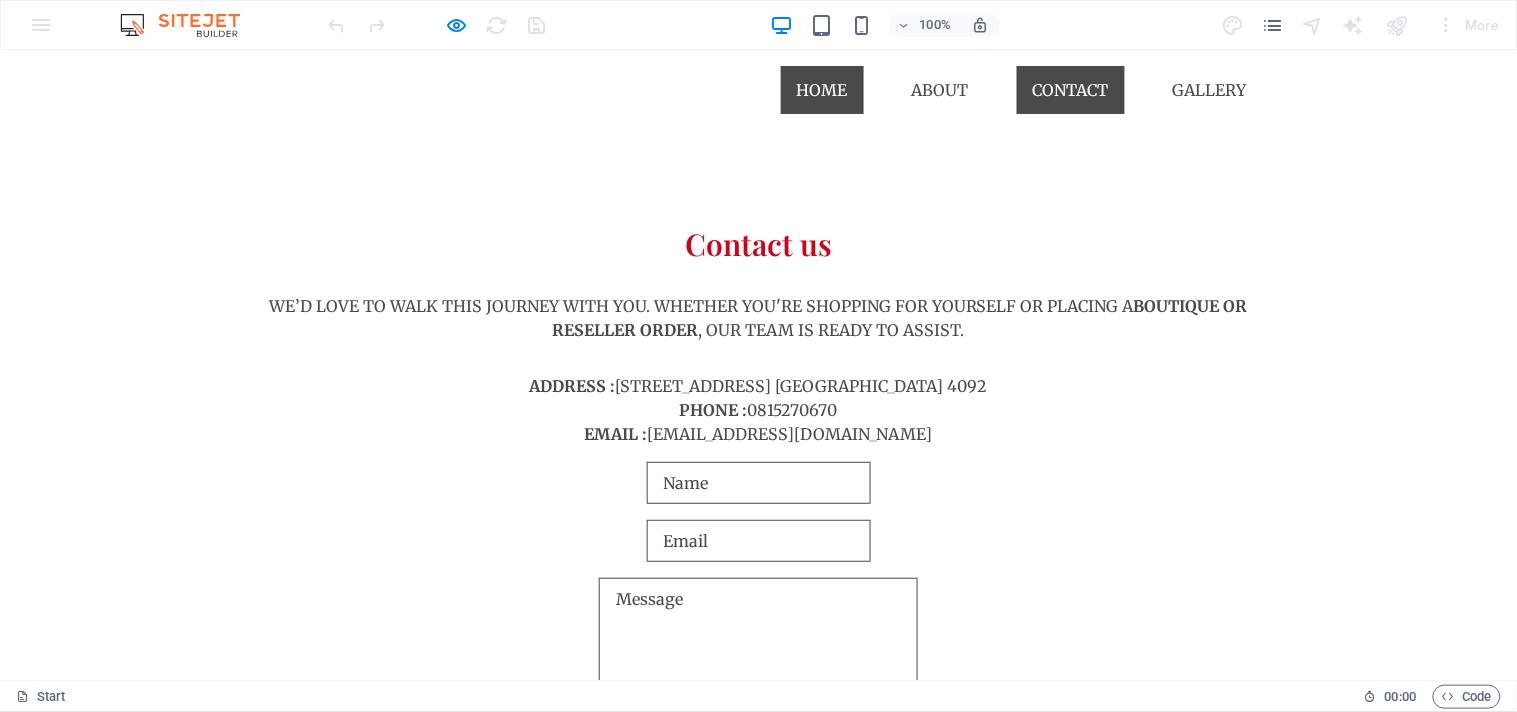click on "Home" at bounding box center (822, 89) 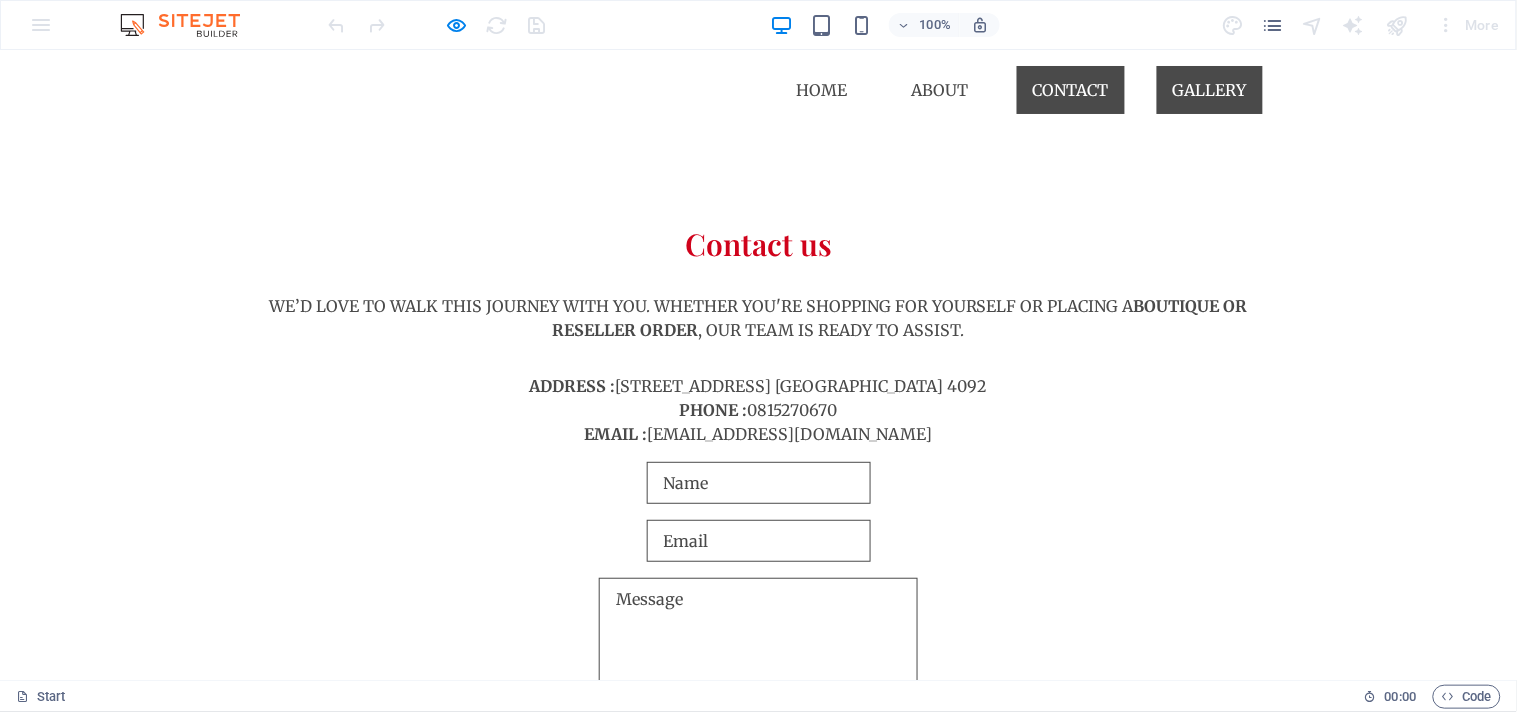 click on "Gallery" at bounding box center [1210, 89] 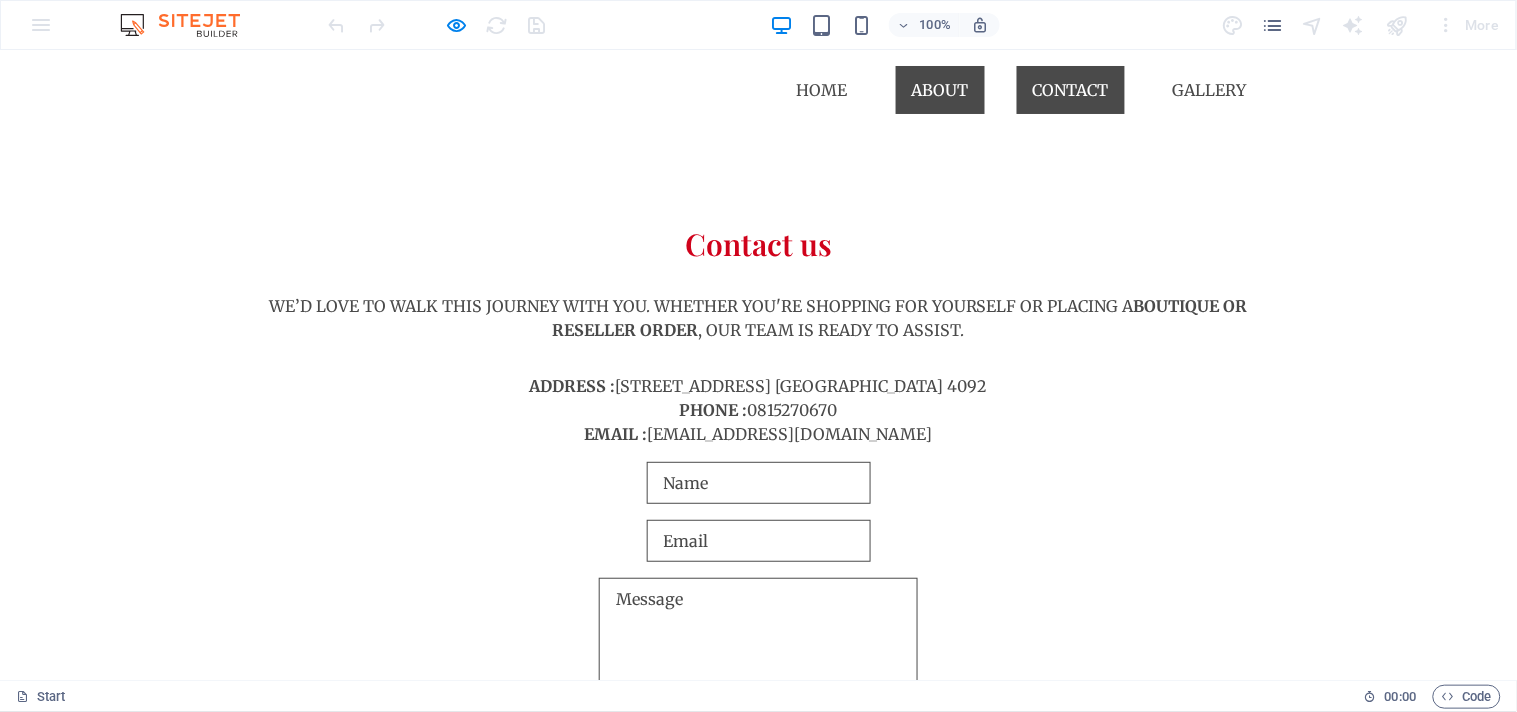 click on "About" at bounding box center [940, 89] 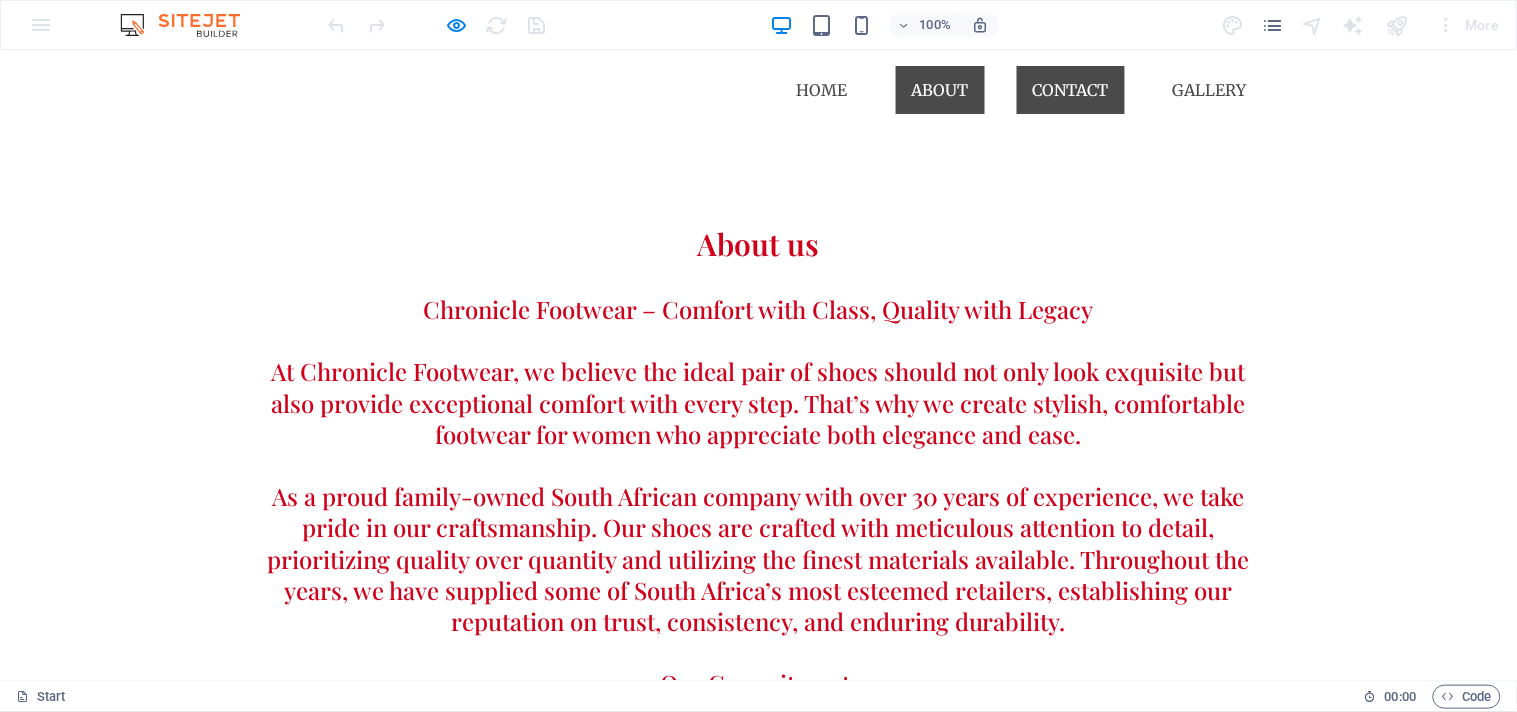 click on "Contact" at bounding box center (1071, 89) 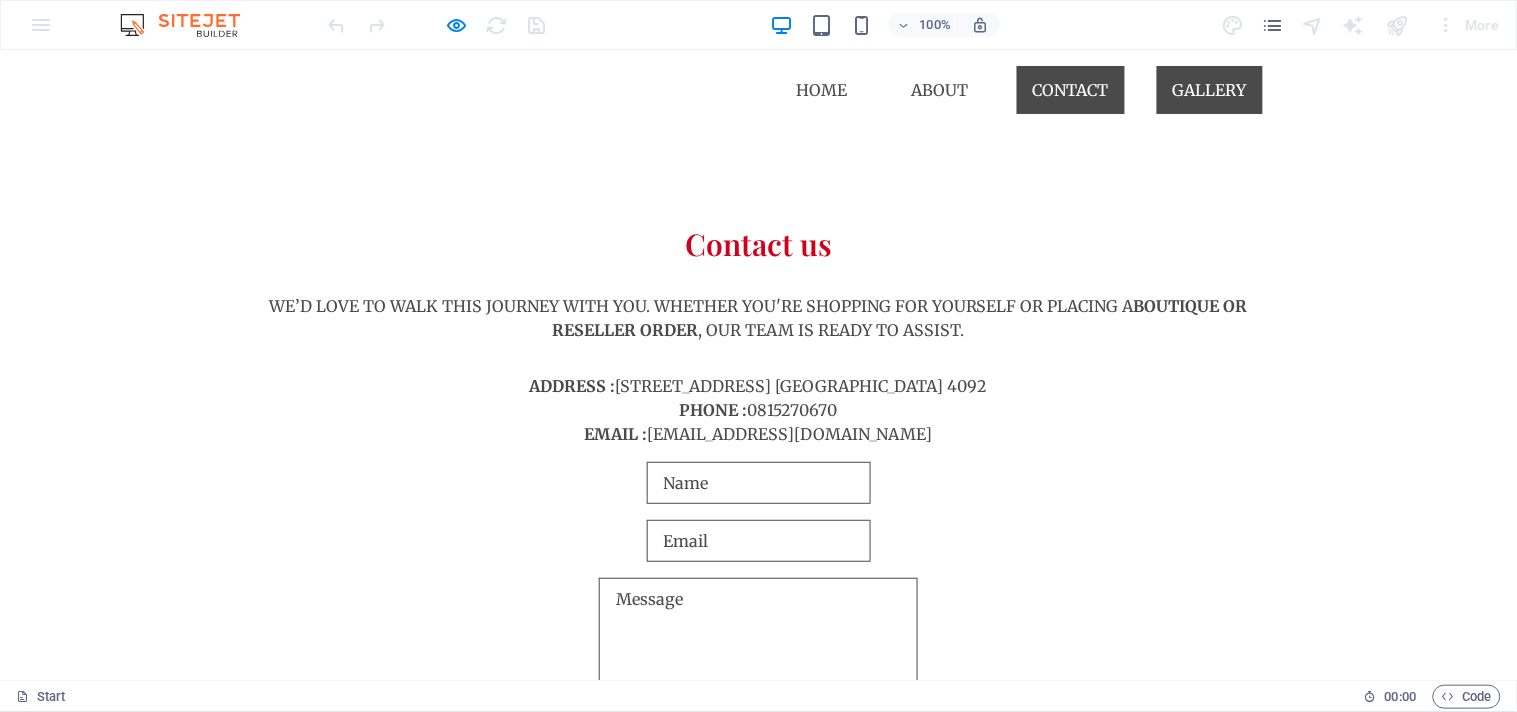 click on "Gallery" at bounding box center [1210, 89] 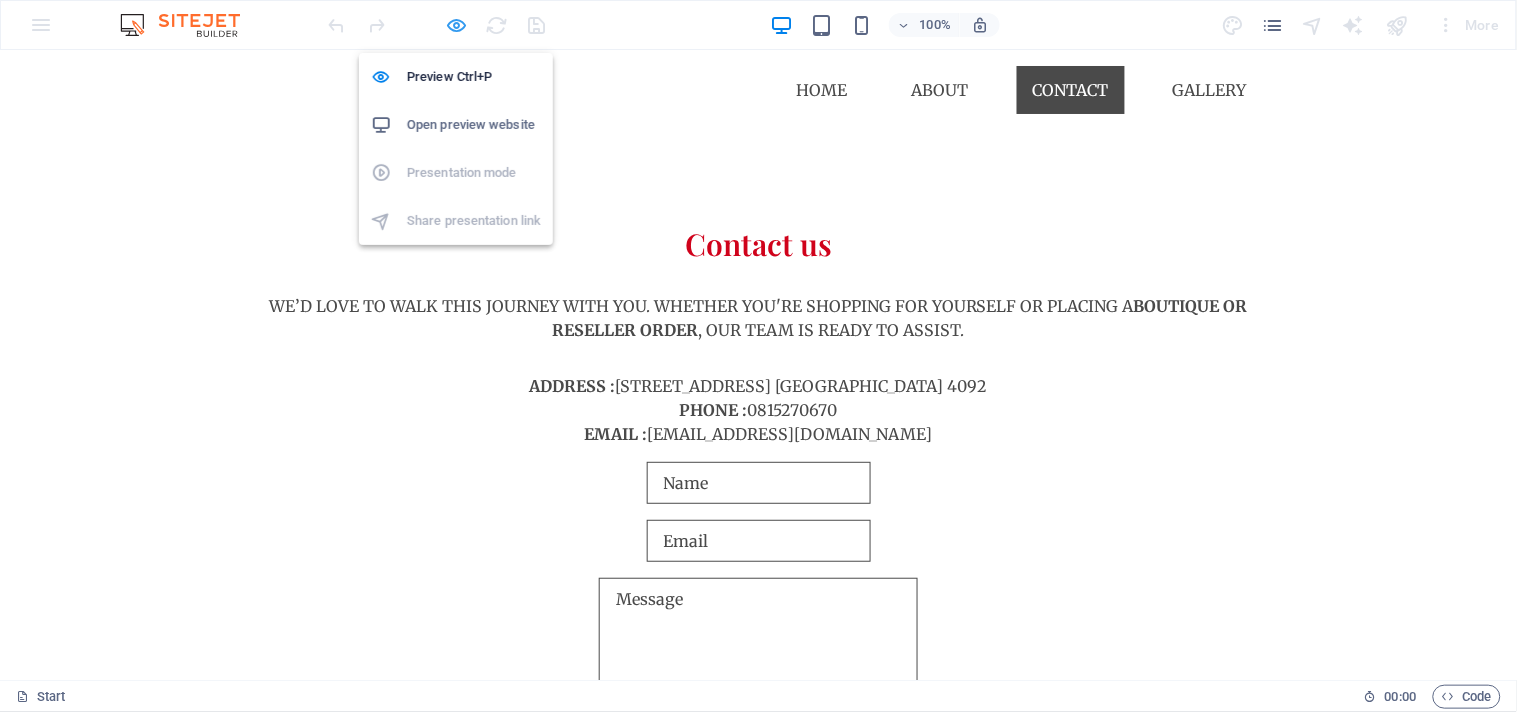 click at bounding box center [457, 25] 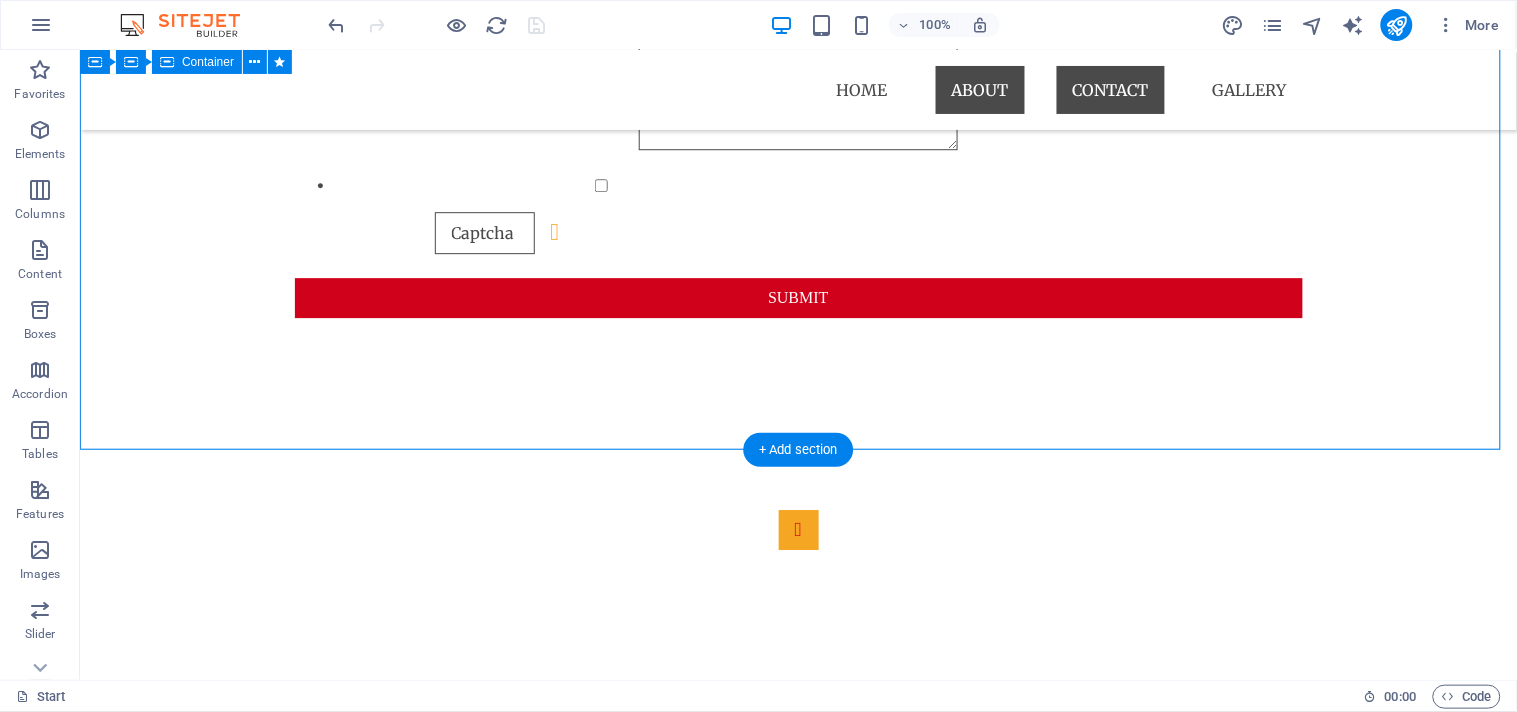scroll, scrollTop: 1555, scrollLeft: 0, axis: vertical 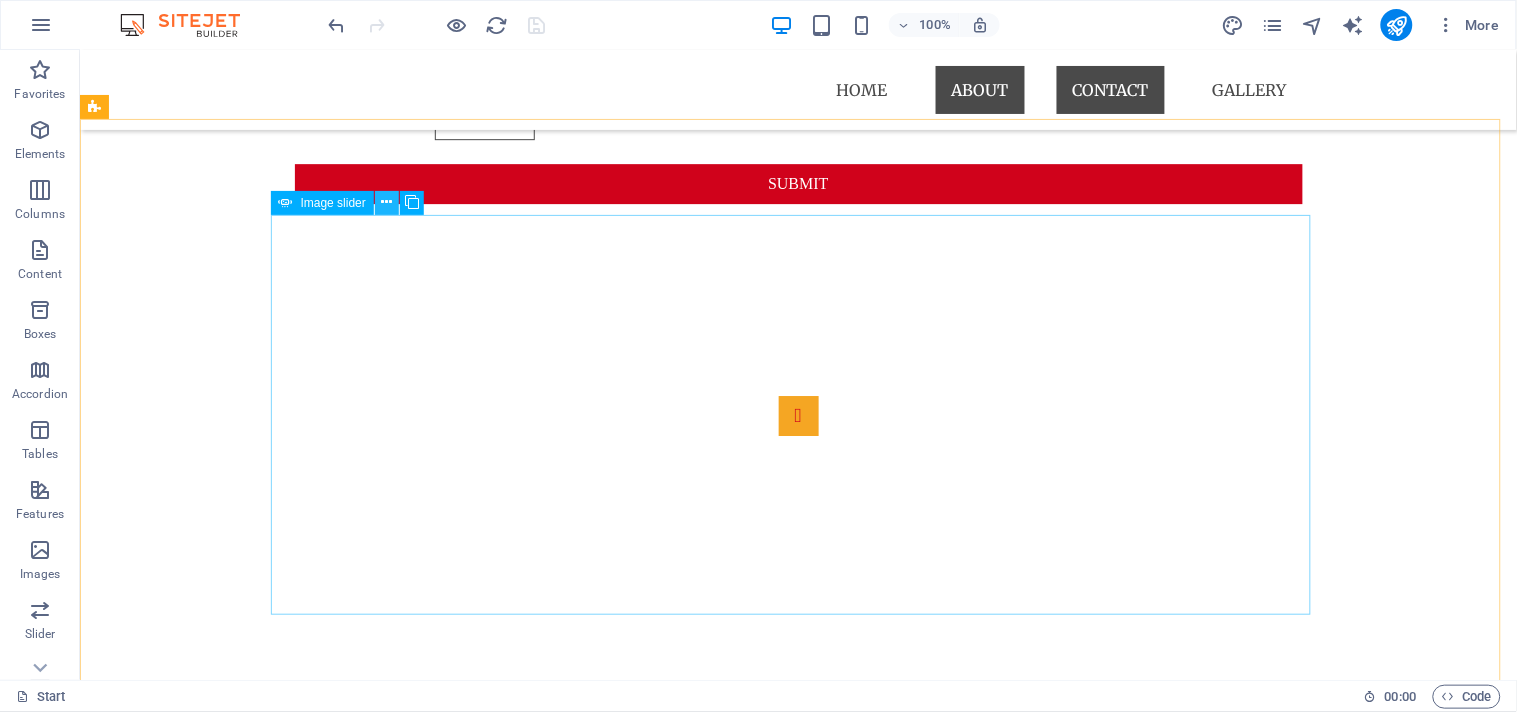 click at bounding box center [386, 202] 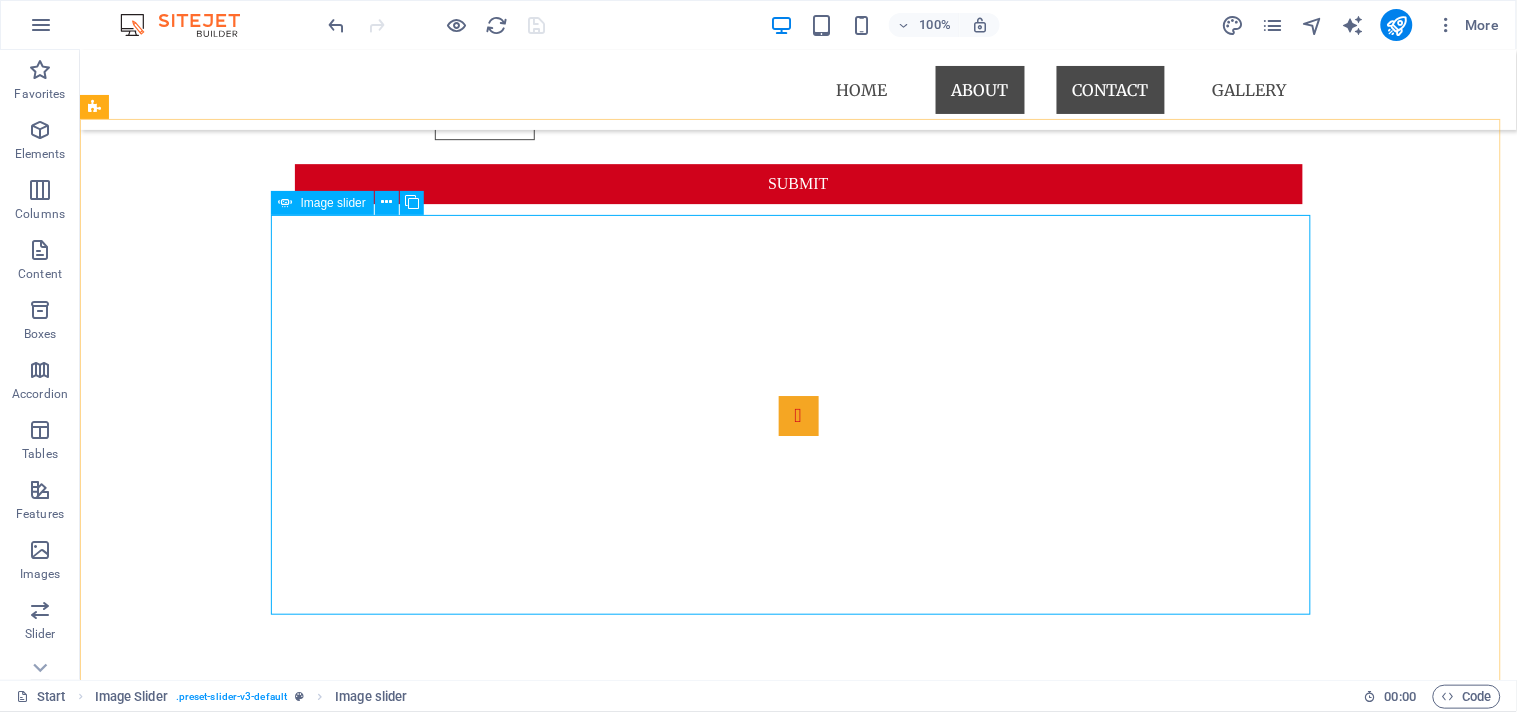 click on "Image slider" at bounding box center (333, 203) 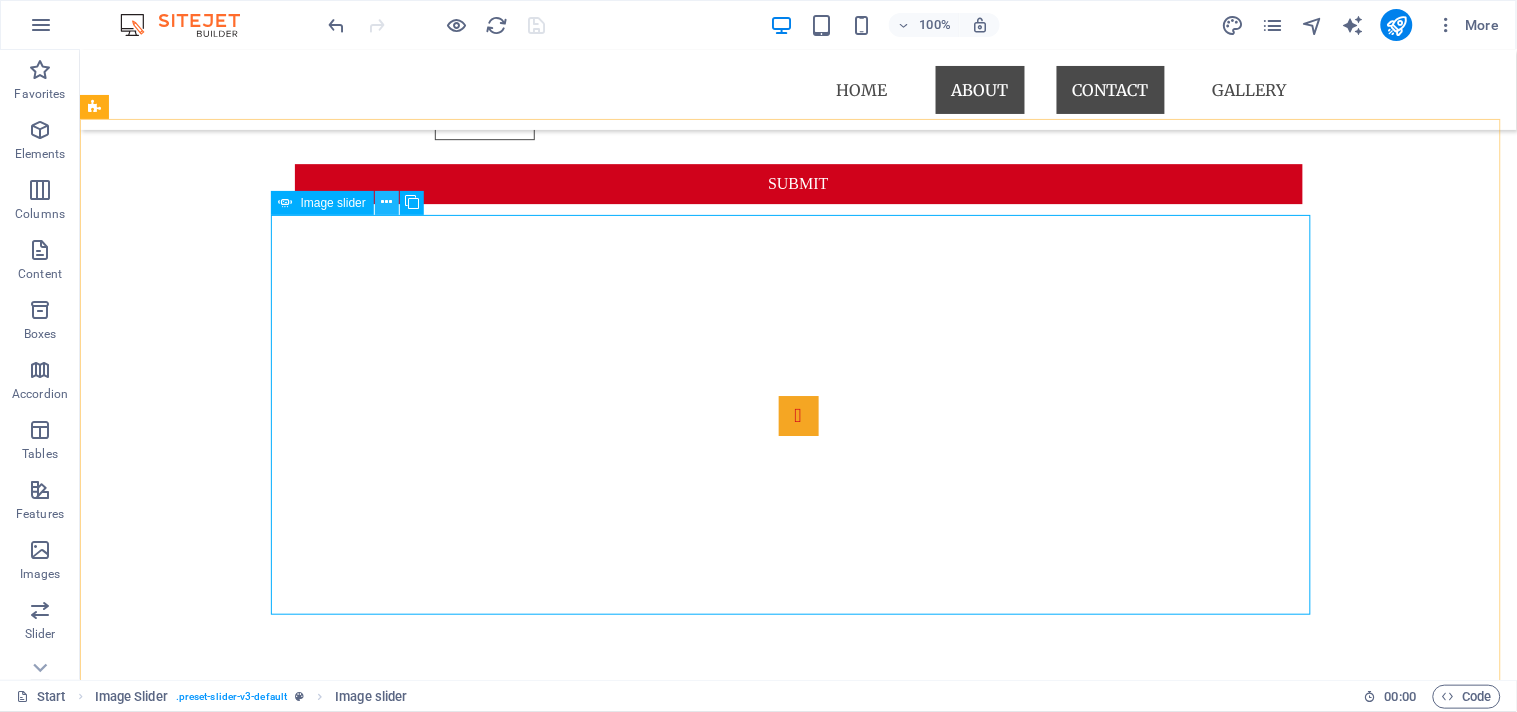 click at bounding box center [386, 202] 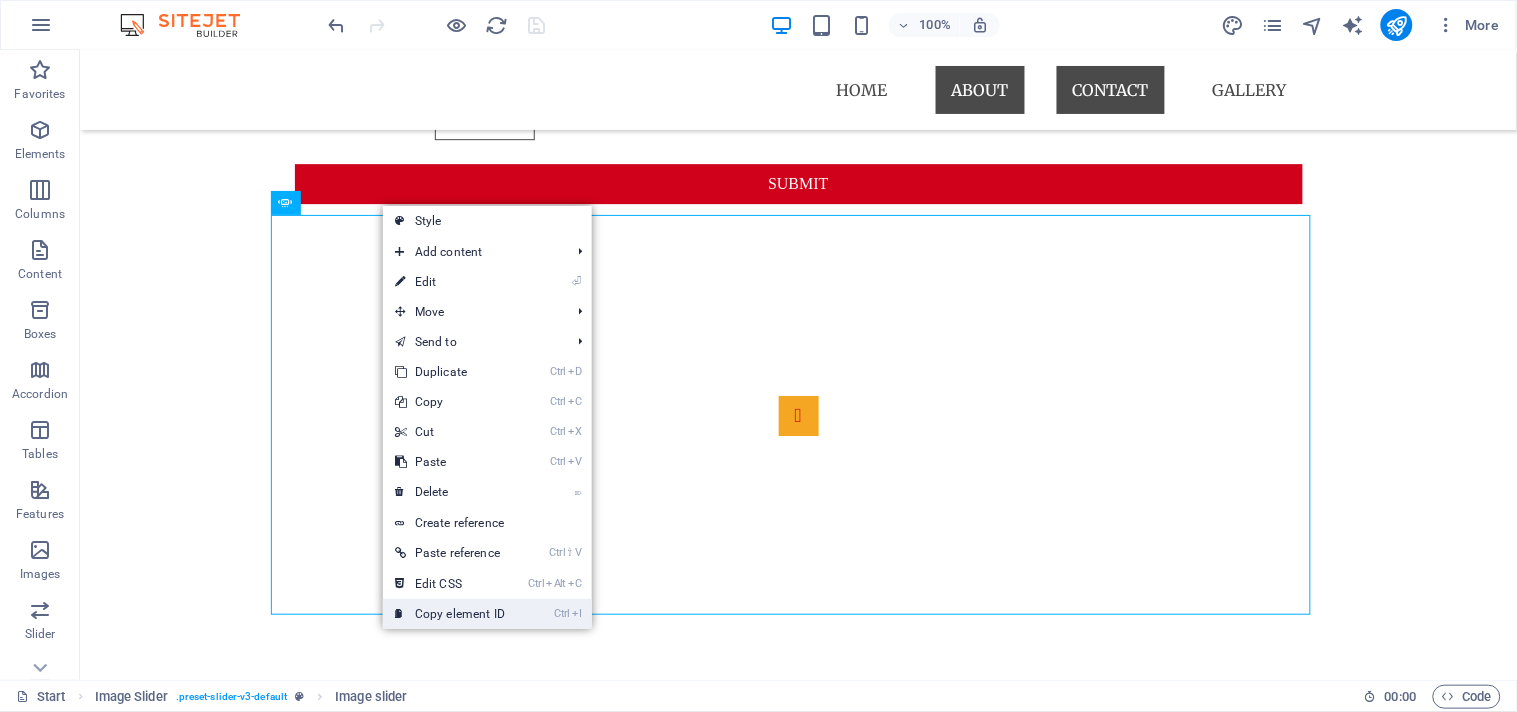 click on "Ctrl I  Copy element ID" at bounding box center [450, 614] 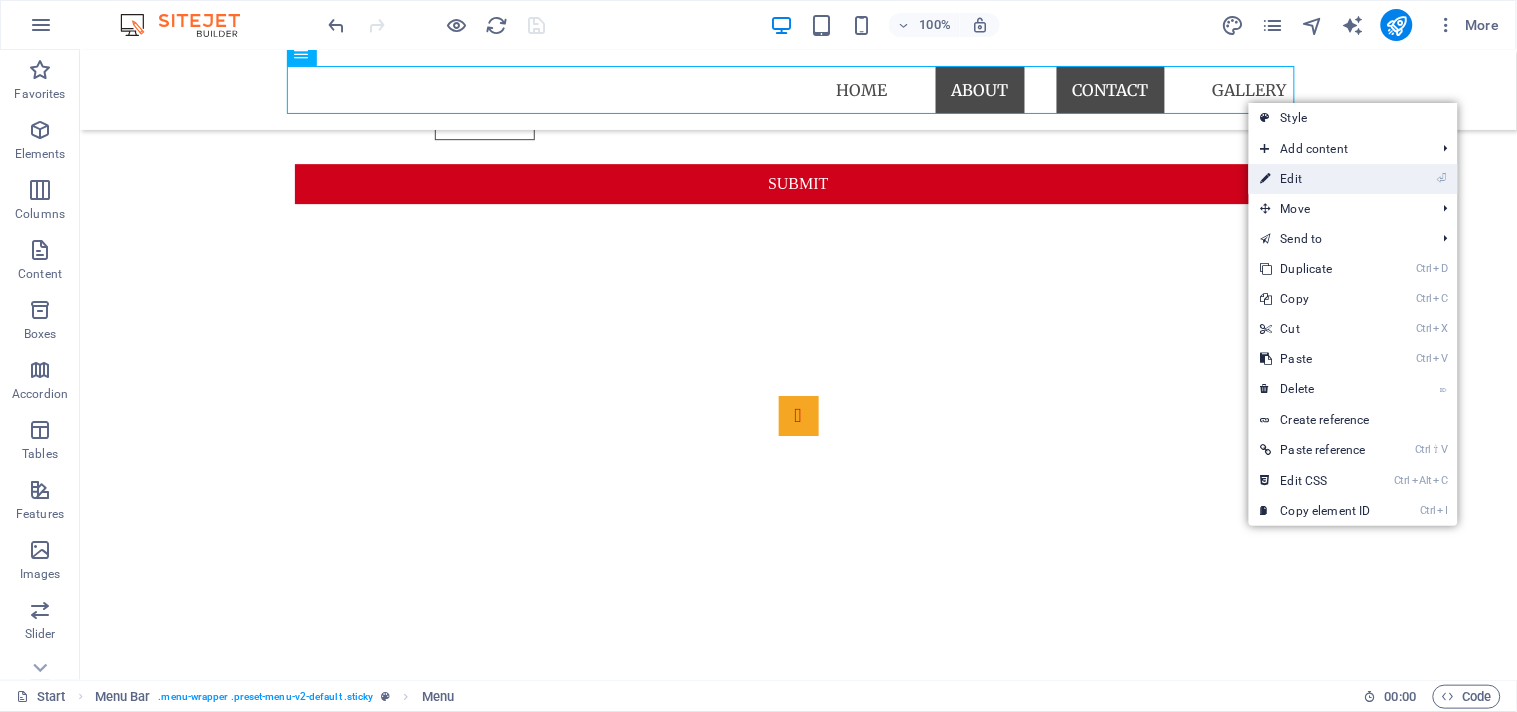 drag, startPoint x: 1320, startPoint y: 178, endPoint x: 885, endPoint y: 131, distance: 437.5317 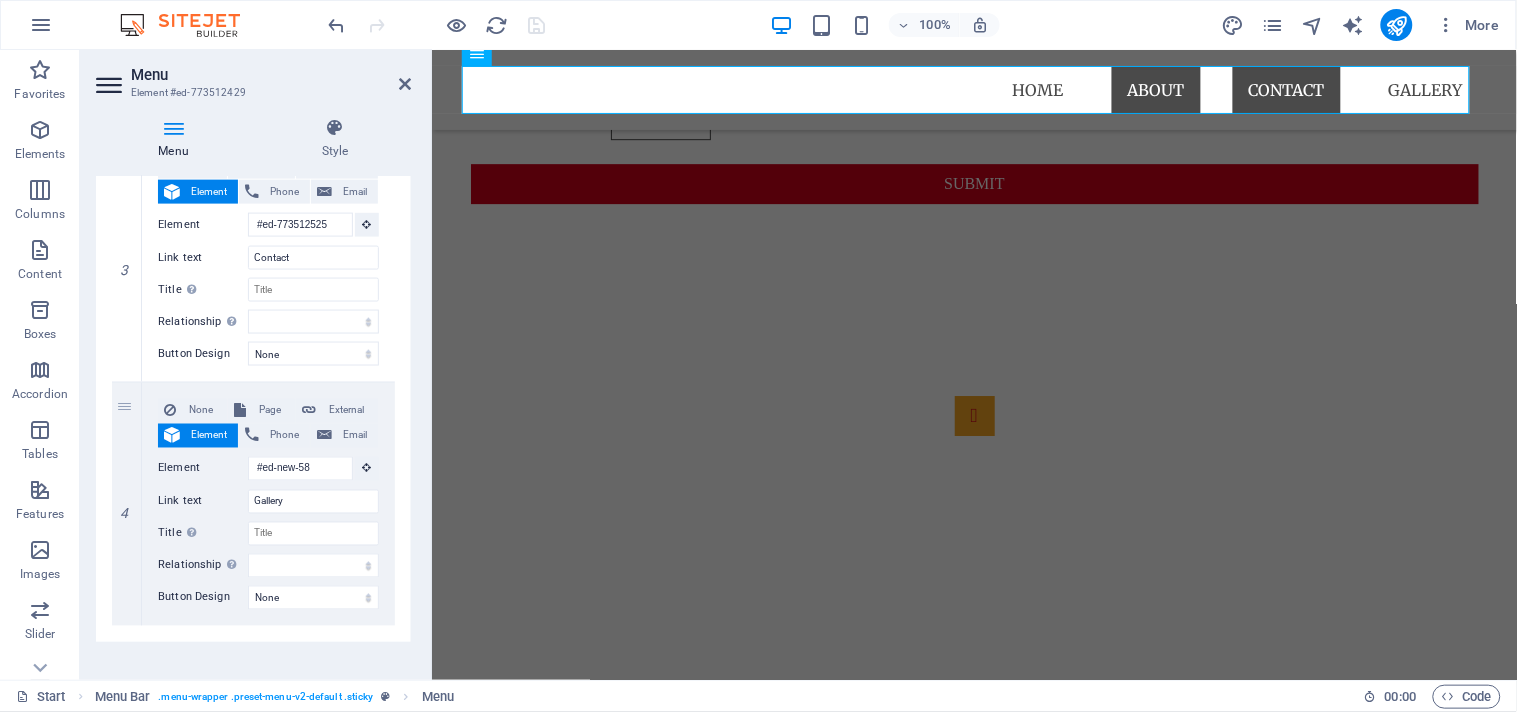 scroll, scrollTop: 763, scrollLeft: 0, axis: vertical 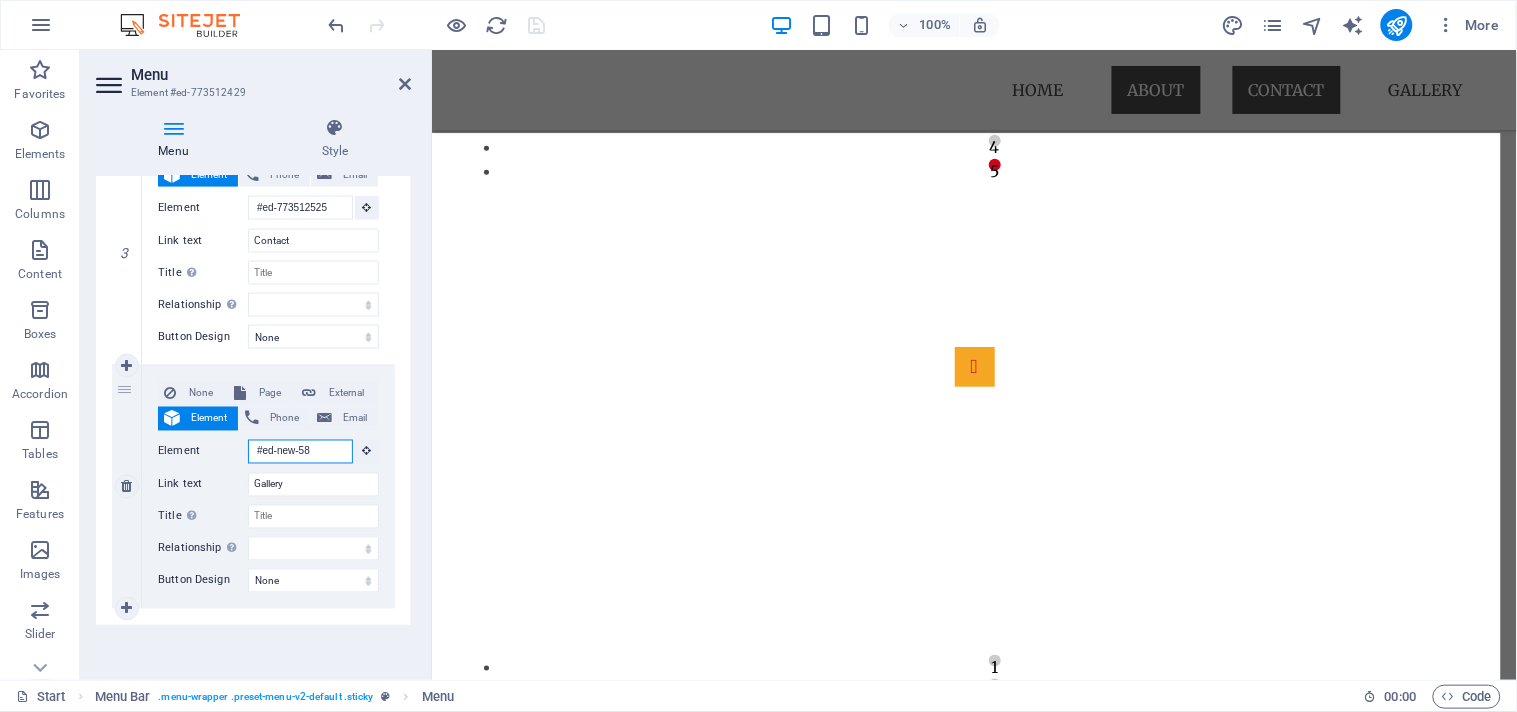 select 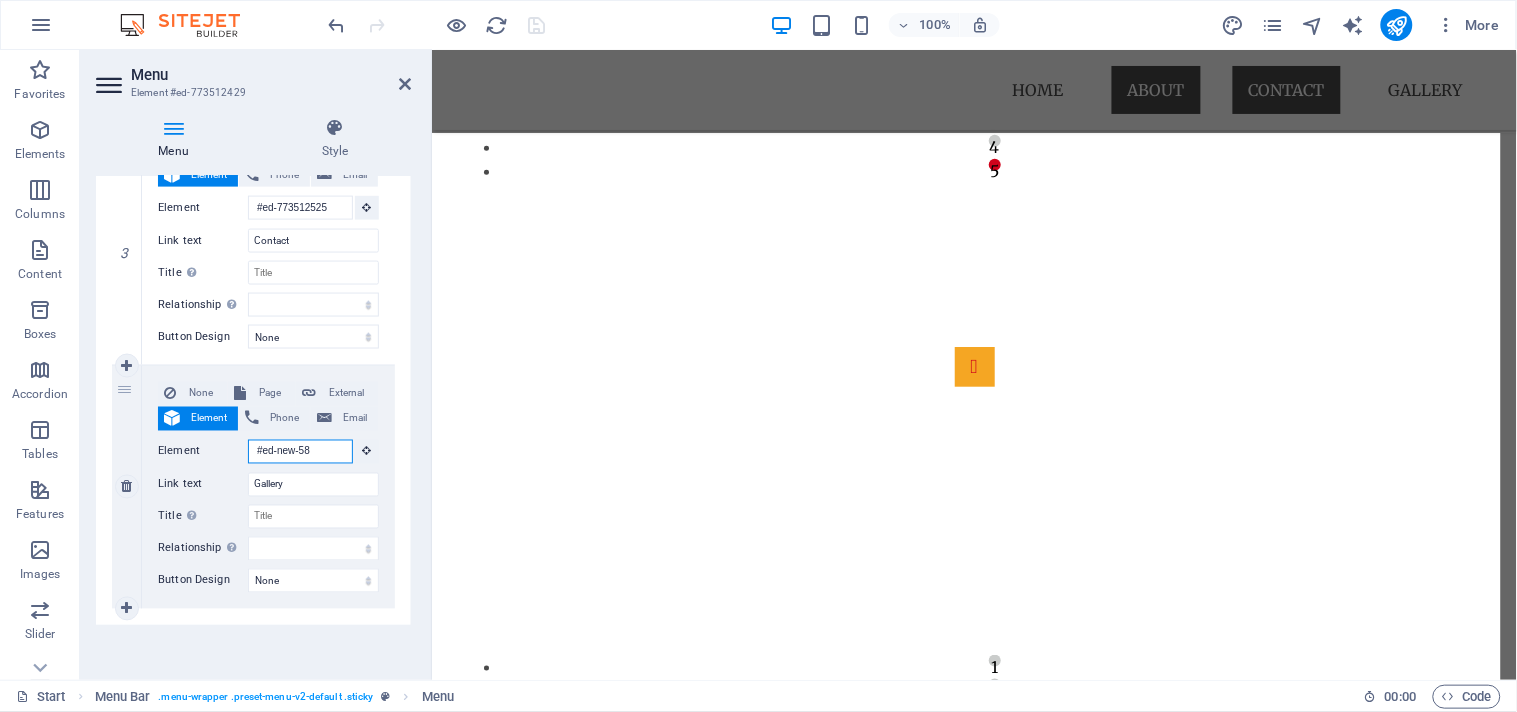 select 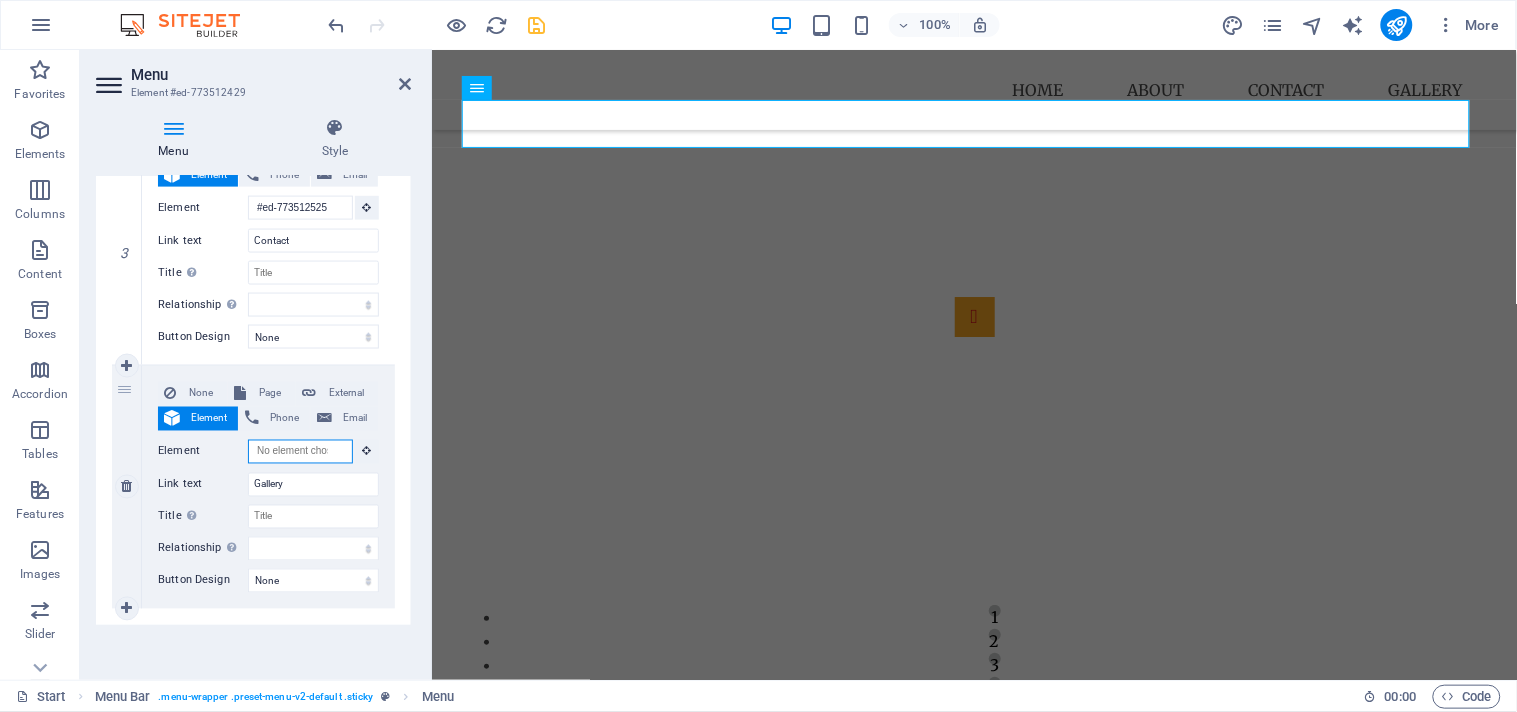 drag, startPoint x: 318, startPoint y: 453, endPoint x: 192, endPoint y: 441, distance: 126.57014 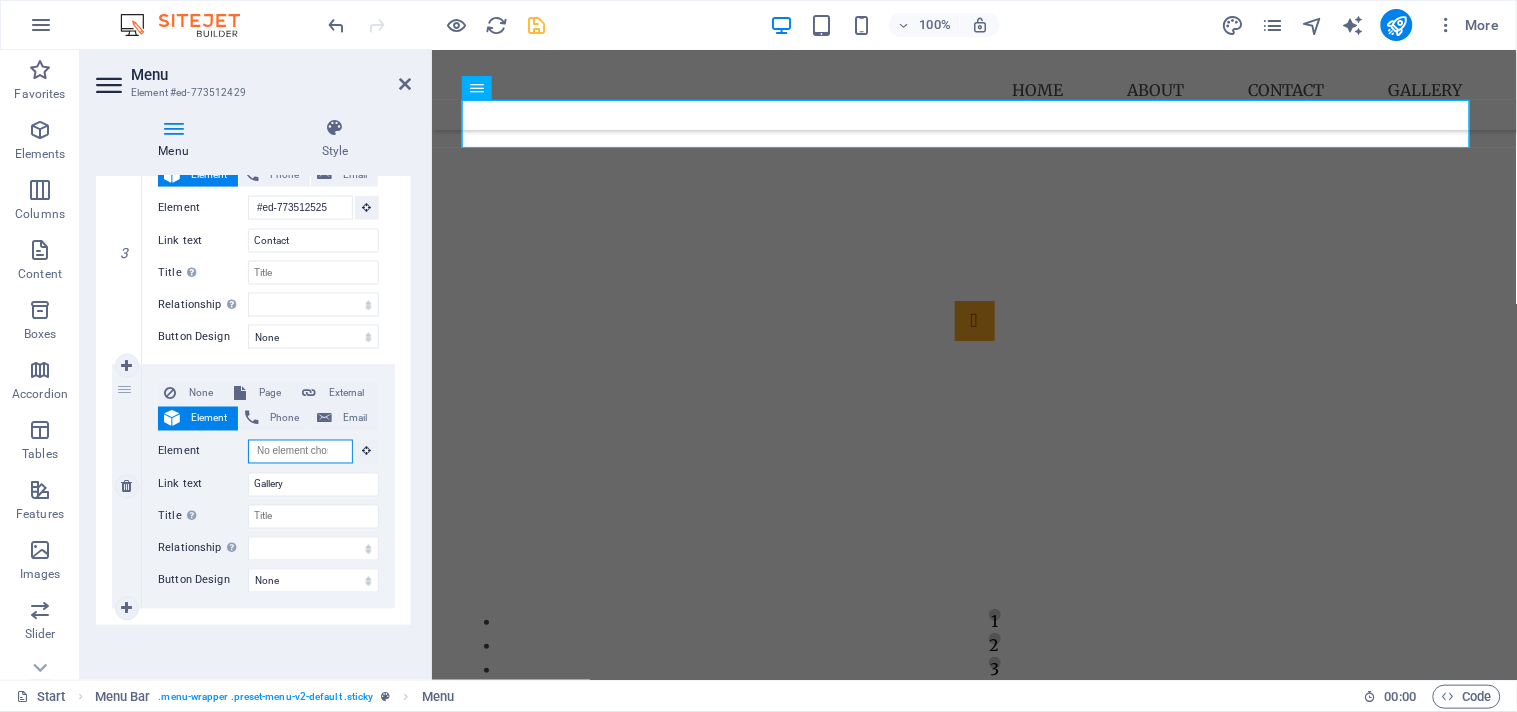 click on "Element" at bounding box center [268, 452] 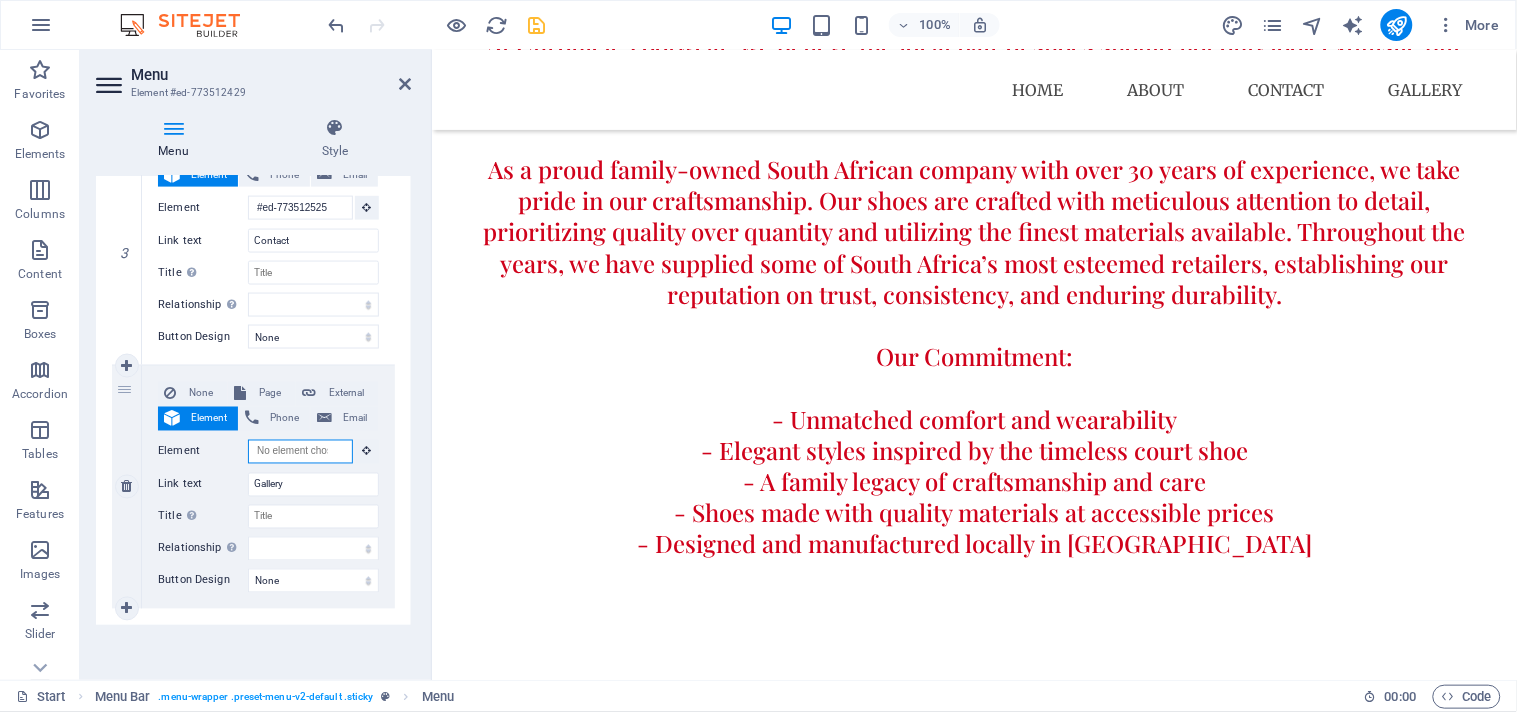 scroll, scrollTop: 0, scrollLeft: 0, axis: both 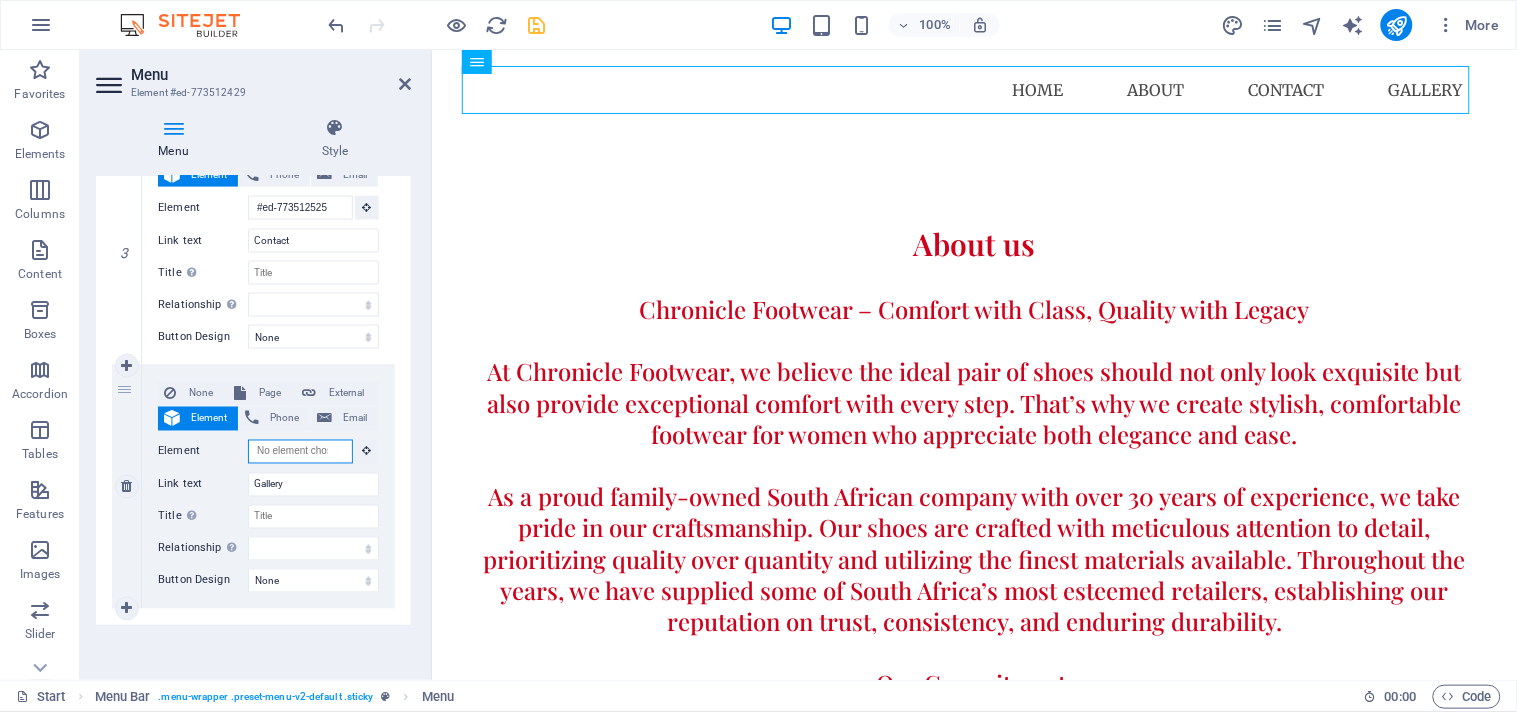 drag, startPoint x: 285, startPoint y: 455, endPoint x: 260, endPoint y: 447, distance: 26.24881 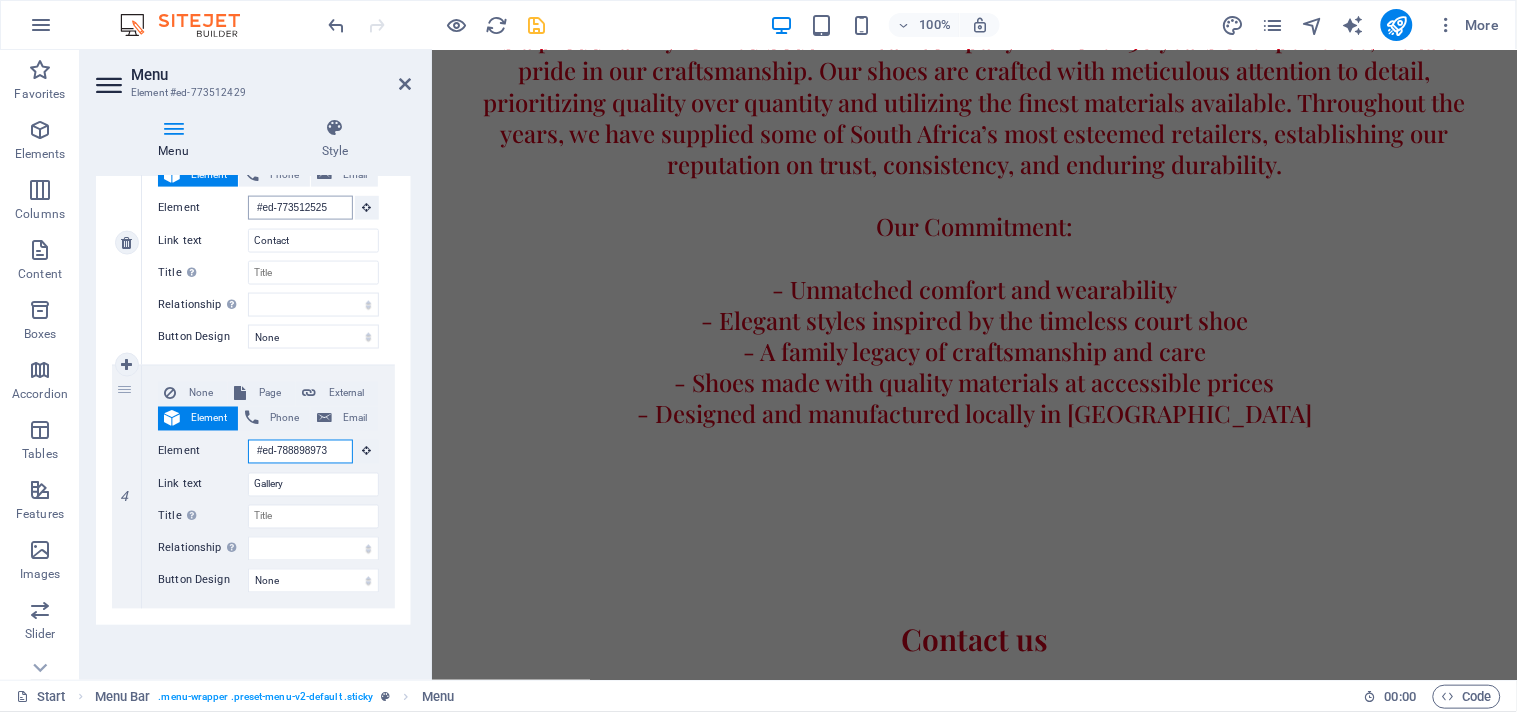 scroll, scrollTop: 0, scrollLeft: 2, axis: horizontal 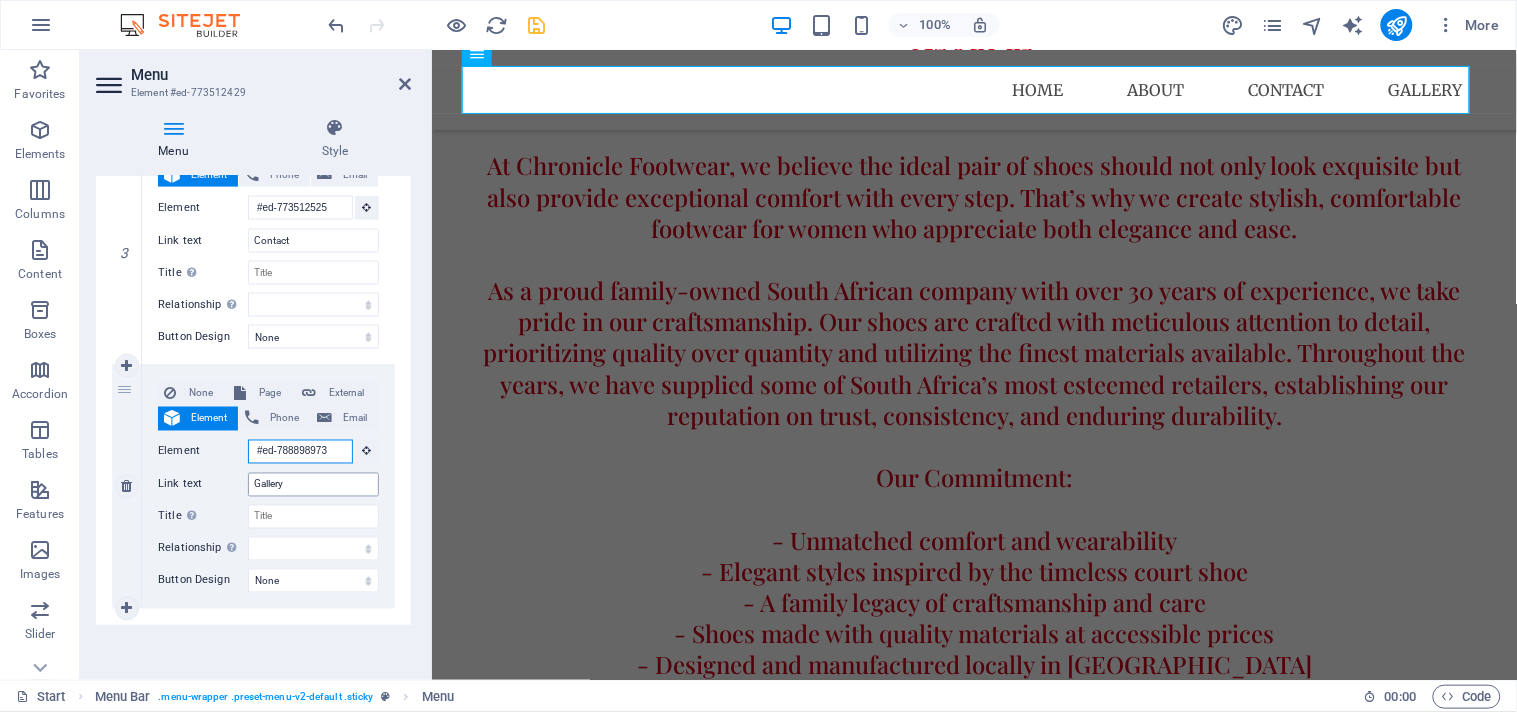 type on "#ed-788898973" 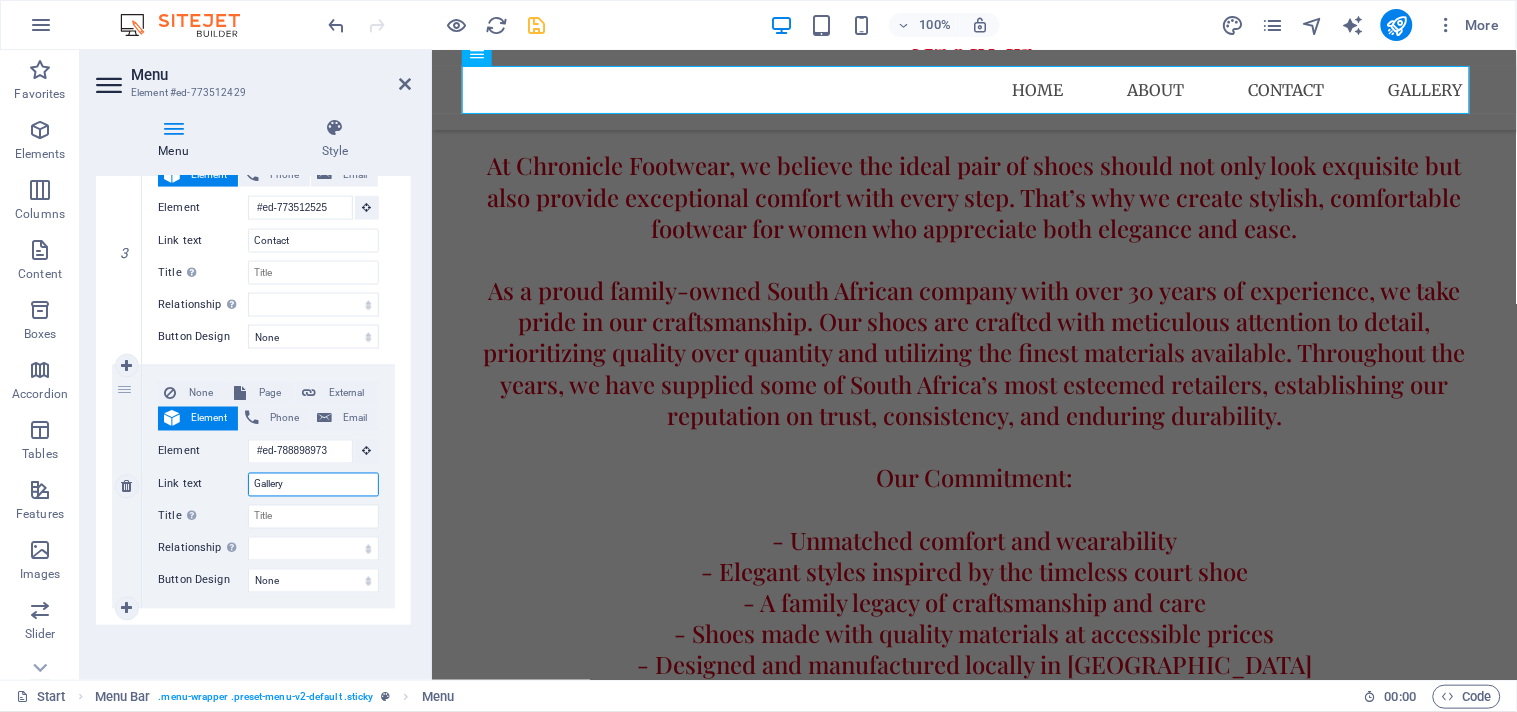 select 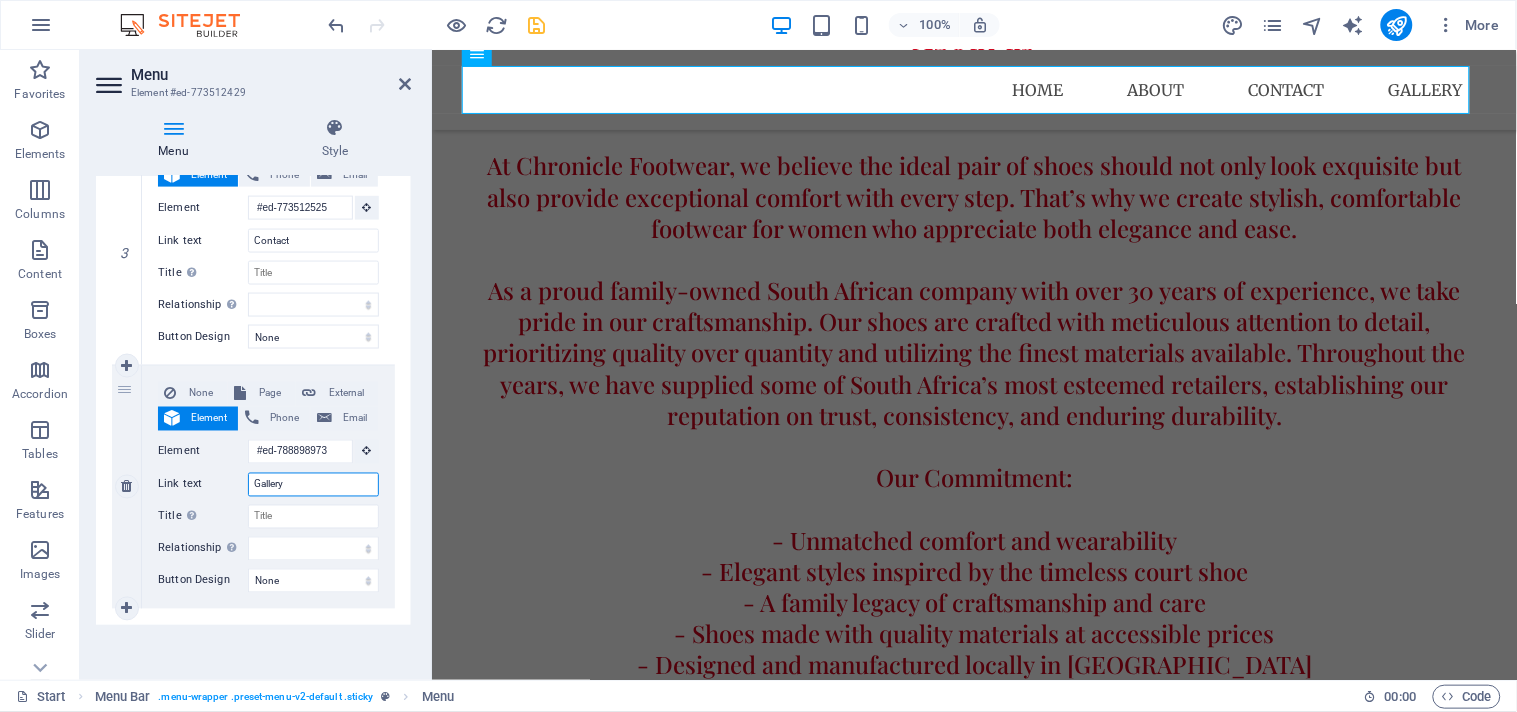 click on "Gallery" at bounding box center (313, 485) 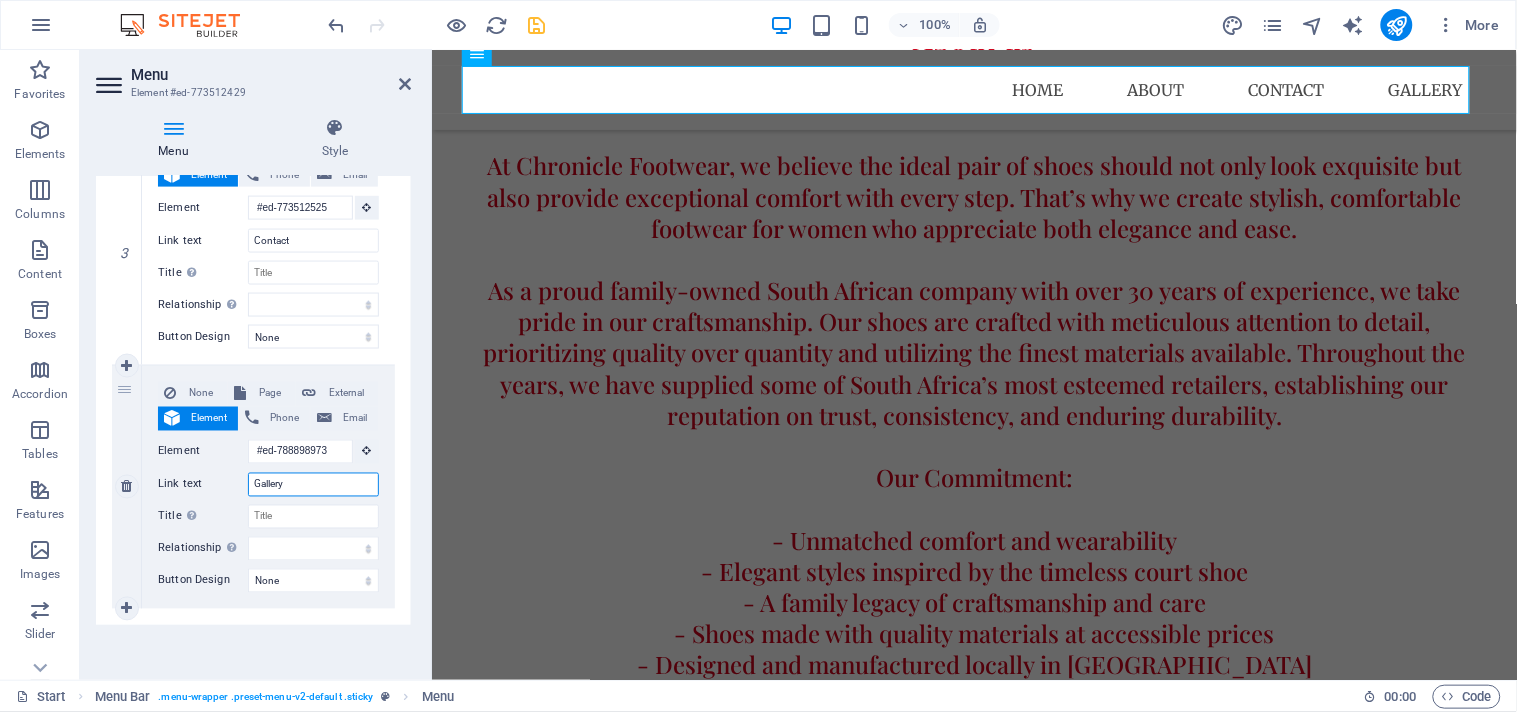 click on "Gallery" at bounding box center [313, 485] 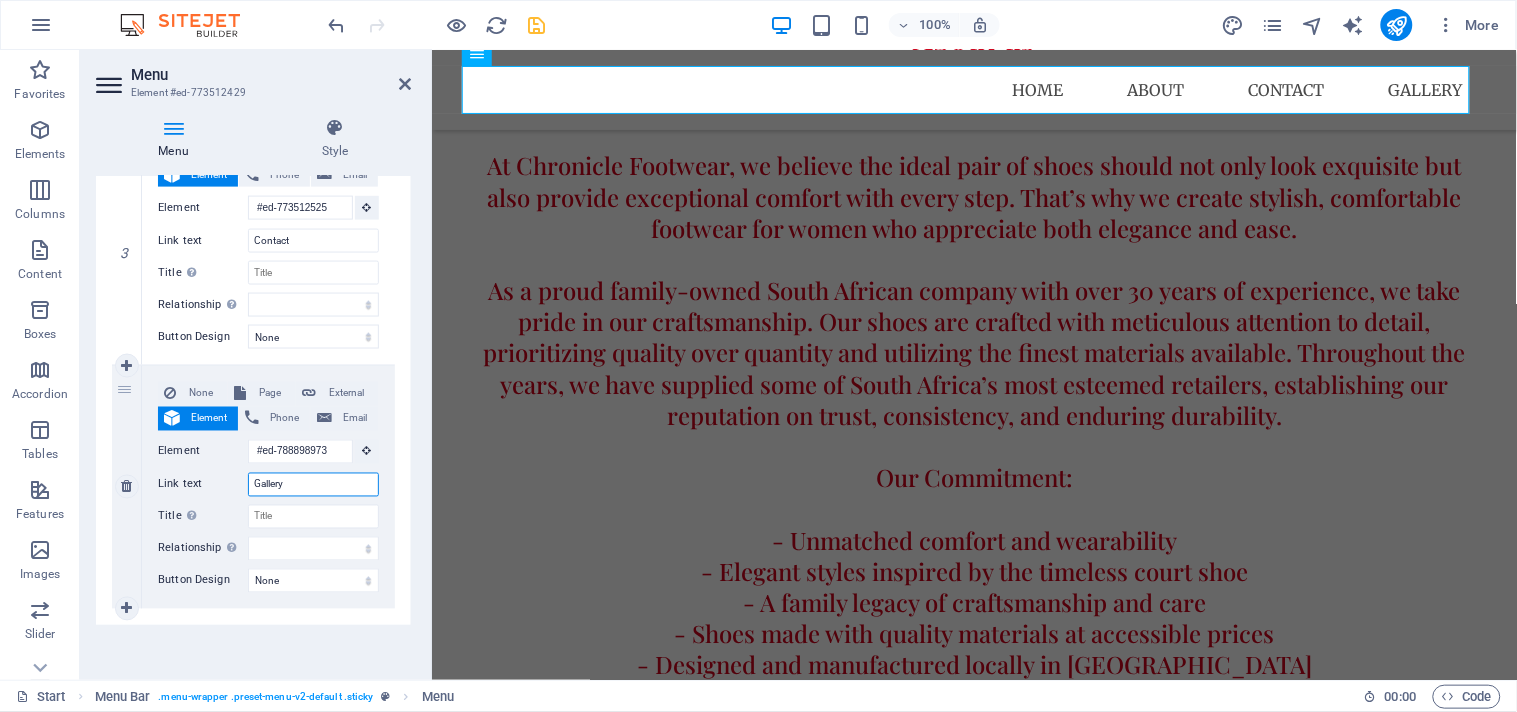 scroll, scrollTop: 126, scrollLeft: 0, axis: vertical 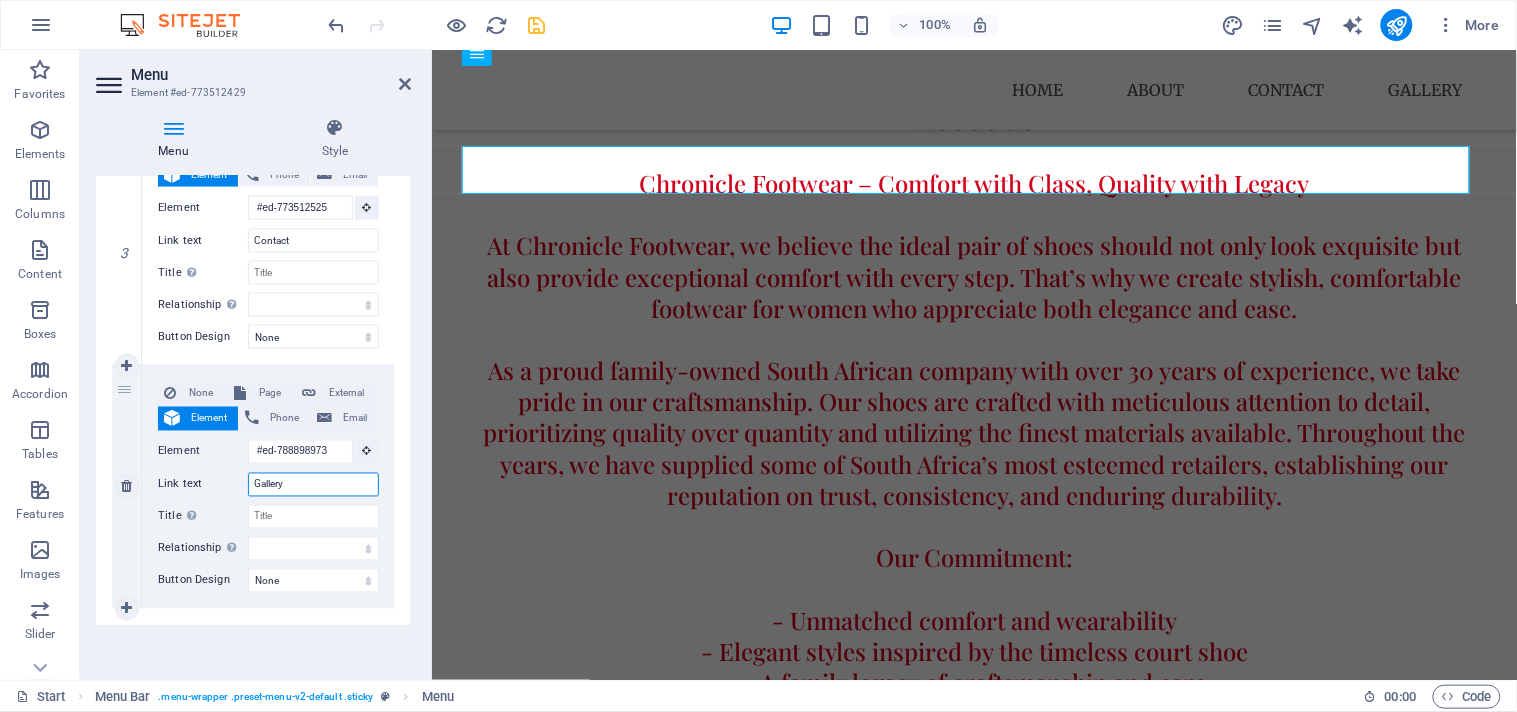 drag, startPoint x: 313, startPoint y: 483, endPoint x: 312, endPoint y: 494, distance: 11.045361 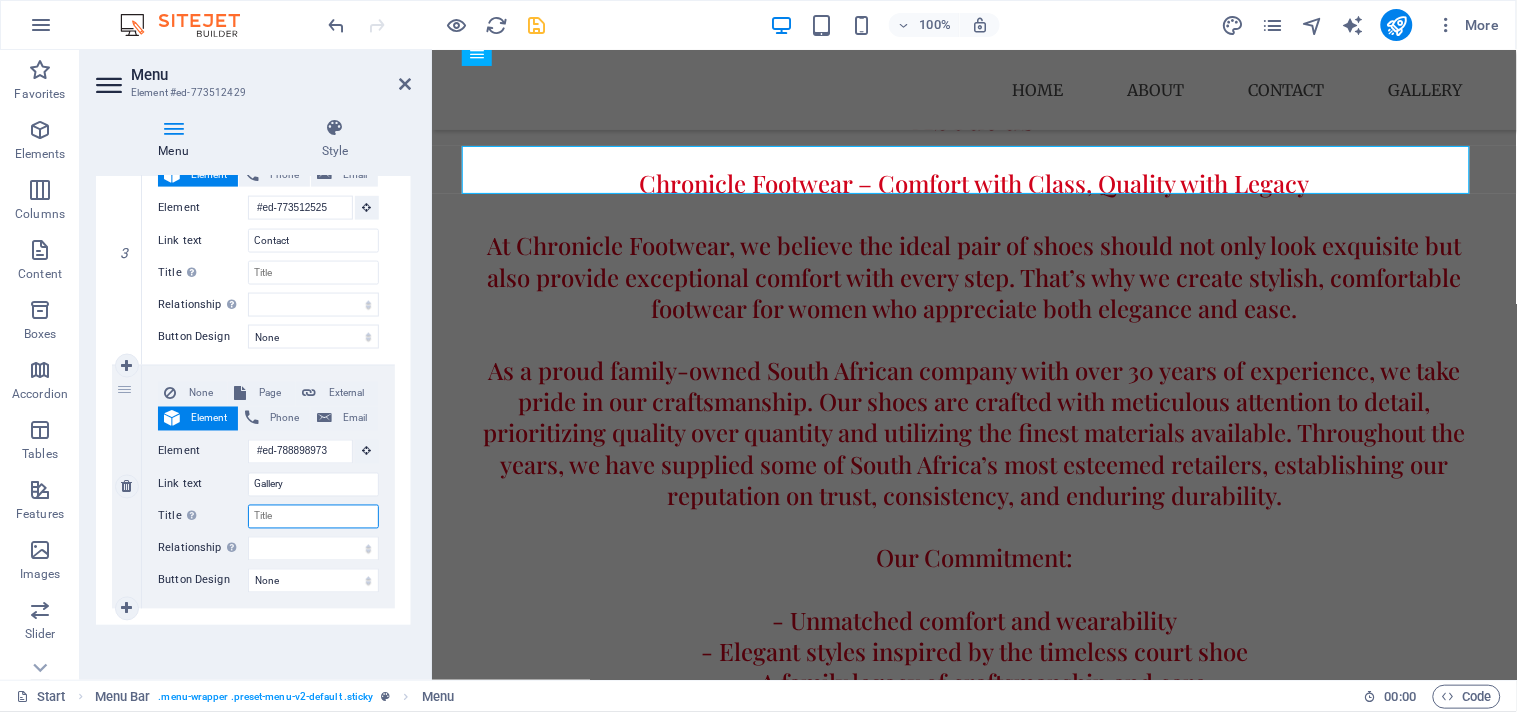 click on "Title Additional link description, should not be the same as the link text. The title is most often shown as a tooltip text when the mouse moves over the element. Leave empty if uncertain." at bounding box center [313, 517] 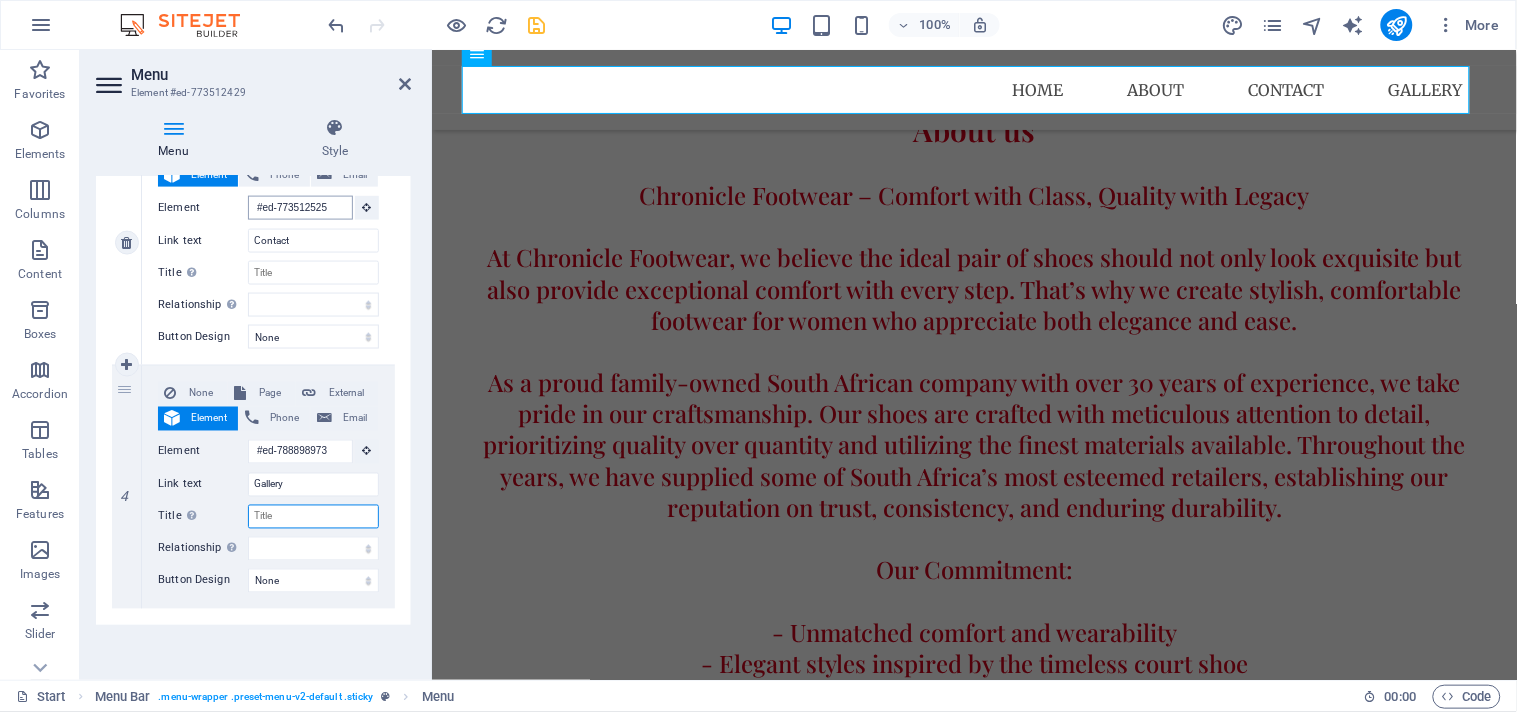 scroll, scrollTop: 963, scrollLeft: 0, axis: vertical 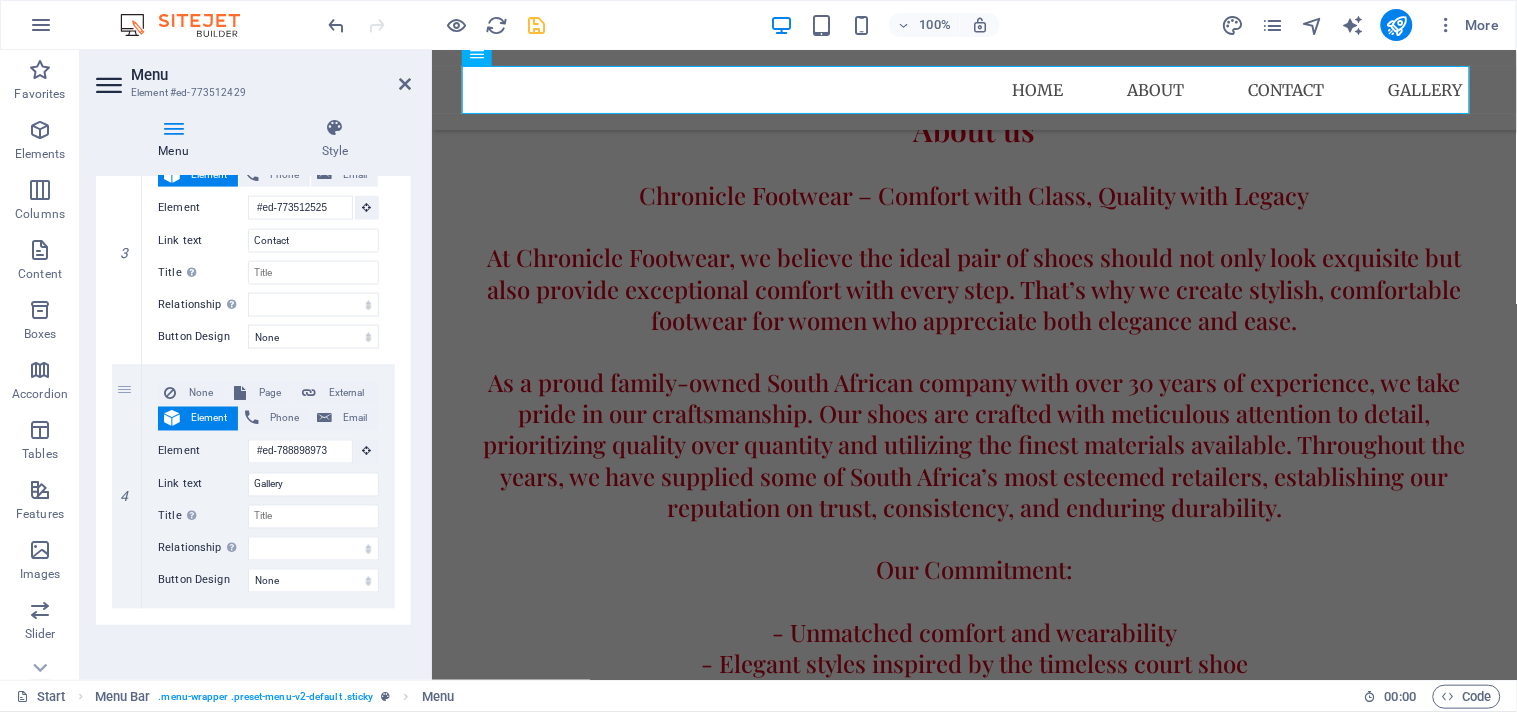 click on "1 None Page External Element Phone Email Page New page Start Legal Notice Privacy Element
URL https://www.chroniclefootwear.co.za/ Phone Email Link text Home Link target New tab Same tab Overlay Title Additional link description, should not be the same as the link text. The title is most often shown as a tooltip text when the mouse moves over the element. Leave empty if uncertain. Relationship Sets the  relationship of this link to the link target . For example, the value "nofollow" instructs search engines not to follow the link. Can be left empty. alternate author bookmark external help license next nofollow noreferrer noopener prev search tag Button Design None Default Primary Secondary 2 None Page External Element Phone Email Page New page Start Legal Notice Privacy Element #ed-773512513
URL Phone Email Link text About Link target New tab Same tab Overlay Title Relationship Sets the  relationship of this link to the link target alternate author bookmark help" at bounding box center (253, 106) 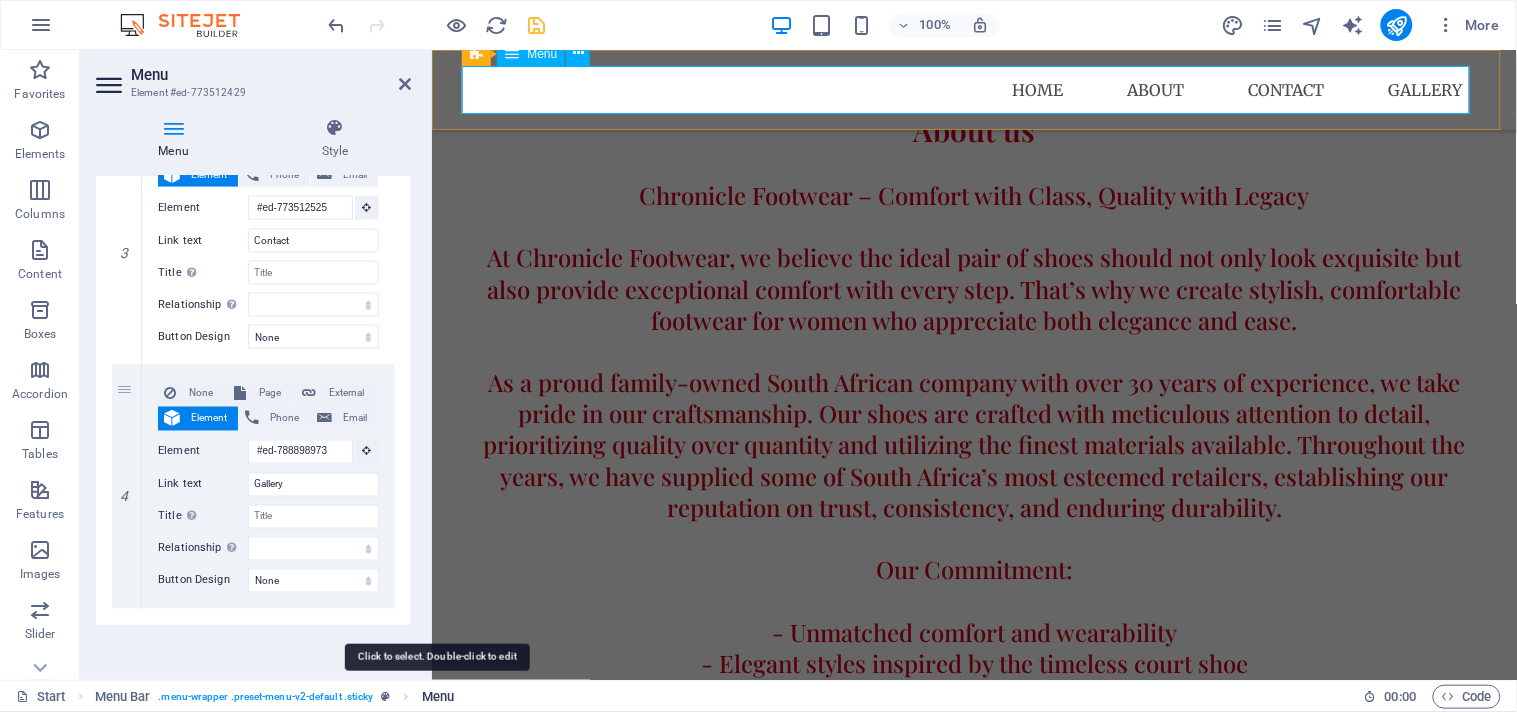 click on "Menu" at bounding box center (438, 697) 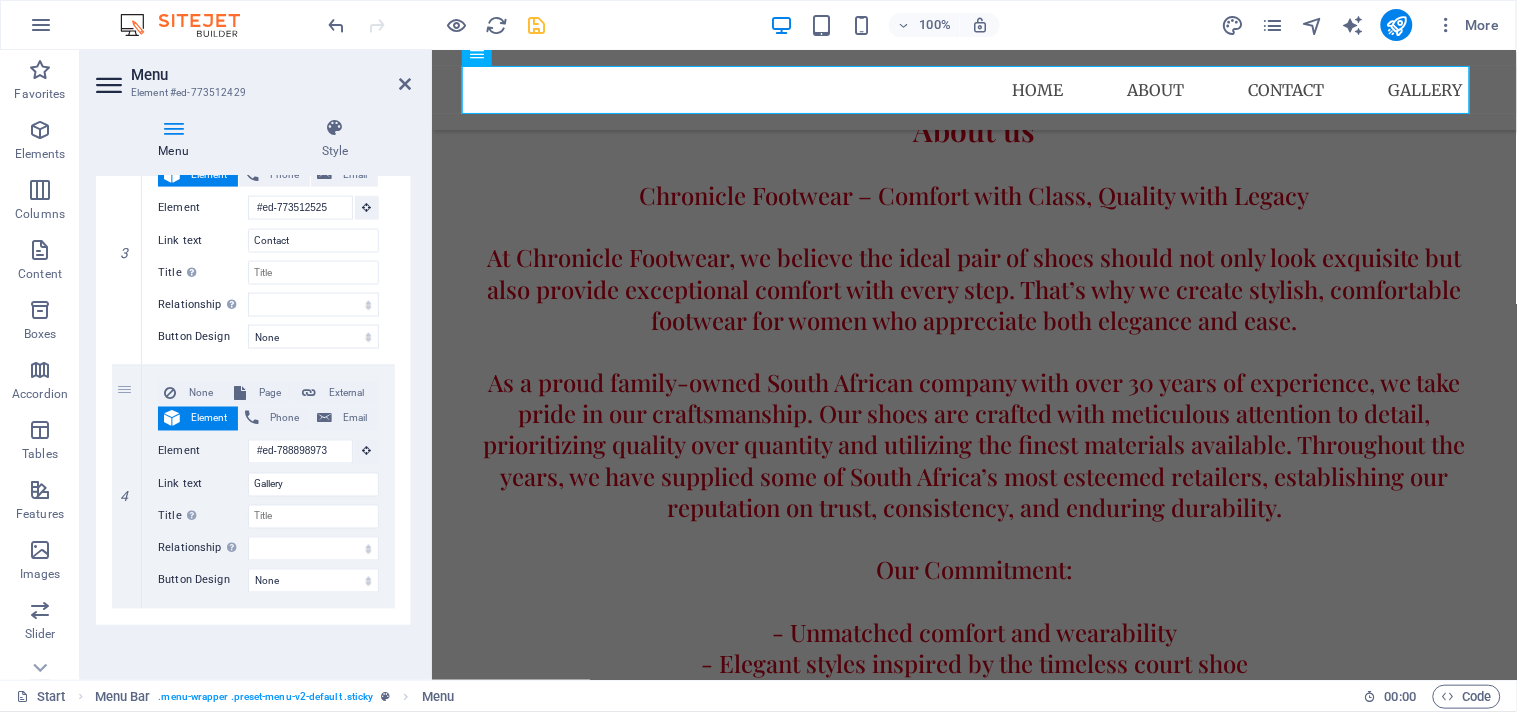 click on "Menu Bar . menu-wrapper .preset-menu-v2-default .sticky Menu" at bounding box center [275, 697] 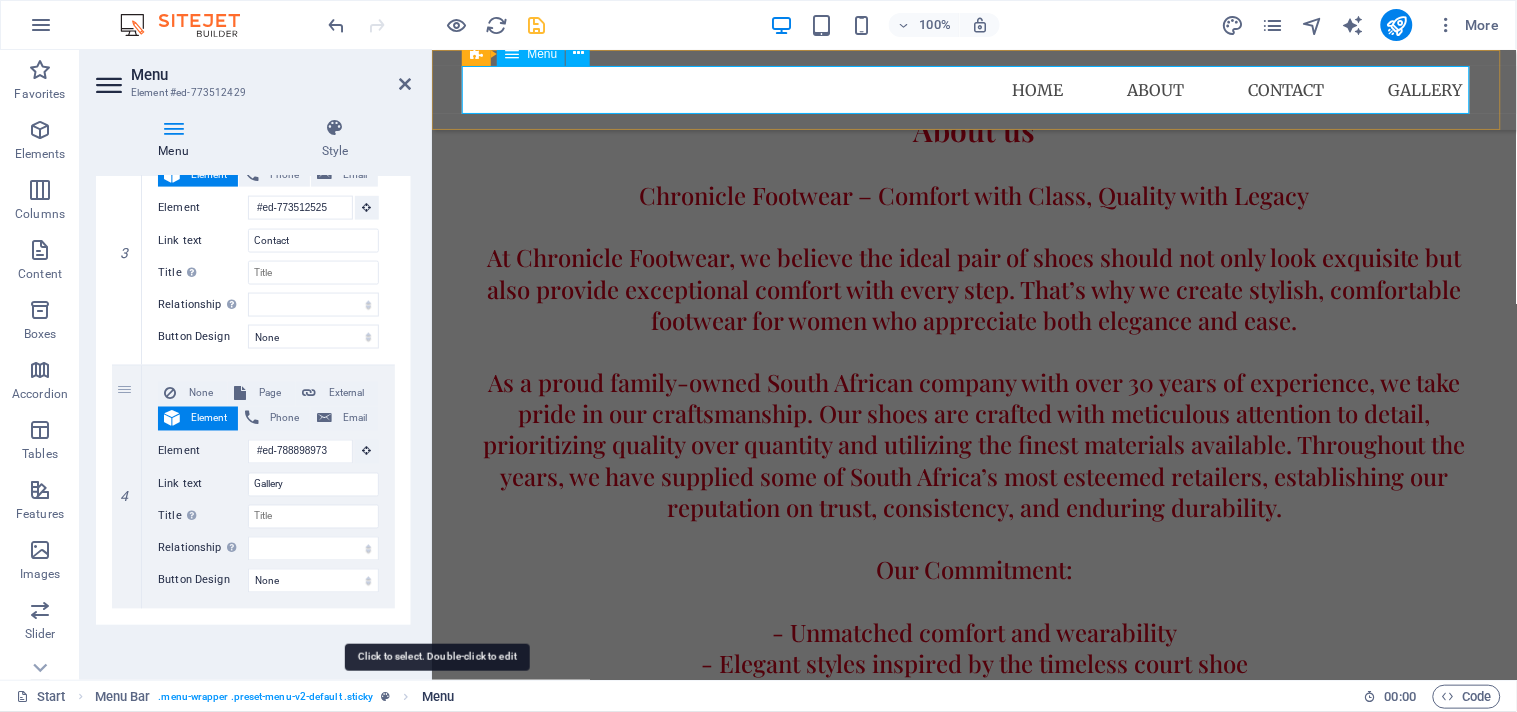 click on "Menu" at bounding box center [438, 697] 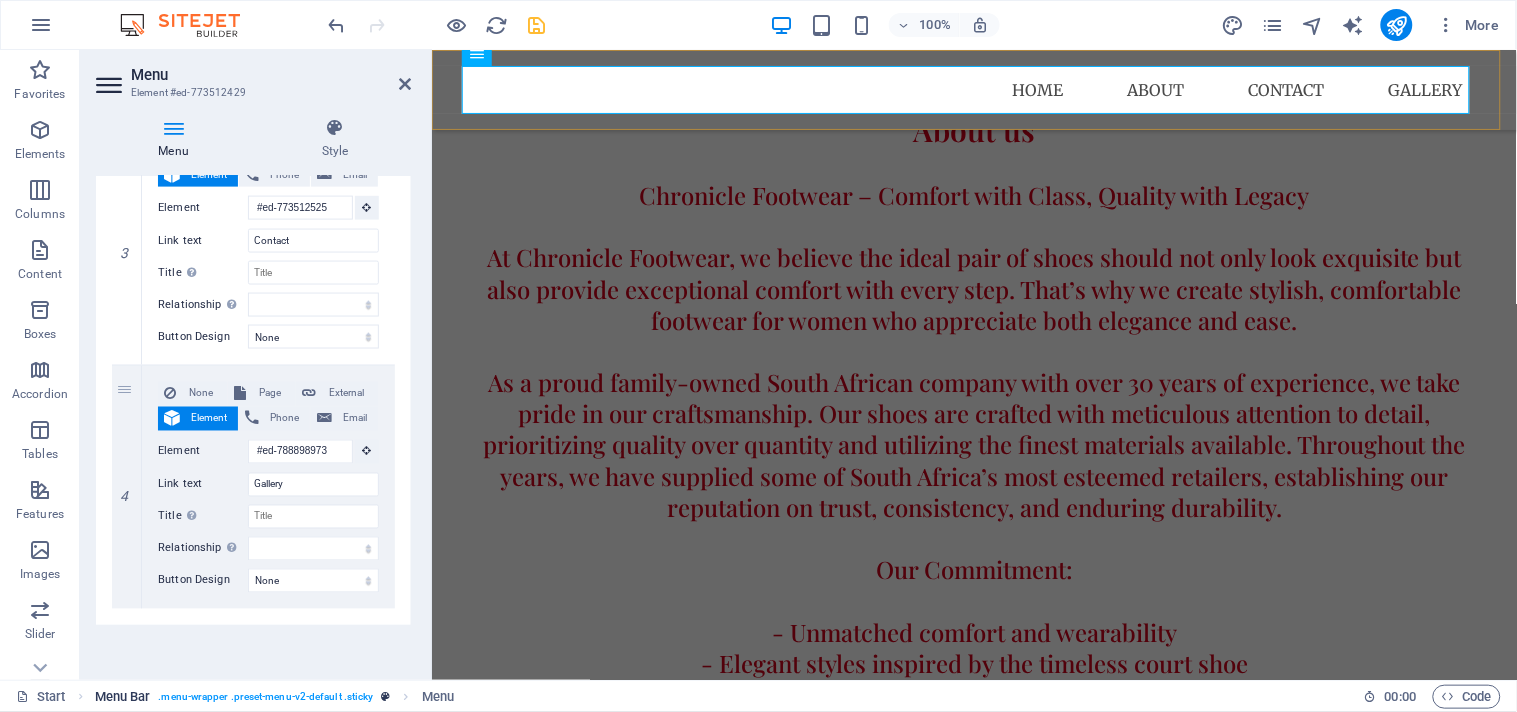 click on ". menu-wrapper .preset-menu-v2-default .sticky" at bounding box center [265, 697] 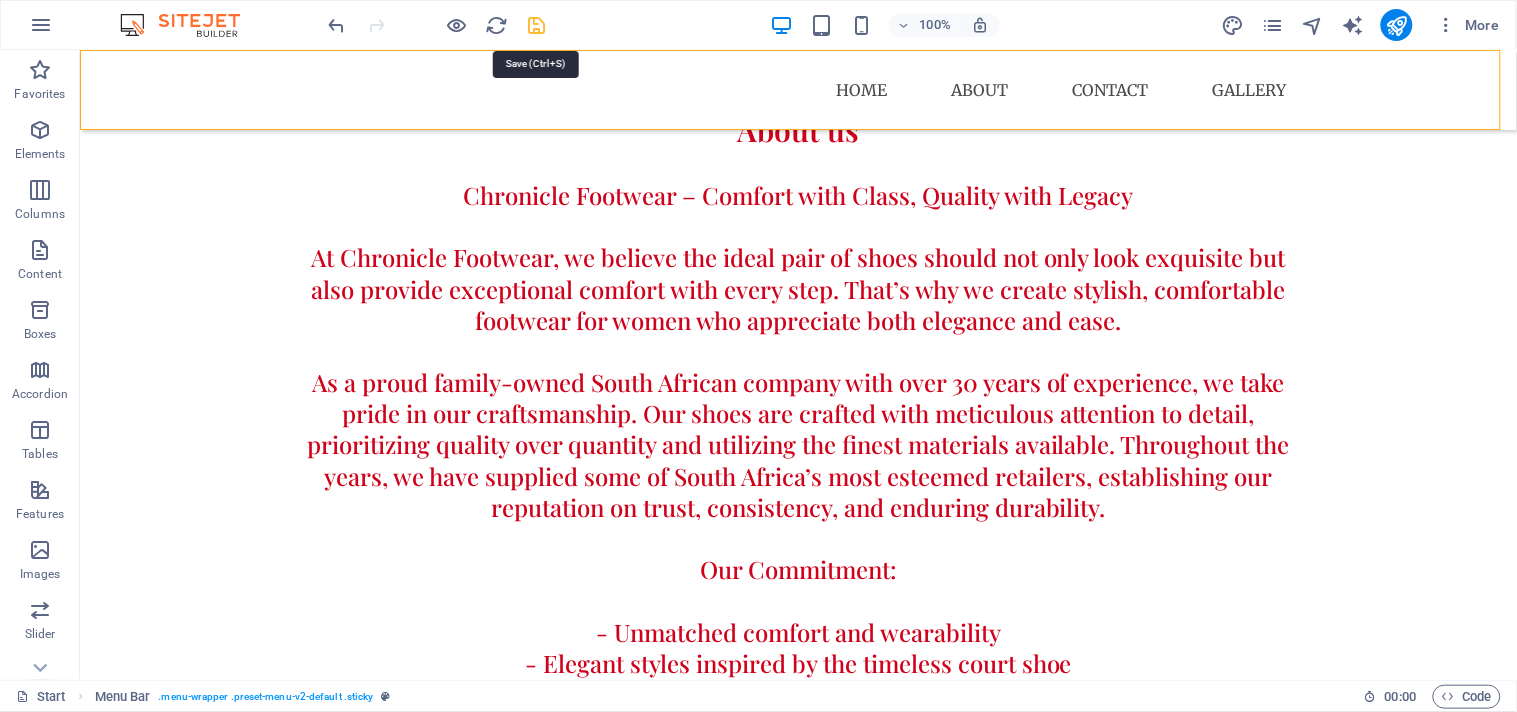 click at bounding box center [537, 25] 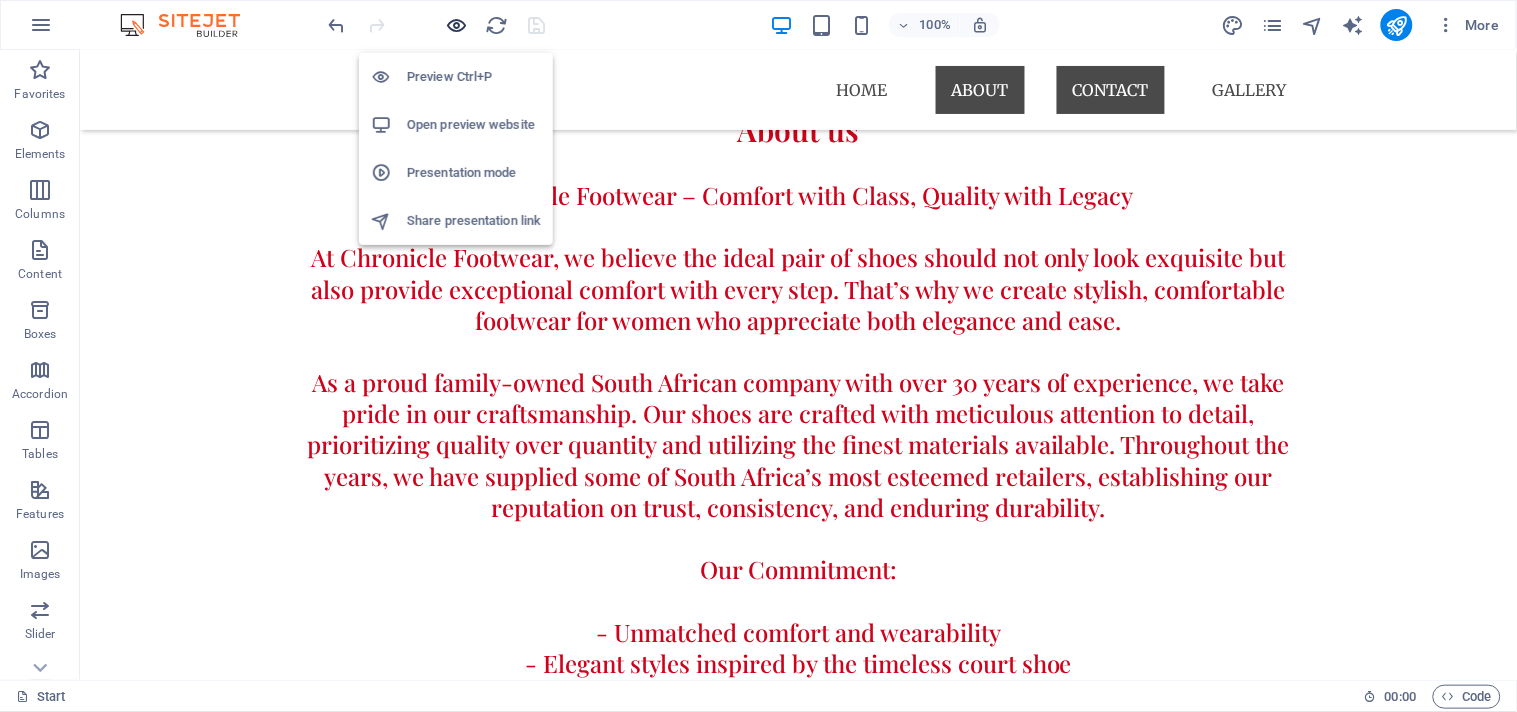 drag, startPoint x: 454, startPoint y: 18, endPoint x: 671, endPoint y: 21, distance: 217.02074 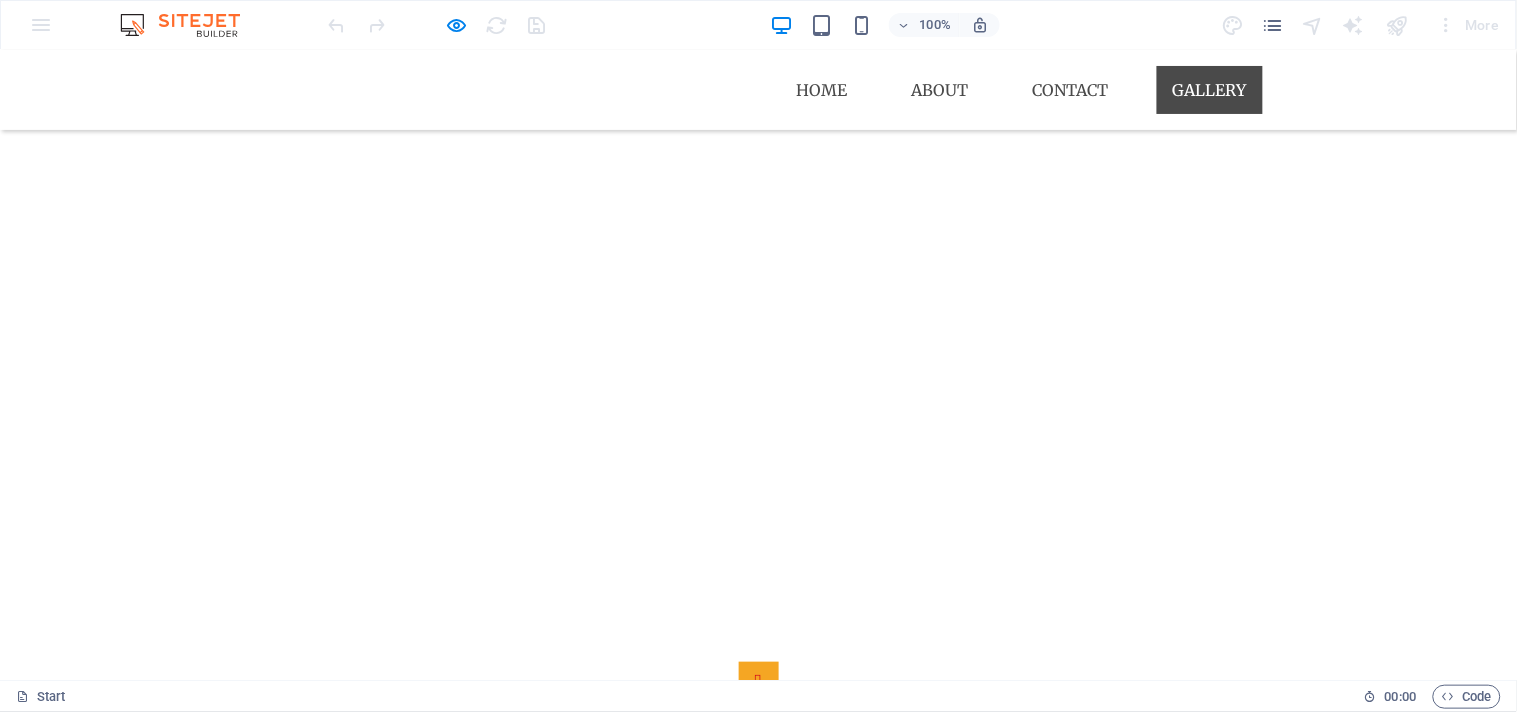 click on "Gallery" at bounding box center [1210, 89] 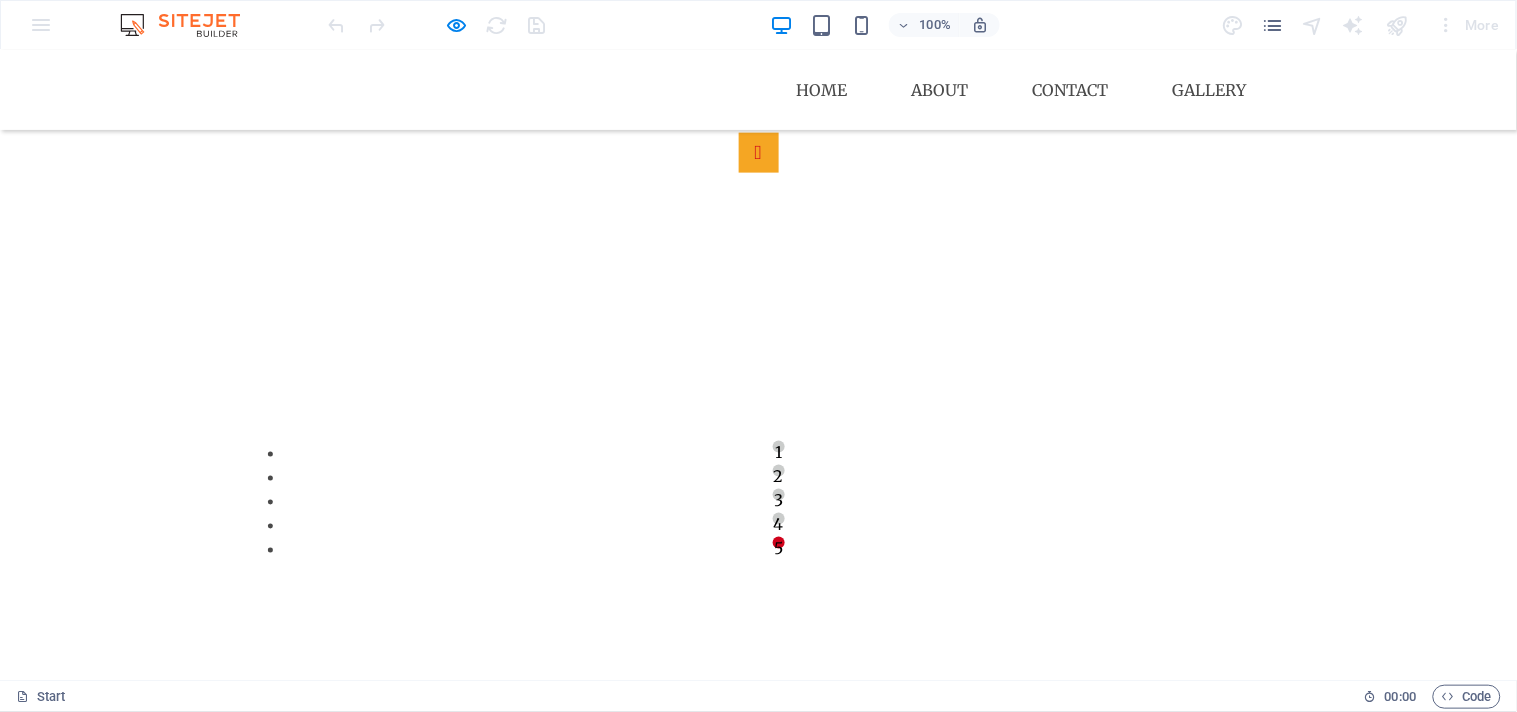 scroll, scrollTop: 645, scrollLeft: 0, axis: vertical 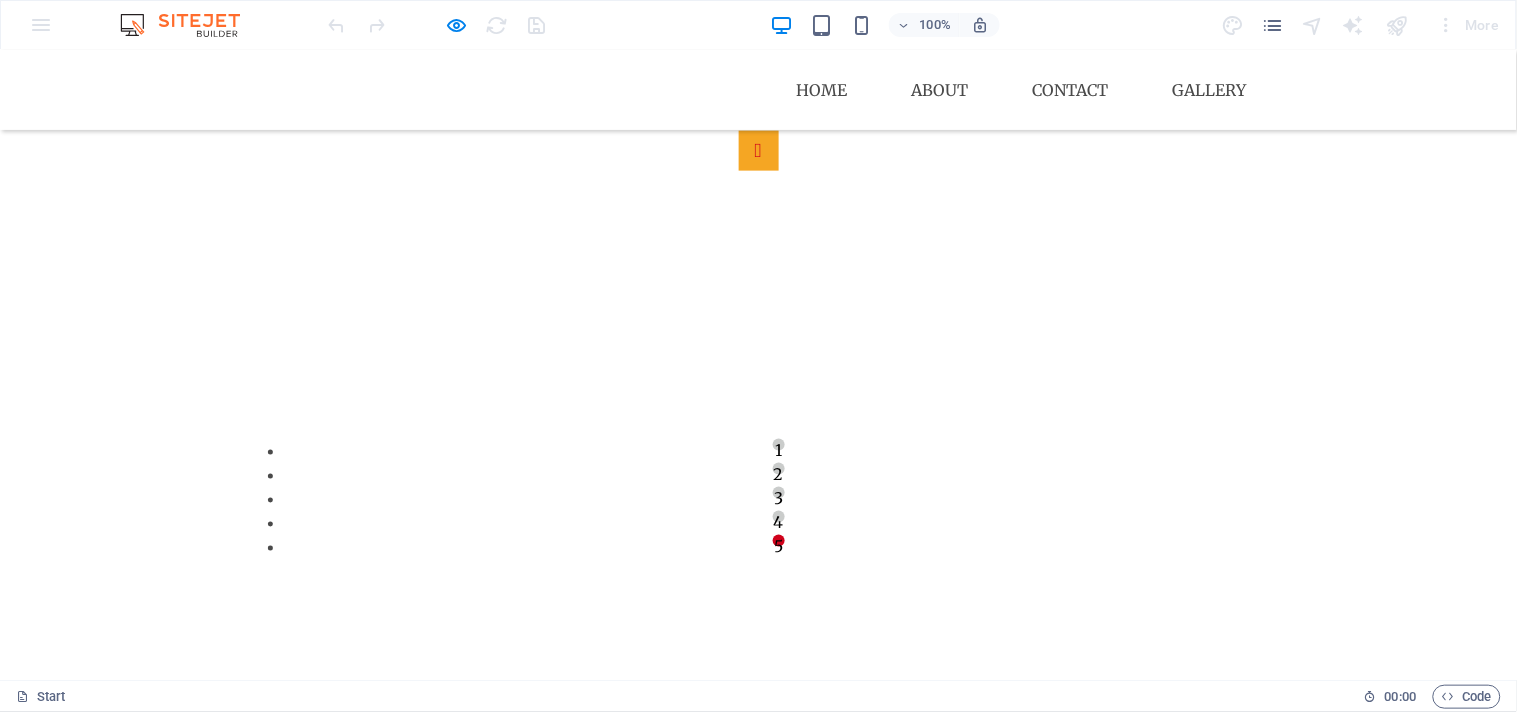 click at bounding box center (759, 2948) 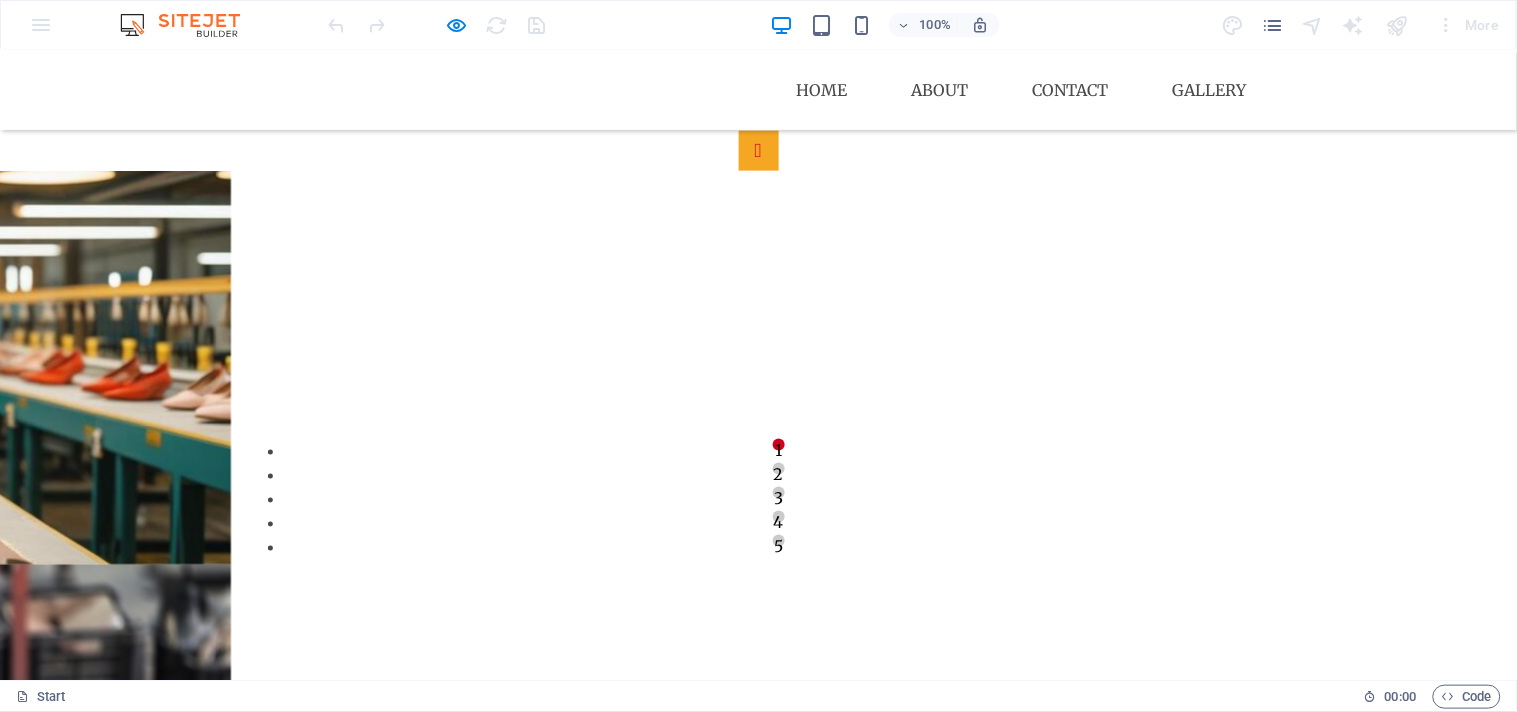 click at bounding box center (759, 2948) 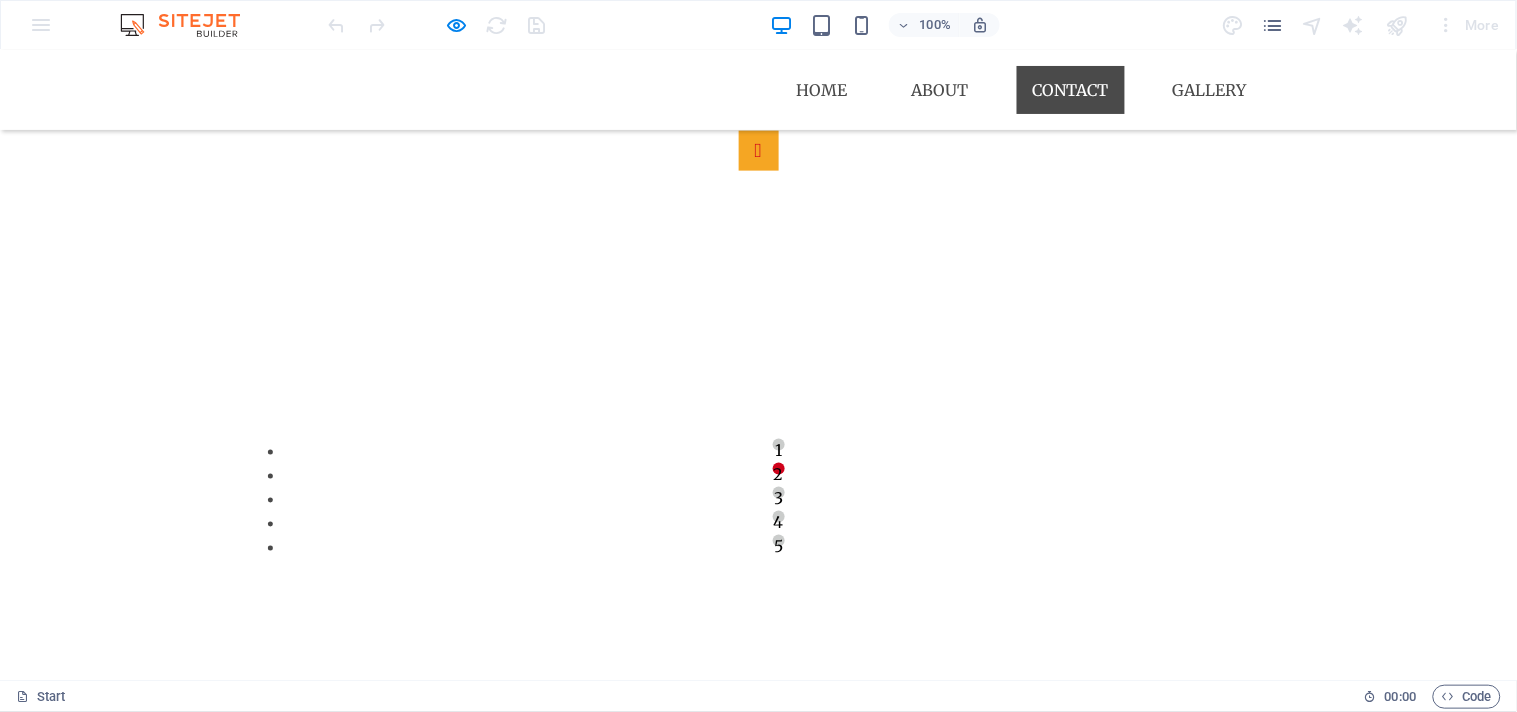 click on "Contact" at bounding box center (1071, 89) 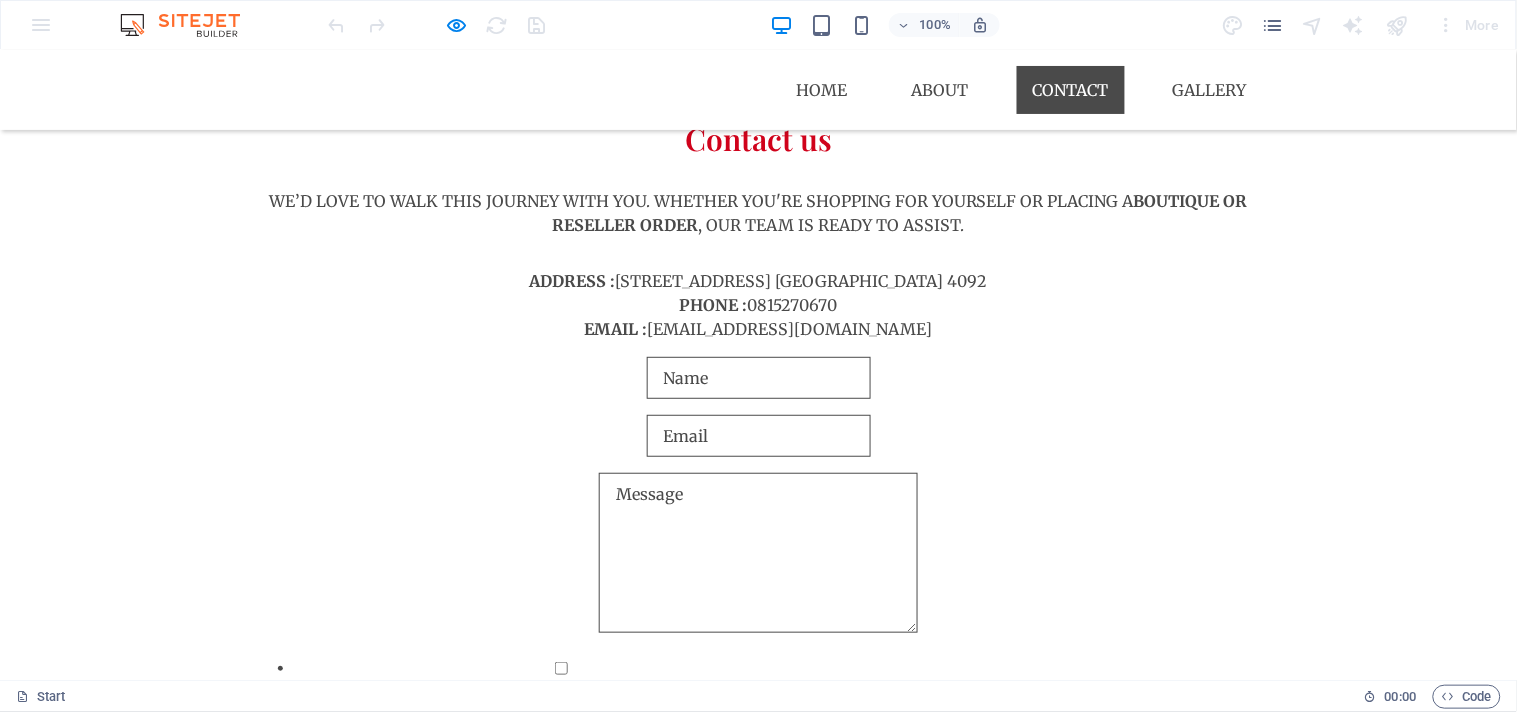 scroll, scrollTop: 0, scrollLeft: 0, axis: both 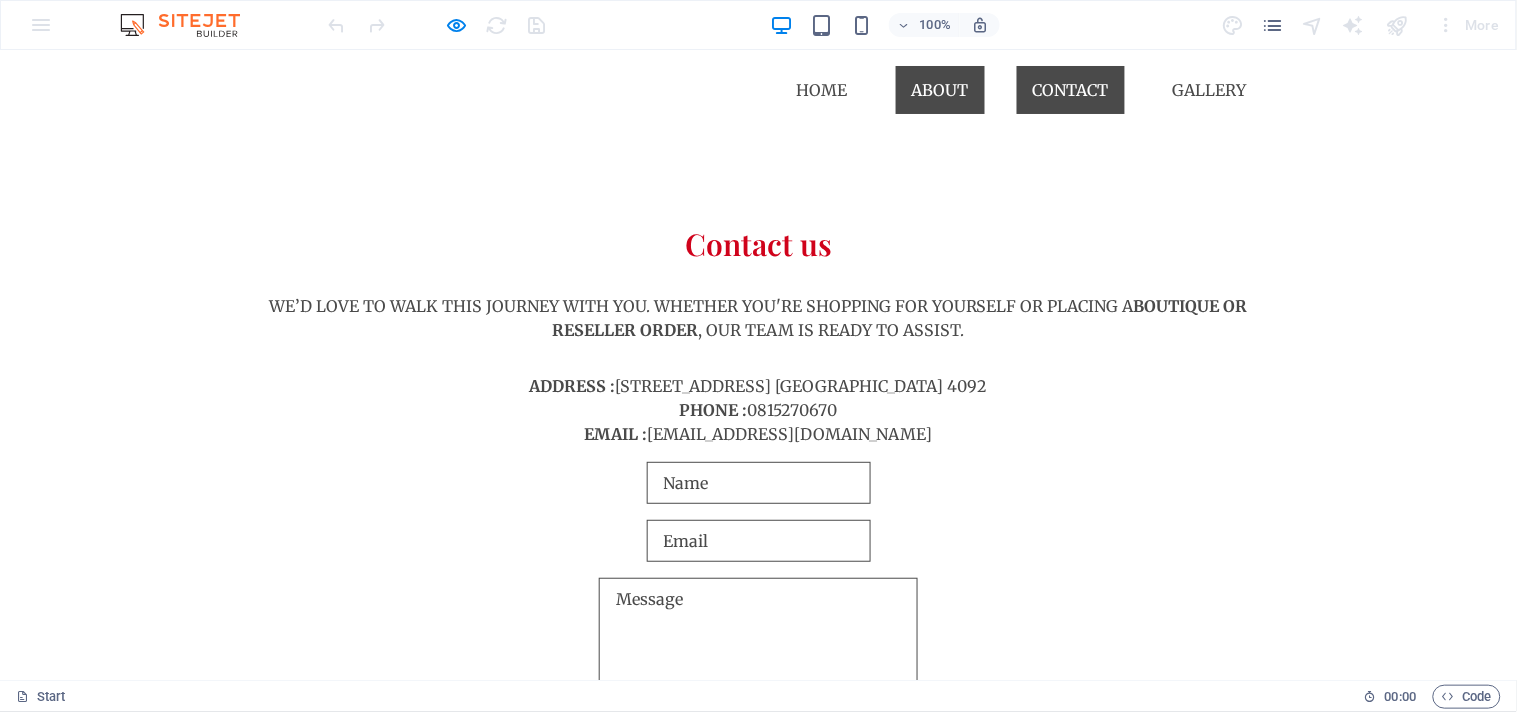 click on "About" at bounding box center (940, 89) 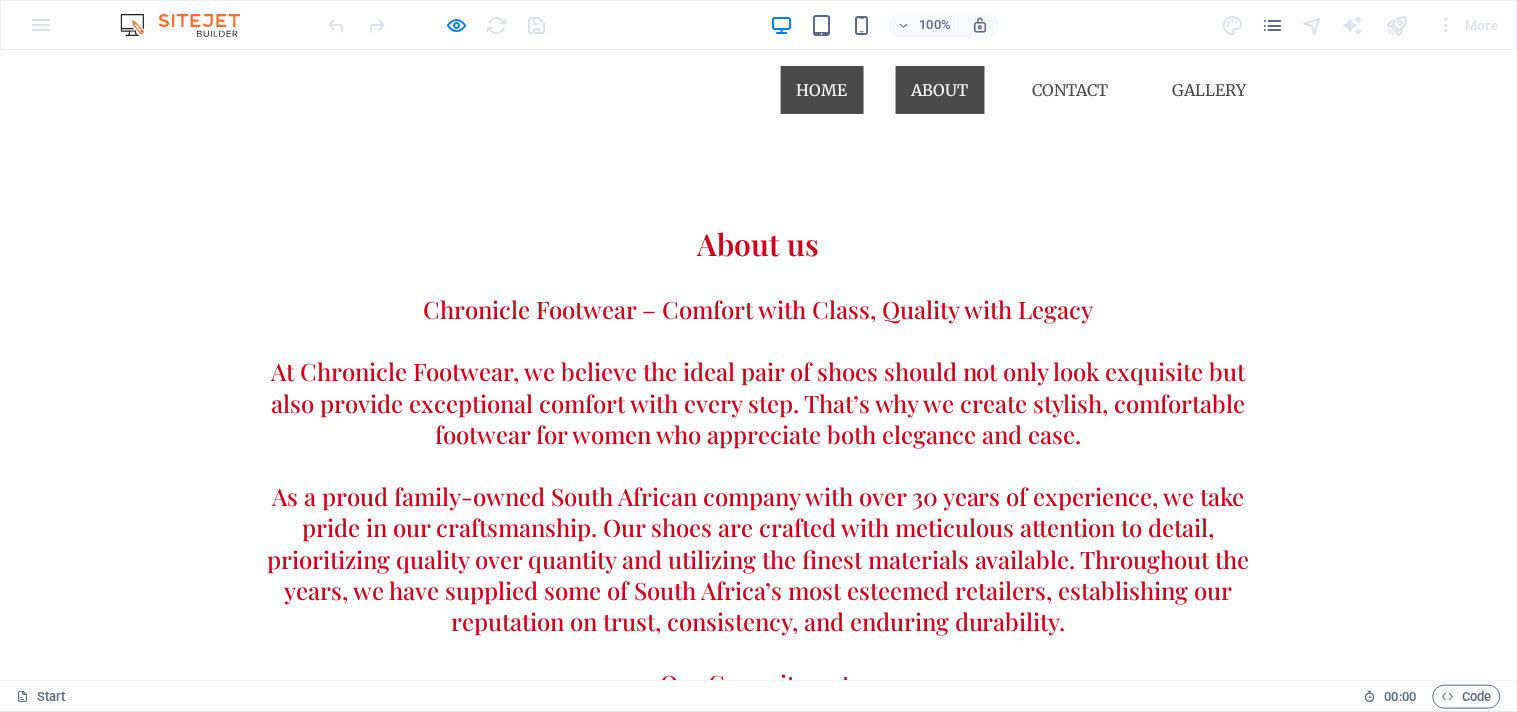 click on "Home" at bounding box center (822, 89) 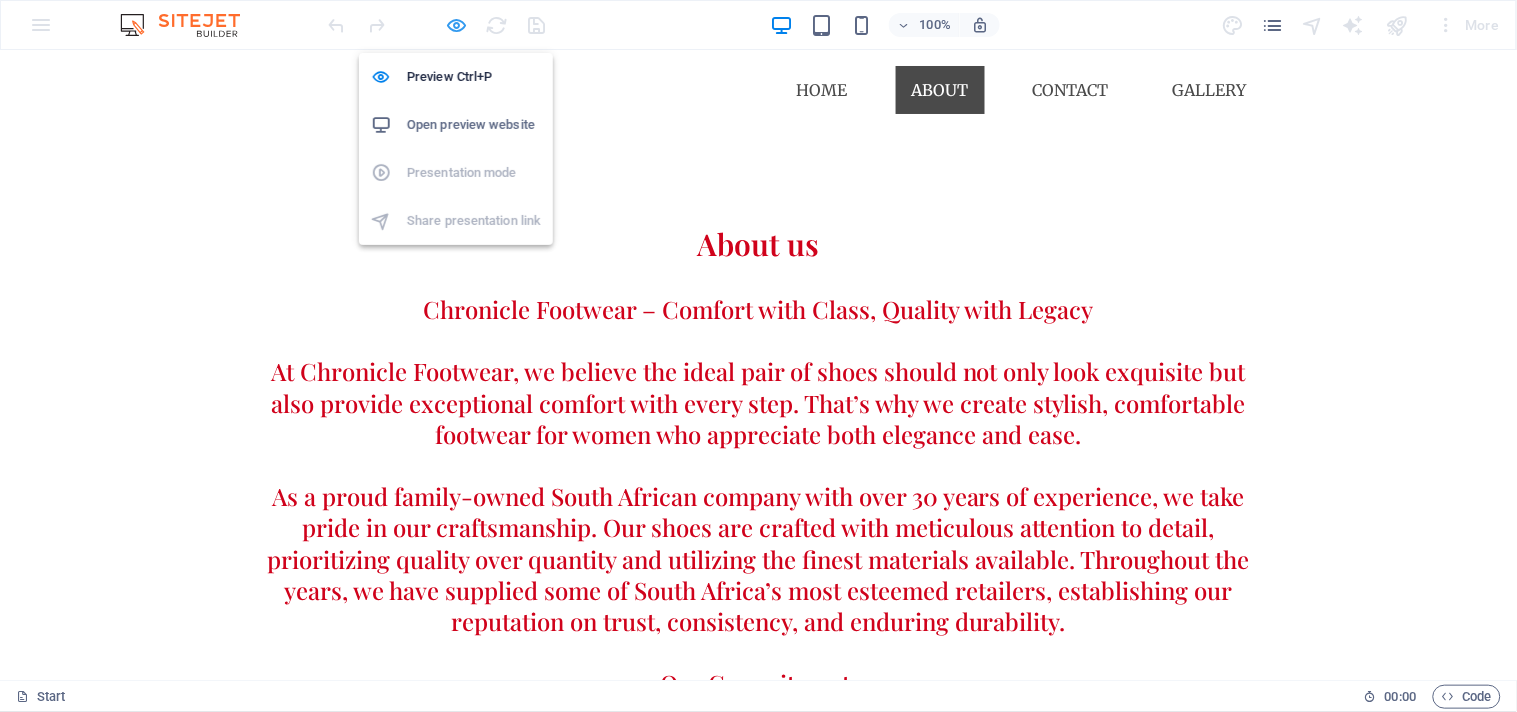 click at bounding box center (457, 25) 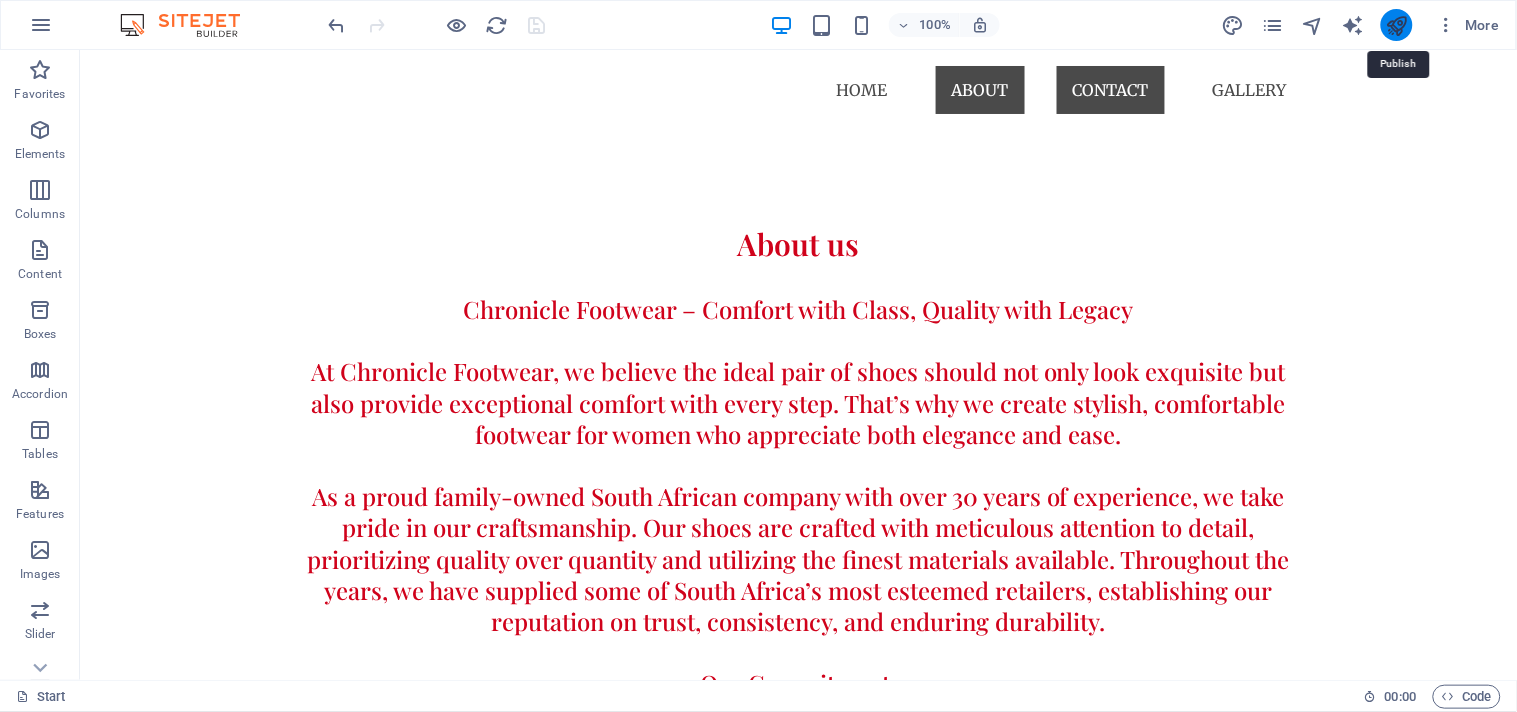click at bounding box center [1396, 25] 